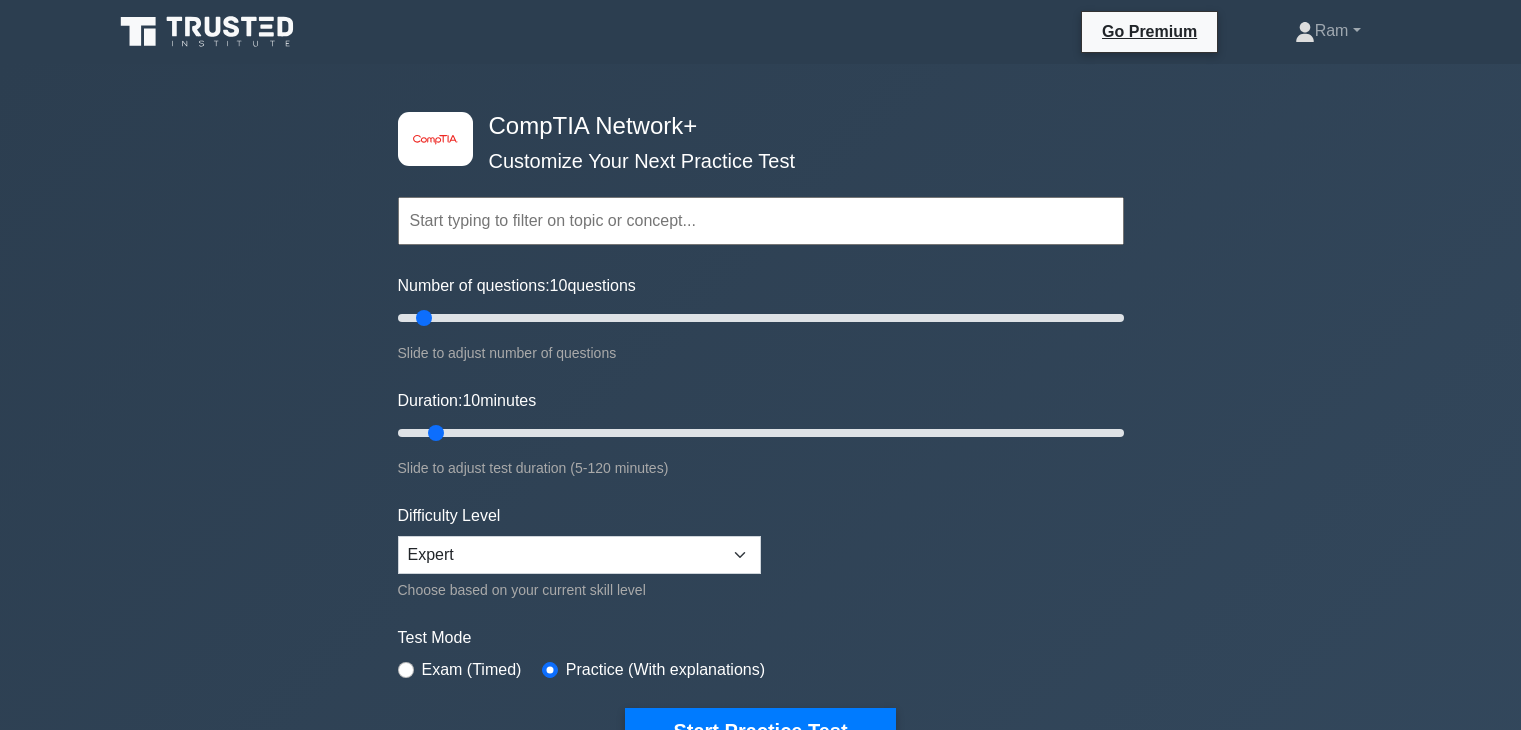 scroll, scrollTop: 0, scrollLeft: 0, axis: both 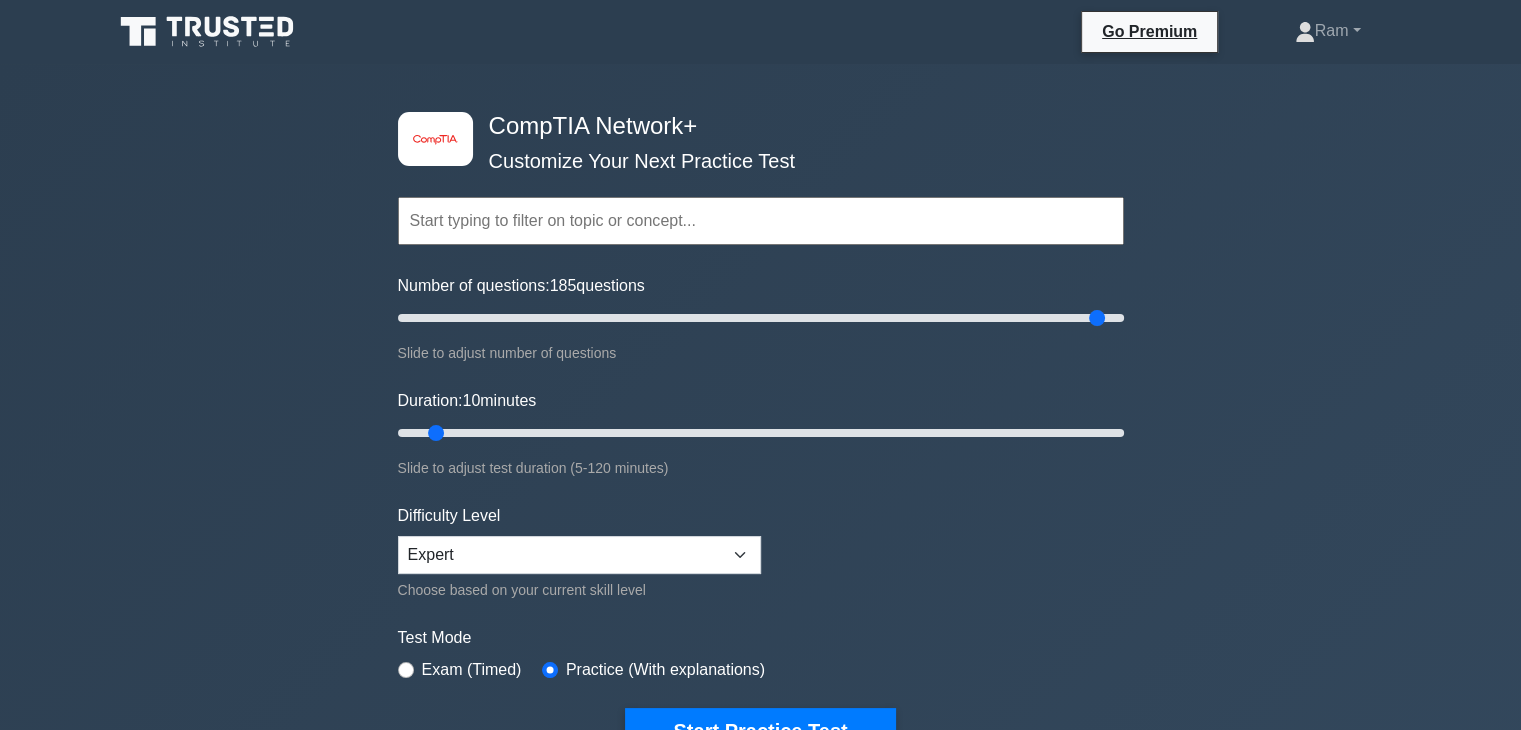 drag, startPoint x: 1016, startPoint y: 319, endPoint x: 1101, endPoint y: 316, distance: 85.052925 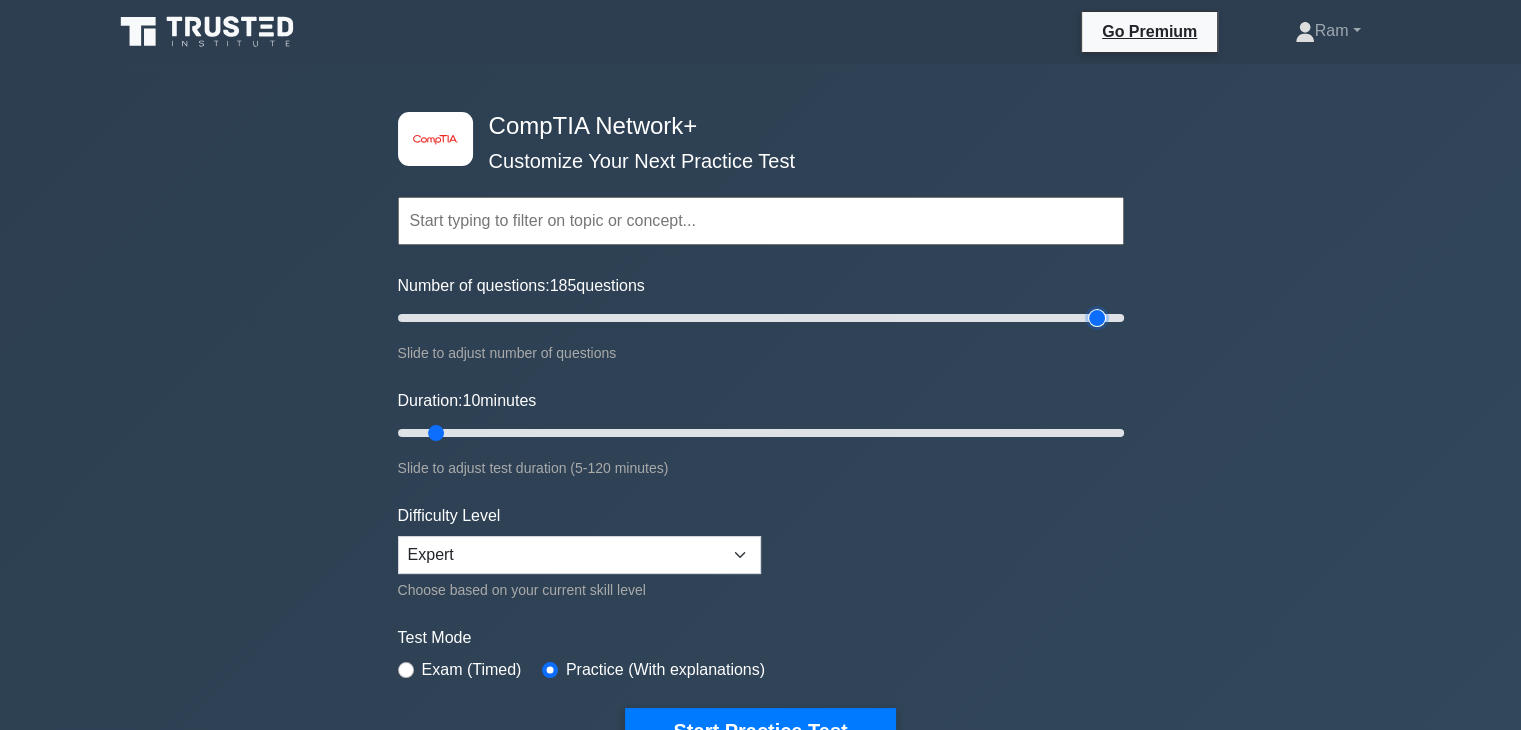 click on "Number of questions:  185  questions" at bounding box center (761, 318) 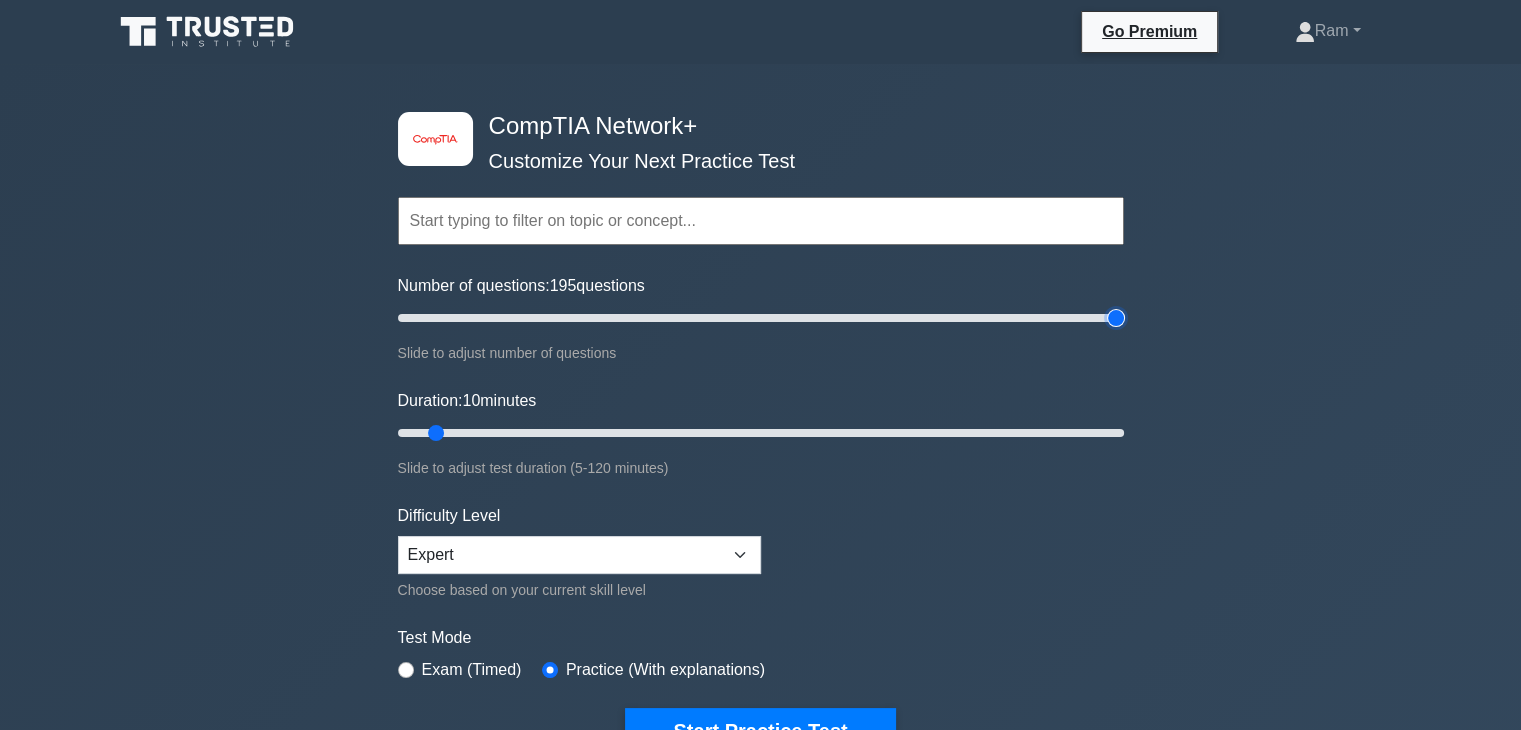 type on "200" 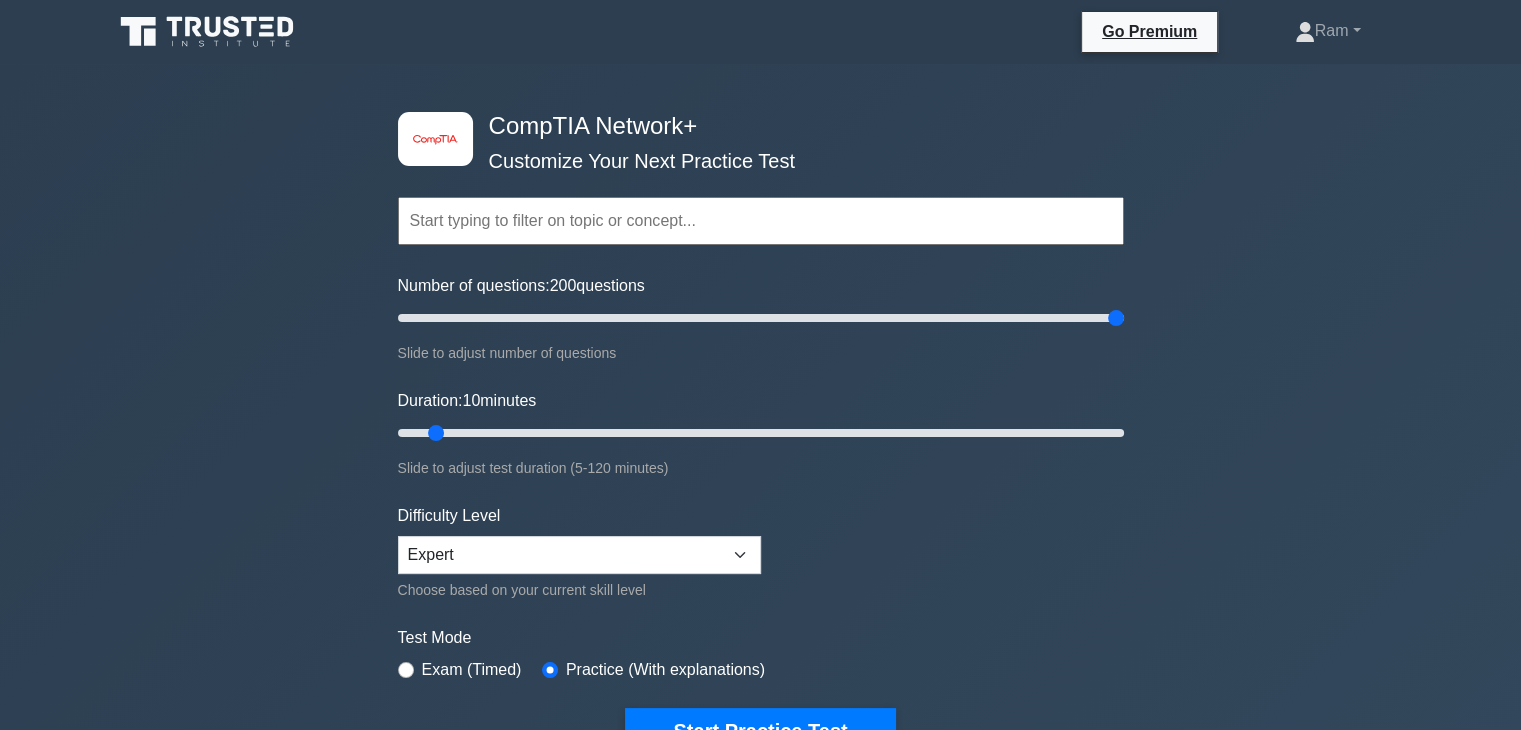 click on "image/svg+xml
CompTIA Network+
Customize Your Next Practice Test
Topics
Networking Concepts
Infrastructure
Network Operations
Network Security
Network Troubleshooting" at bounding box center (761, 433) 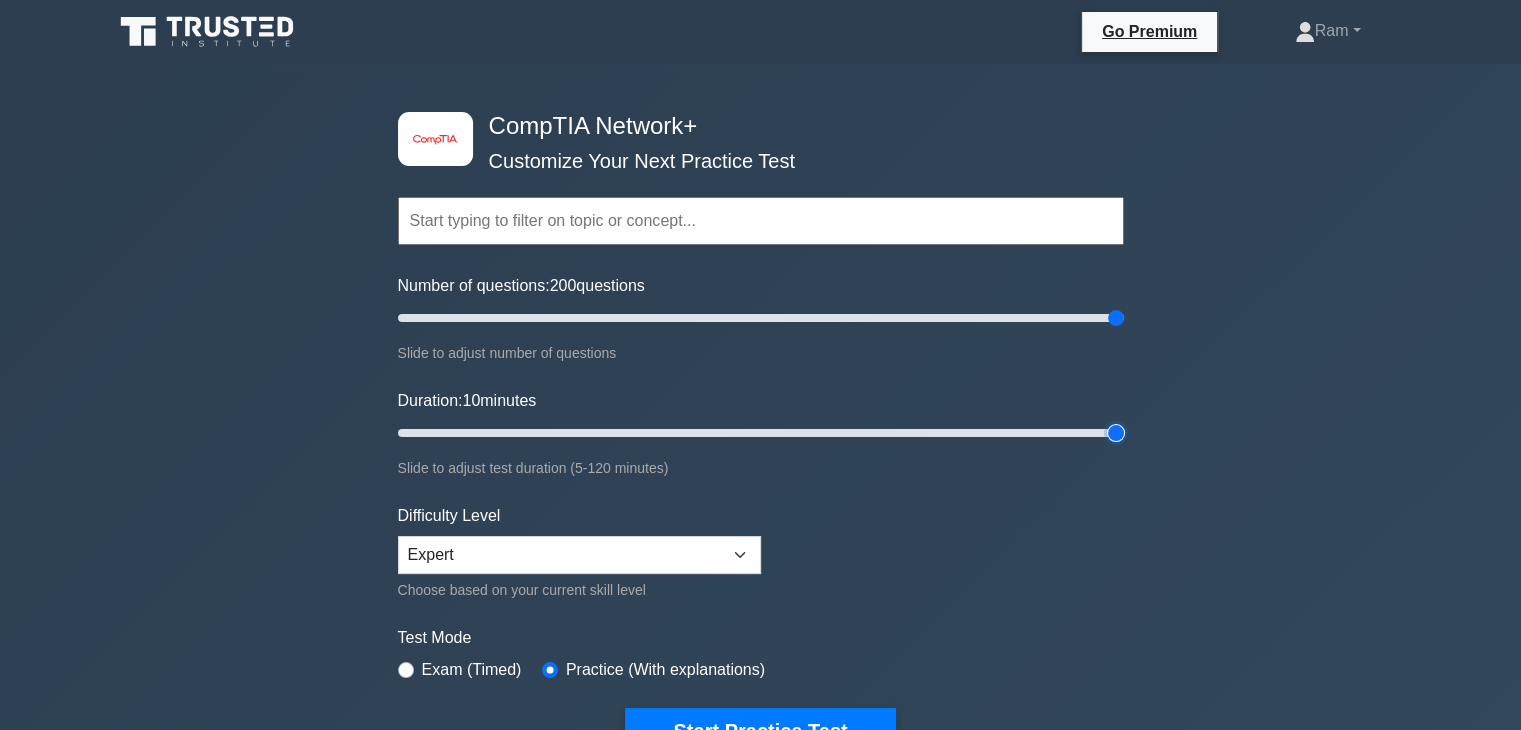 type on "120" 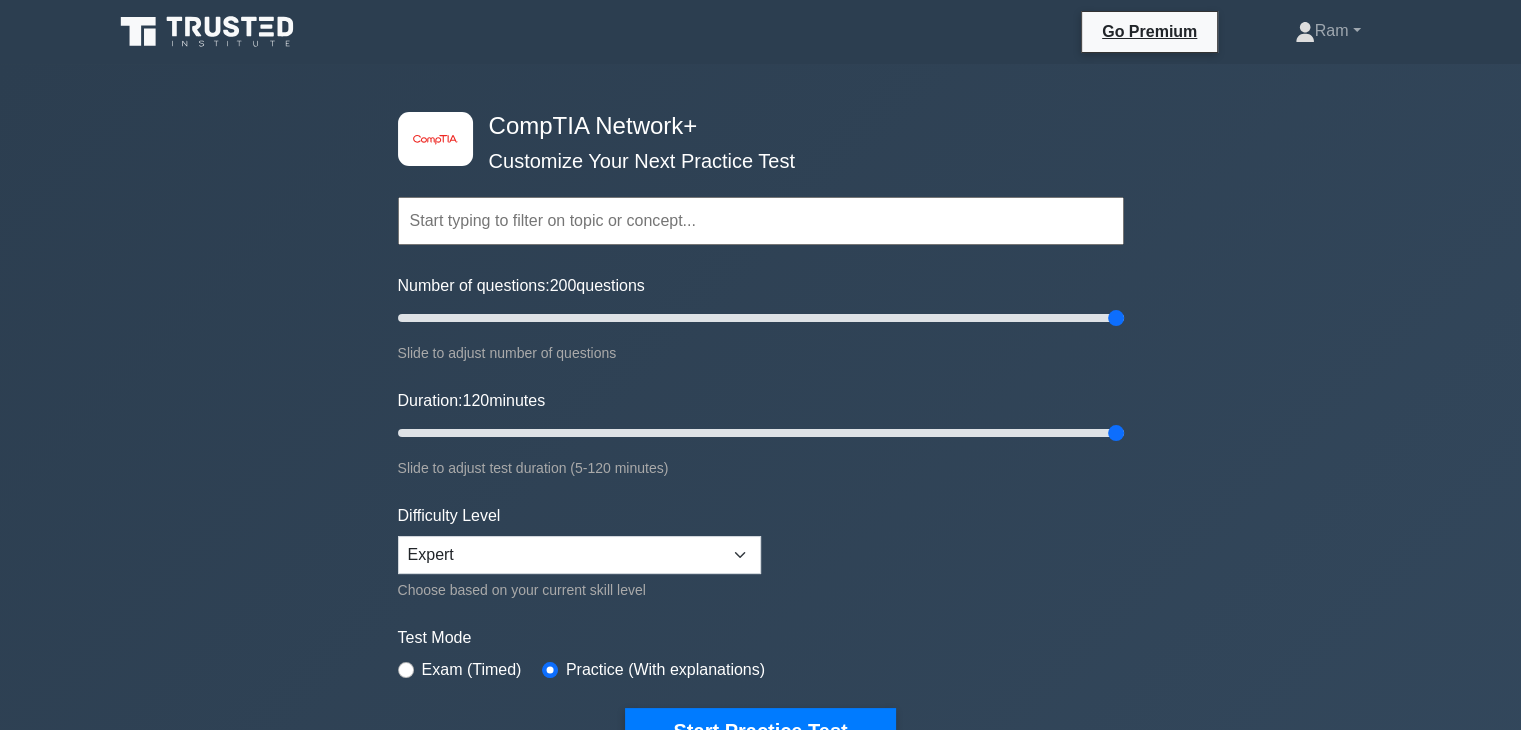 click on "Topics
Networking Concepts
Infrastructure
Network Operations
Network Security
Network Troubleshooting
Wired and Wireless Networks
Network Devices
Network Protocols
Virtualization and Cloud Computing" at bounding box center [761, 445] 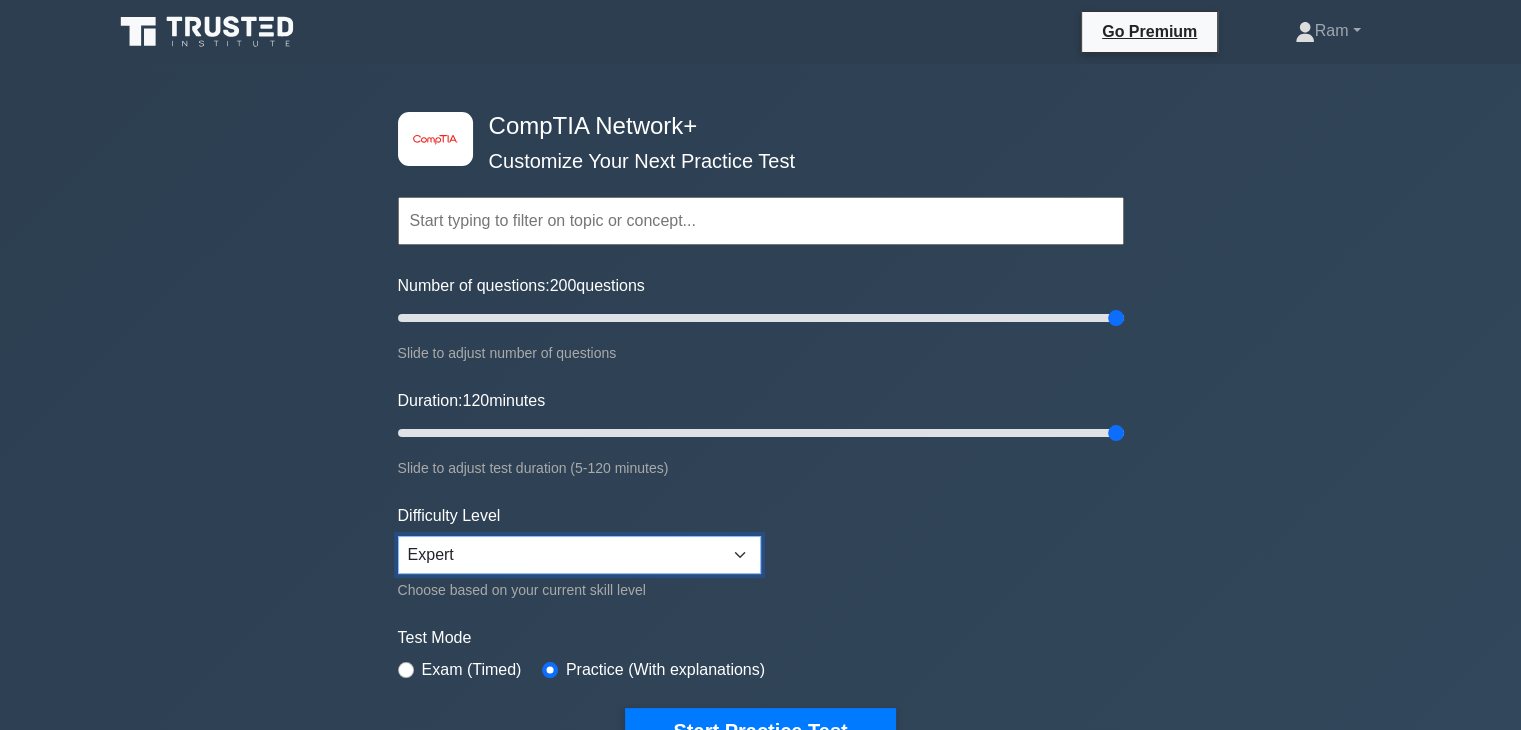 click on "Difficulty Level
Beginner
Intermediate
Expert
Choose based on your current skill level" at bounding box center (579, 553) 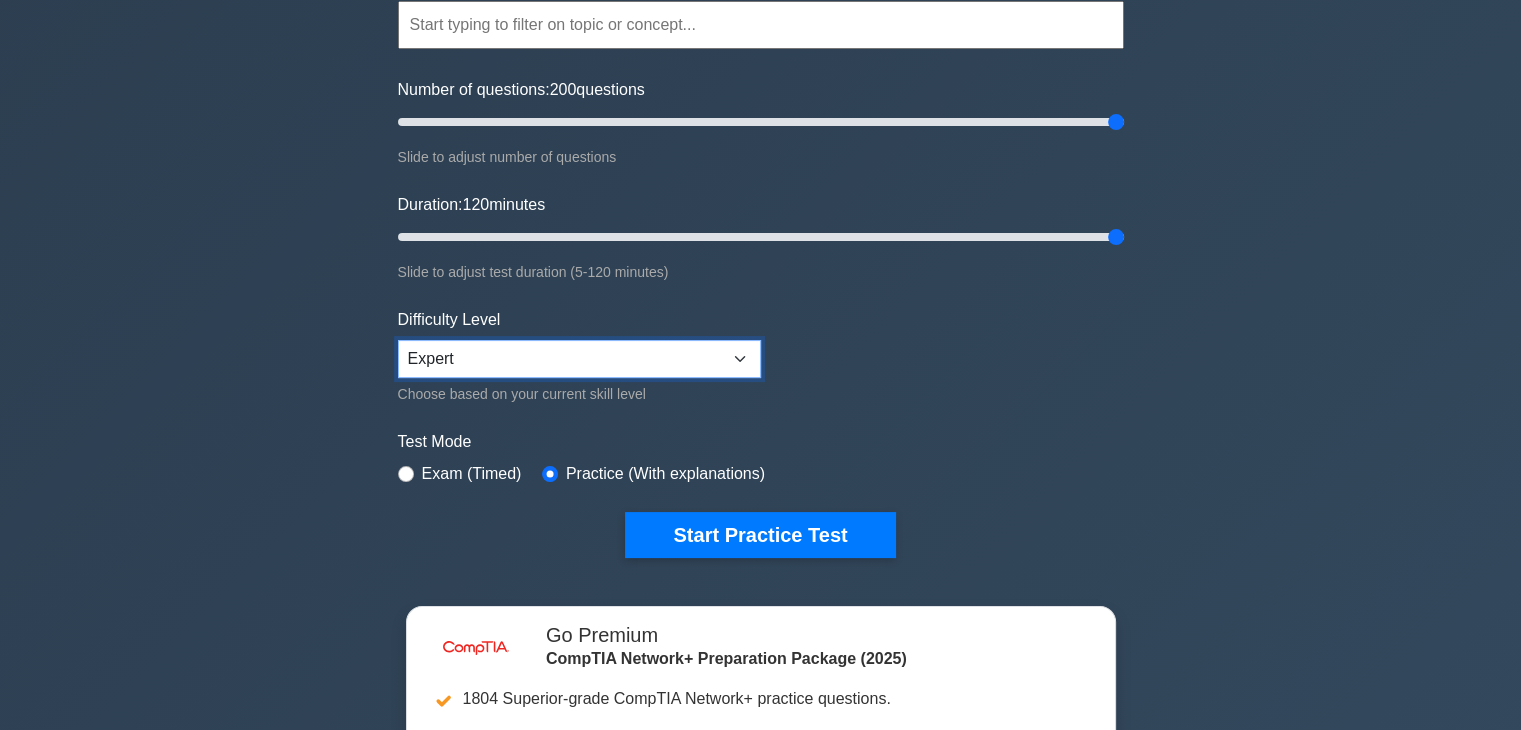 scroll, scrollTop: 200, scrollLeft: 0, axis: vertical 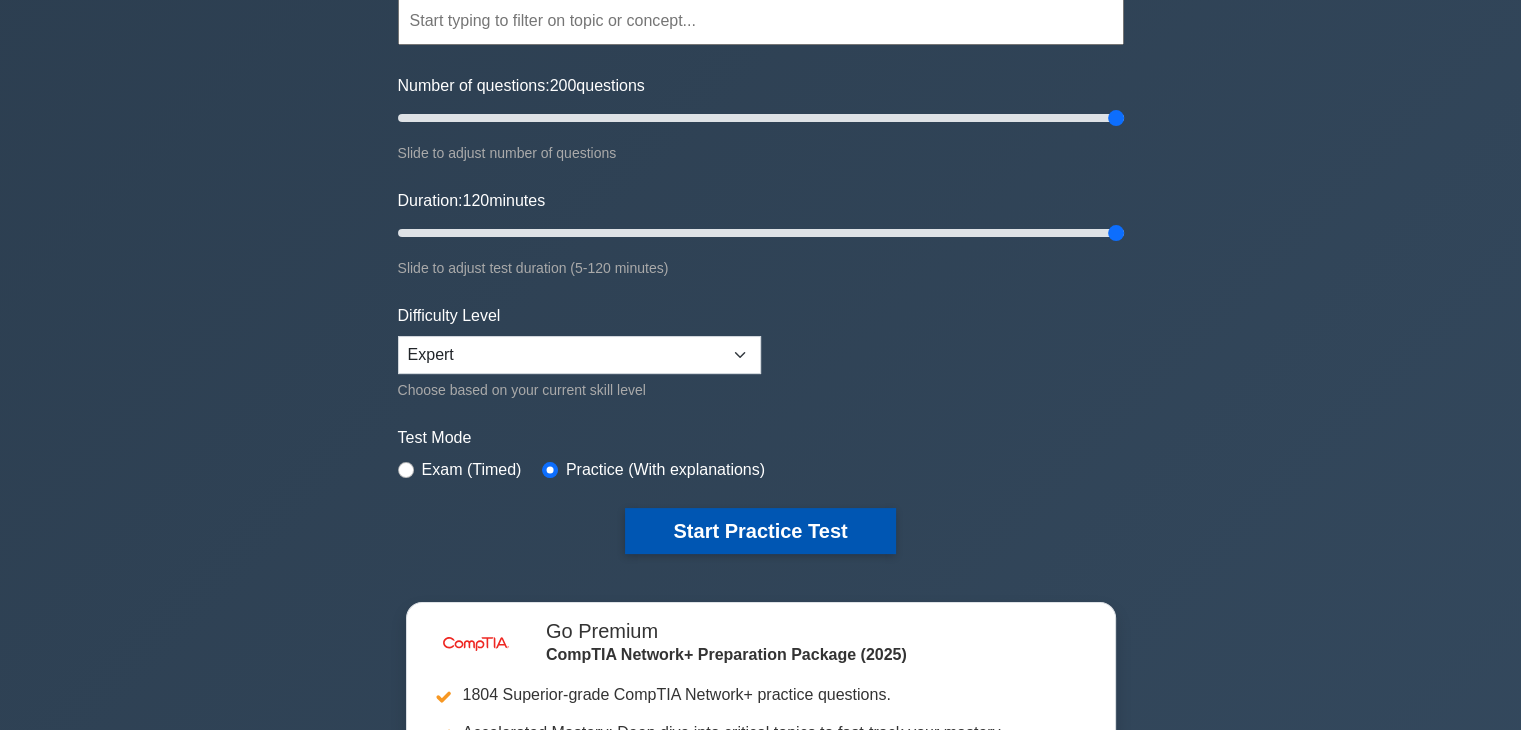 click on "Start Practice Test" at bounding box center (760, 531) 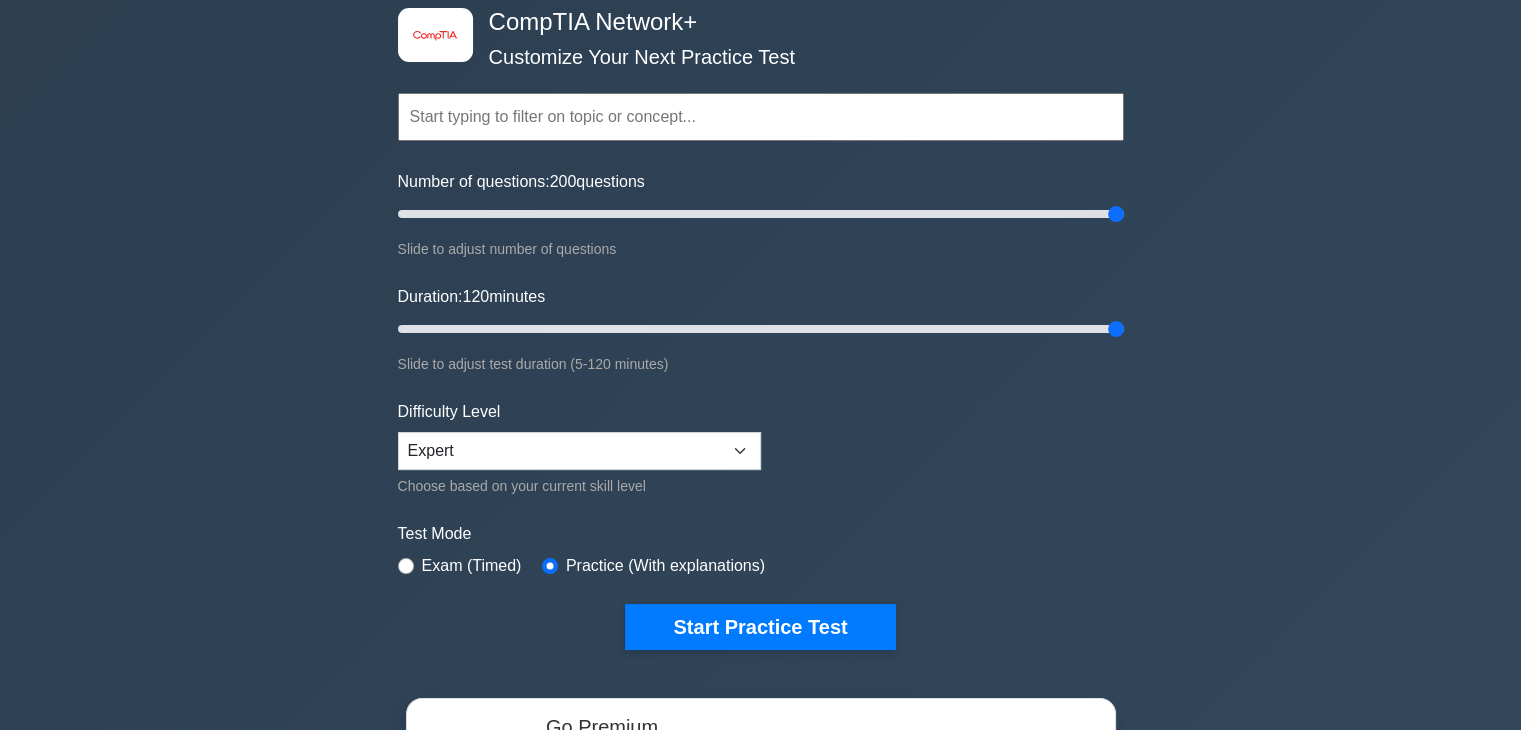 scroll, scrollTop: 0, scrollLeft: 0, axis: both 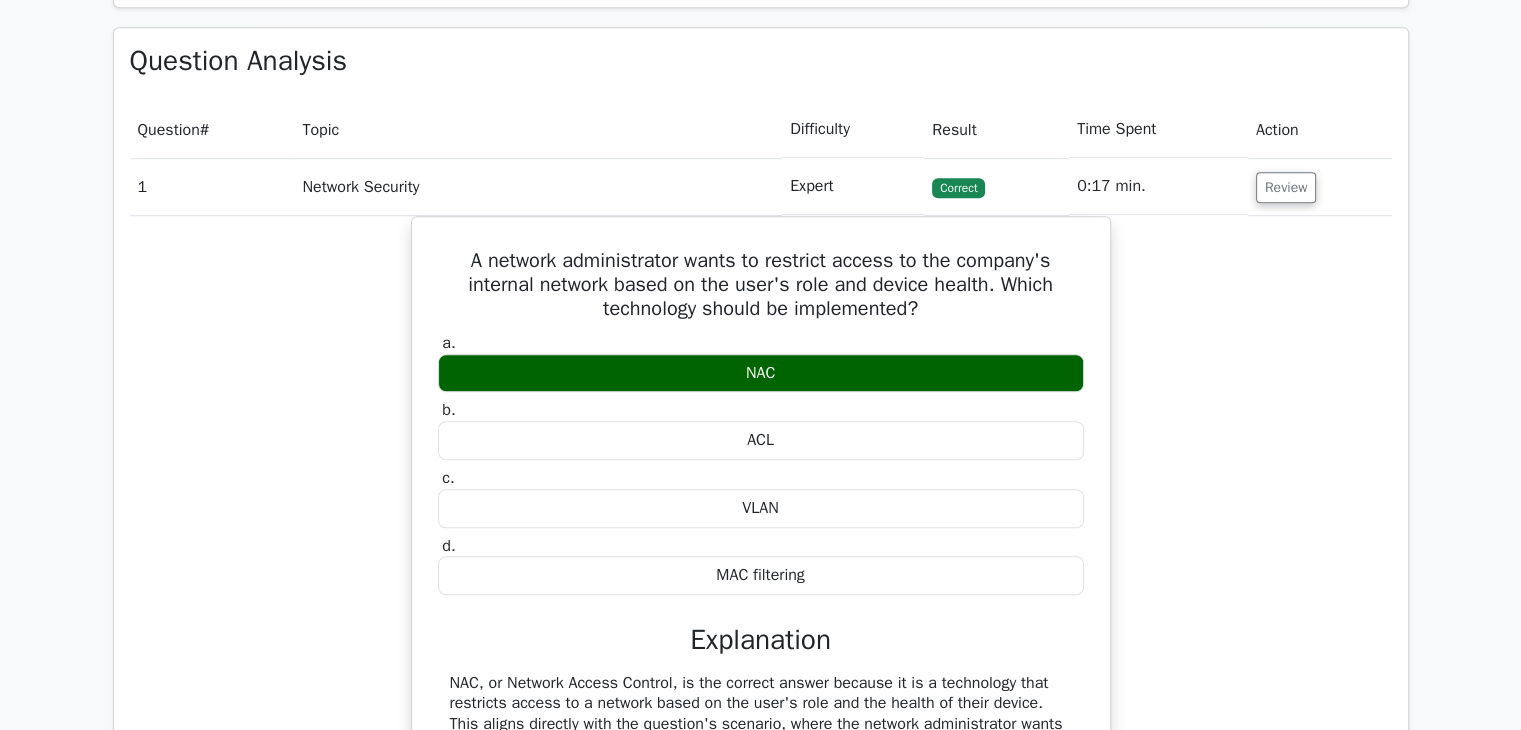 click on "Review" at bounding box center (1320, 186) 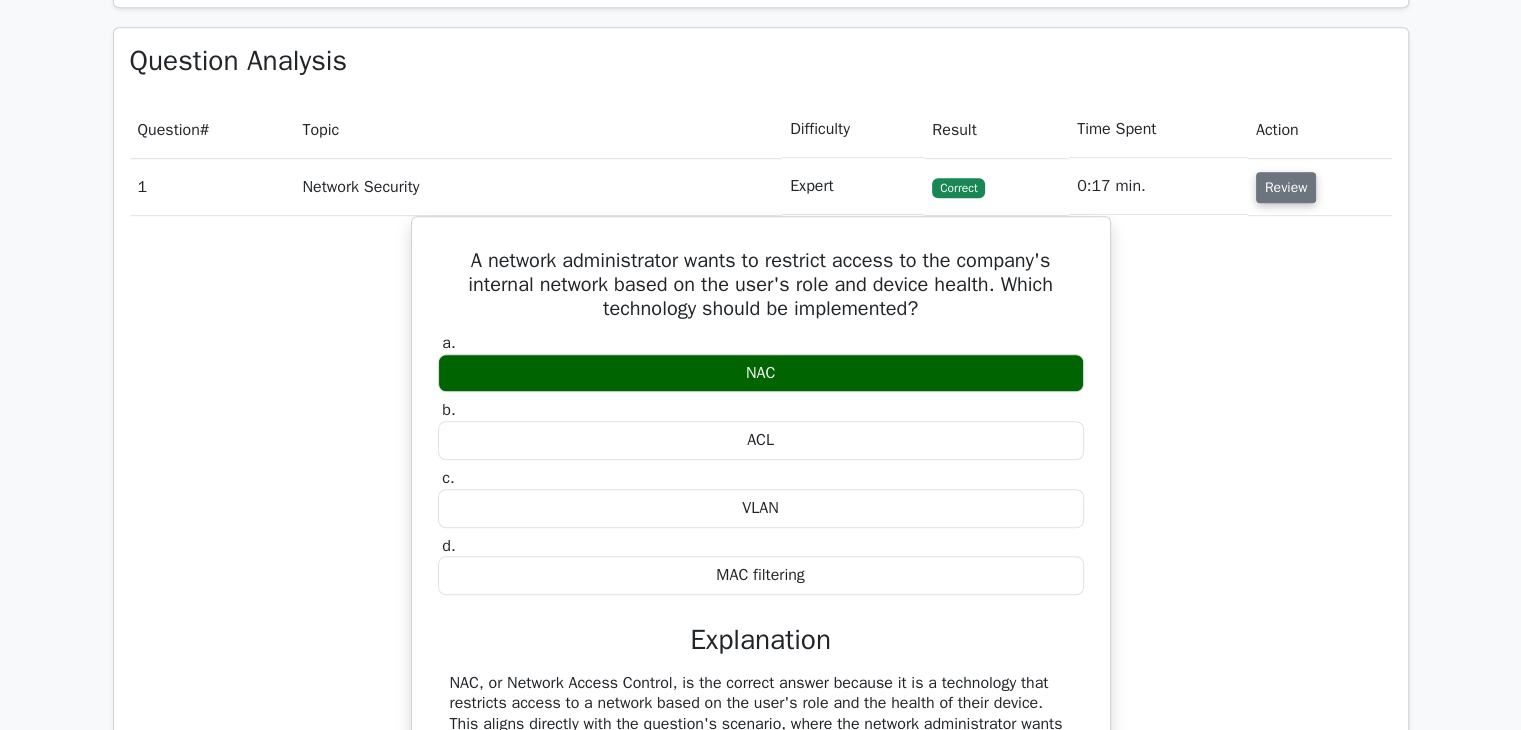 click on "Review" at bounding box center (1286, 187) 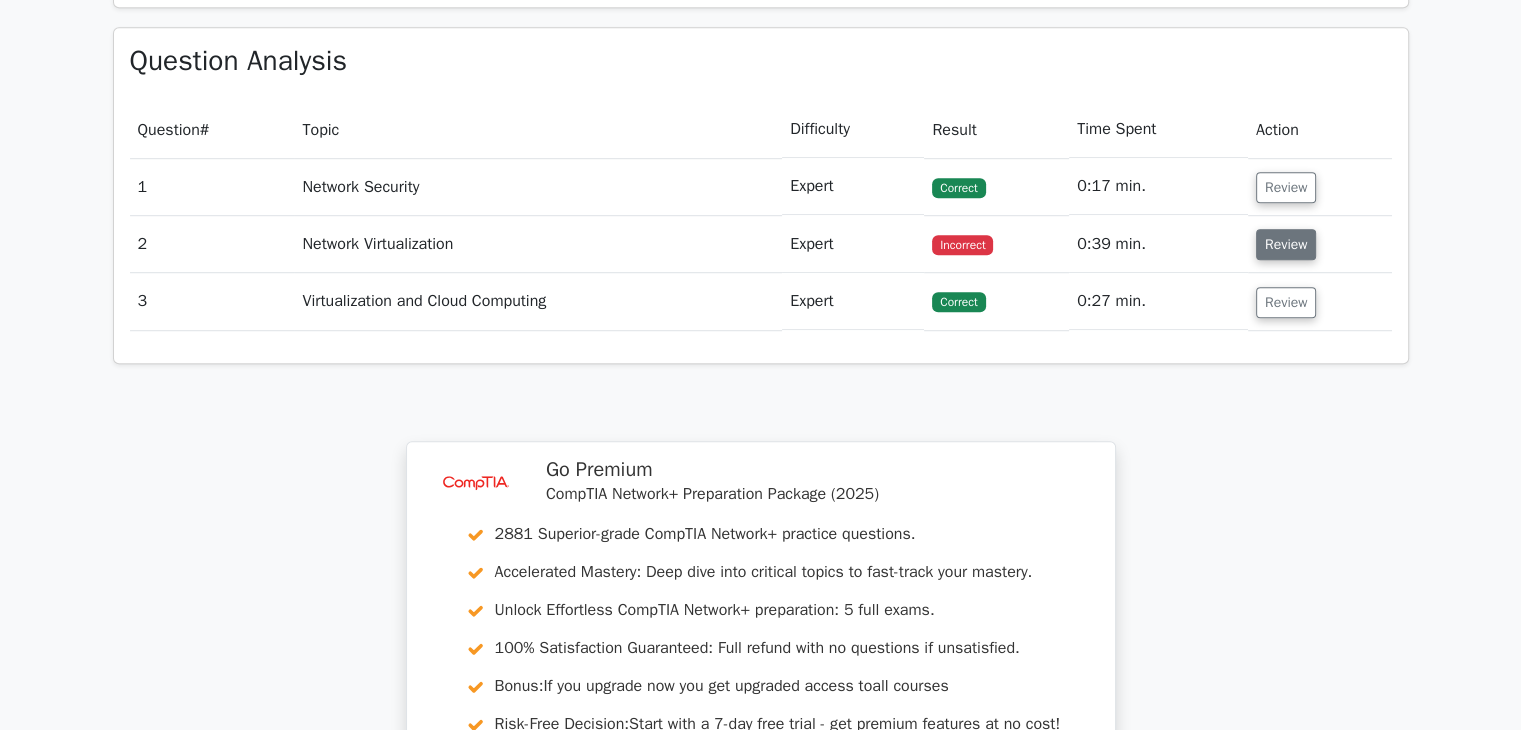 click on "Review" at bounding box center [1286, 244] 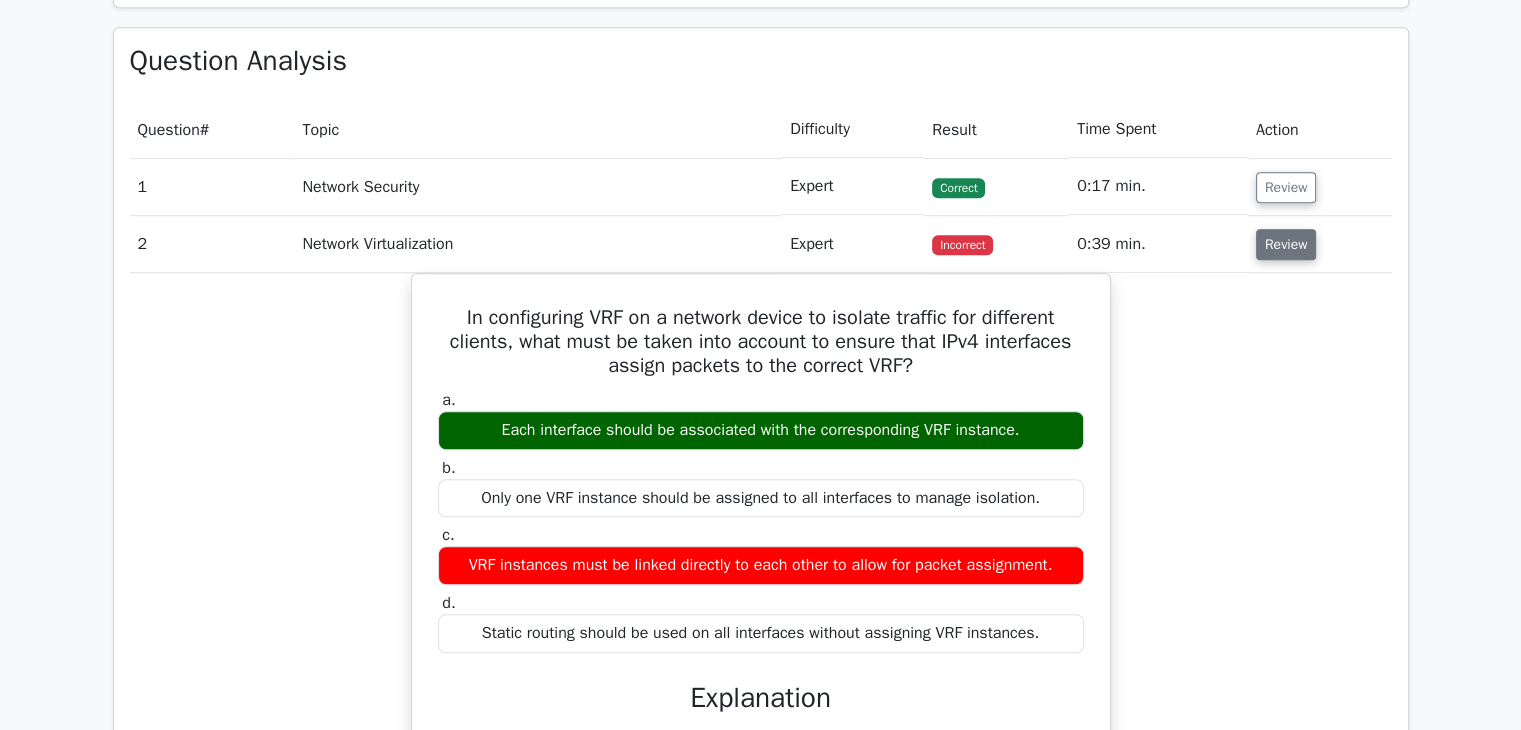 click on "Review" at bounding box center [1286, 244] 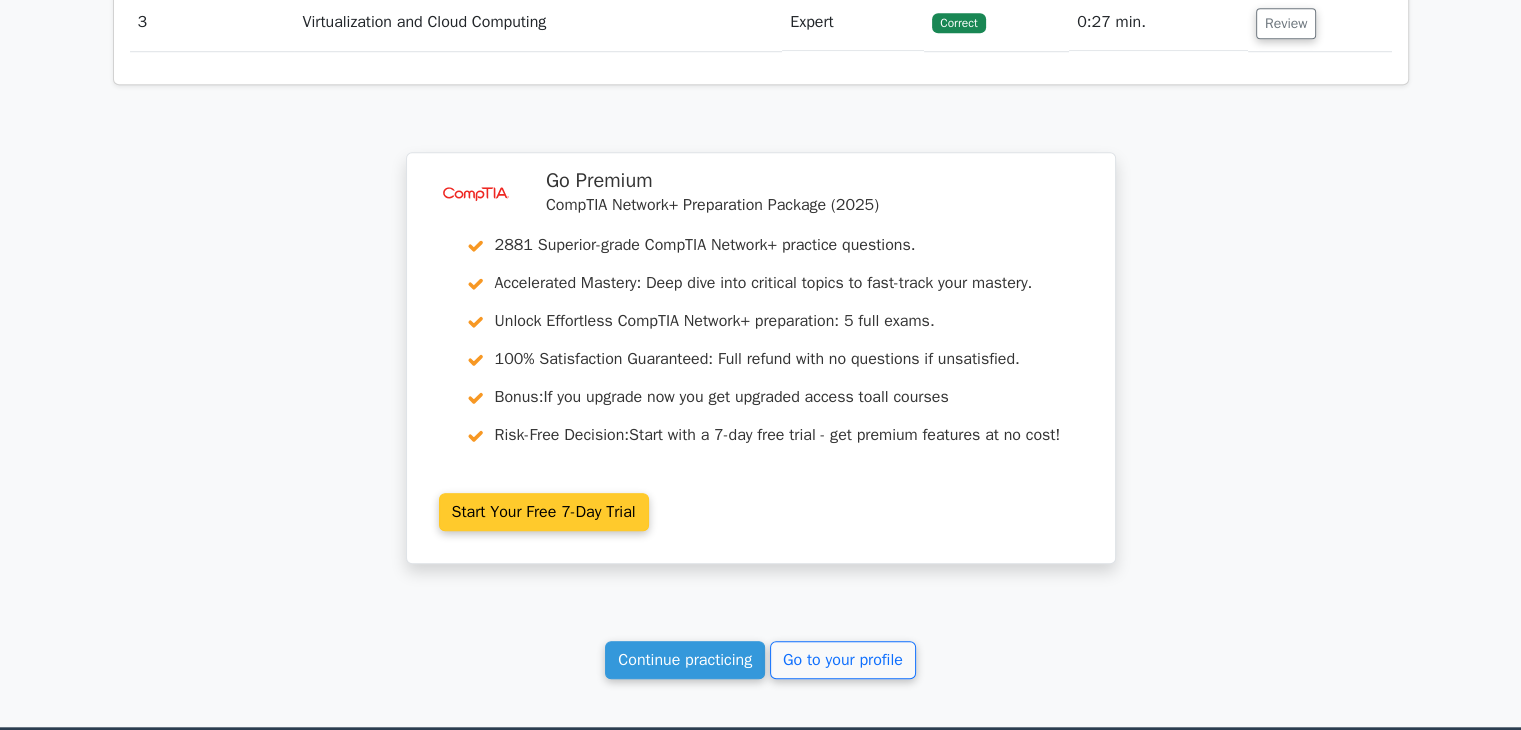 scroll, scrollTop: 1600, scrollLeft: 0, axis: vertical 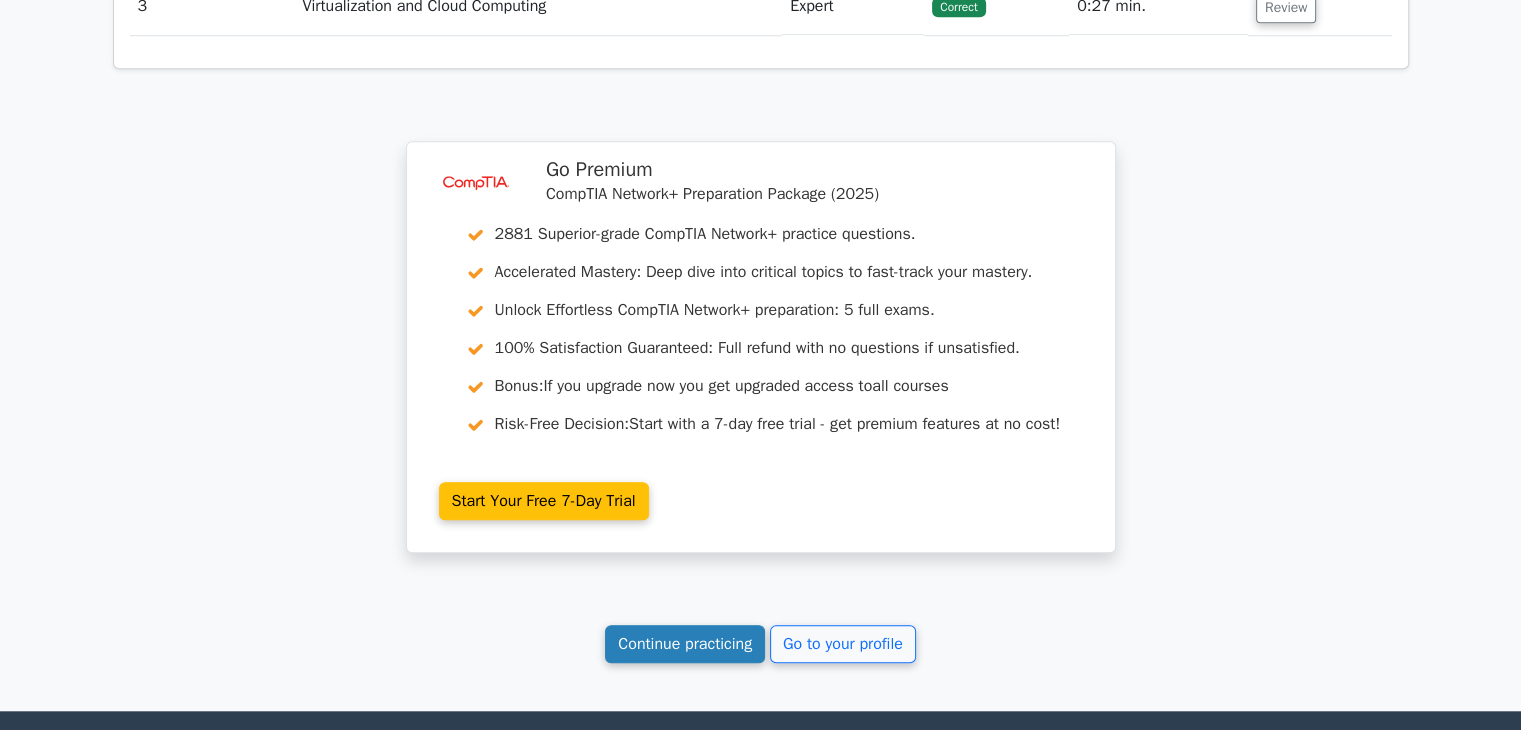 click on "Continue practicing" at bounding box center [685, 644] 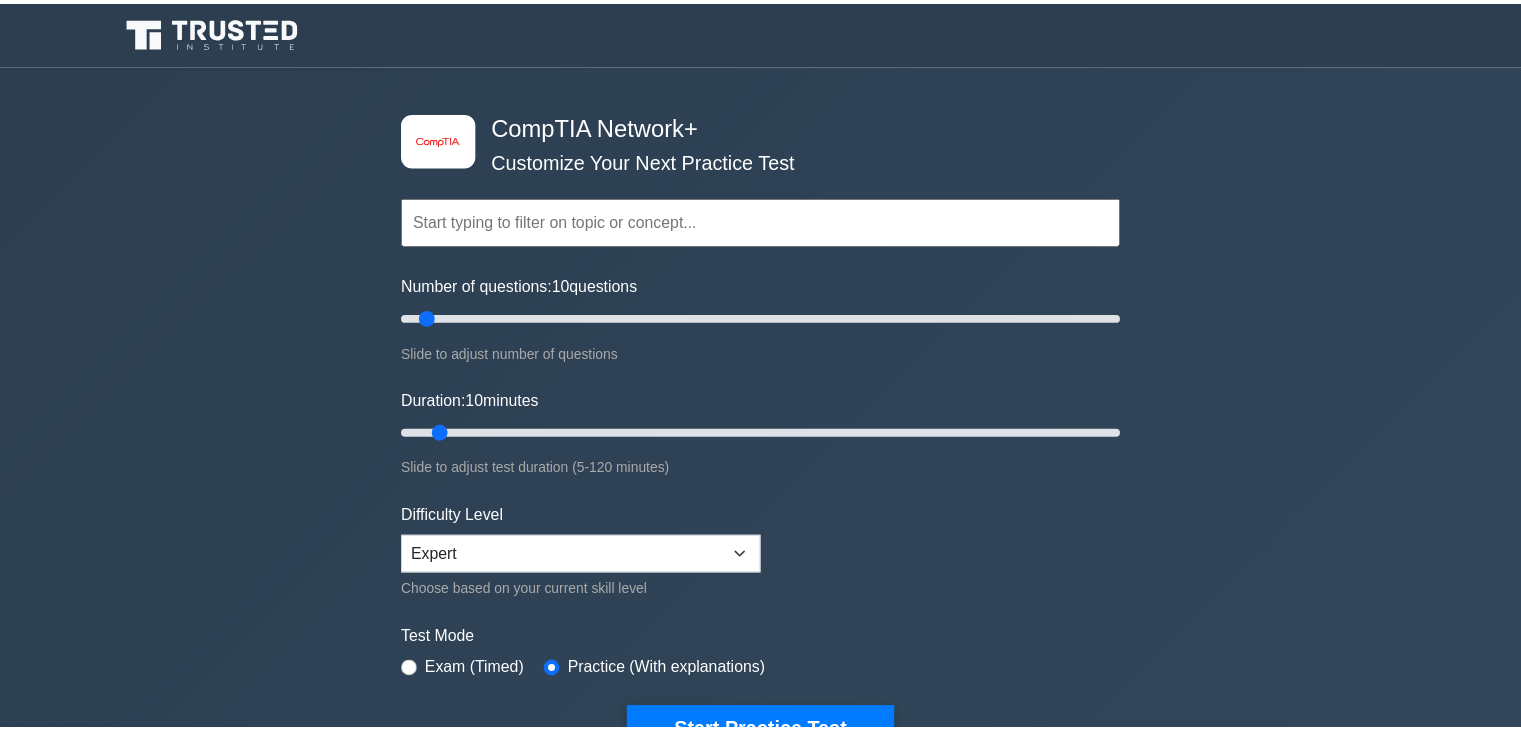 scroll, scrollTop: 0, scrollLeft: 0, axis: both 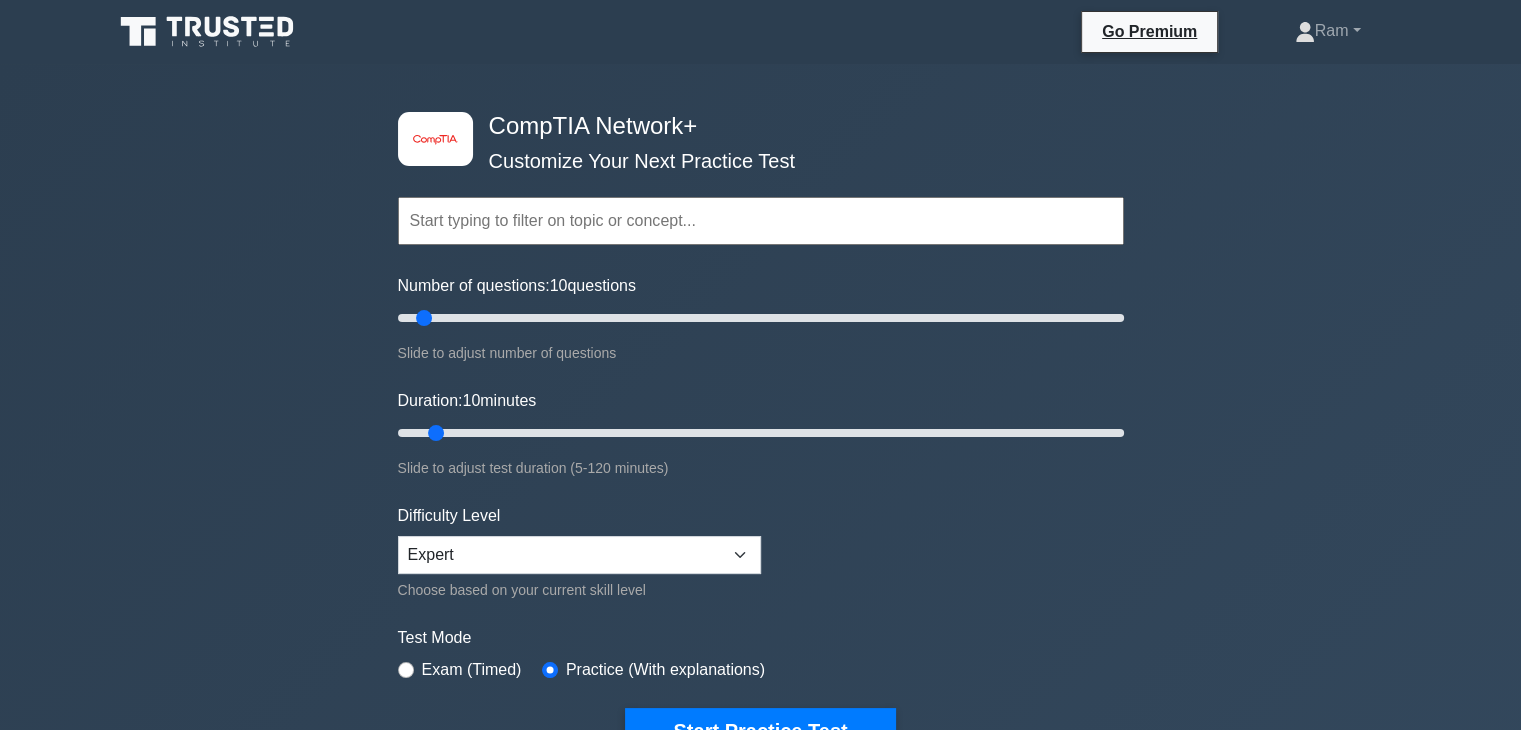 drag, startPoint x: 1036, startPoint y: 297, endPoint x: 1103, endPoint y: 301, distance: 67.11929 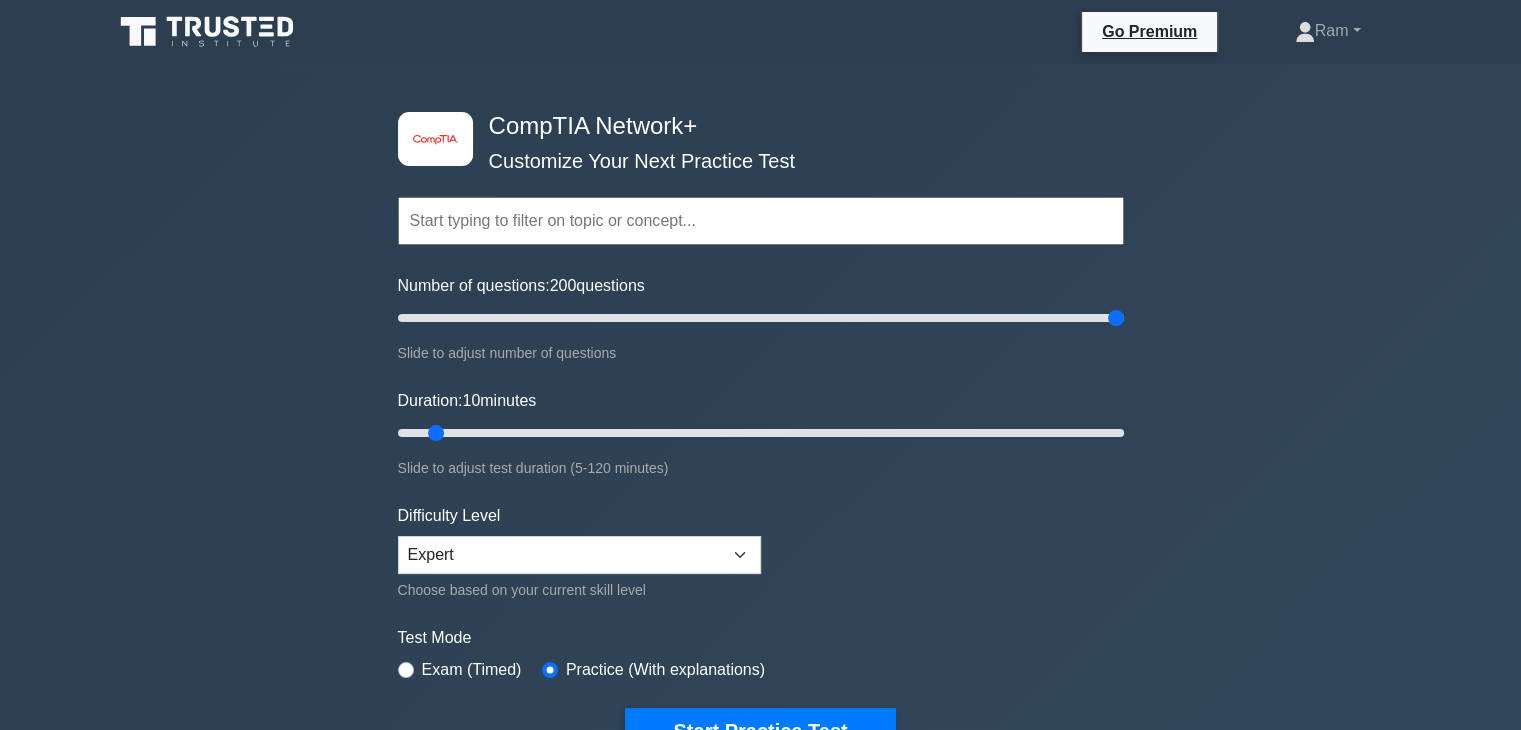 drag, startPoint x: 1105, startPoint y: 306, endPoint x: 1125, endPoint y: 342, distance: 41.18252 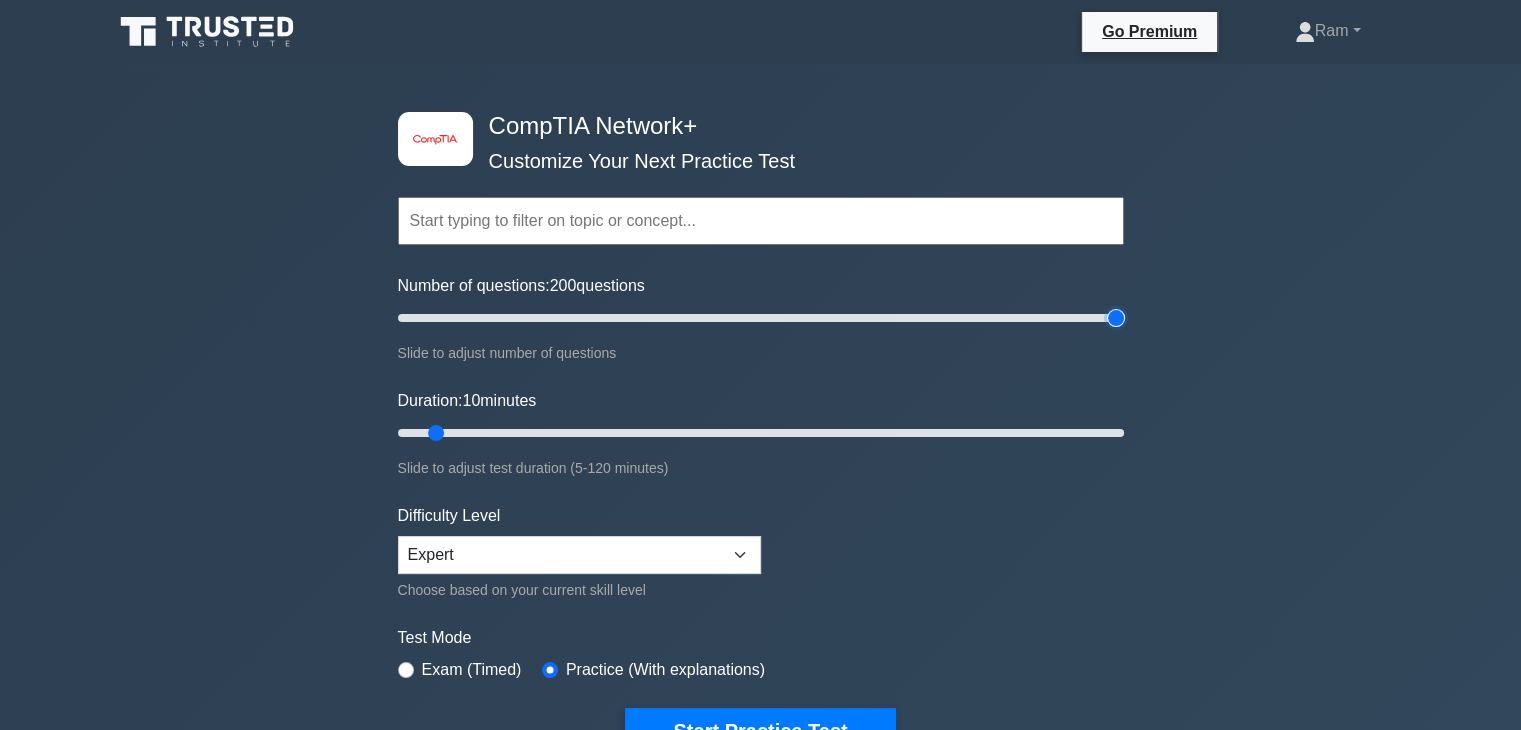 type on "200" 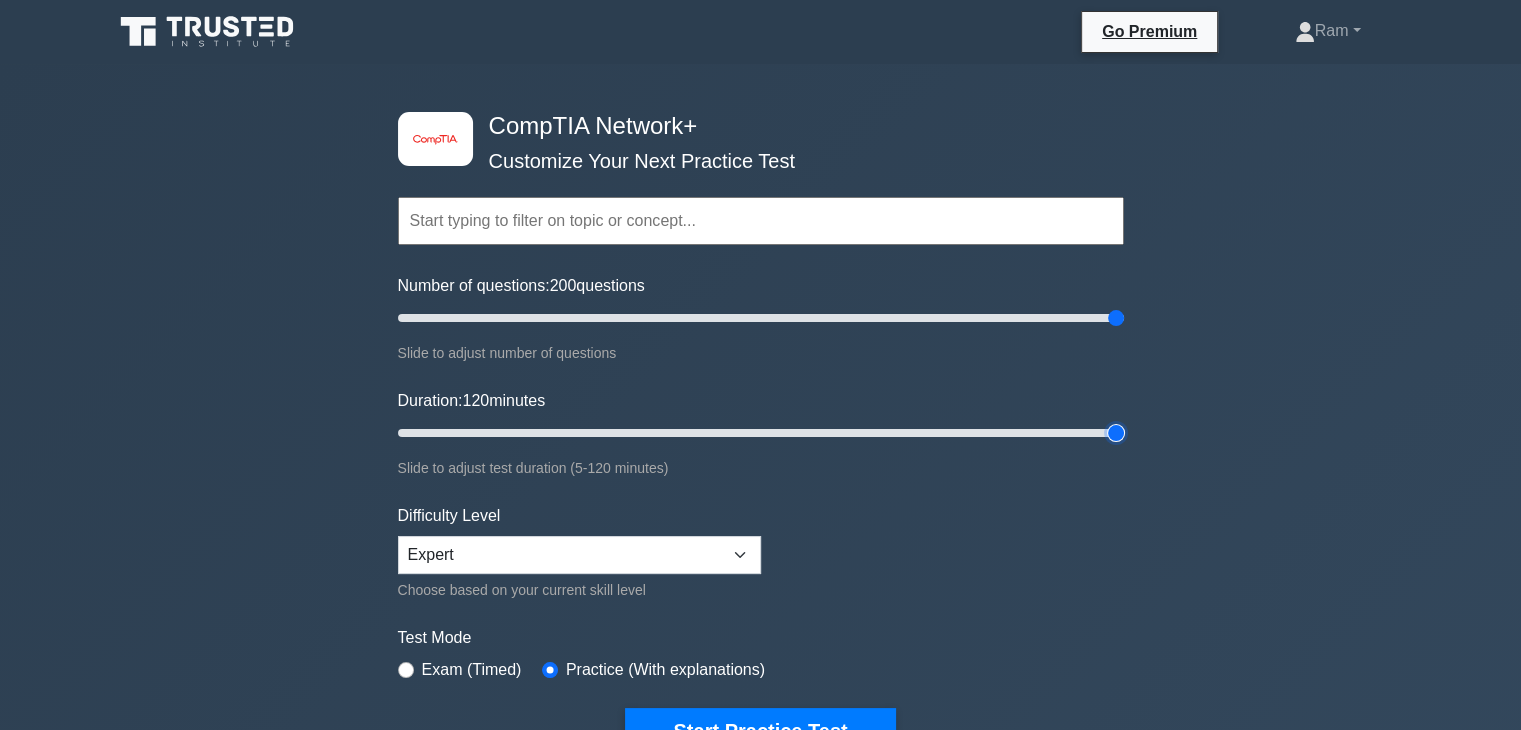 type on "120" 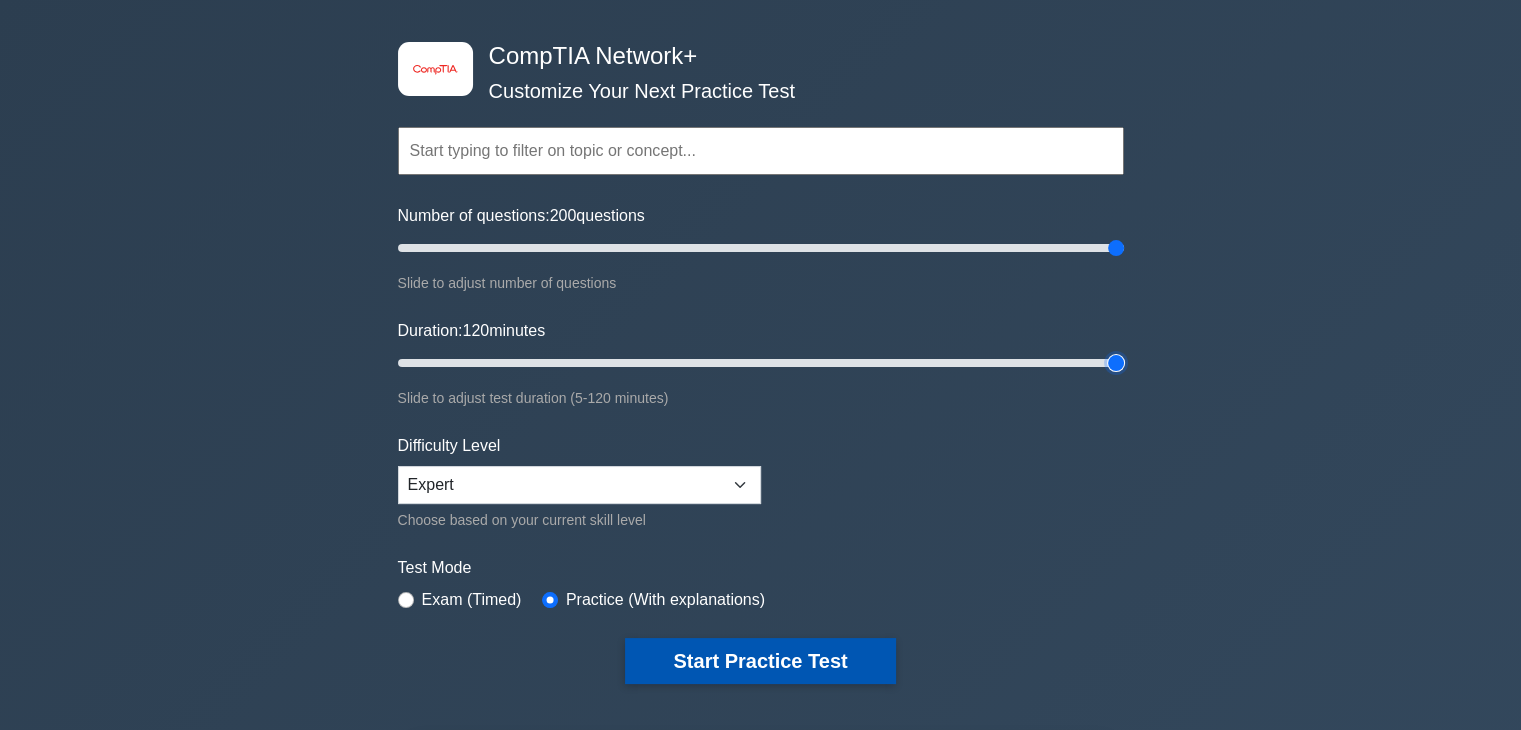 scroll, scrollTop: 100, scrollLeft: 0, axis: vertical 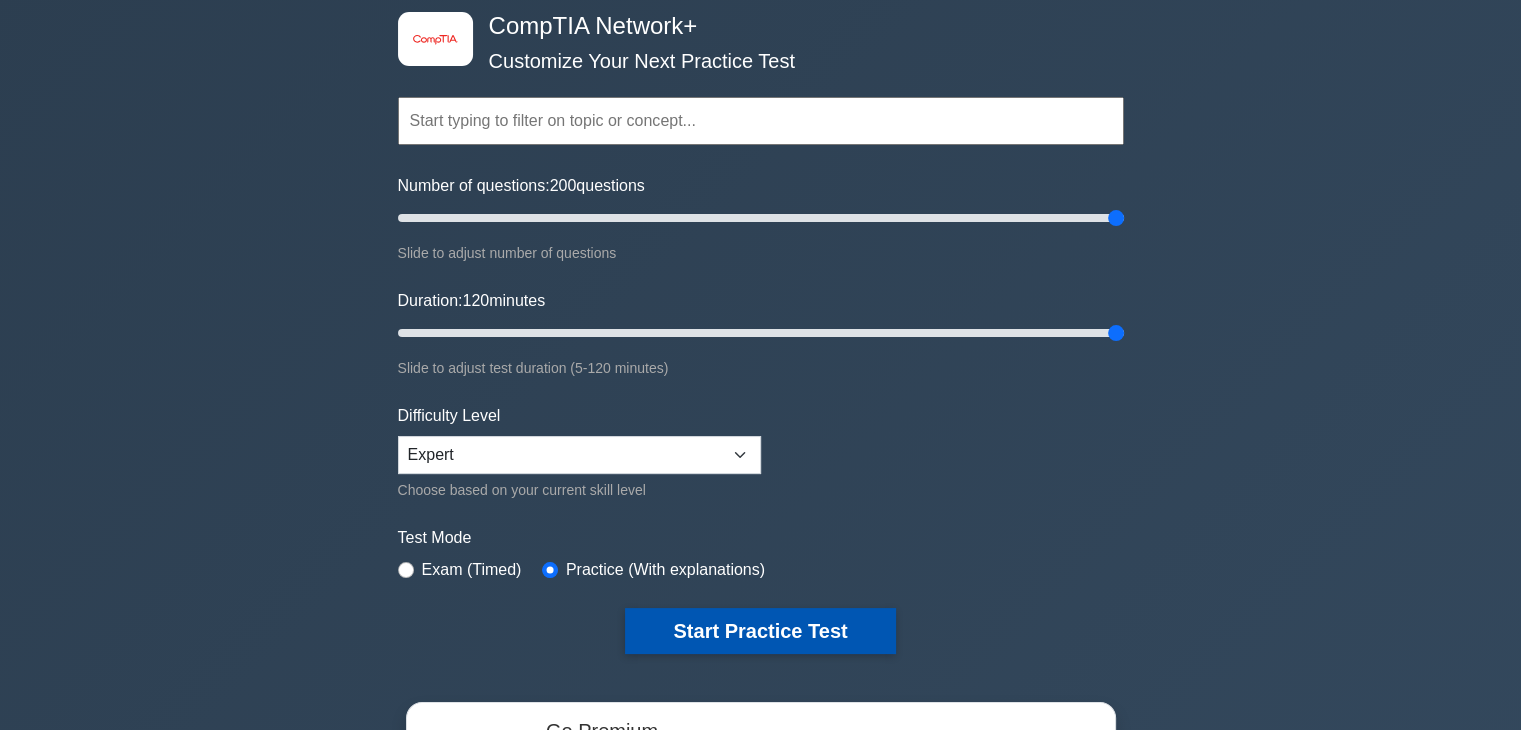 click on "Start Practice Test" at bounding box center [760, 631] 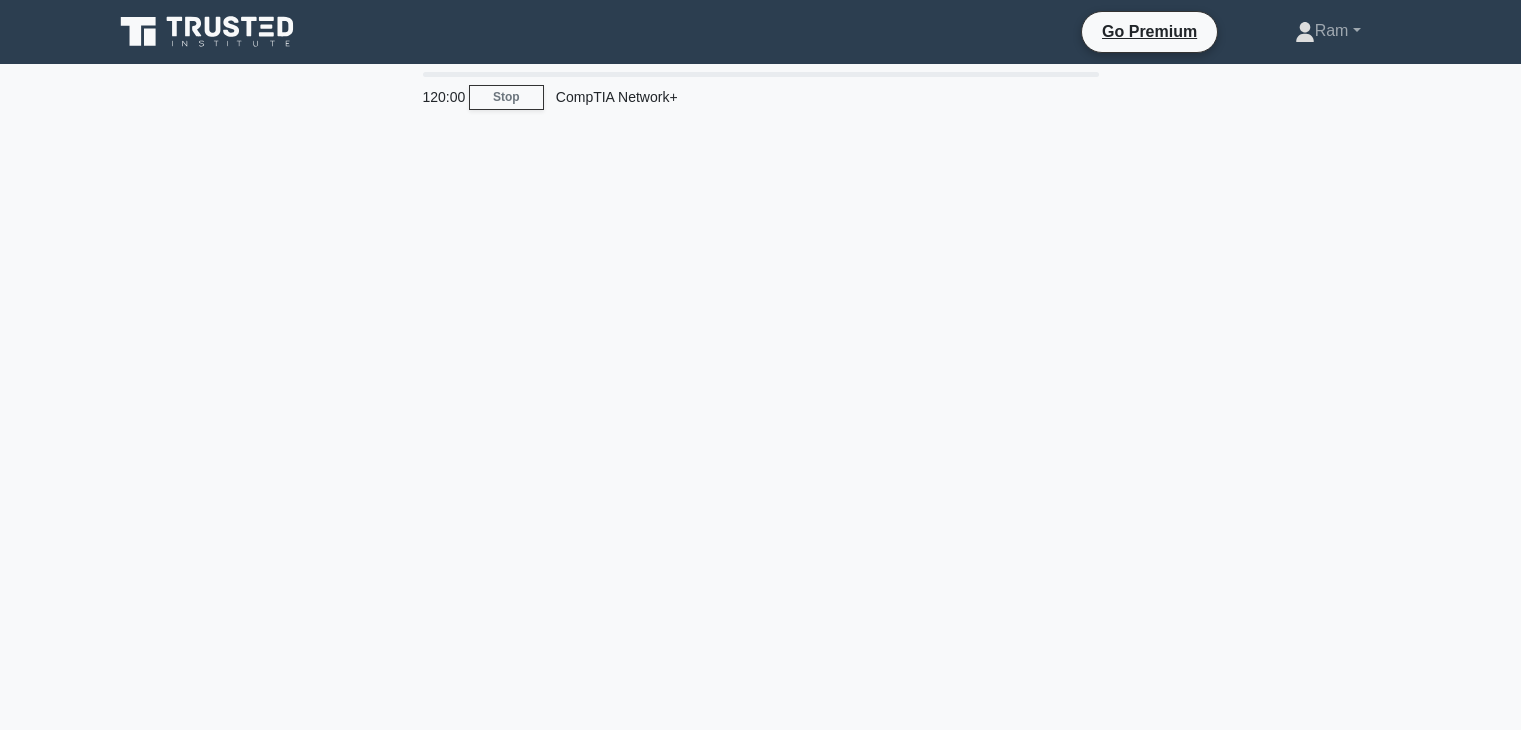 scroll, scrollTop: 0, scrollLeft: 0, axis: both 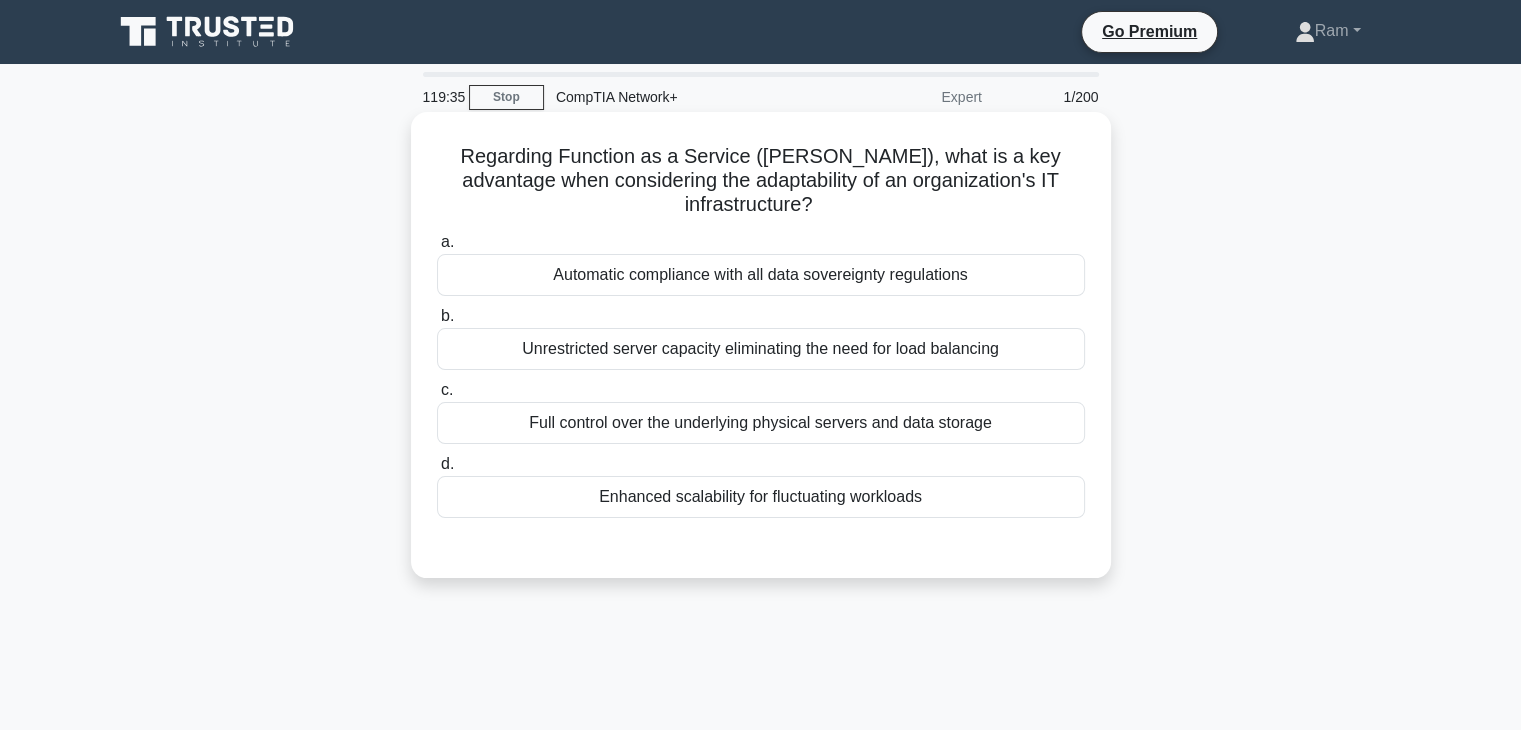 click on "Automatic compliance with all data sovereignty regulations" at bounding box center [761, 275] 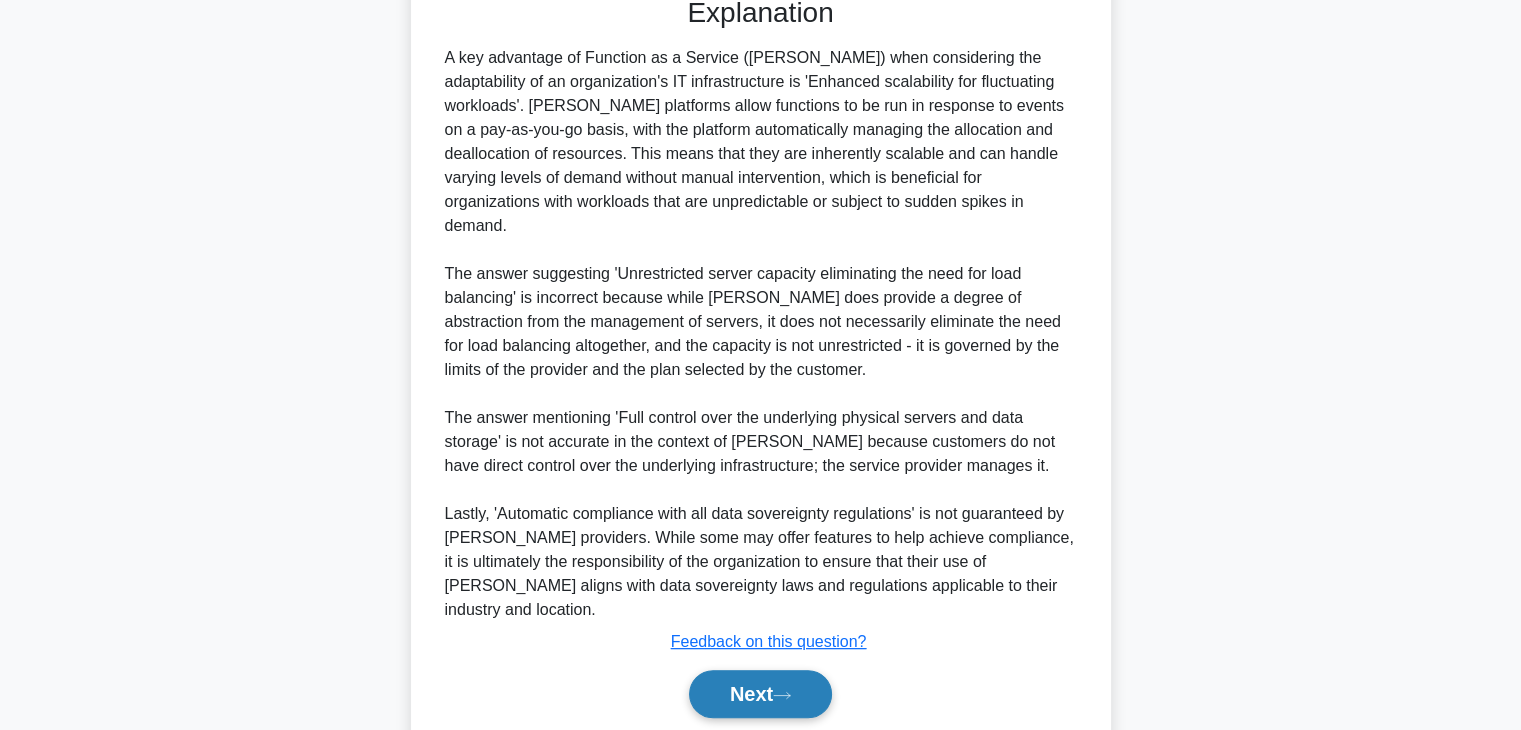 click on "Next" at bounding box center (760, 694) 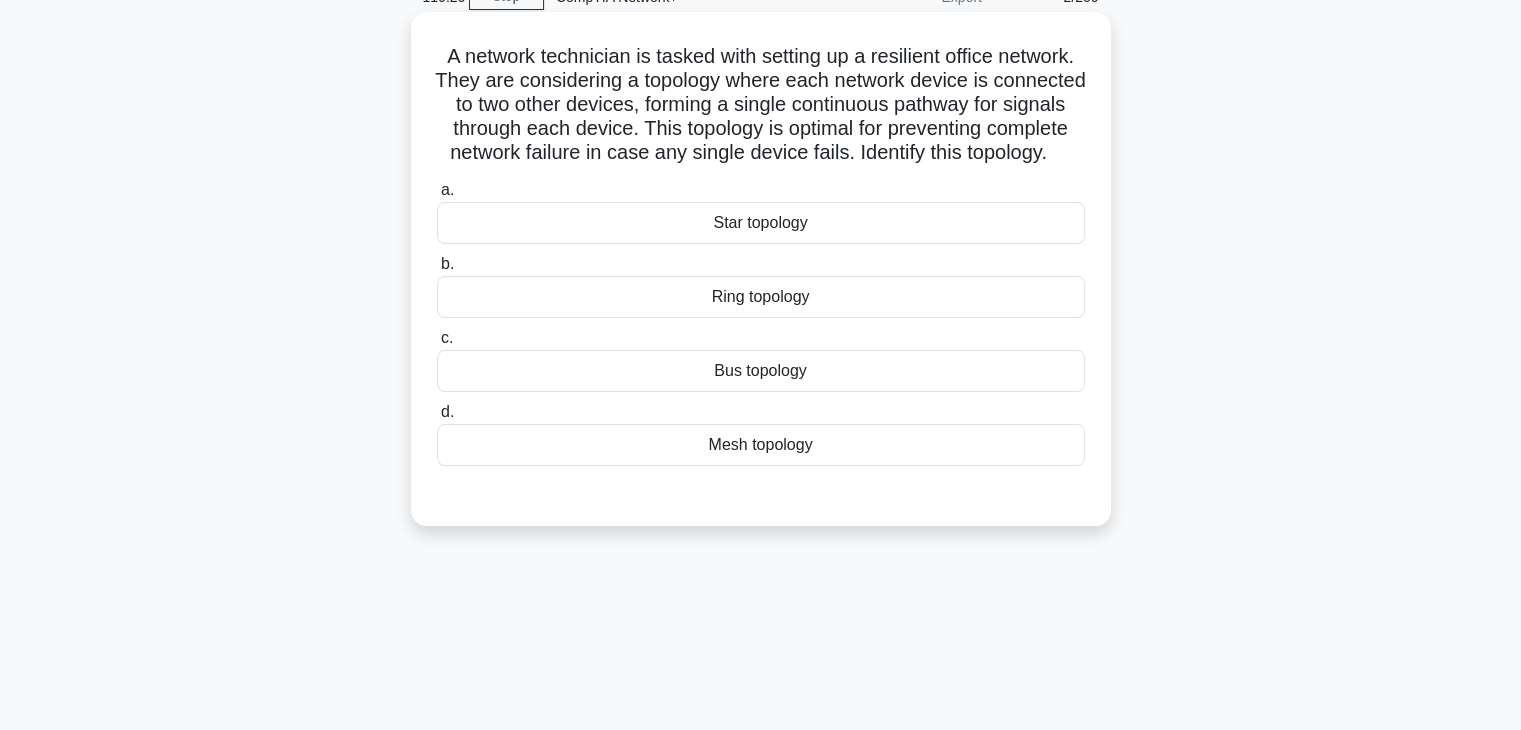 scroll, scrollTop: 0, scrollLeft: 0, axis: both 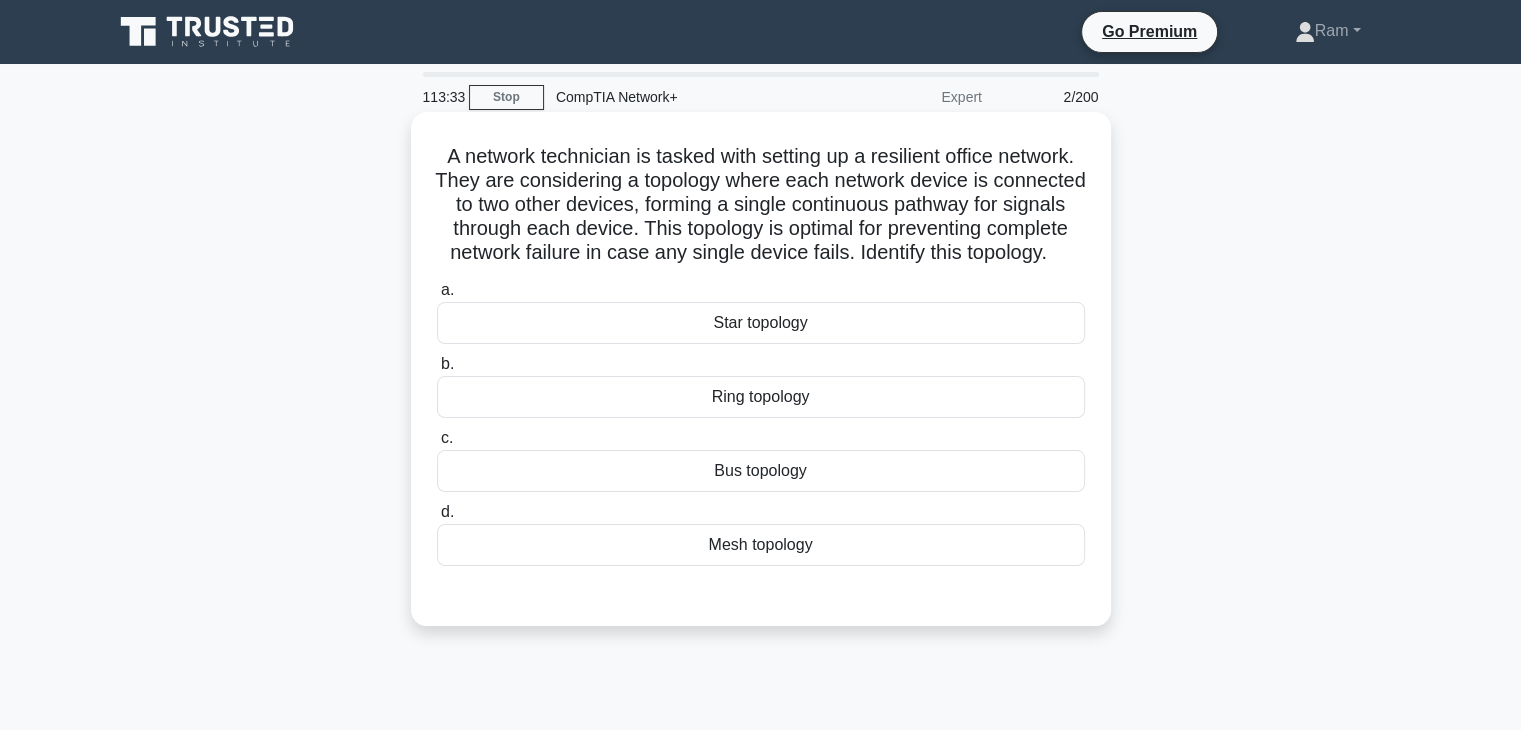 click on "Mesh topology" at bounding box center [761, 545] 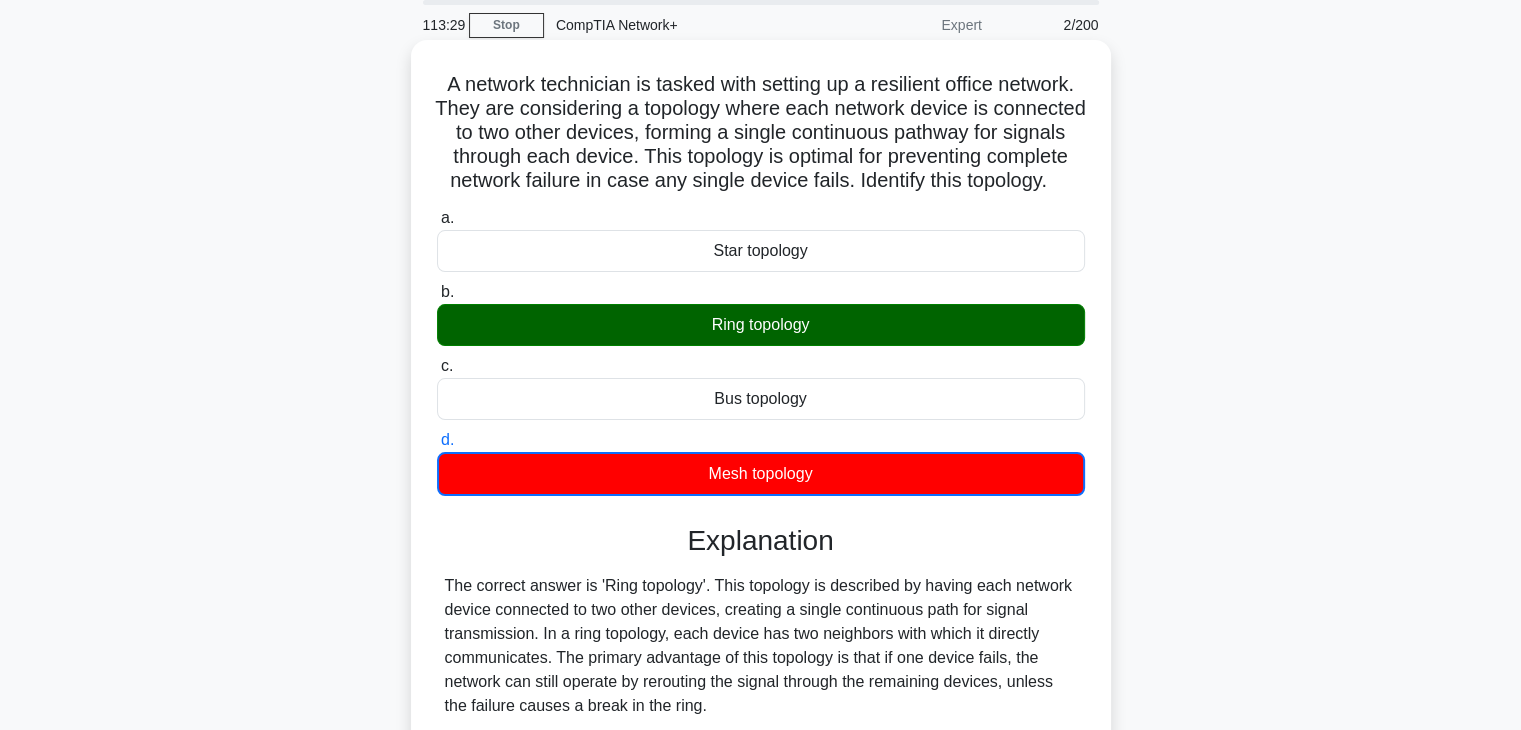 scroll, scrollTop: 56, scrollLeft: 0, axis: vertical 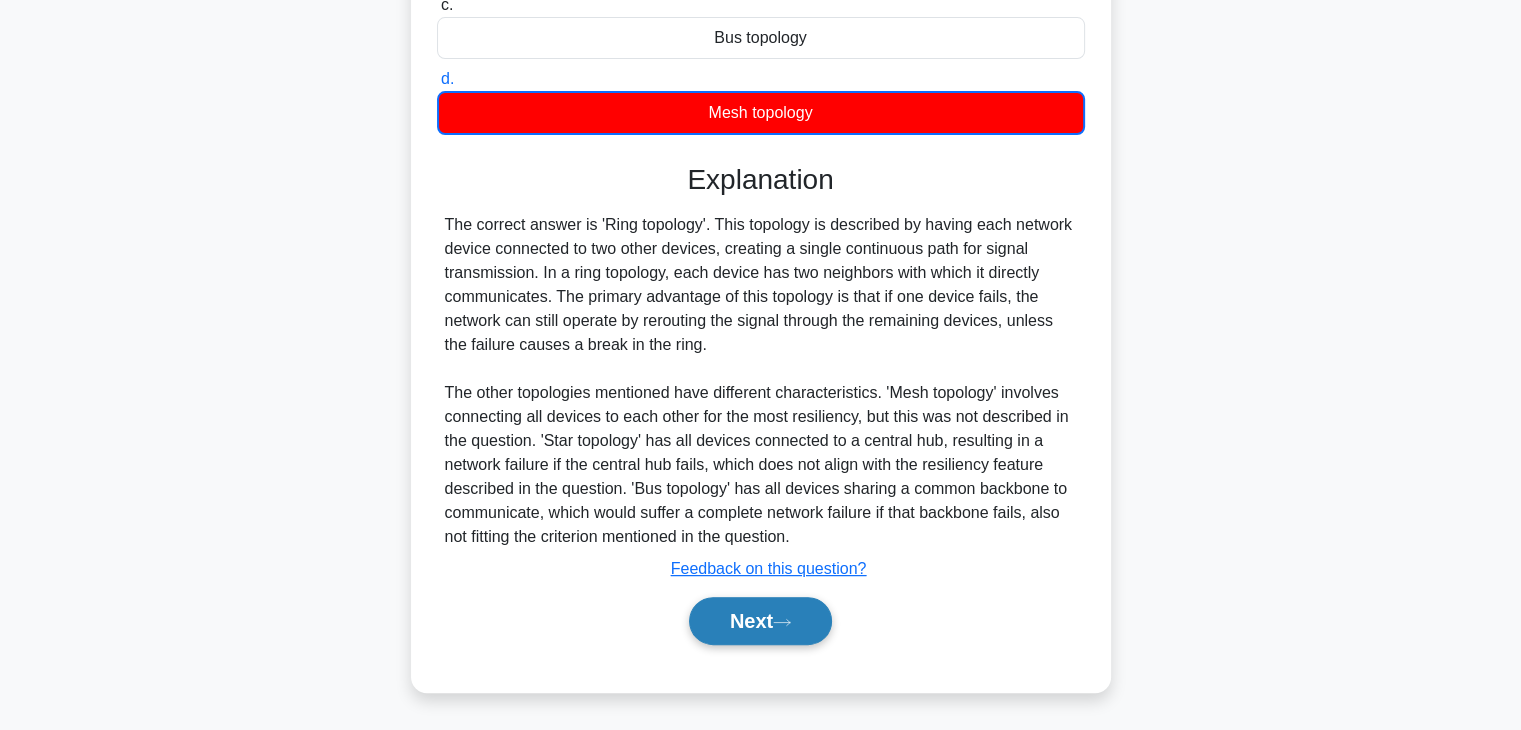click on "Next" at bounding box center [760, 621] 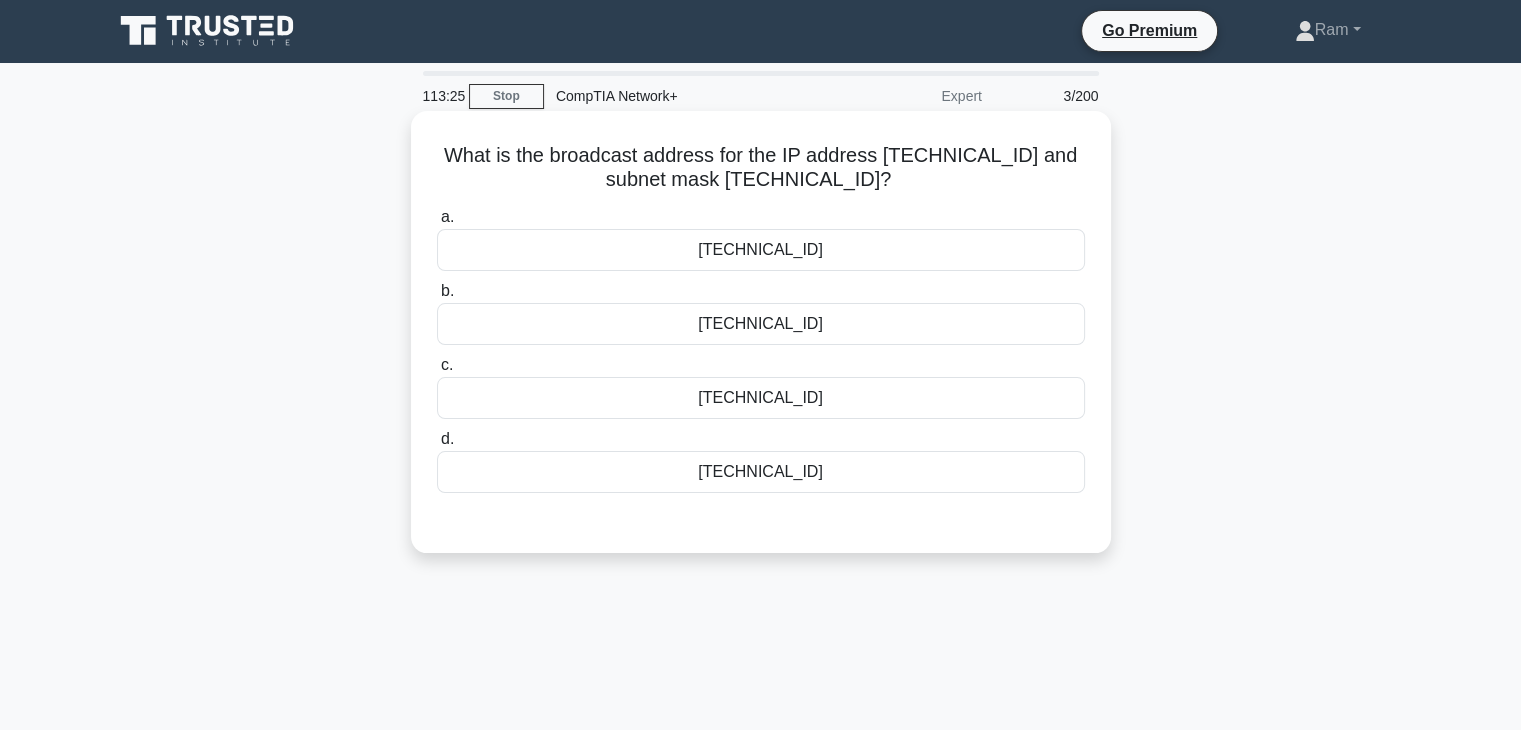 scroll, scrollTop: 0, scrollLeft: 0, axis: both 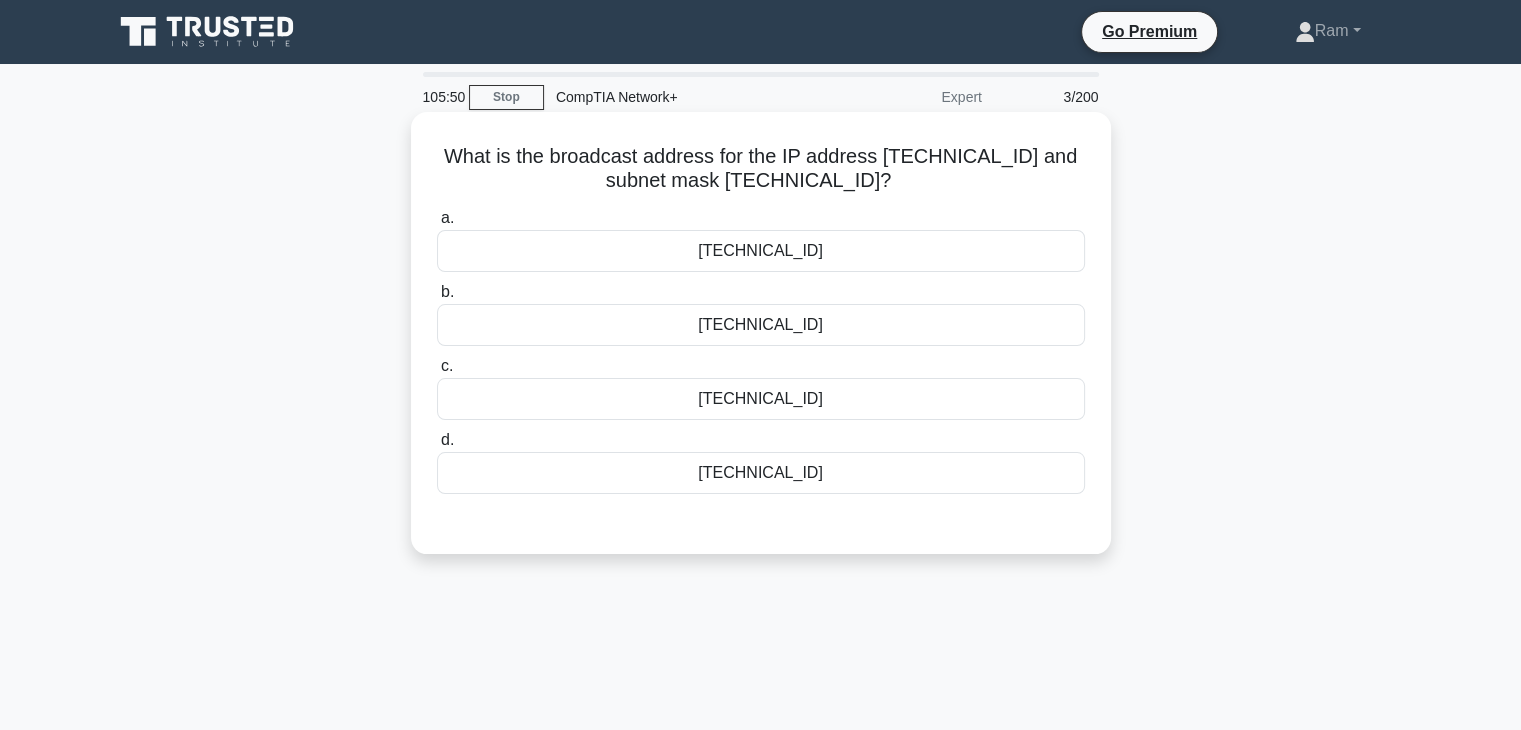 click on "10.5.7.255" at bounding box center (761, 399) 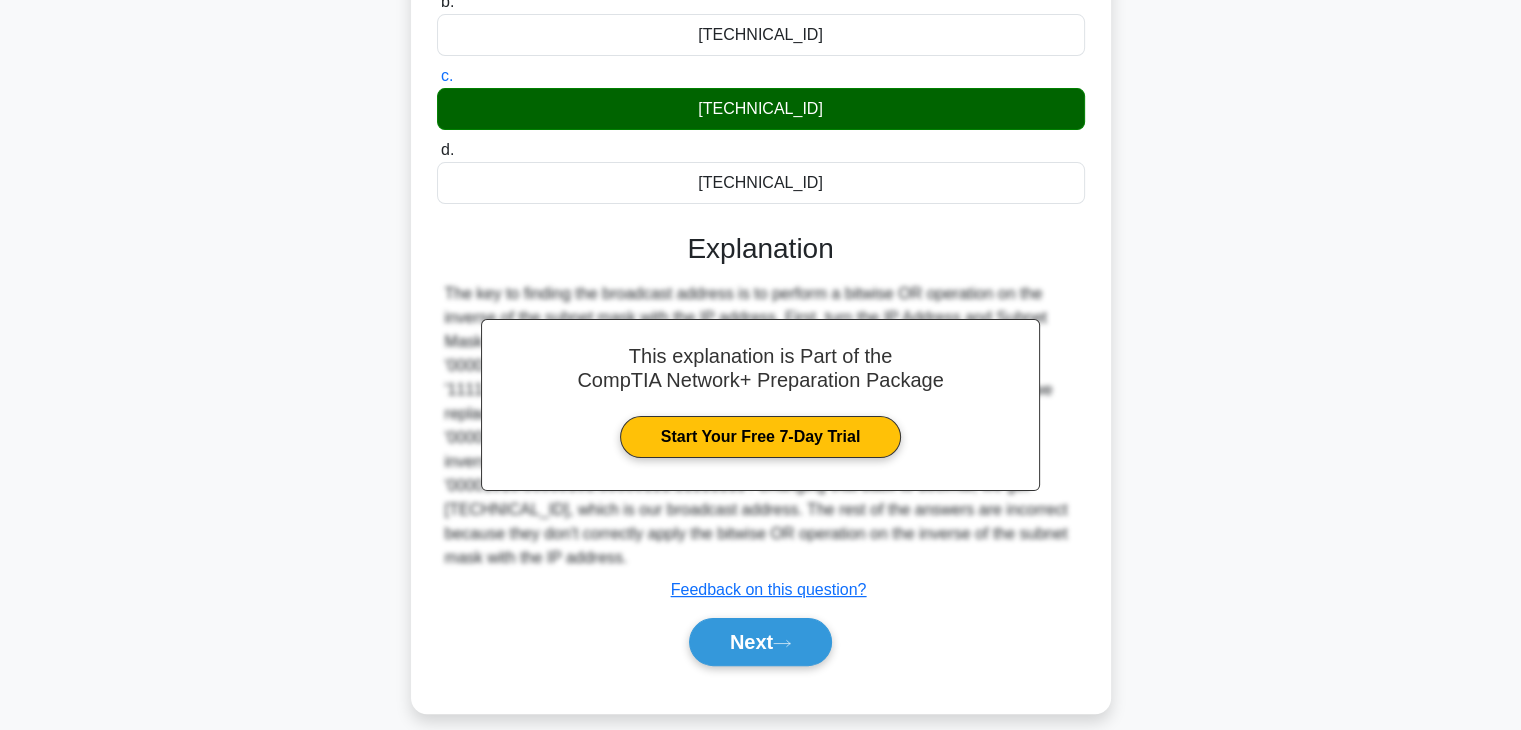 scroll, scrollTop: 351, scrollLeft: 0, axis: vertical 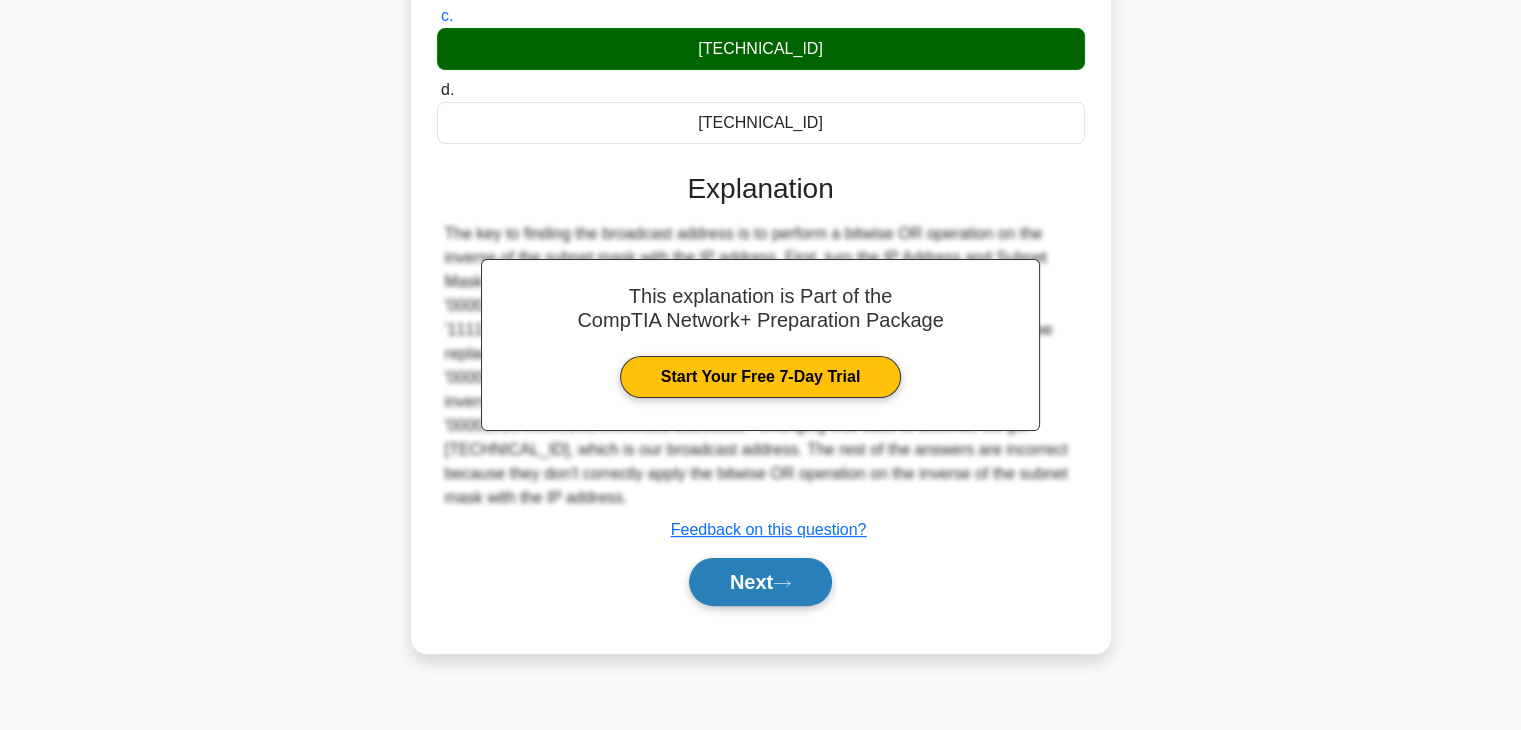 click on "Next" at bounding box center (760, 582) 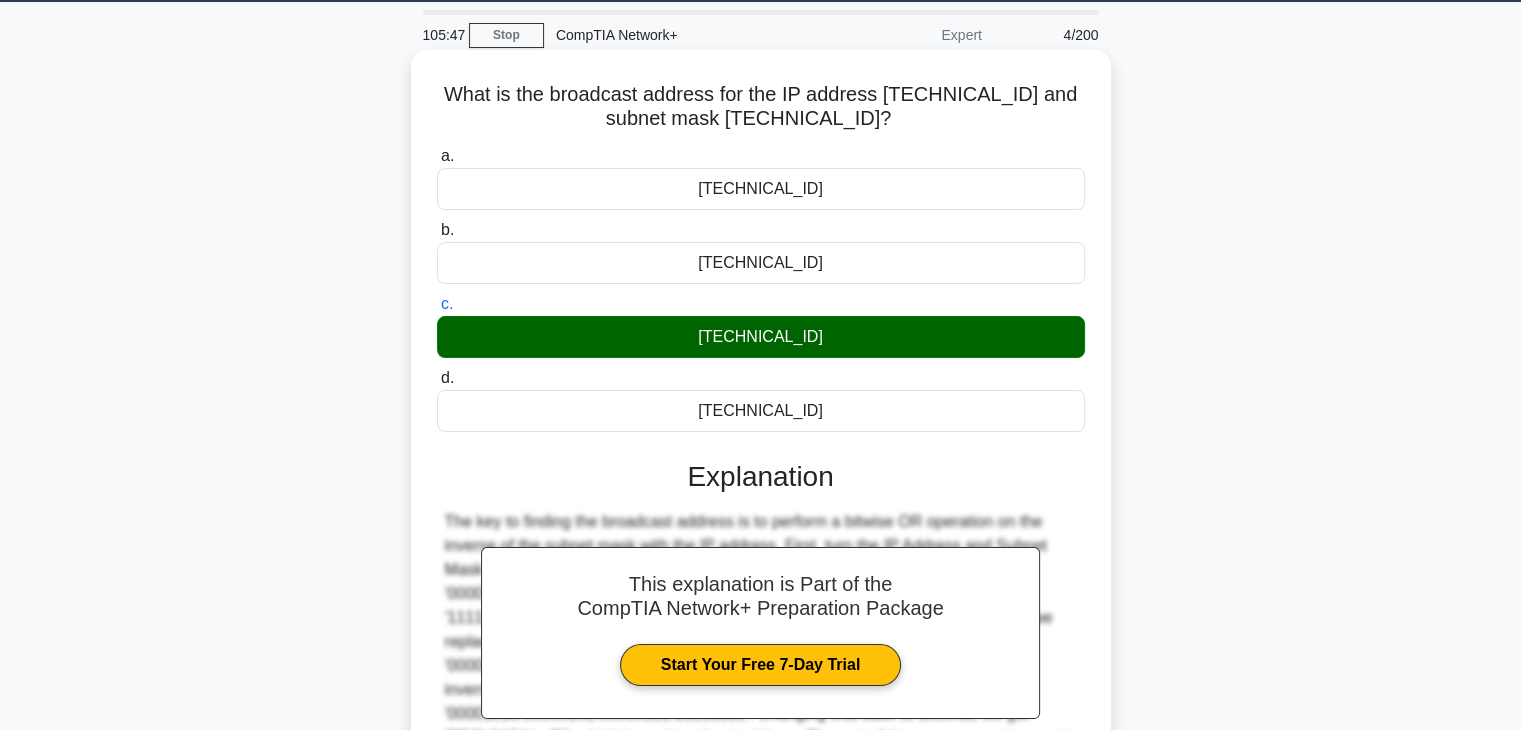 scroll, scrollTop: 0, scrollLeft: 0, axis: both 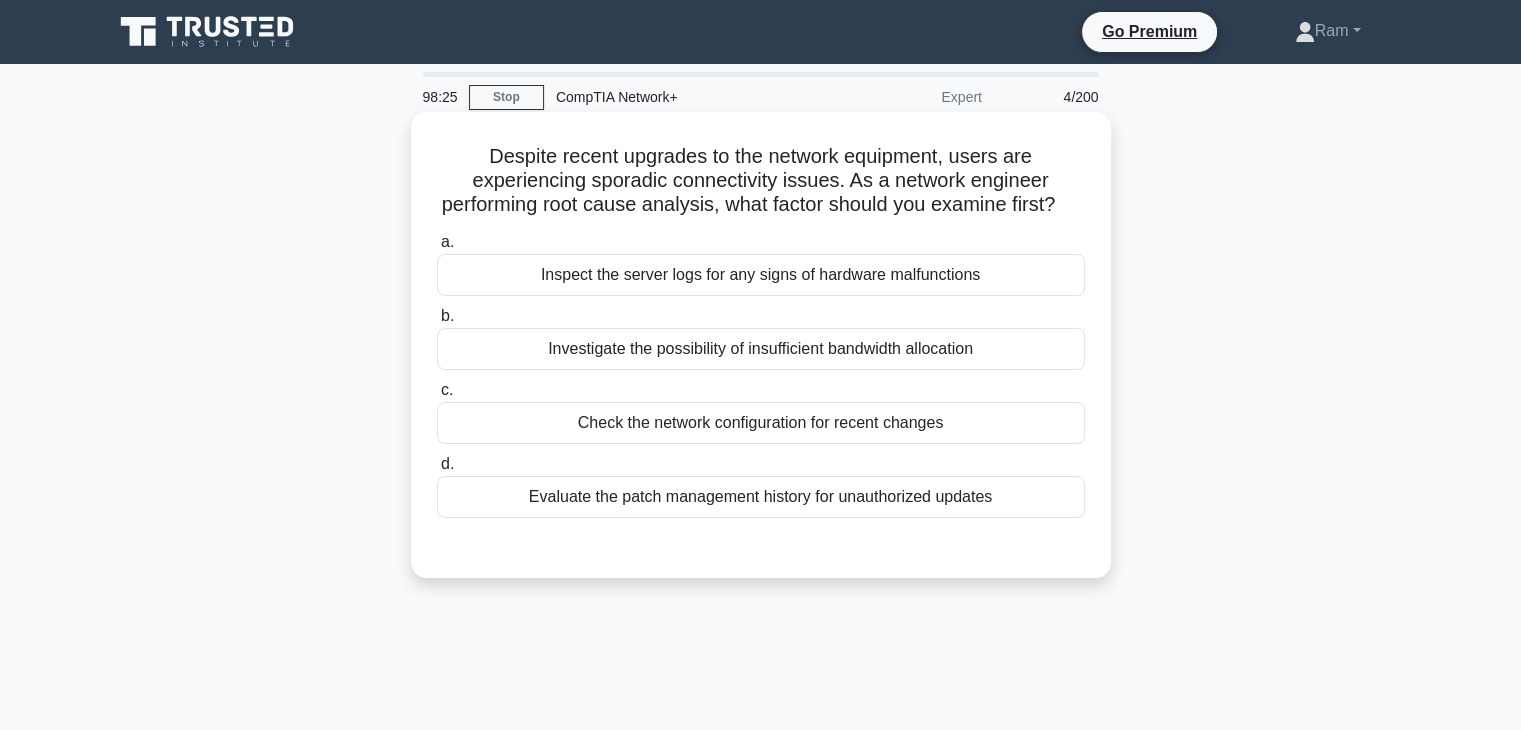 click on "Investigate the possibility of insufficient bandwidth allocation" at bounding box center (761, 349) 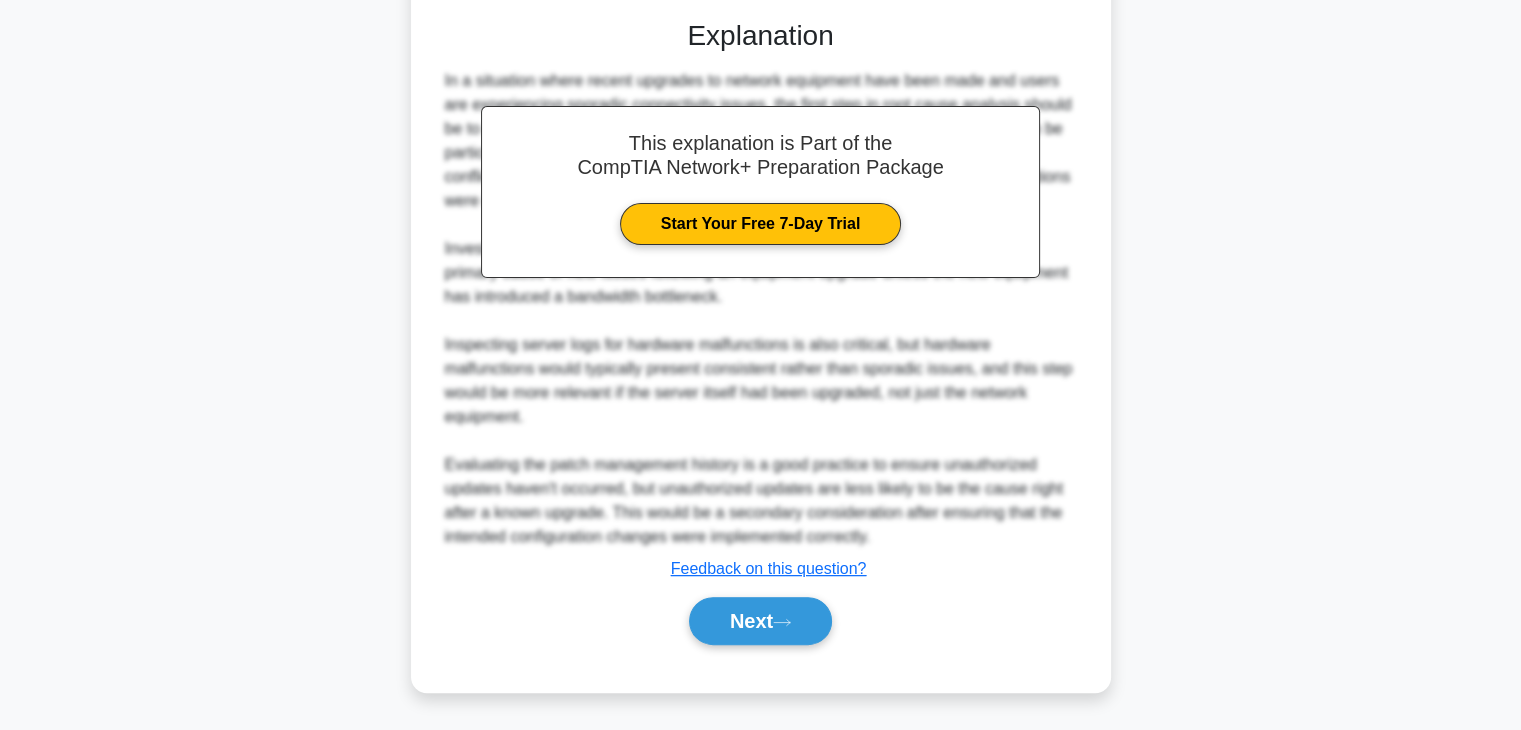 scroll, scrollTop: 552, scrollLeft: 0, axis: vertical 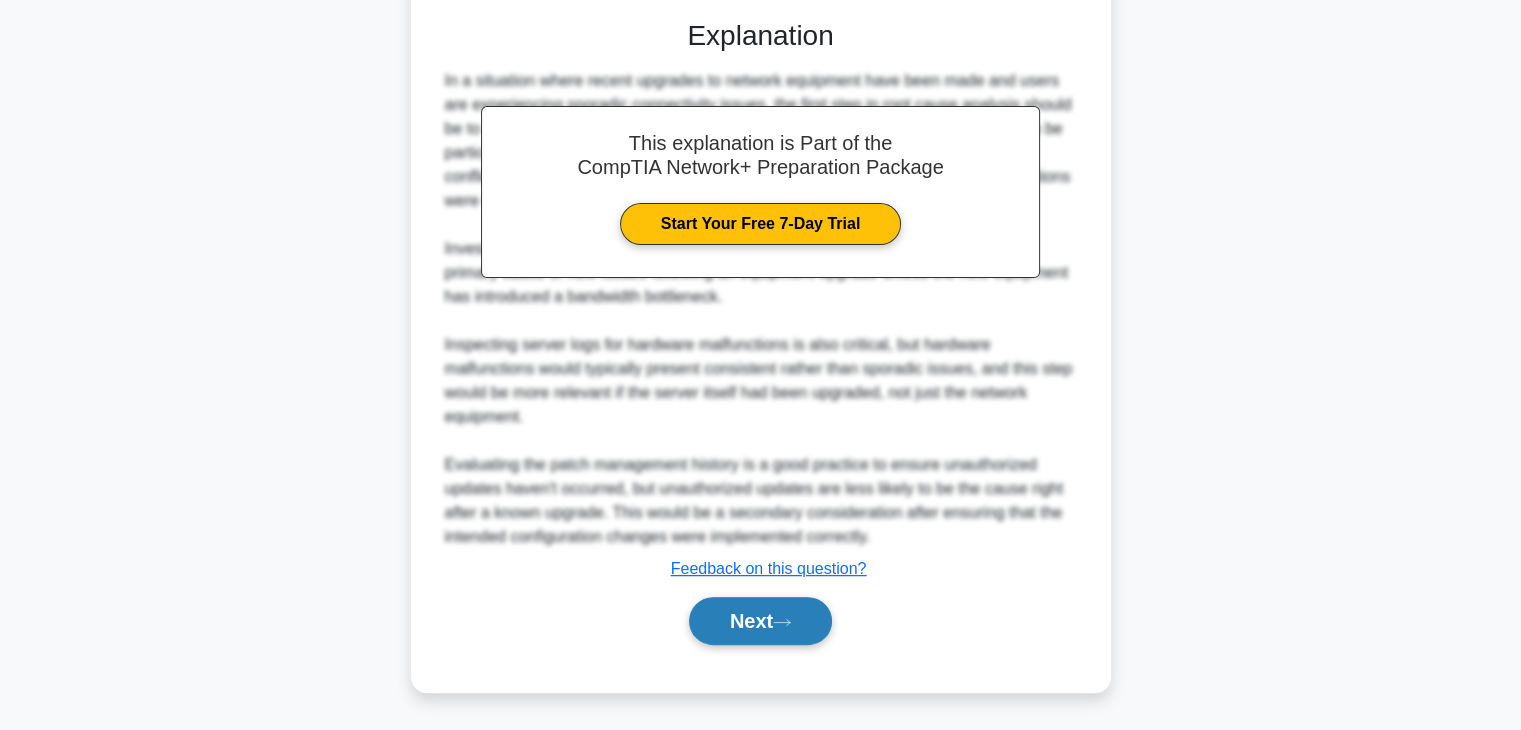 click on "Next" at bounding box center [760, 621] 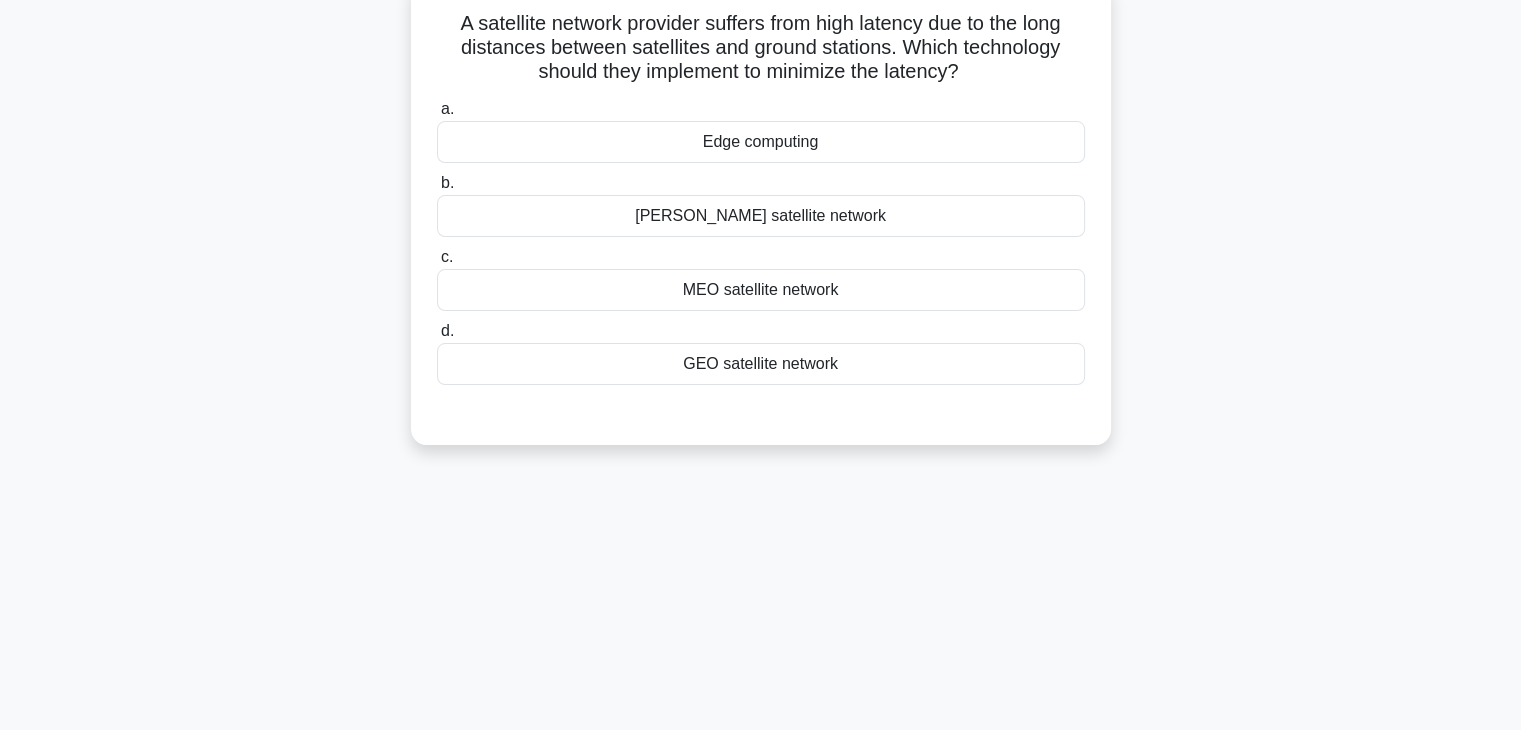 scroll, scrollTop: 0, scrollLeft: 0, axis: both 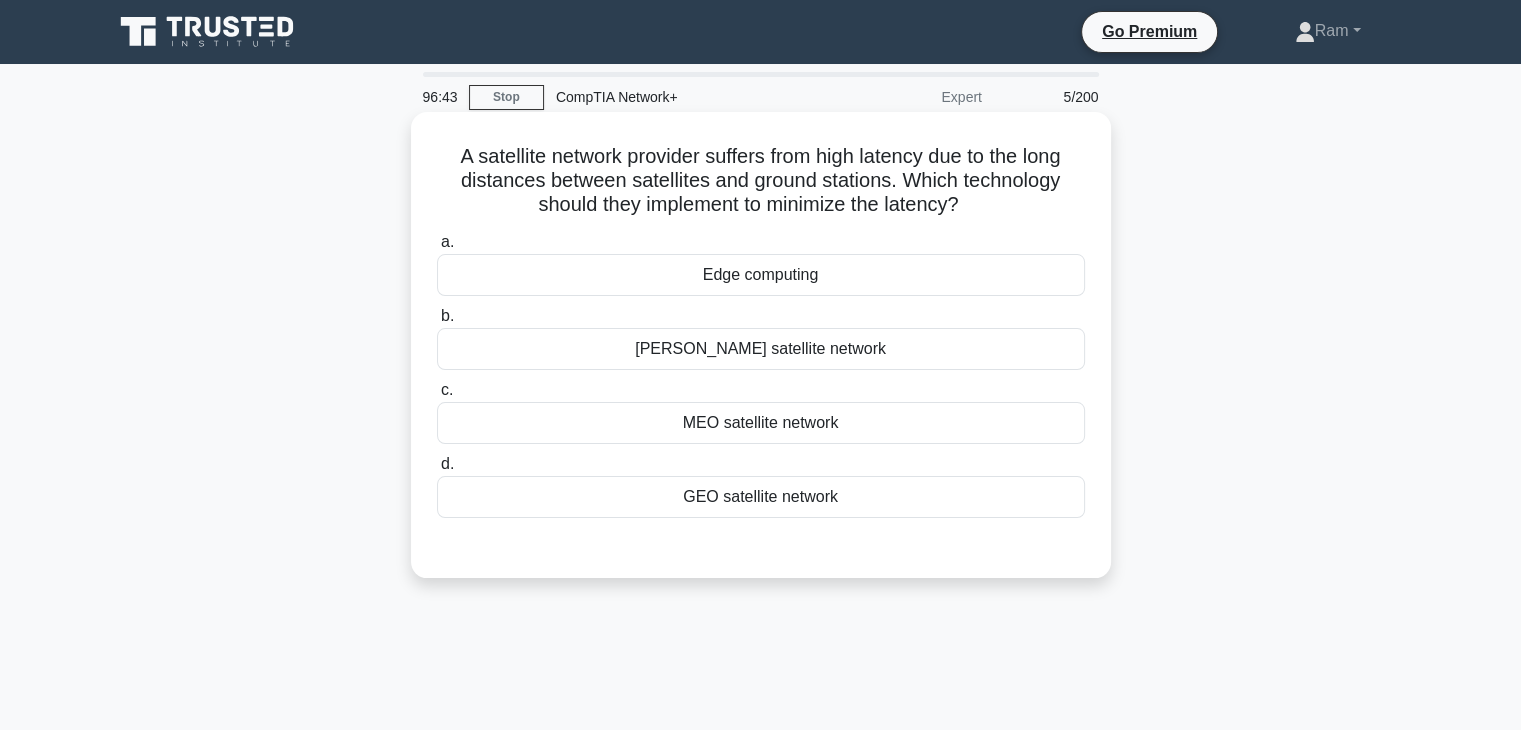 click on "GEO satellite network" at bounding box center (761, 497) 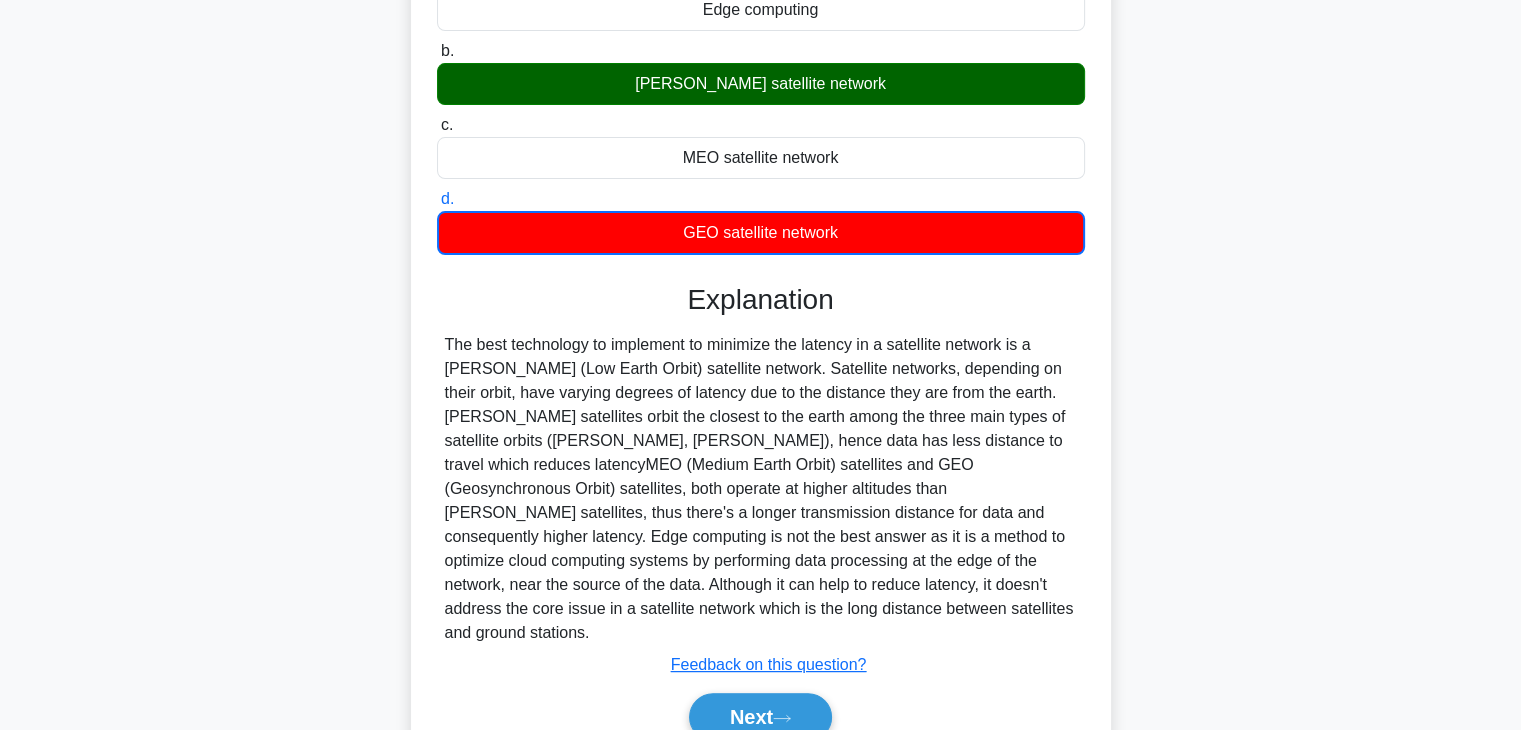 scroll, scrollTop: 300, scrollLeft: 0, axis: vertical 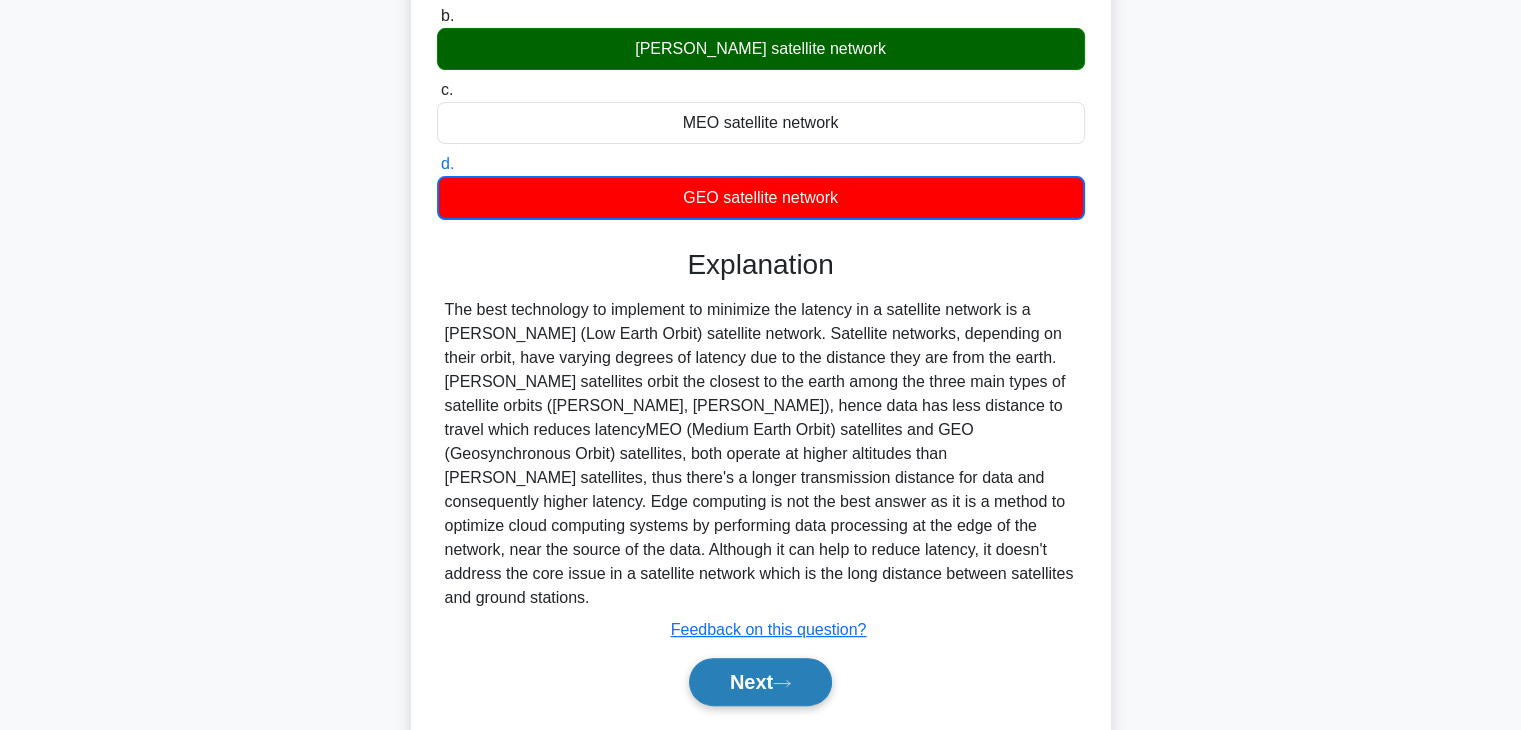 click on "Next" at bounding box center (760, 682) 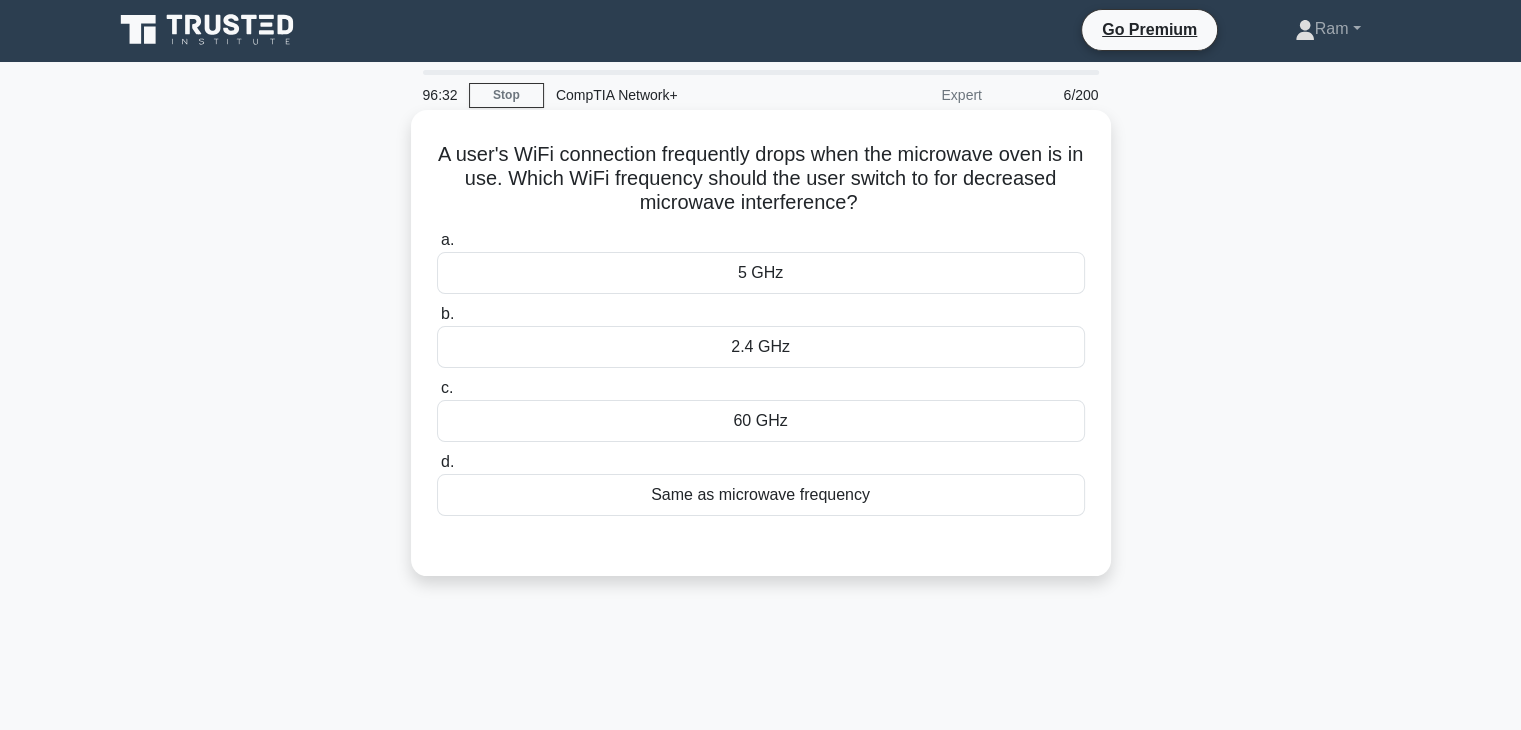 scroll, scrollTop: 0, scrollLeft: 0, axis: both 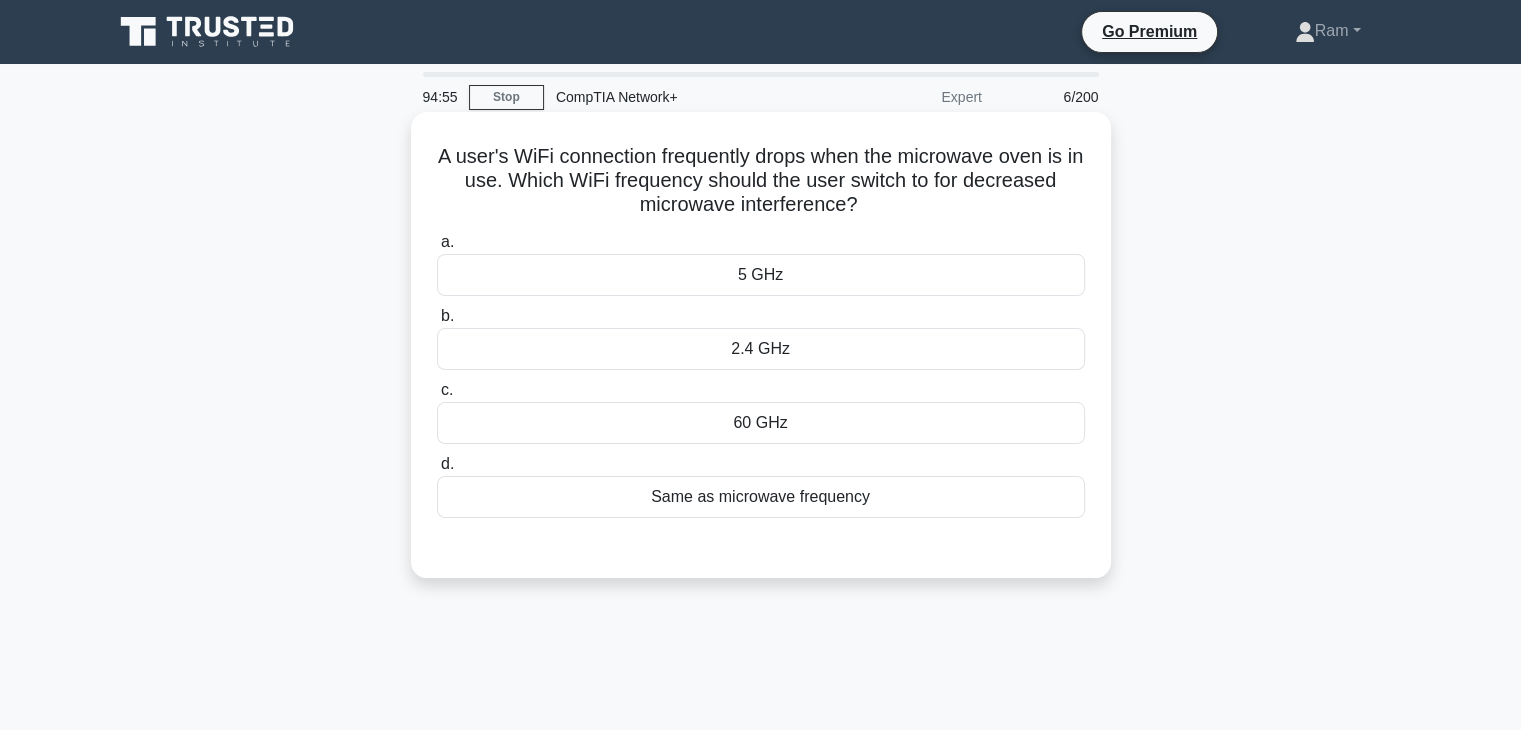 click on "5 GHz" at bounding box center [761, 275] 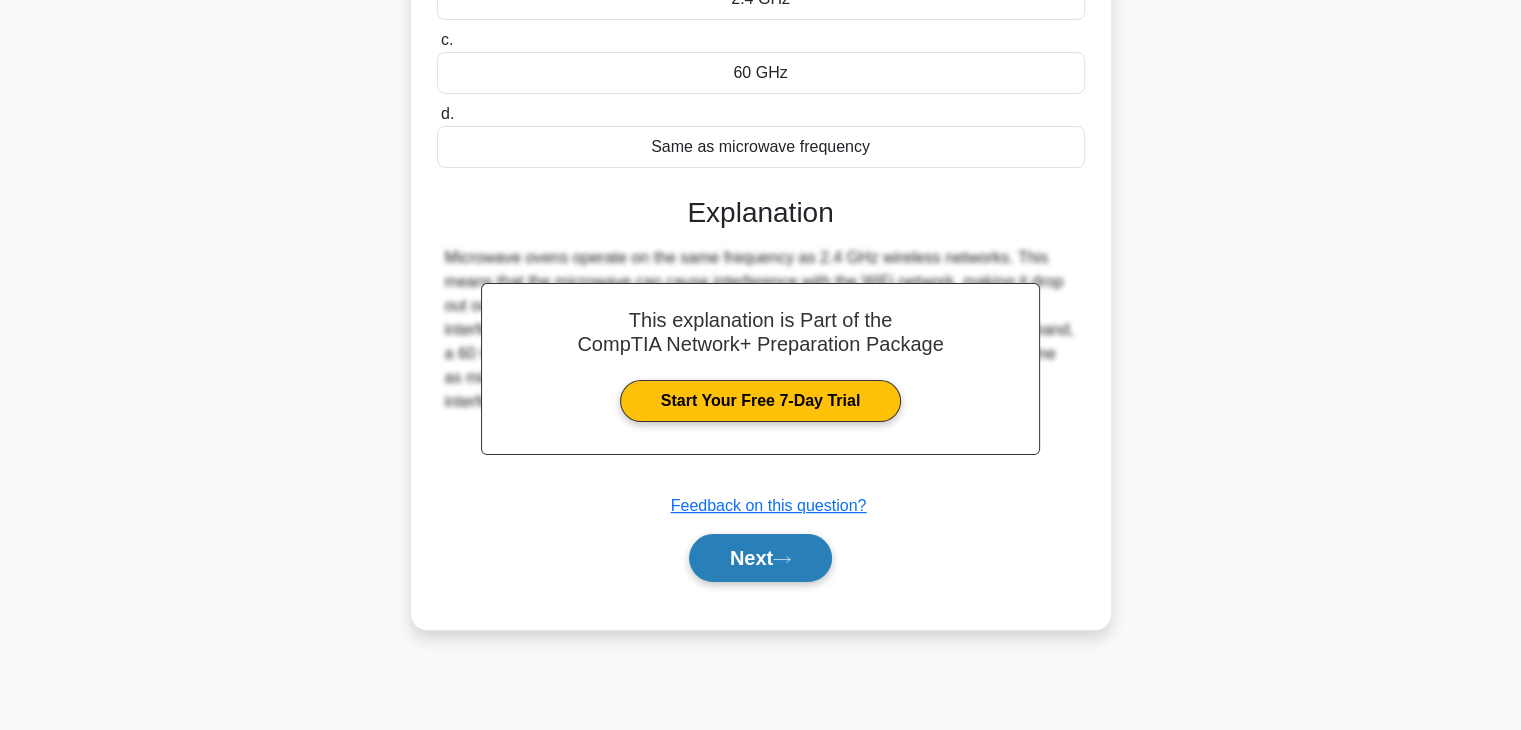 click on "Next" at bounding box center (760, 558) 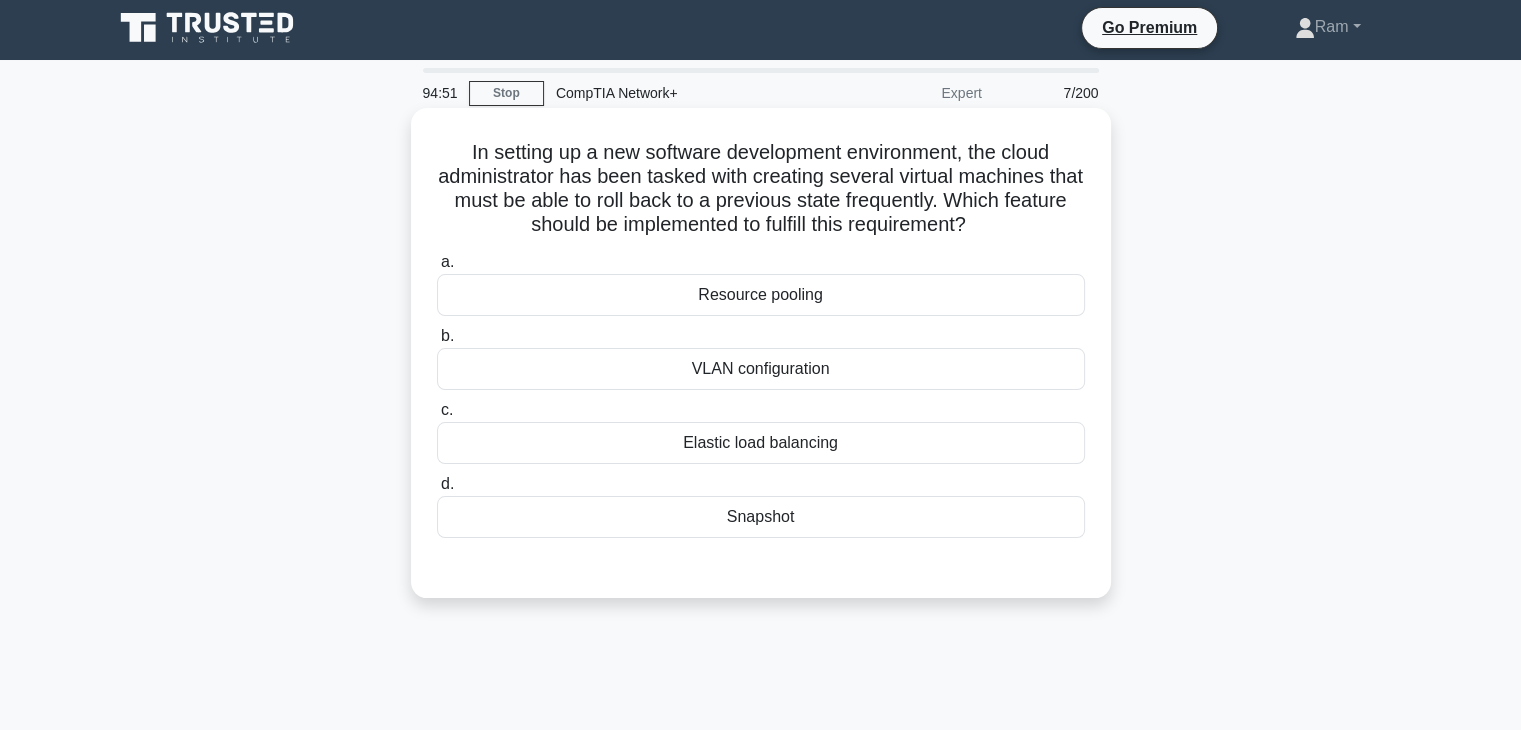 scroll, scrollTop: 0, scrollLeft: 0, axis: both 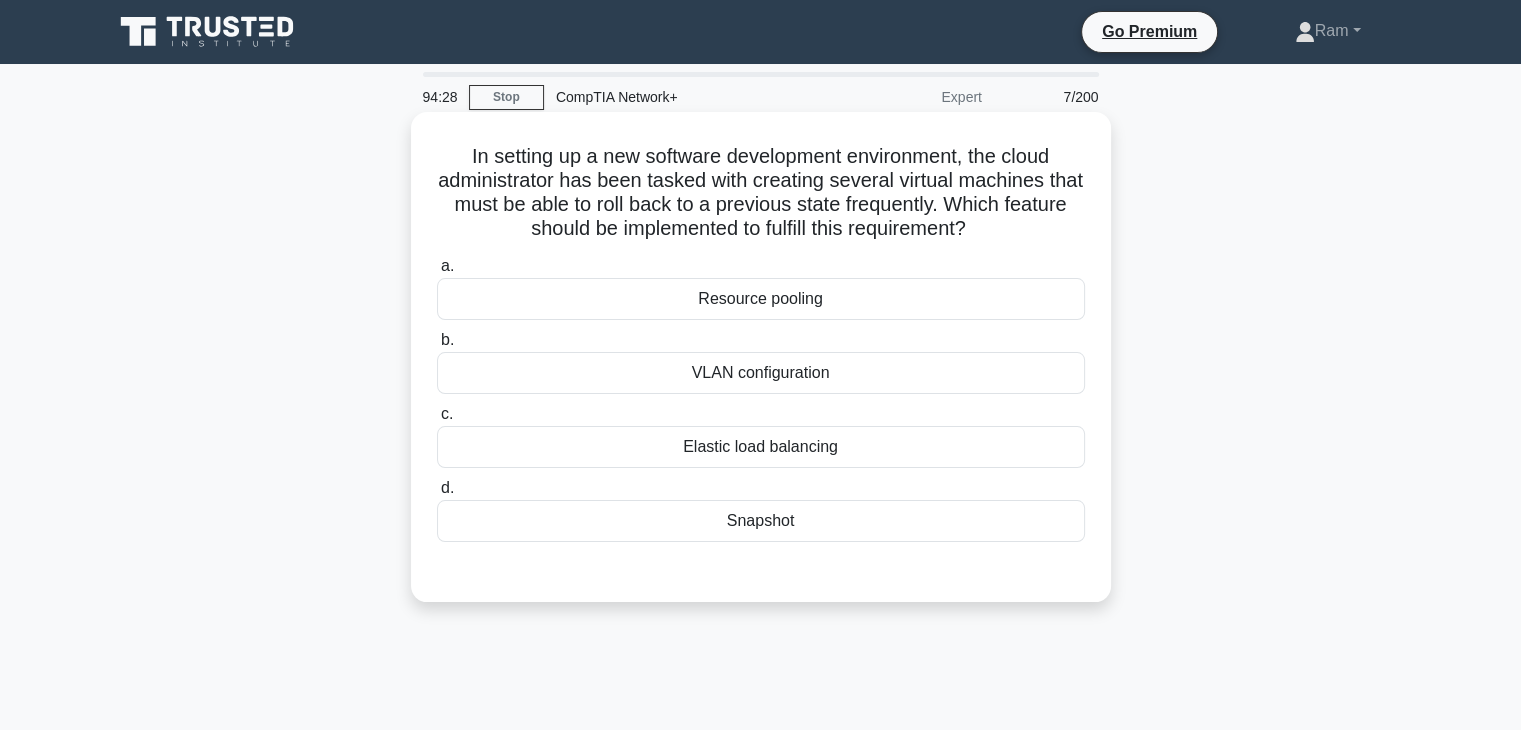 click on "Elastic load balancing" at bounding box center (761, 447) 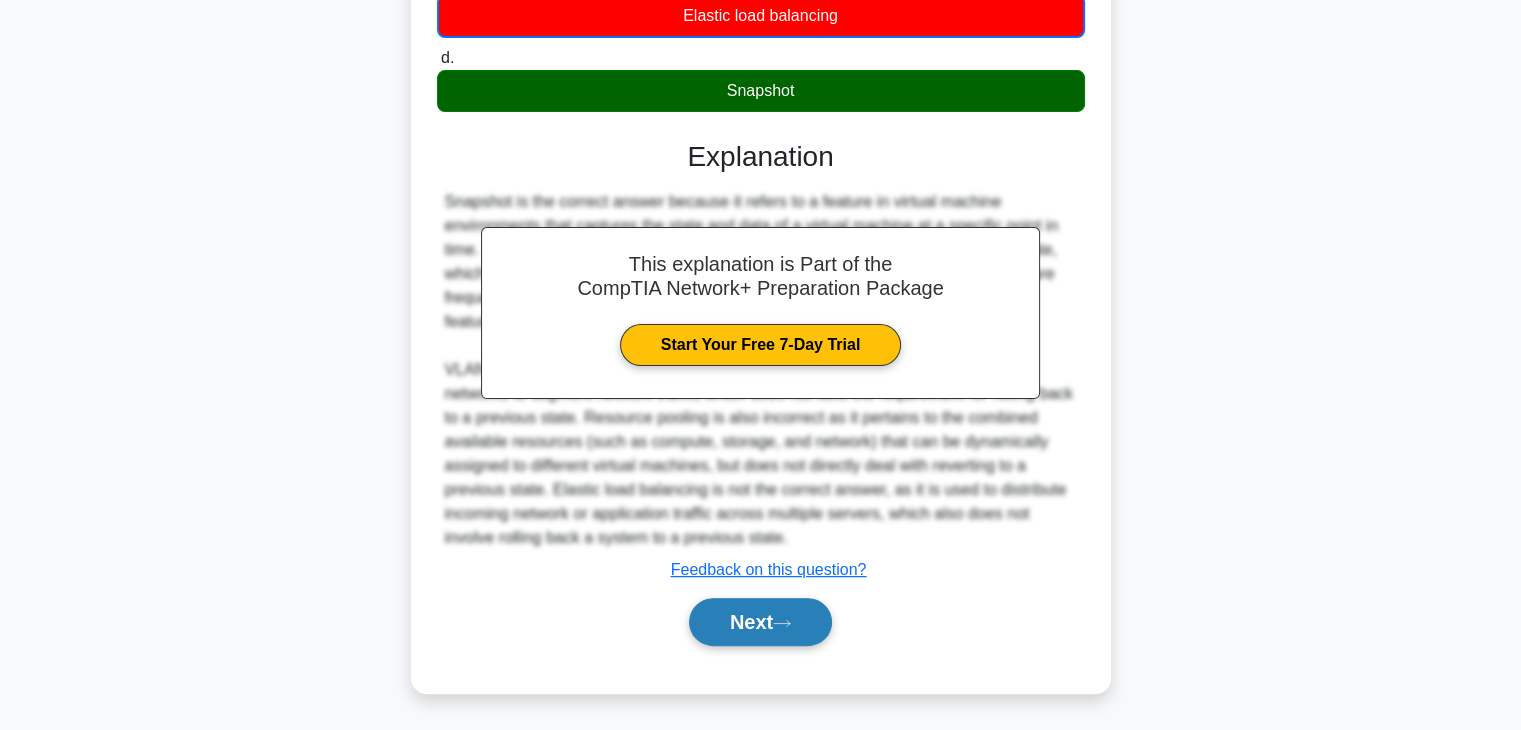 click on "Next" at bounding box center (760, 622) 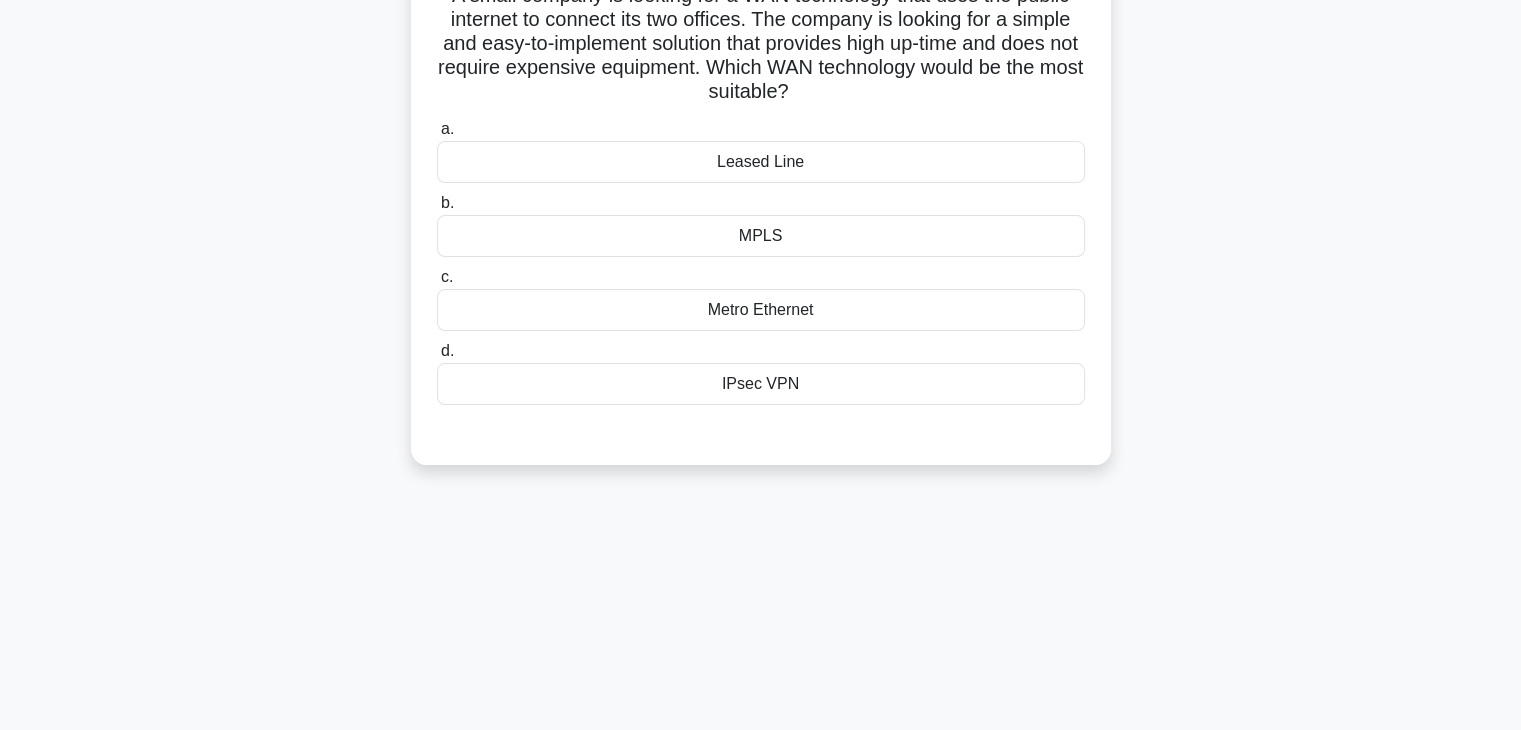 scroll, scrollTop: 0, scrollLeft: 0, axis: both 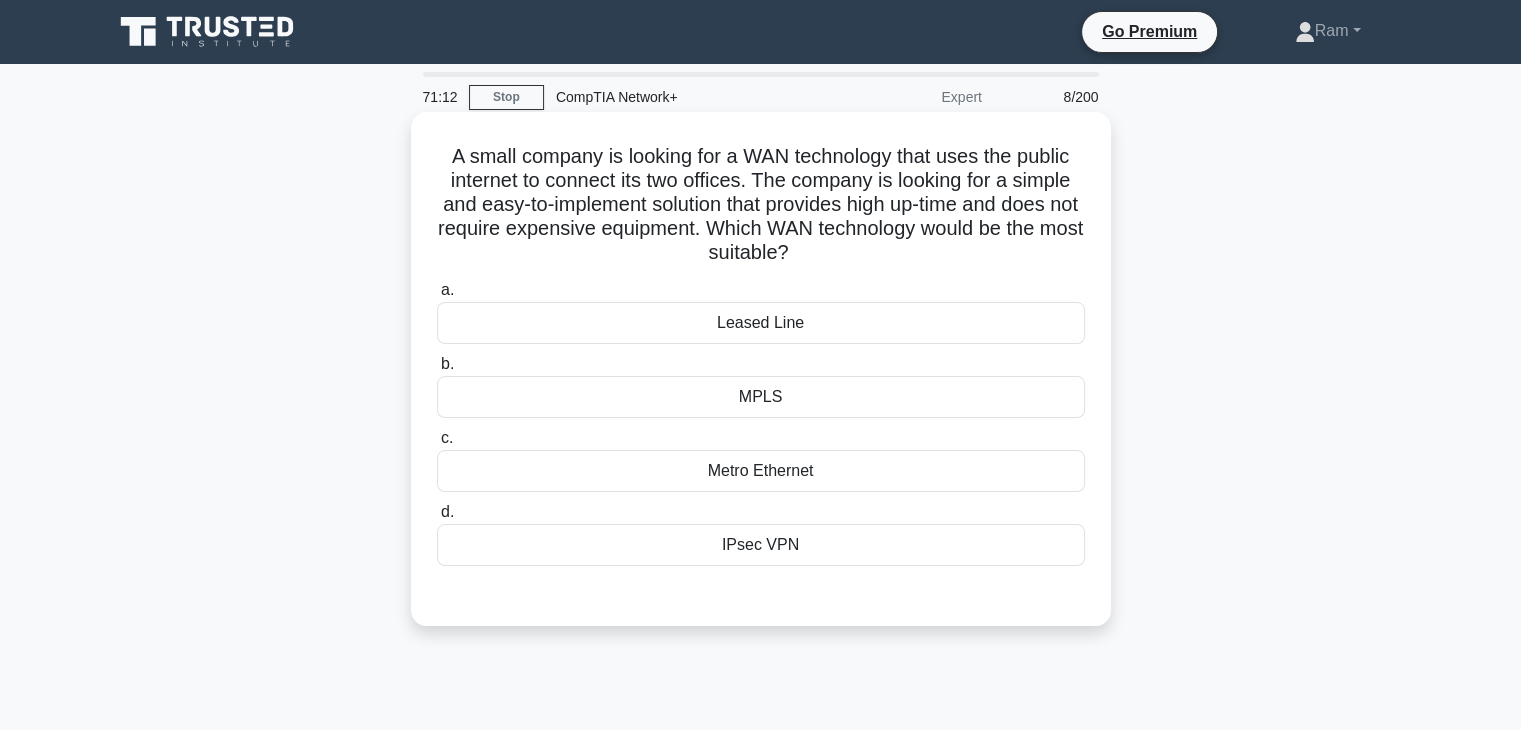 click on "Leased Line" at bounding box center (761, 323) 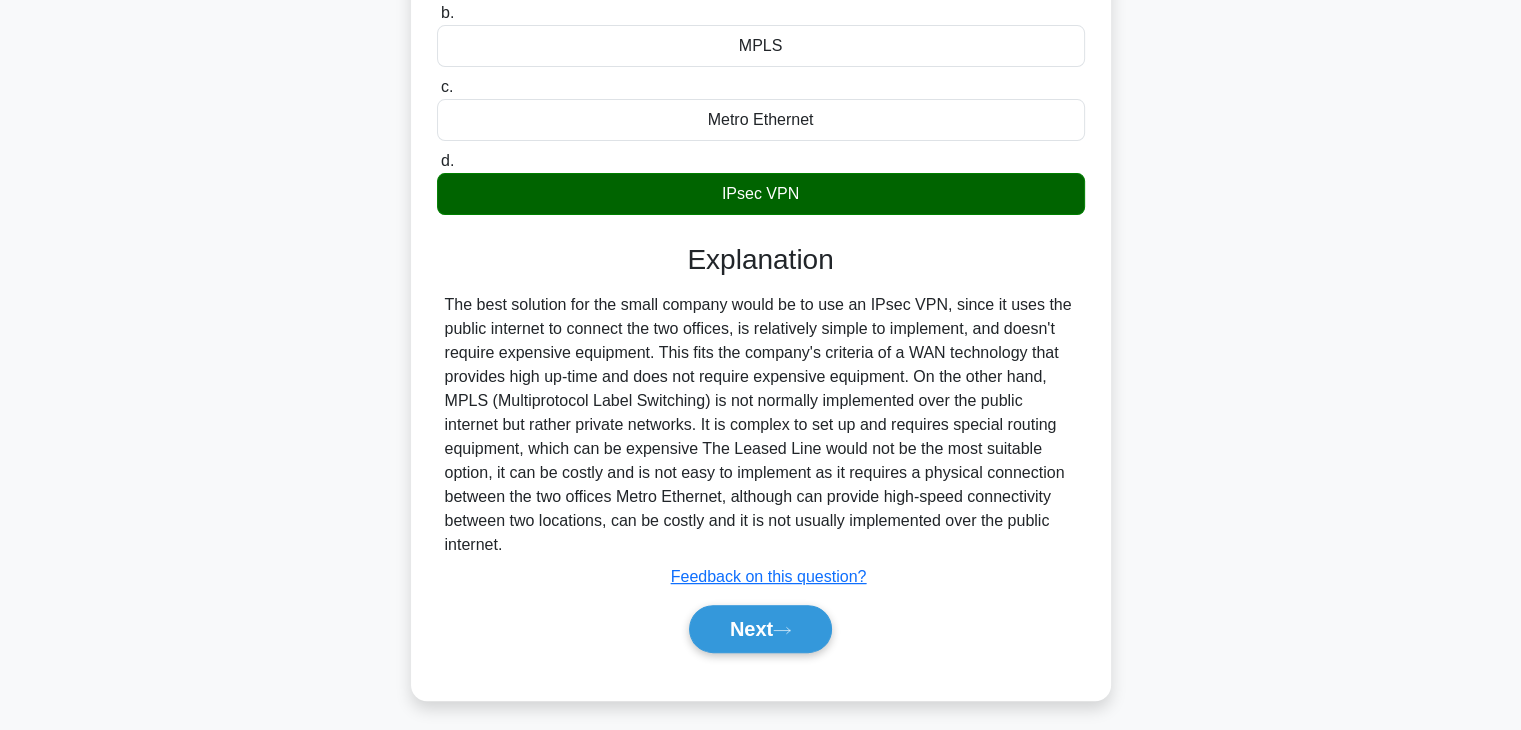 scroll, scrollTop: 360, scrollLeft: 0, axis: vertical 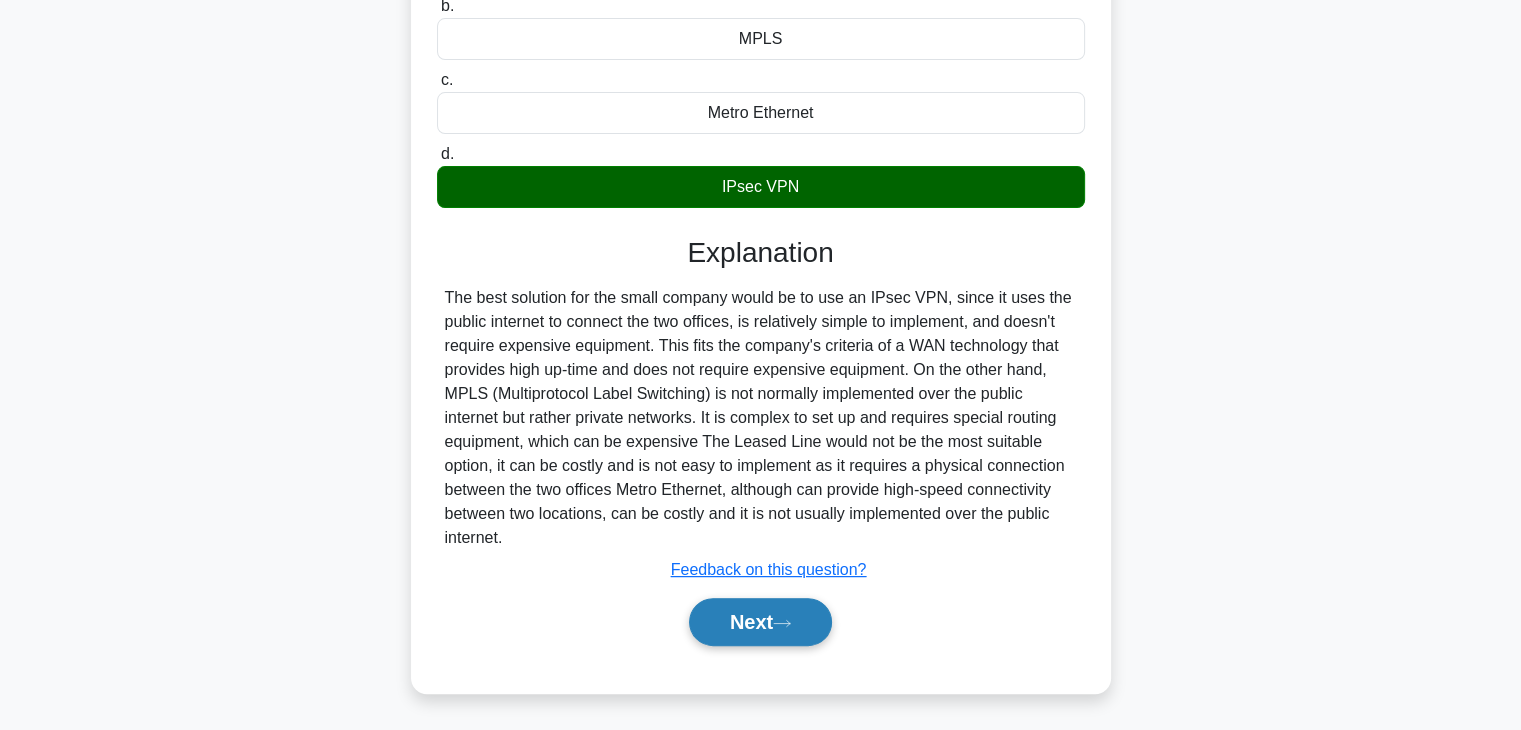 click on "Next" at bounding box center [760, 622] 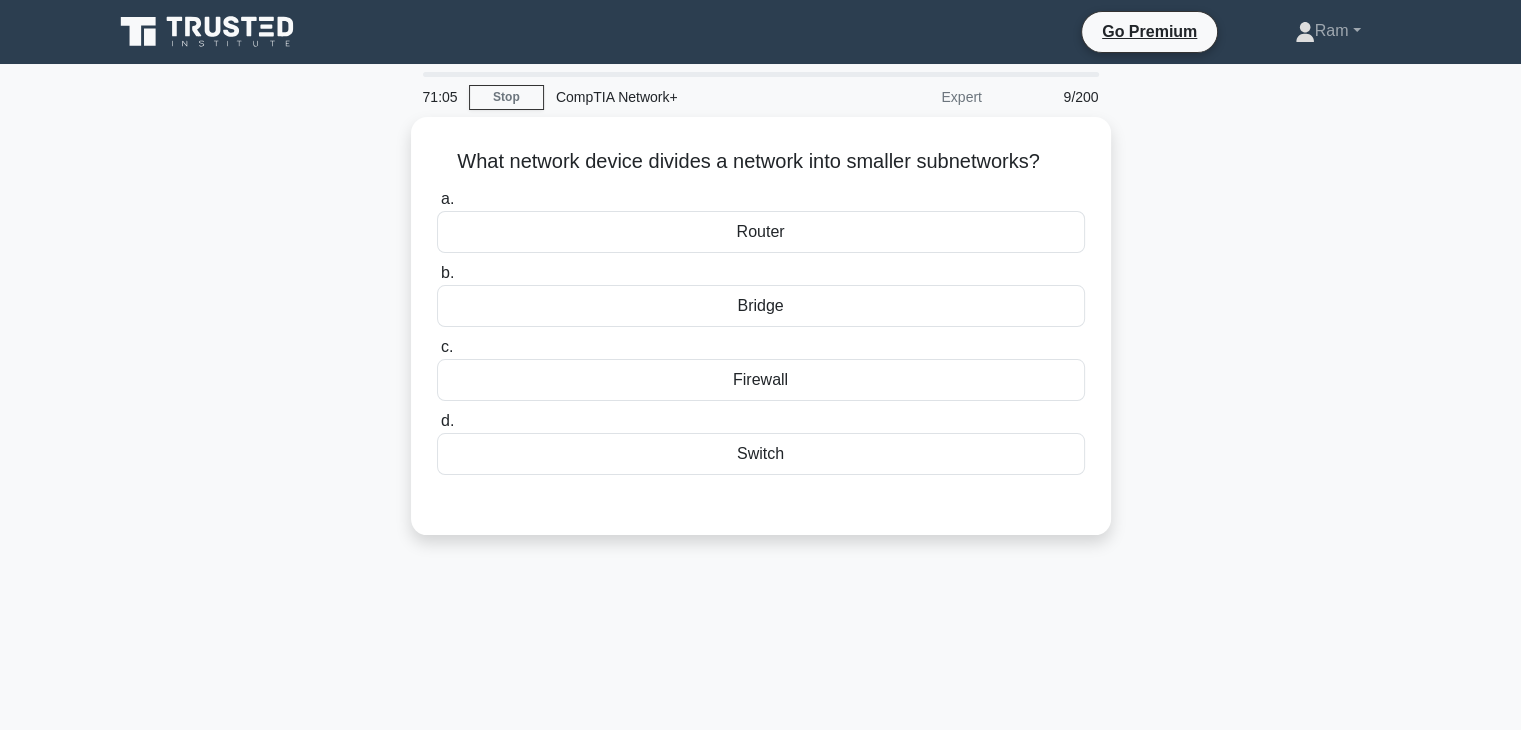 scroll, scrollTop: 0, scrollLeft: 0, axis: both 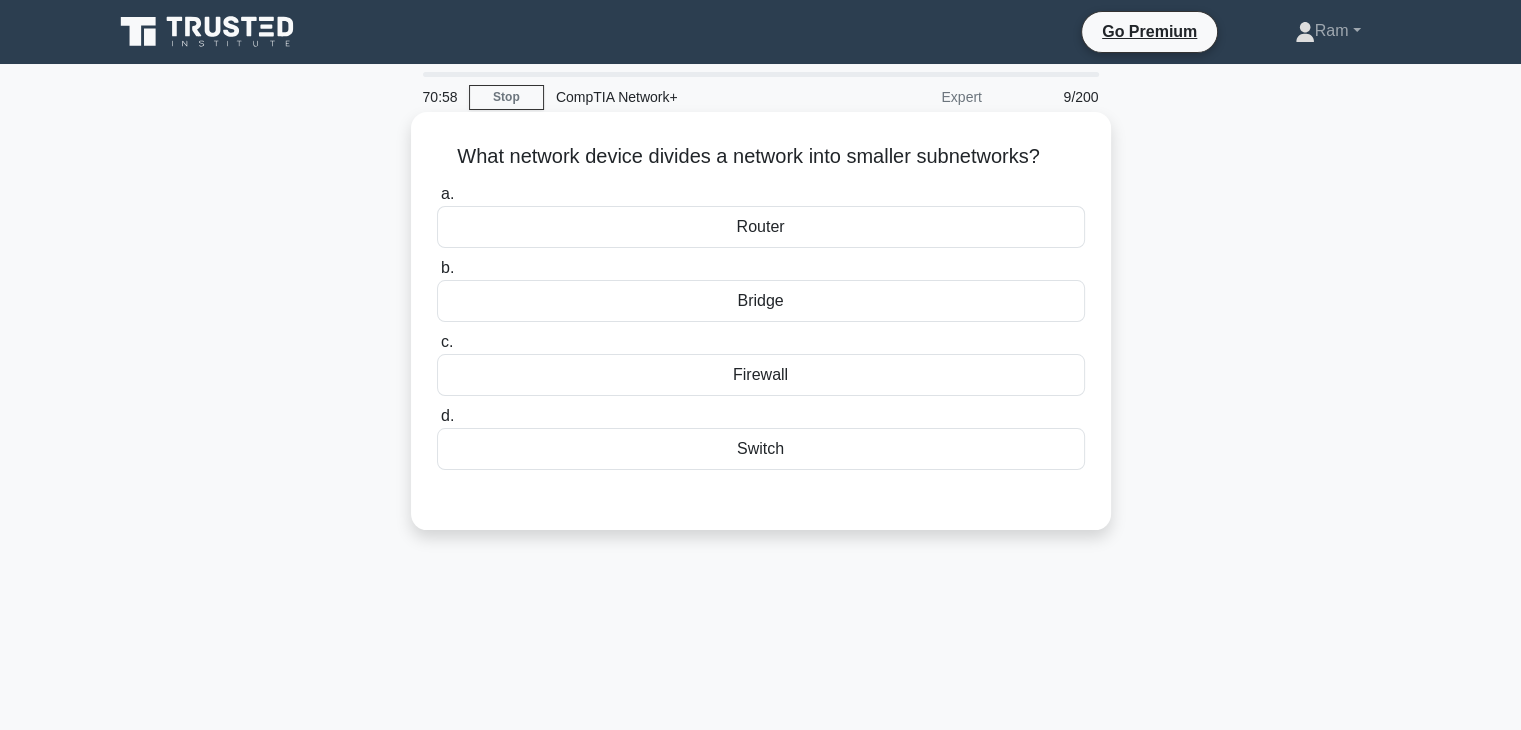 click on "Switch" at bounding box center [761, 449] 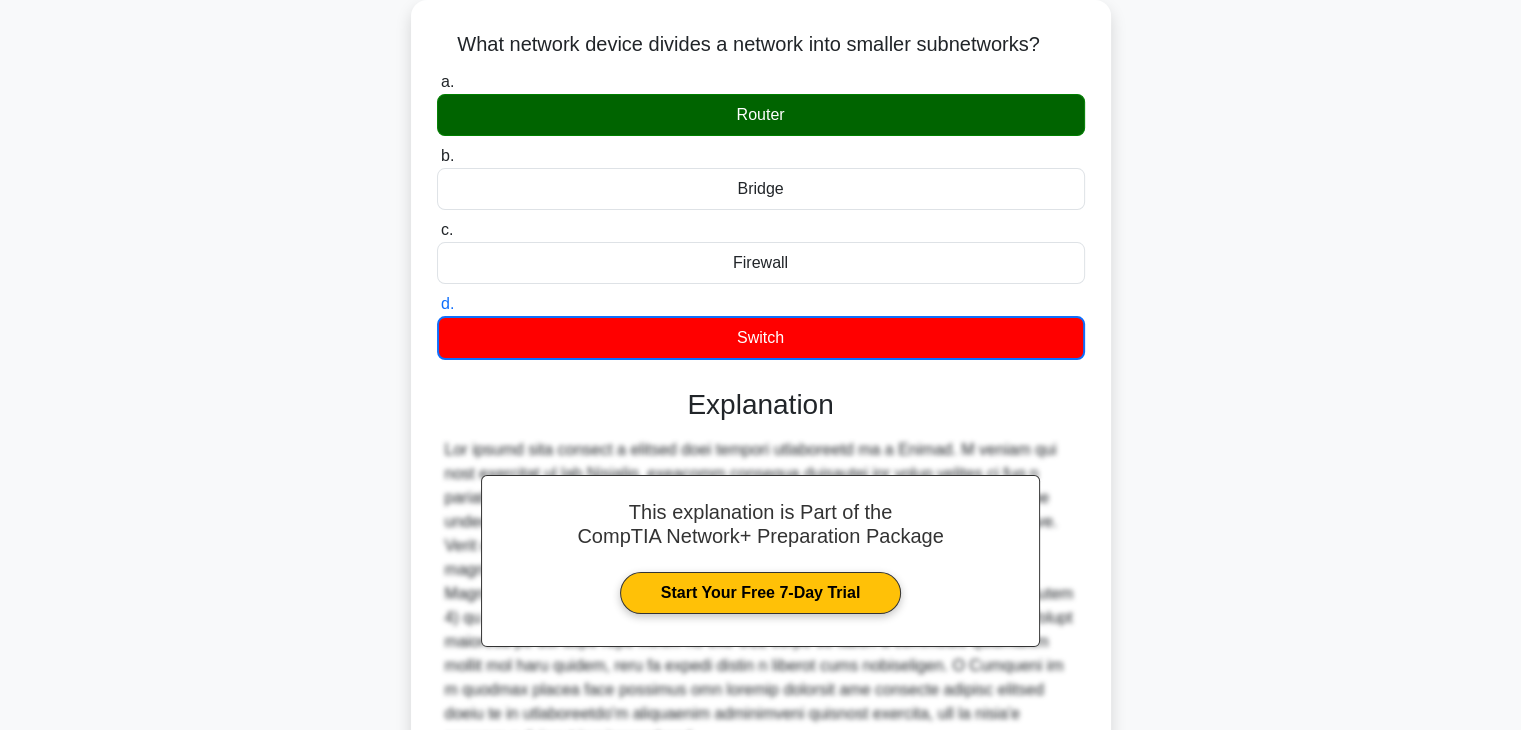 scroll, scrollTop: 351, scrollLeft: 0, axis: vertical 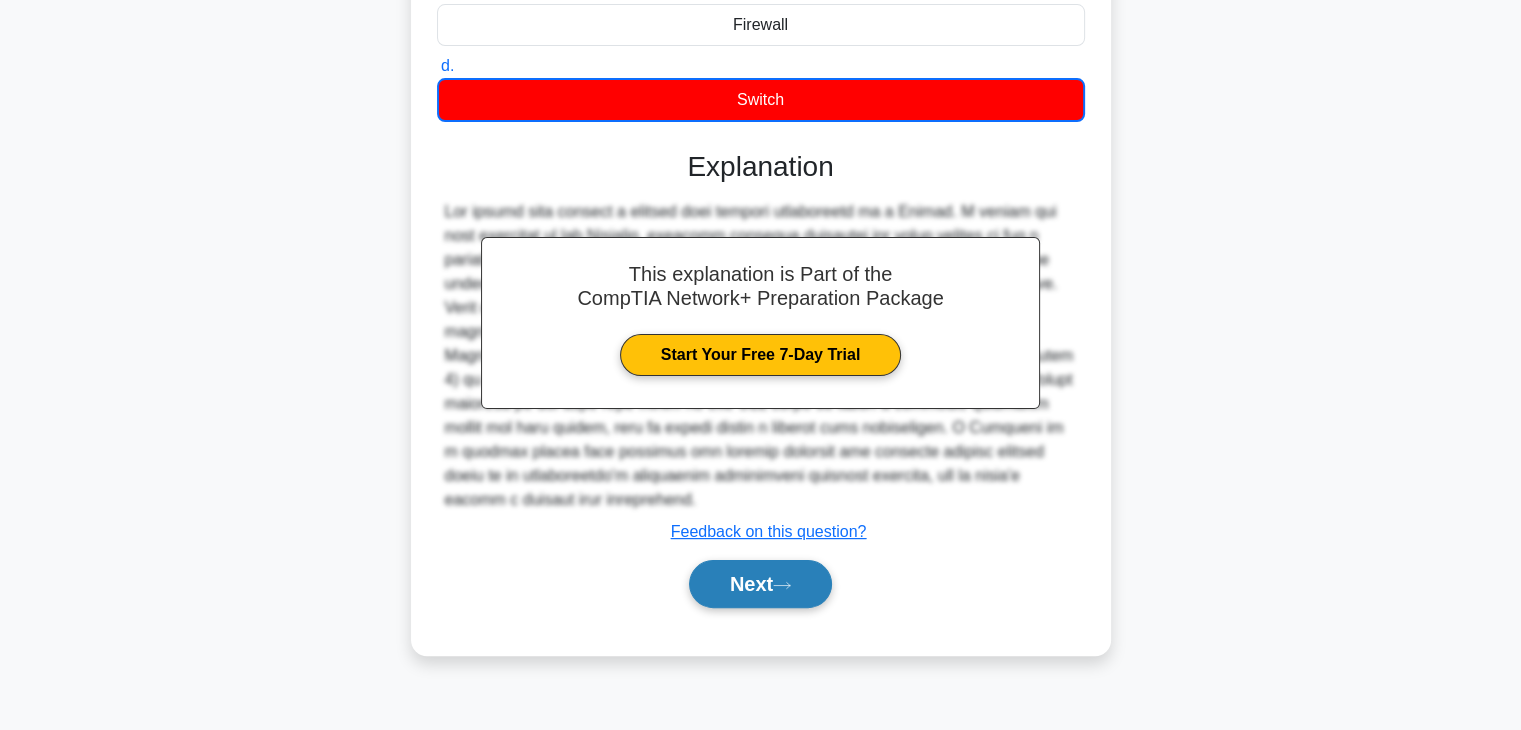 click on "Next" at bounding box center (760, 584) 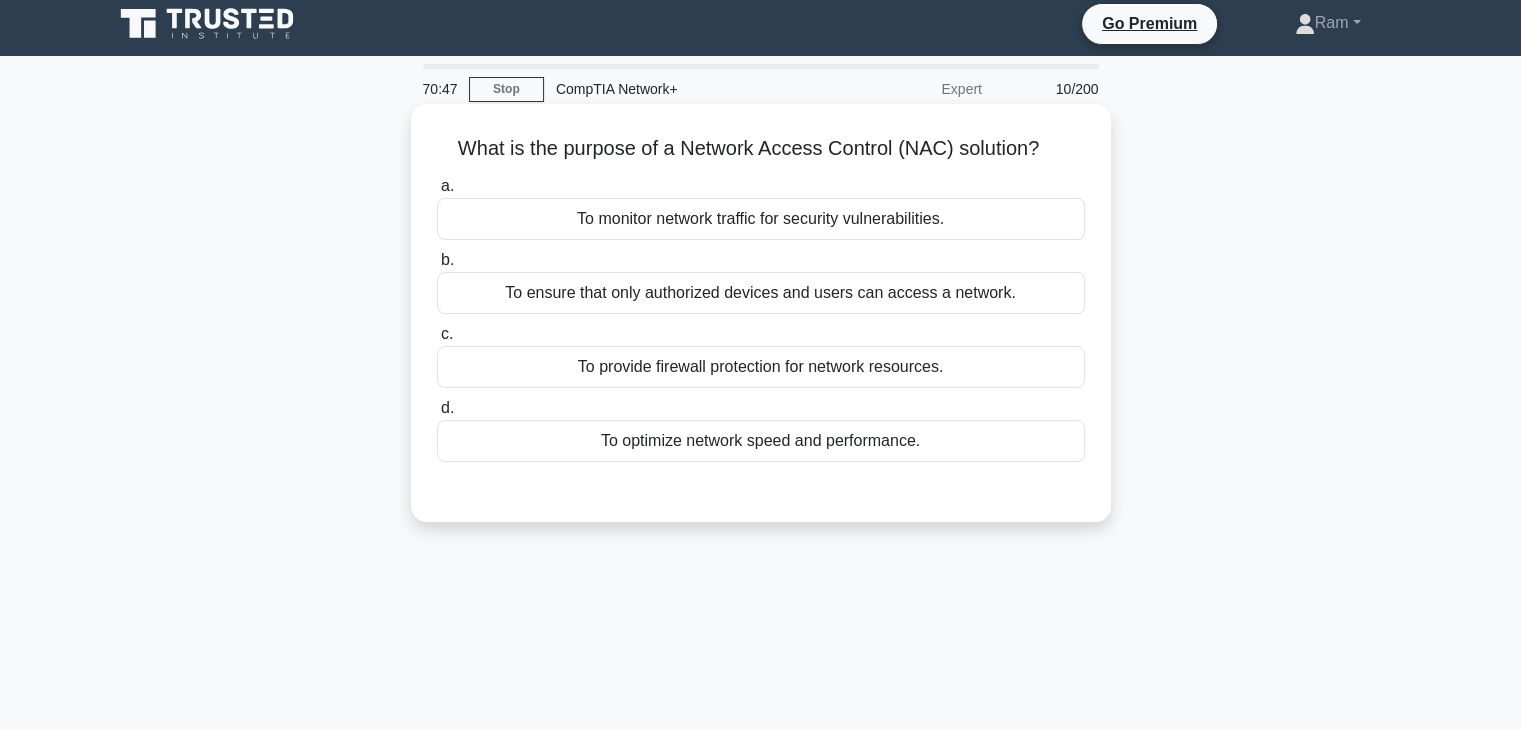 scroll, scrollTop: 0, scrollLeft: 0, axis: both 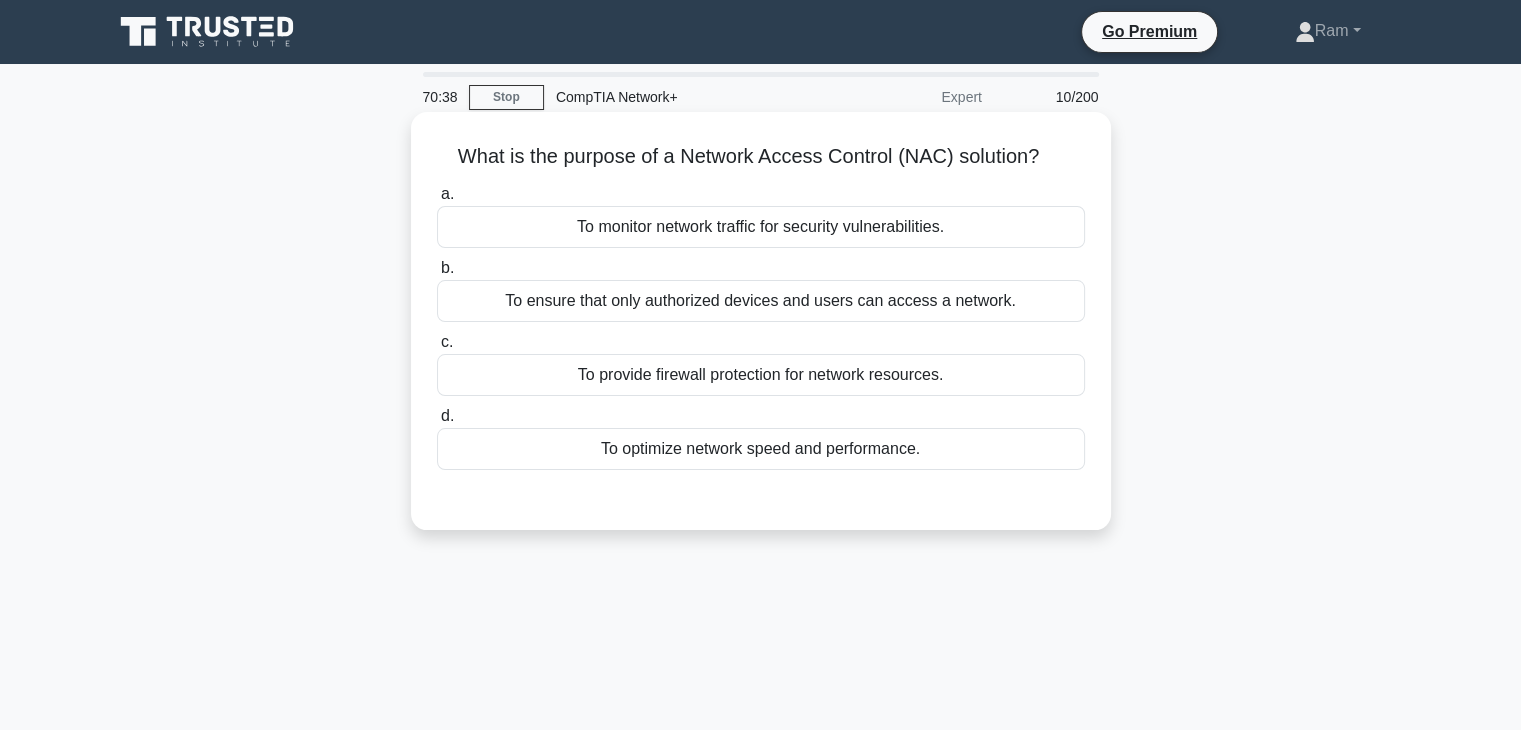 click on "To ensure that only authorized devices and users can access a network." at bounding box center [761, 301] 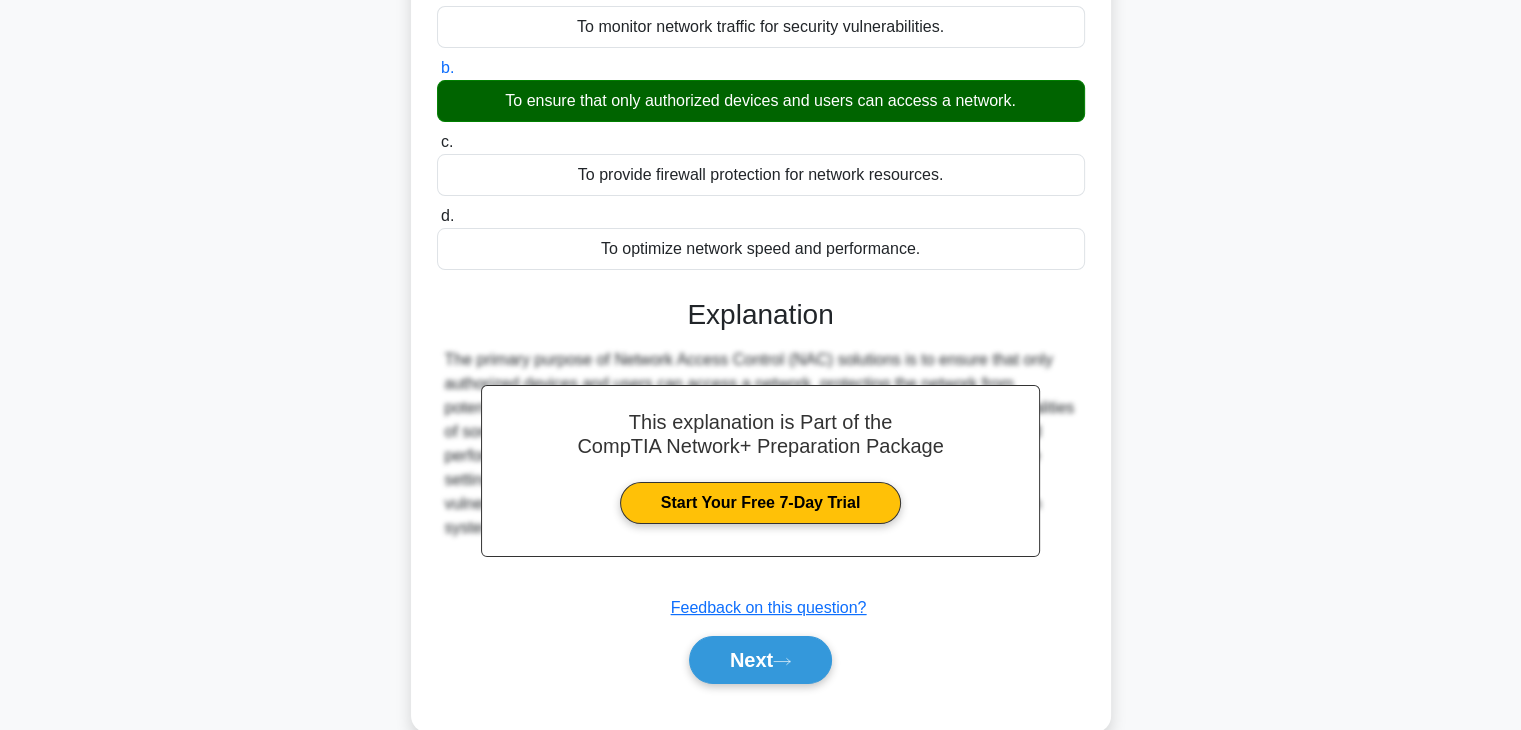 scroll, scrollTop: 300, scrollLeft: 0, axis: vertical 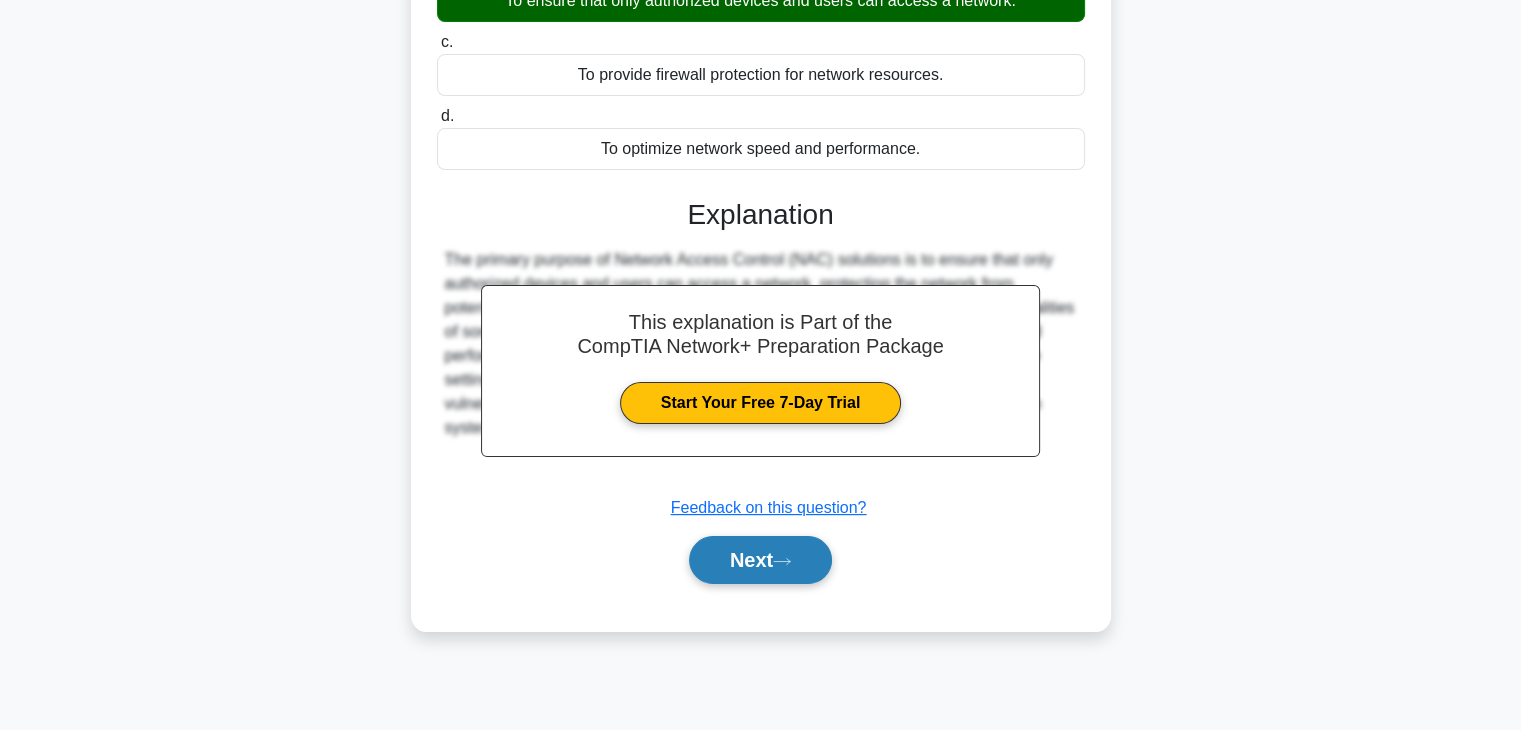 click on "Next" at bounding box center [760, 560] 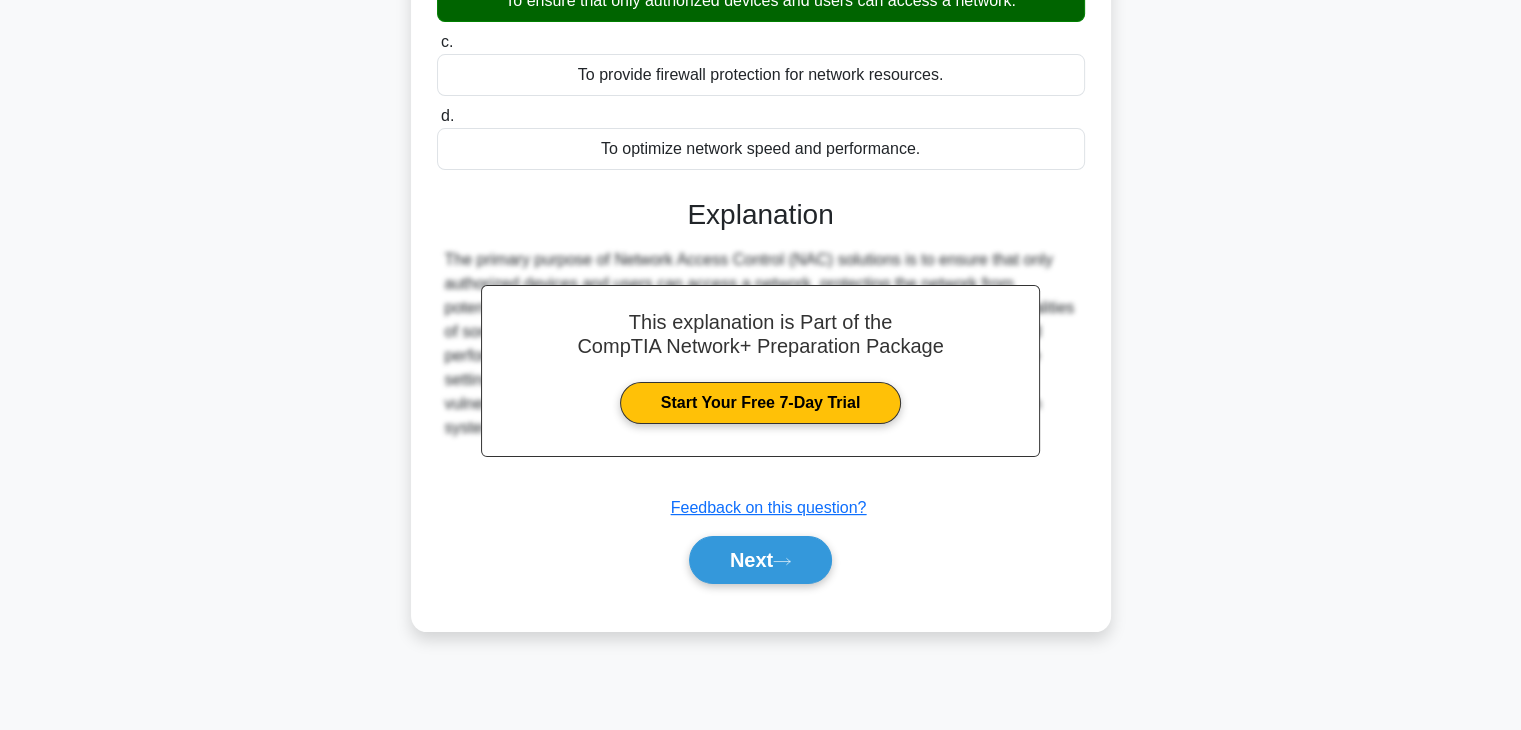 scroll, scrollTop: 0, scrollLeft: 0, axis: both 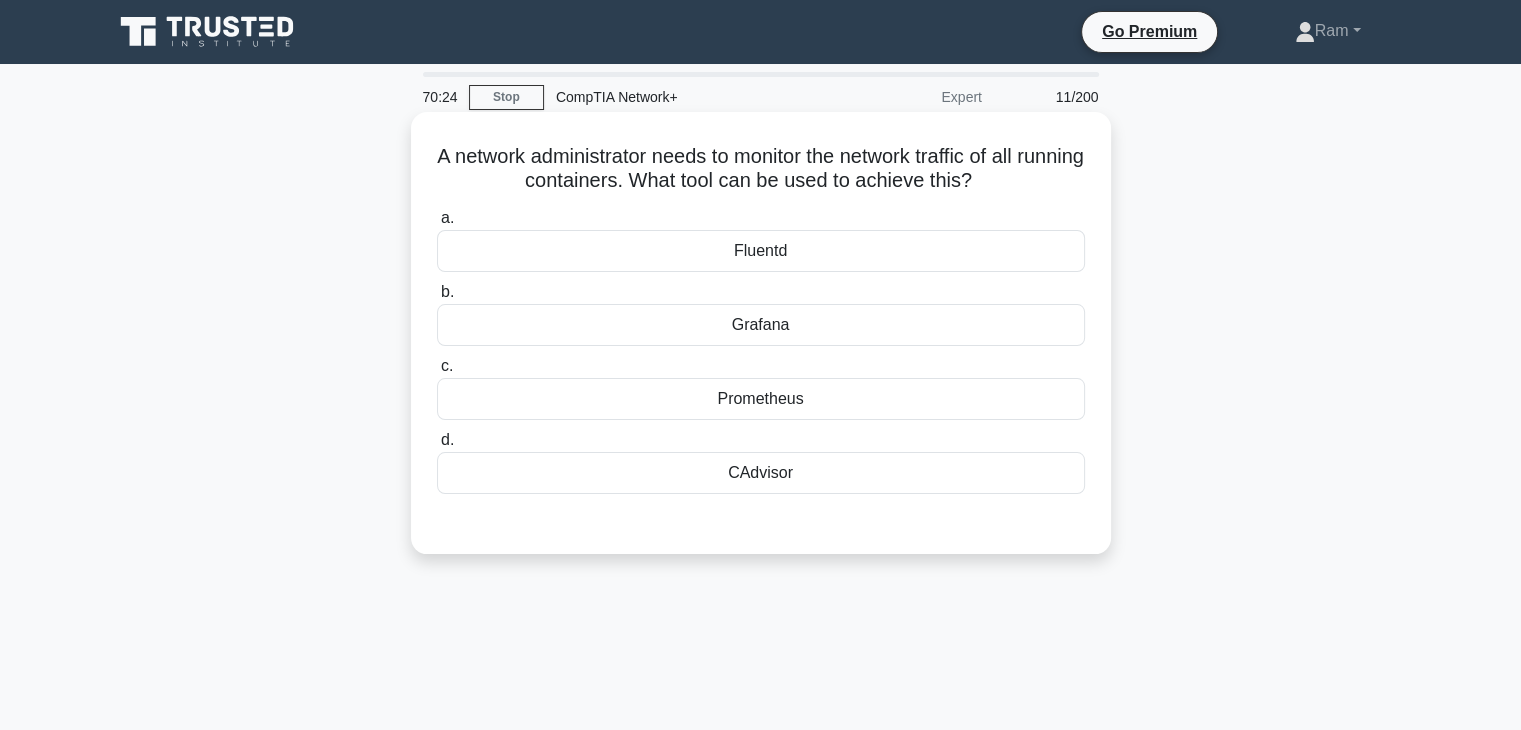 click on "Prometheus" at bounding box center [761, 399] 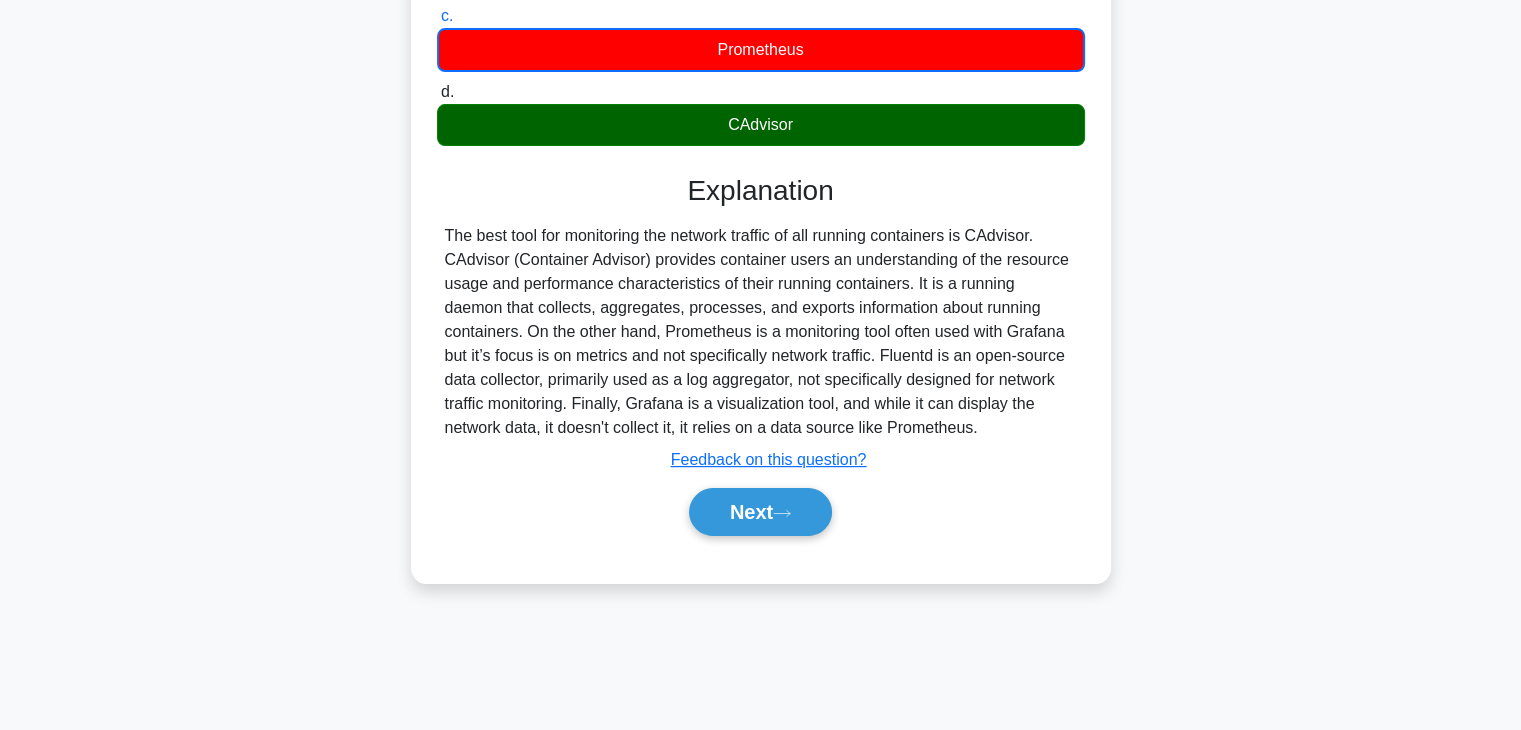 click on "Next" at bounding box center [761, 512] 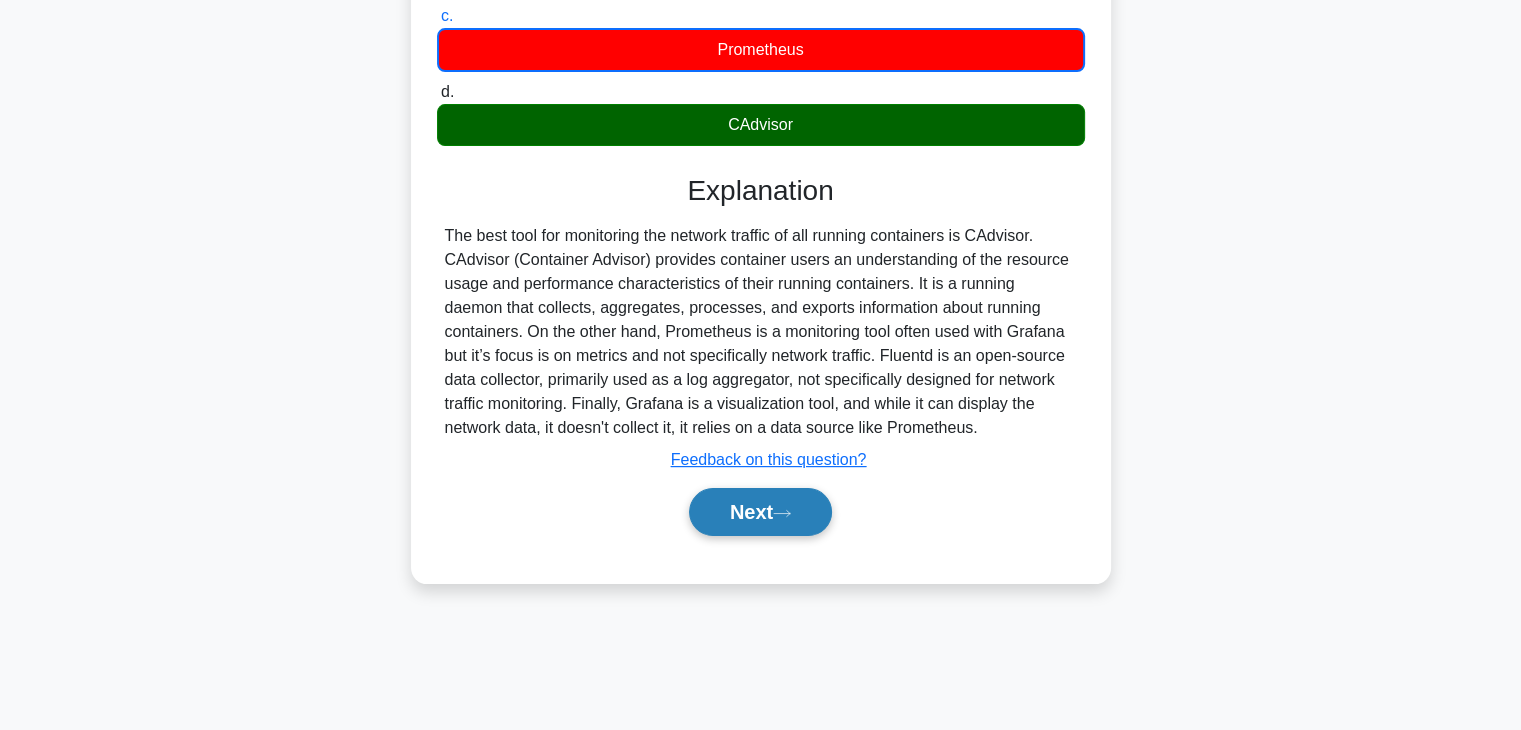 click on "Next" at bounding box center [760, 512] 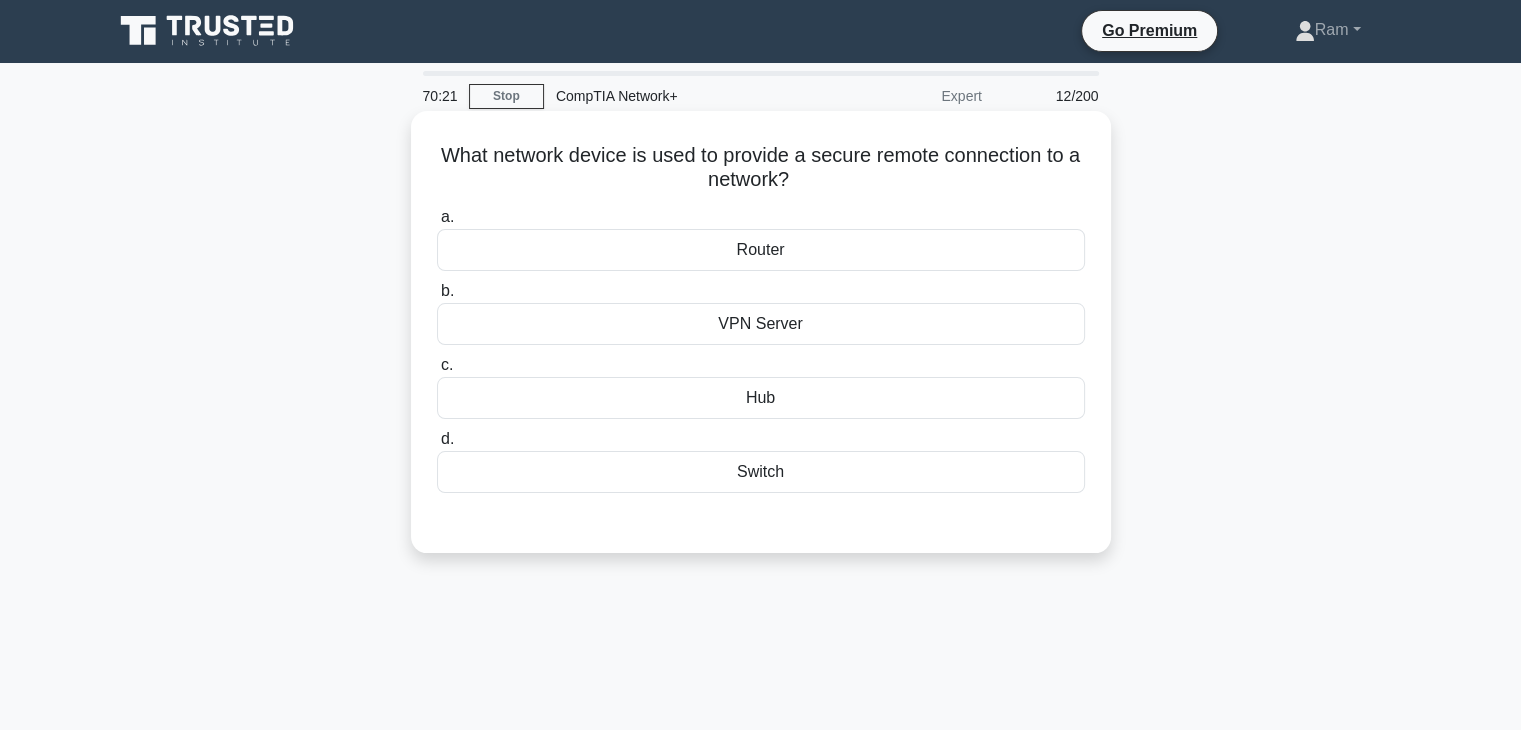 scroll, scrollTop: 0, scrollLeft: 0, axis: both 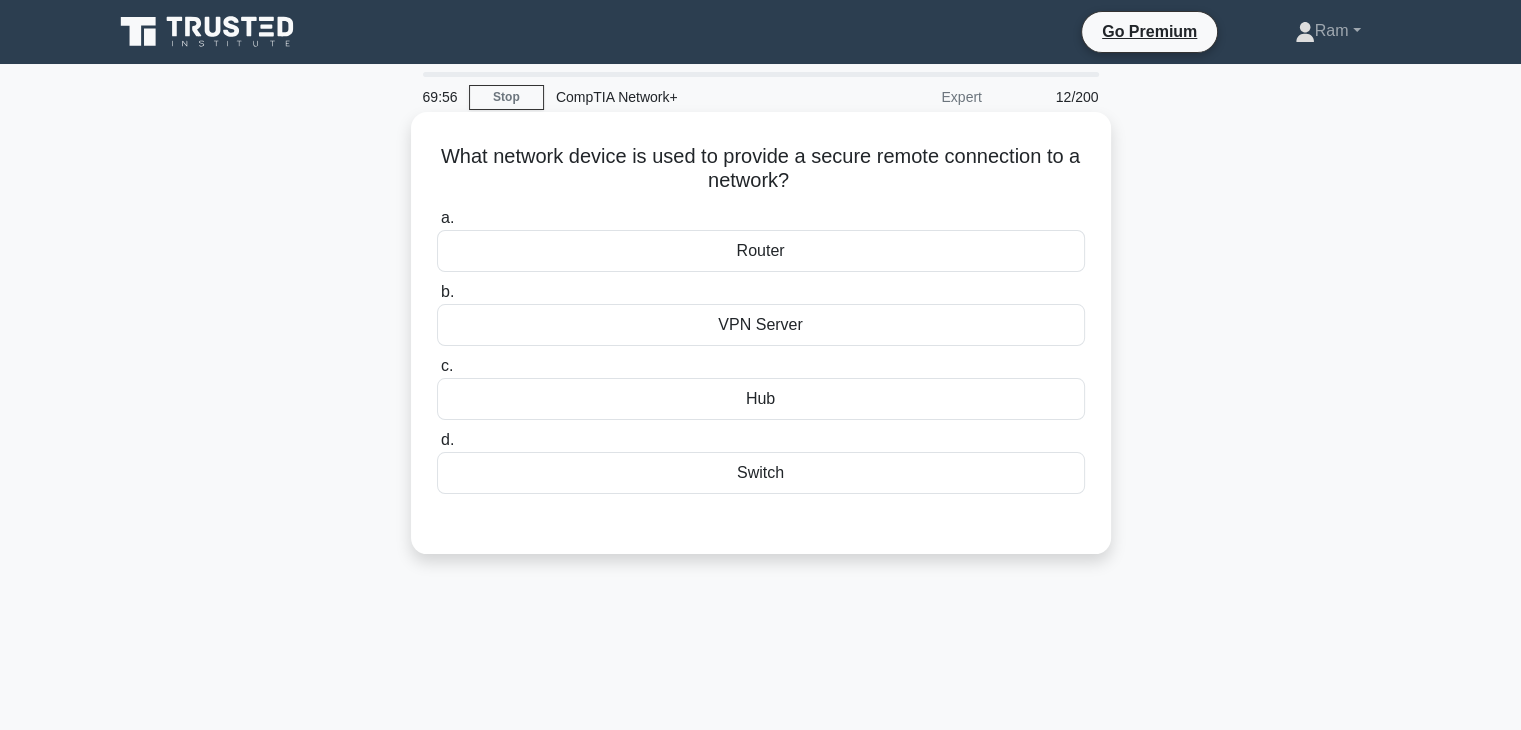 click on "Switch" at bounding box center (761, 473) 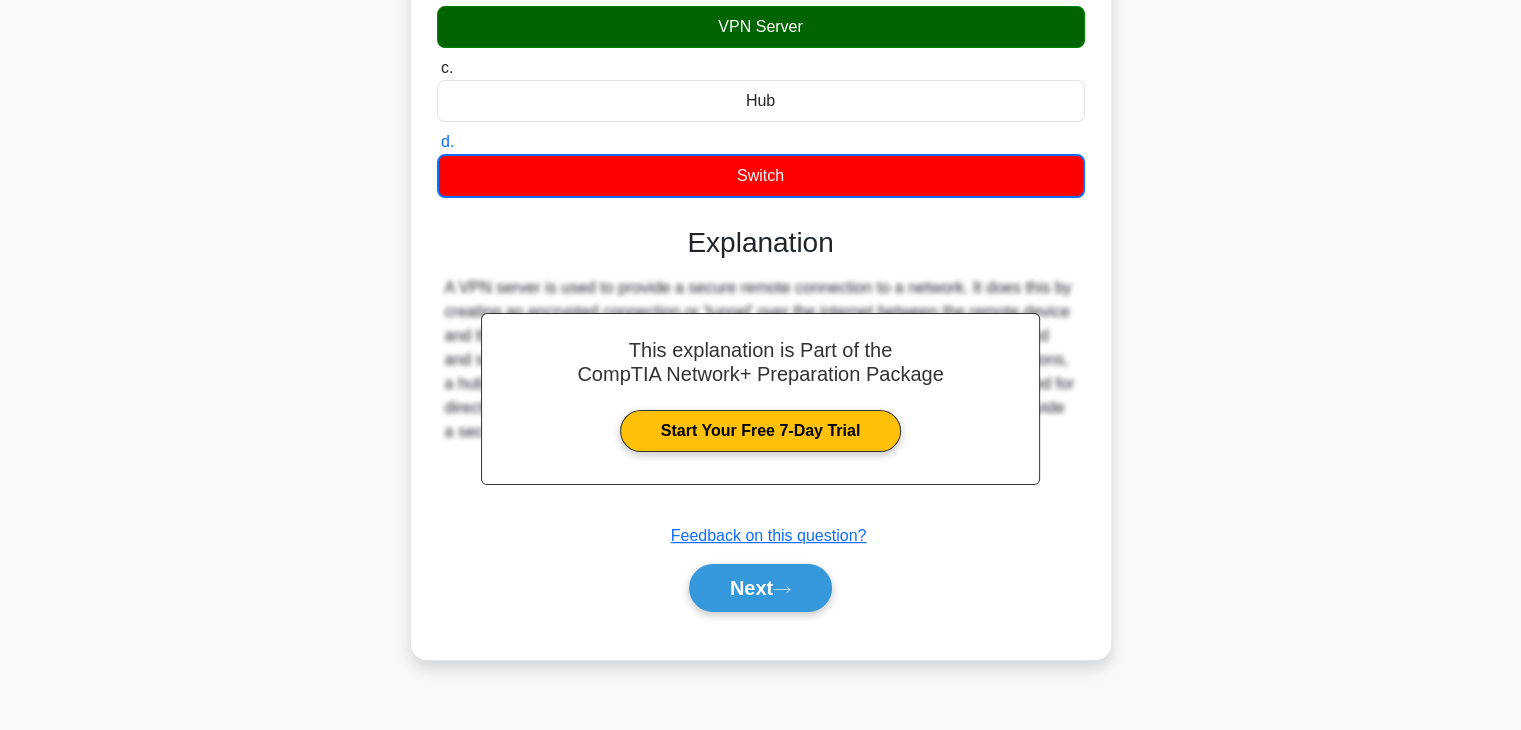 scroll, scrollTop: 351, scrollLeft: 0, axis: vertical 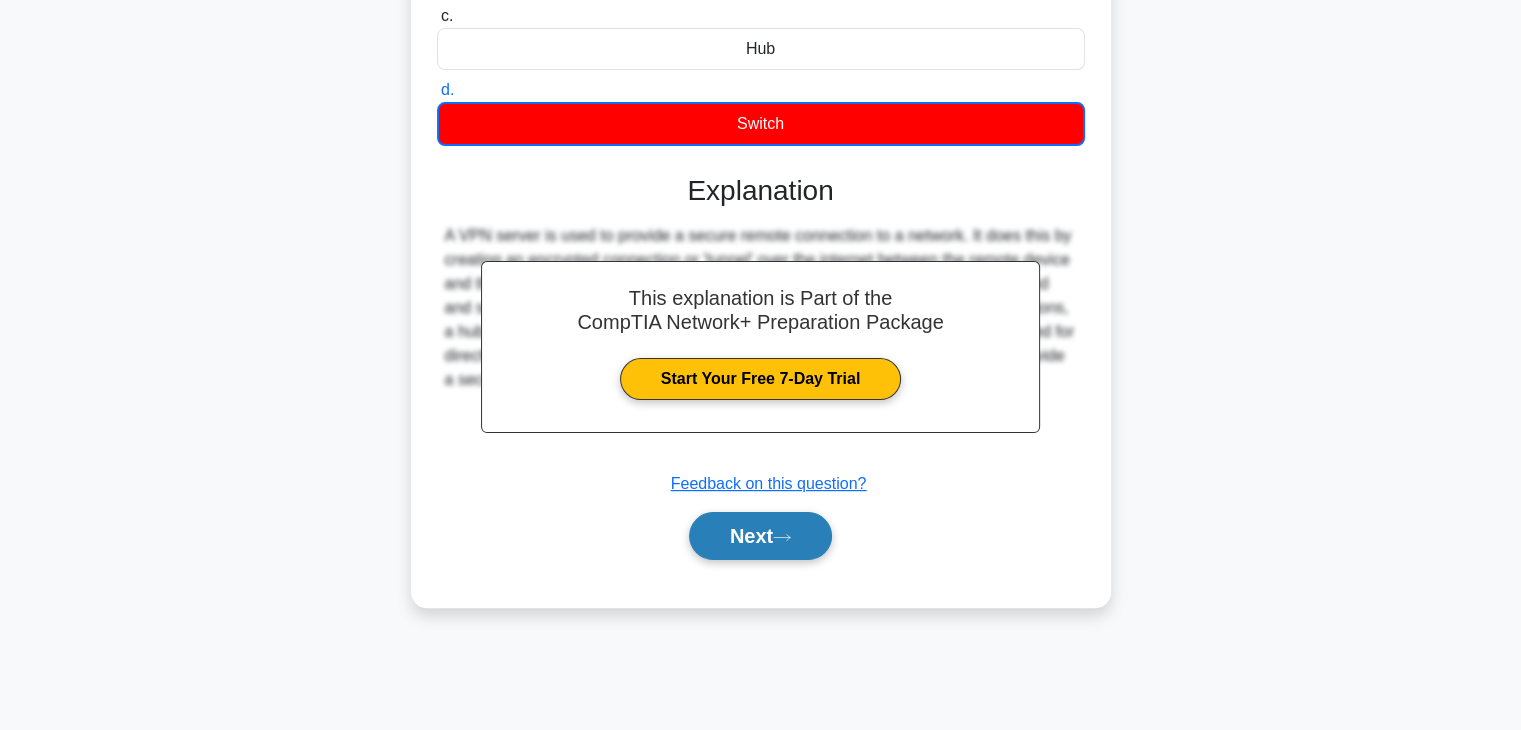 click on "Next" at bounding box center [760, 536] 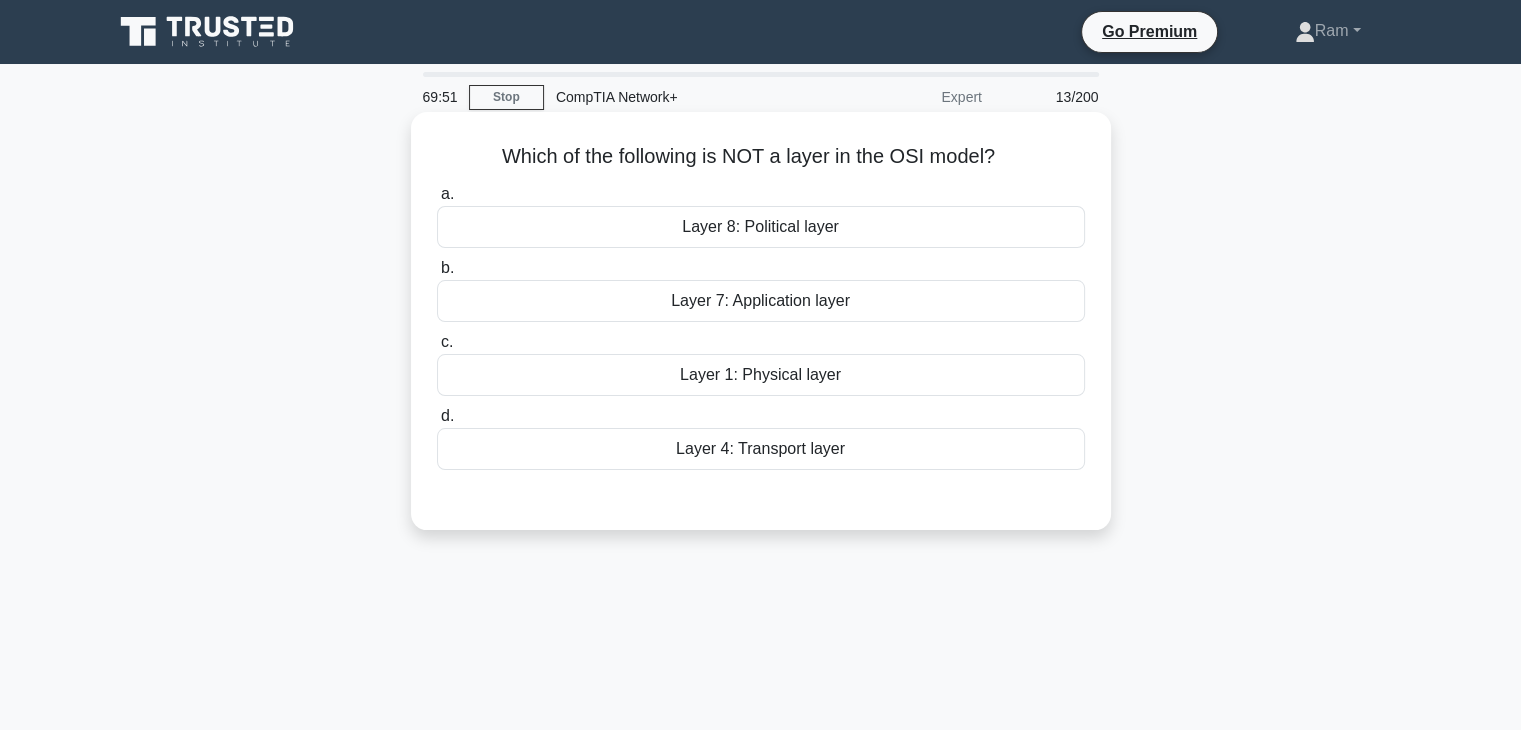 scroll, scrollTop: 0, scrollLeft: 0, axis: both 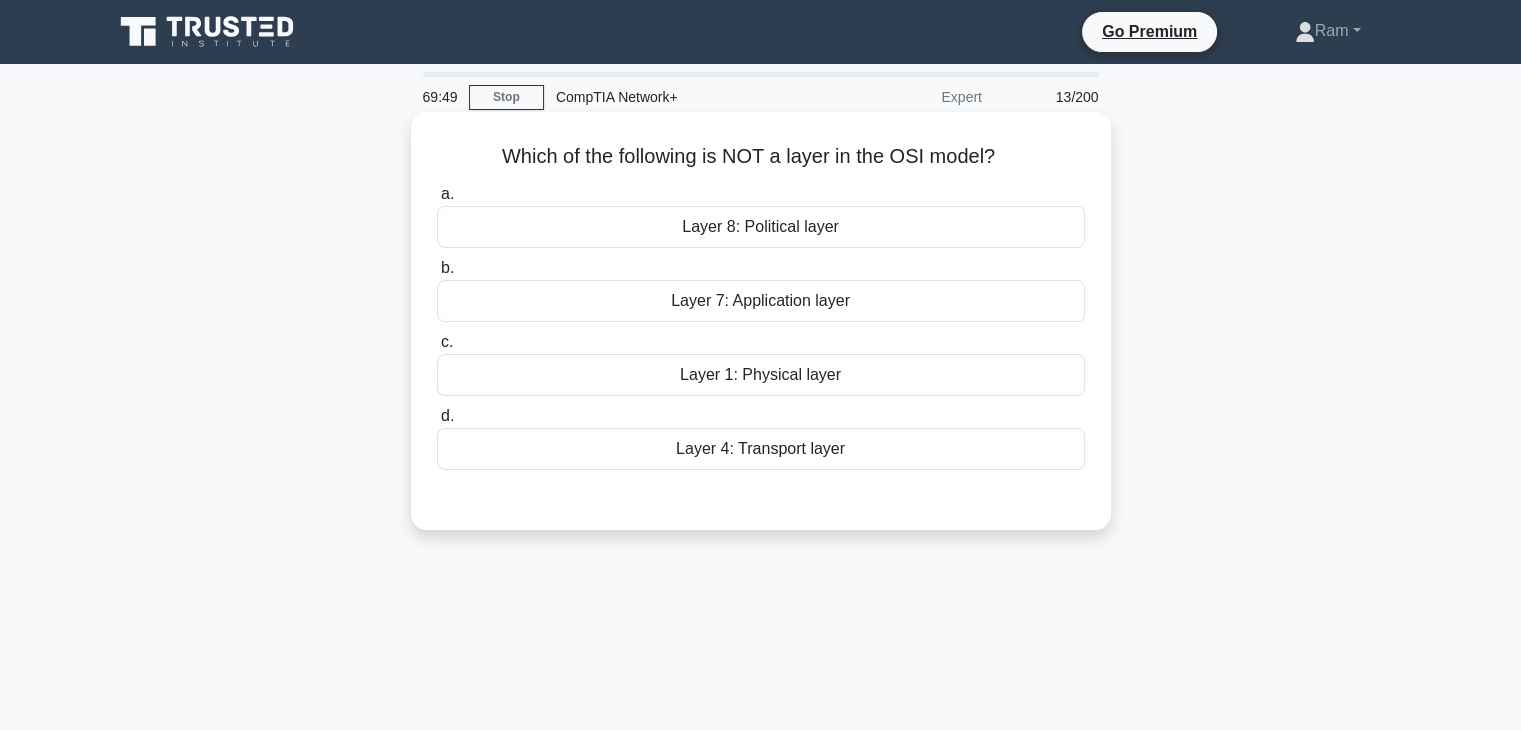 click on "Layer 8: Political layer" at bounding box center (761, 227) 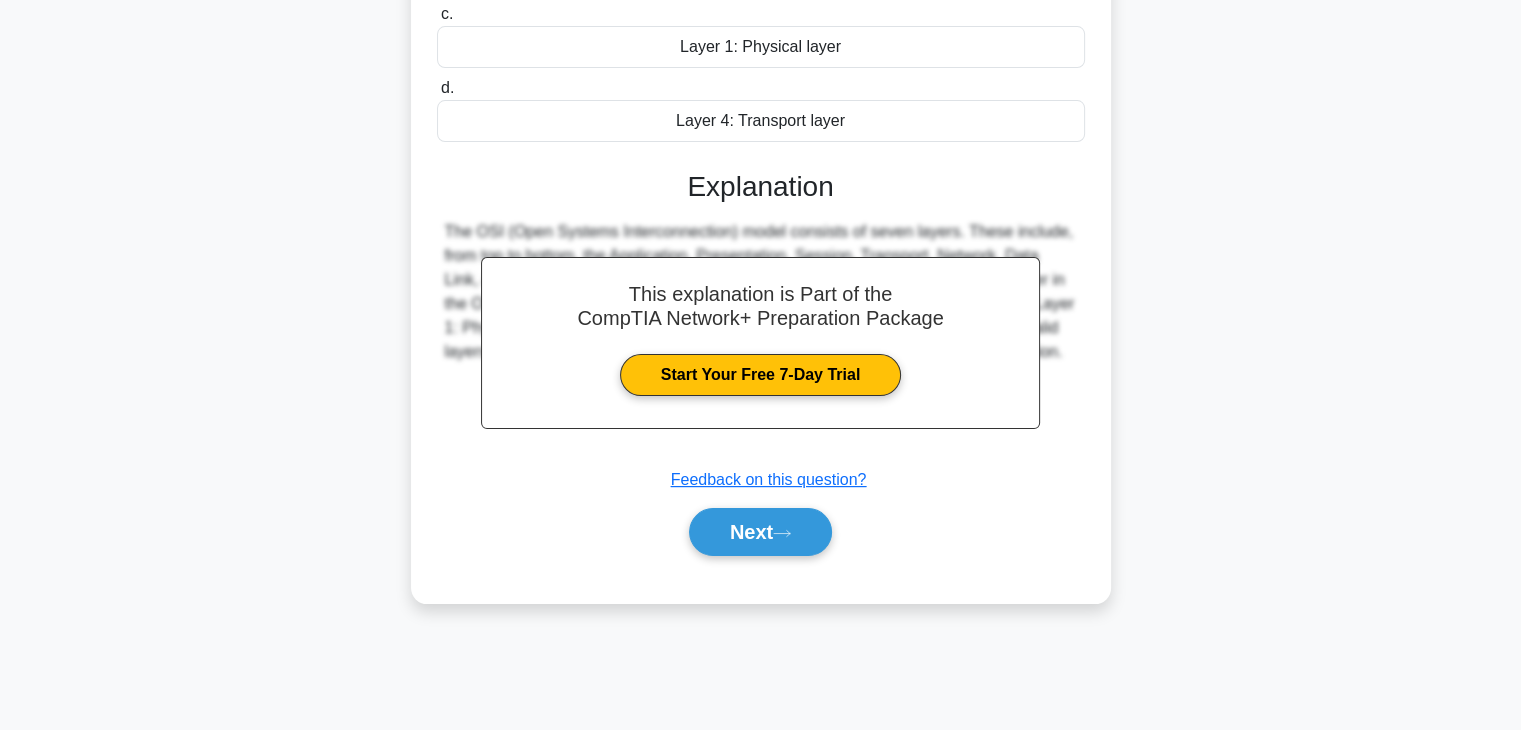 scroll, scrollTop: 351, scrollLeft: 0, axis: vertical 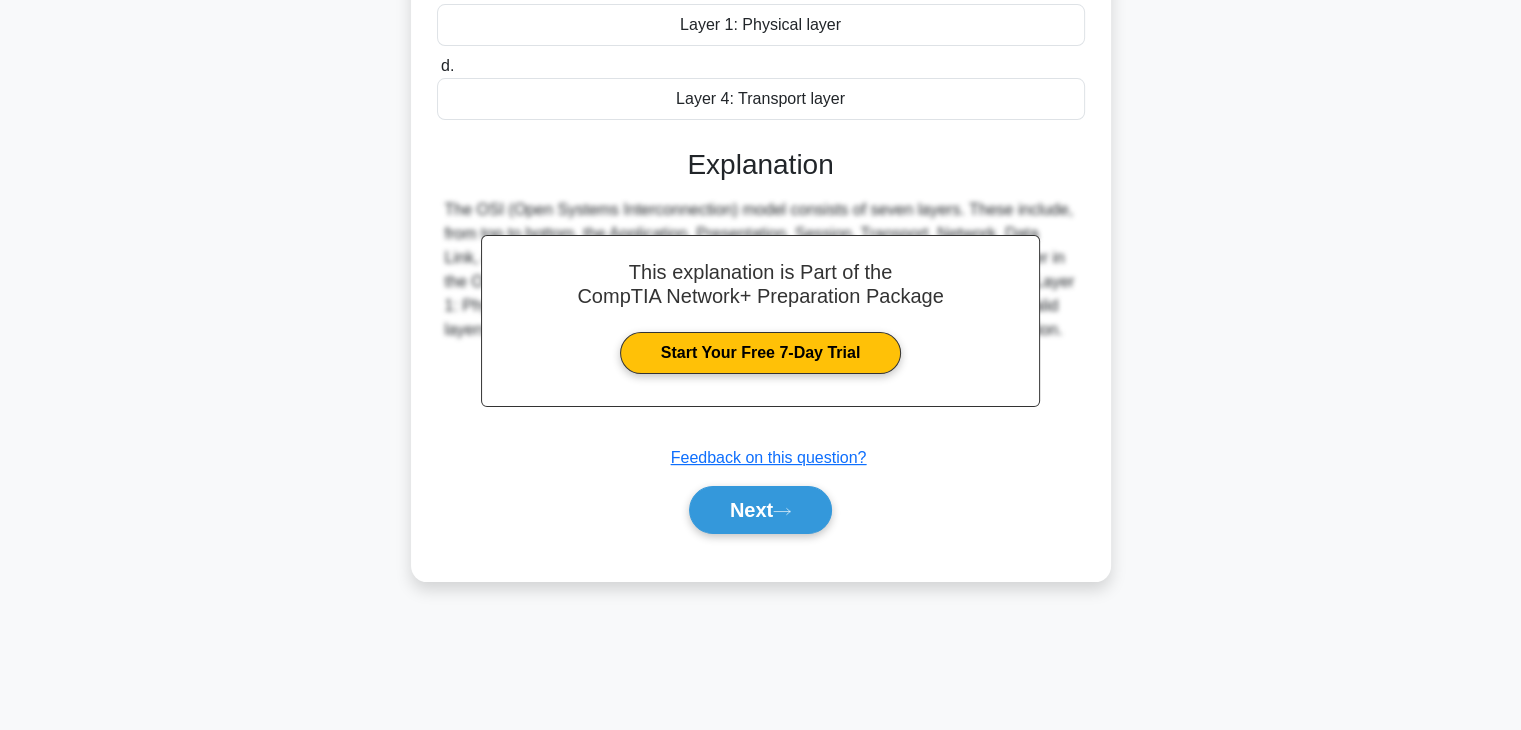 click on "Next" at bounding box center (761, 510) 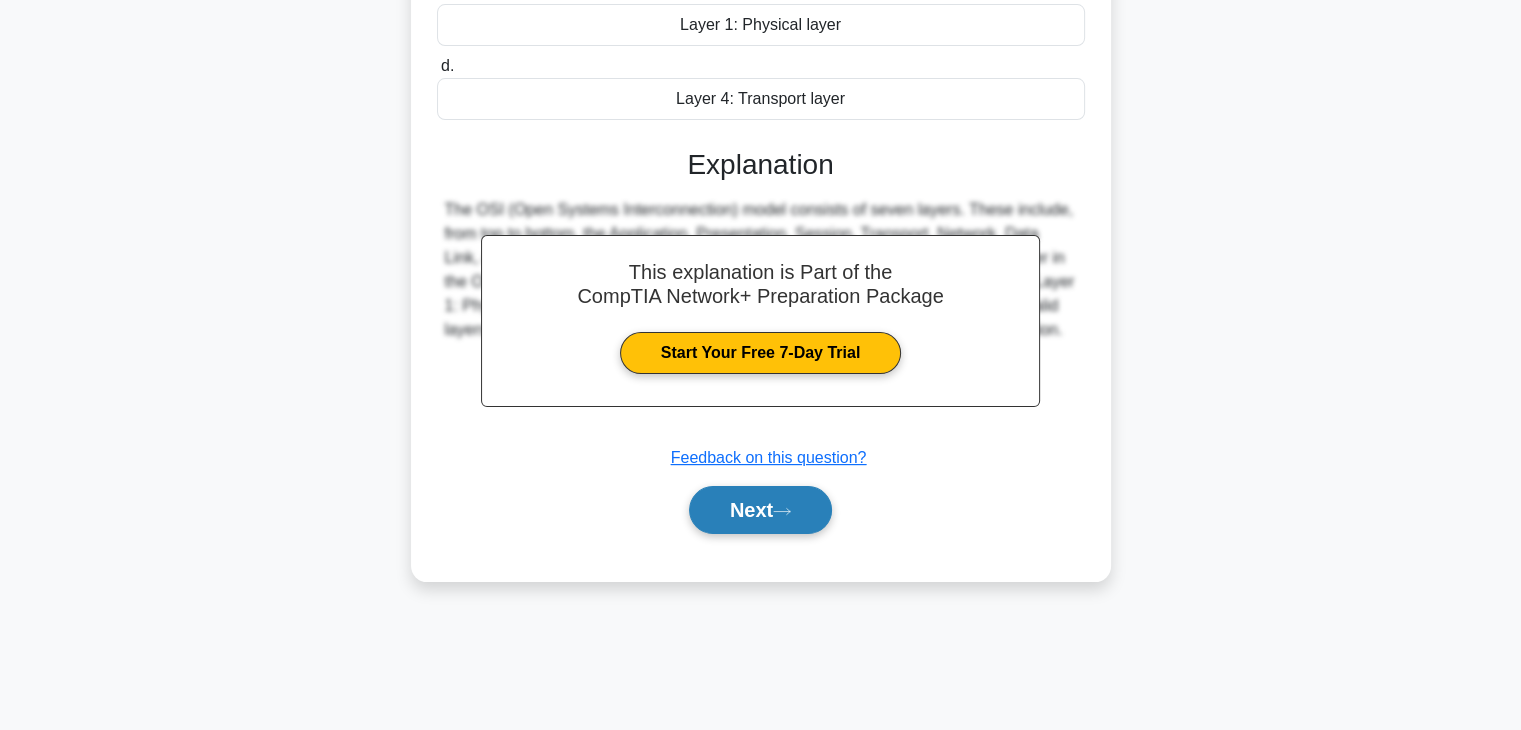 click on "Next" at bounding box center (760, 510) 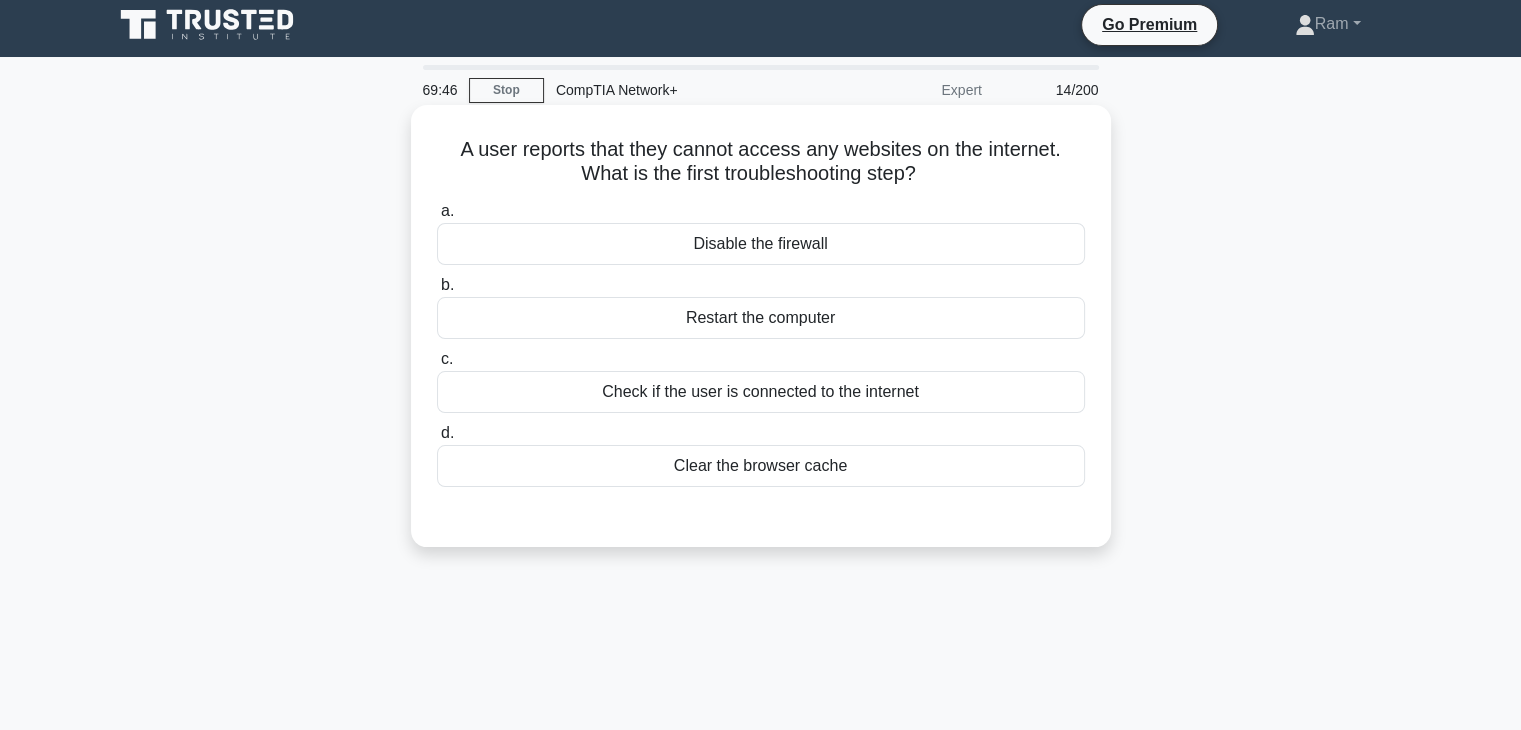 scroll, scrollTop: 0, scrollLeft: 0, axis: both 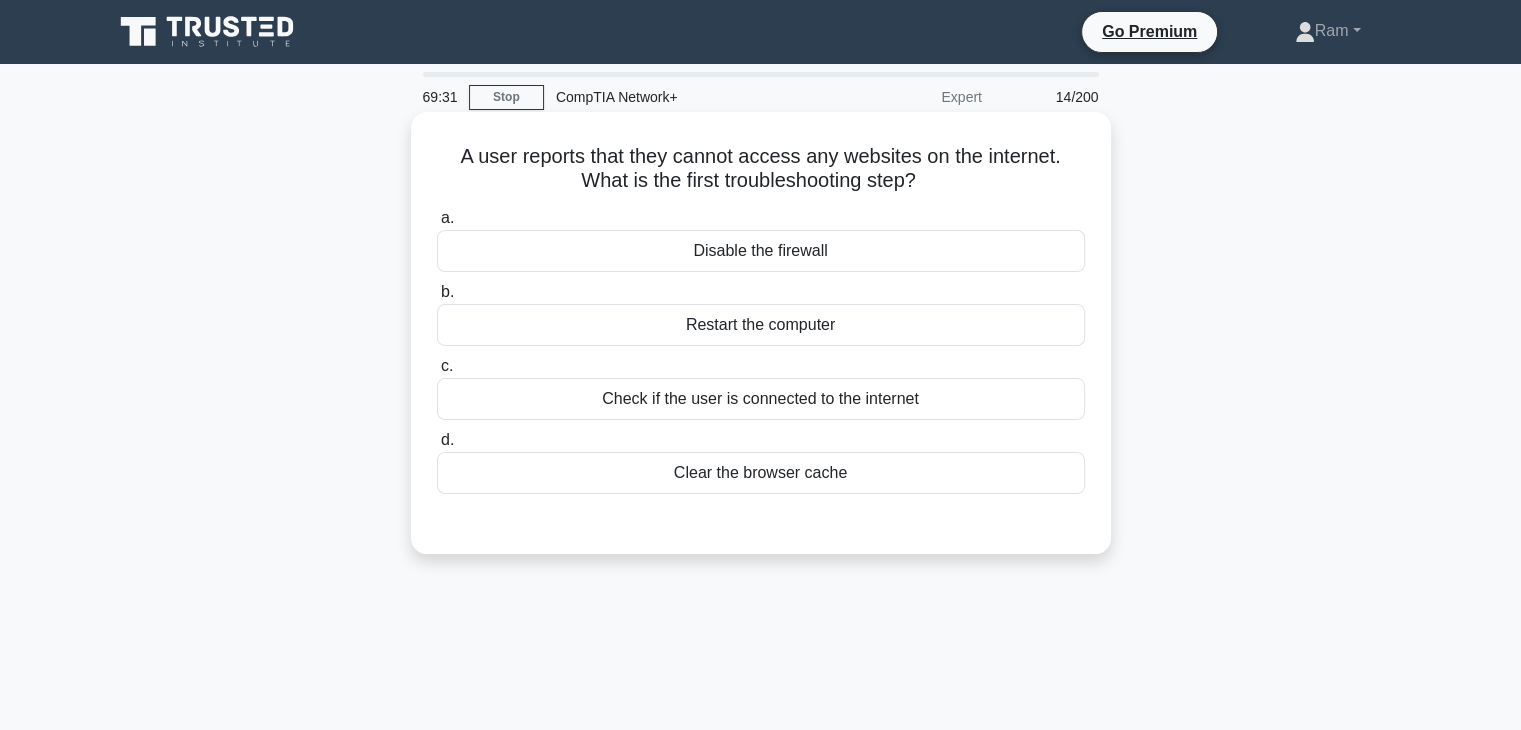 click on "Check if the user is connected to the internet" at bounding box center [761, 399] 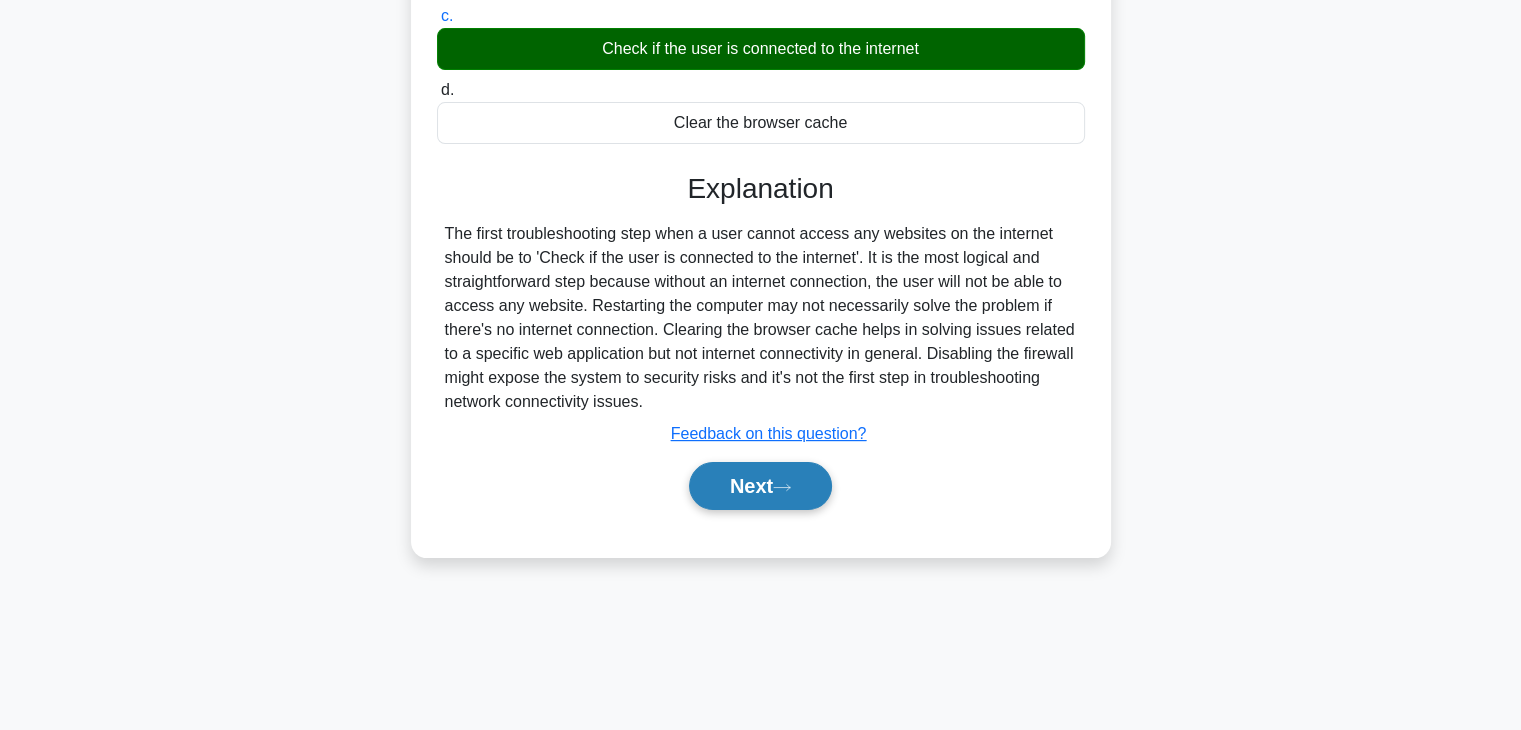 click on "Next" at bounding box center [760, 486] 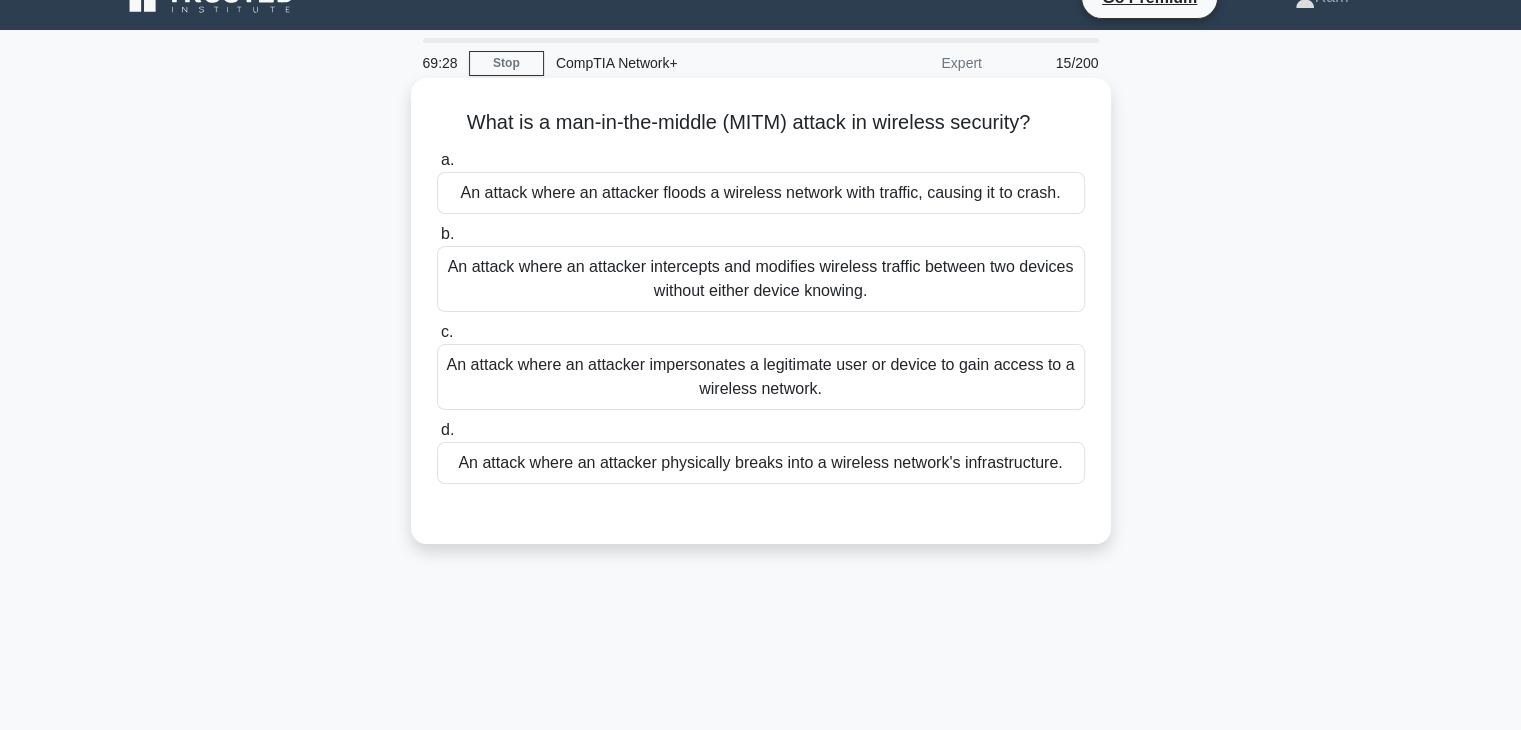 scroll, scrollTop: 0, scrollLeft: 0, axis: both 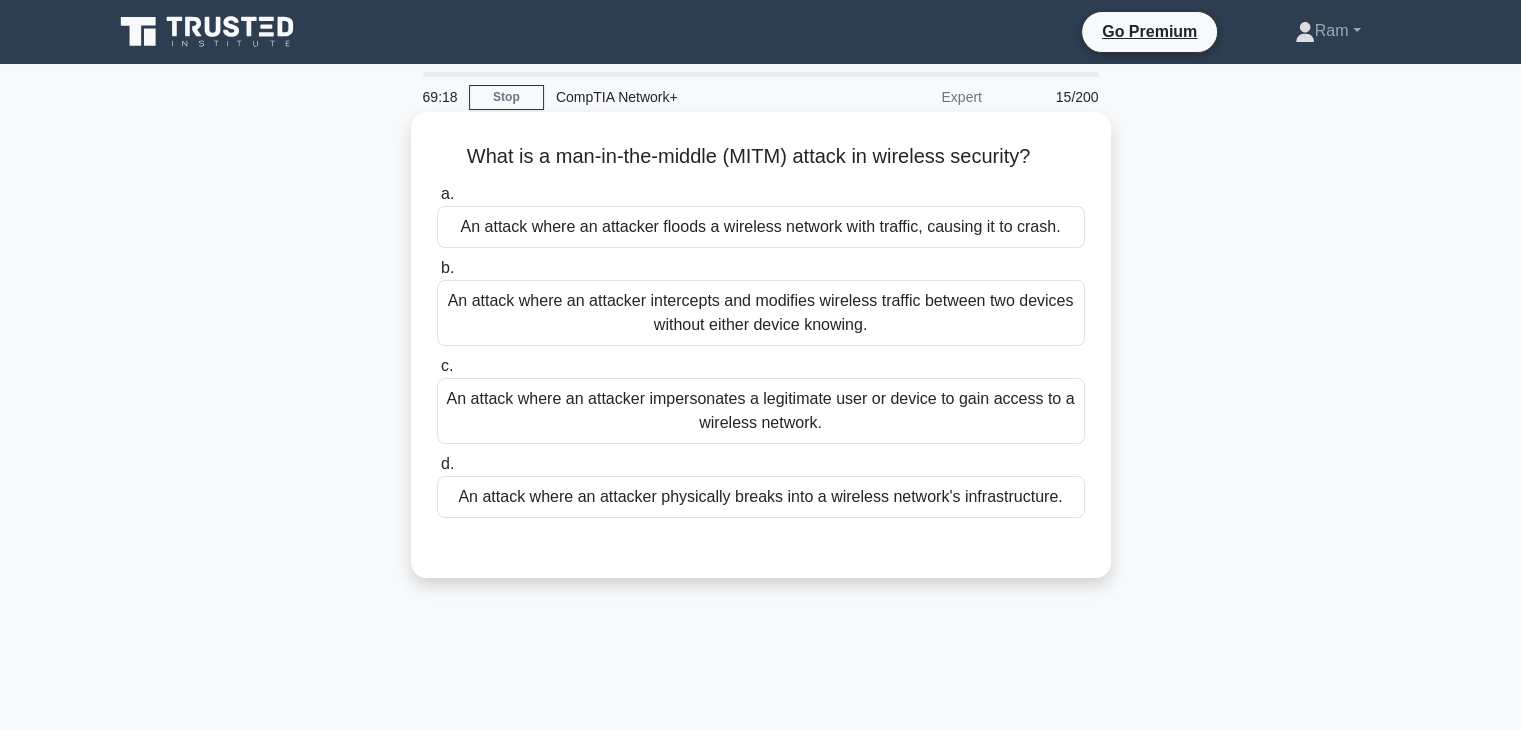 click on "An attack where an attacker intercepts and modifies wireless traffic between two devices without either device knowing." at bounding box center [761, 313] 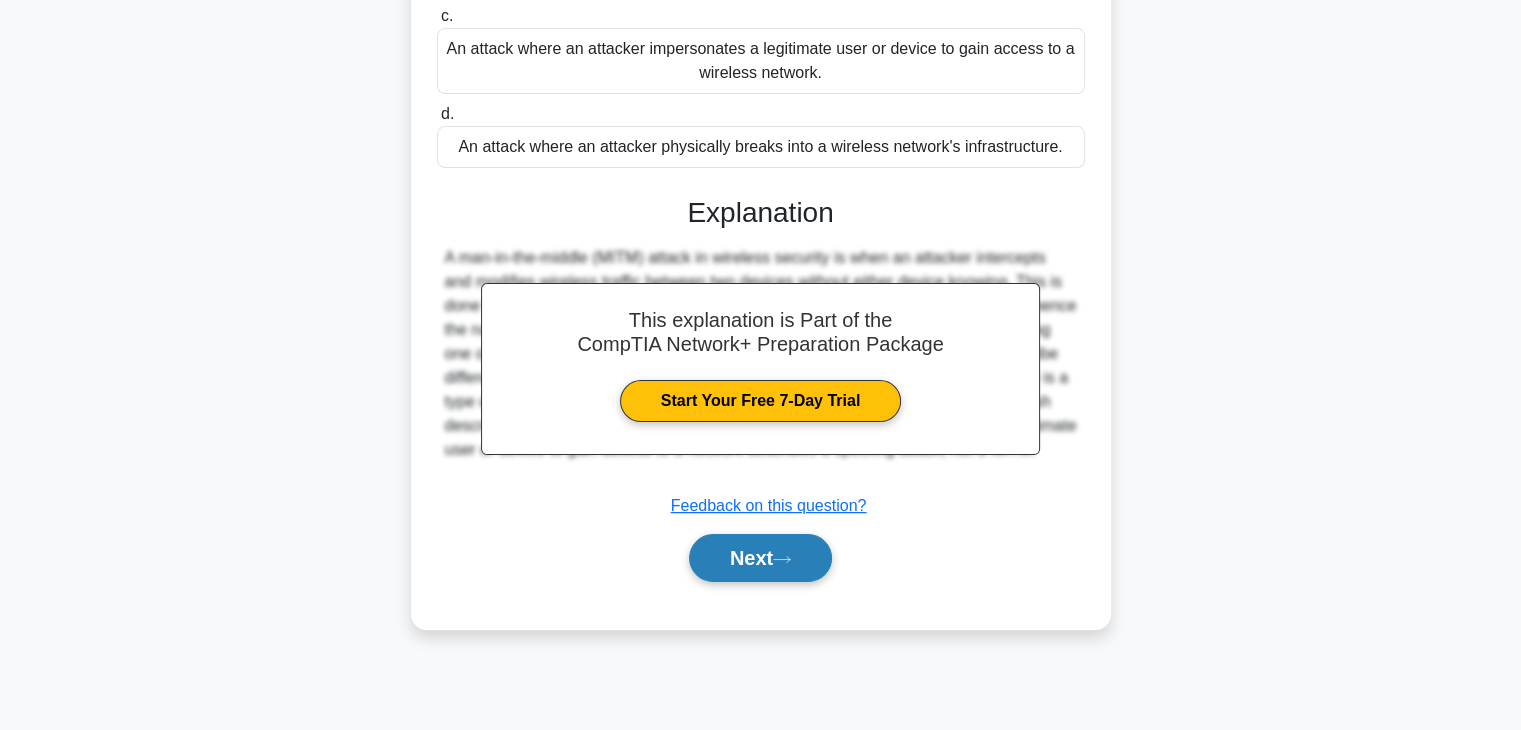 click on "Next" at bounding box center [760, 558] 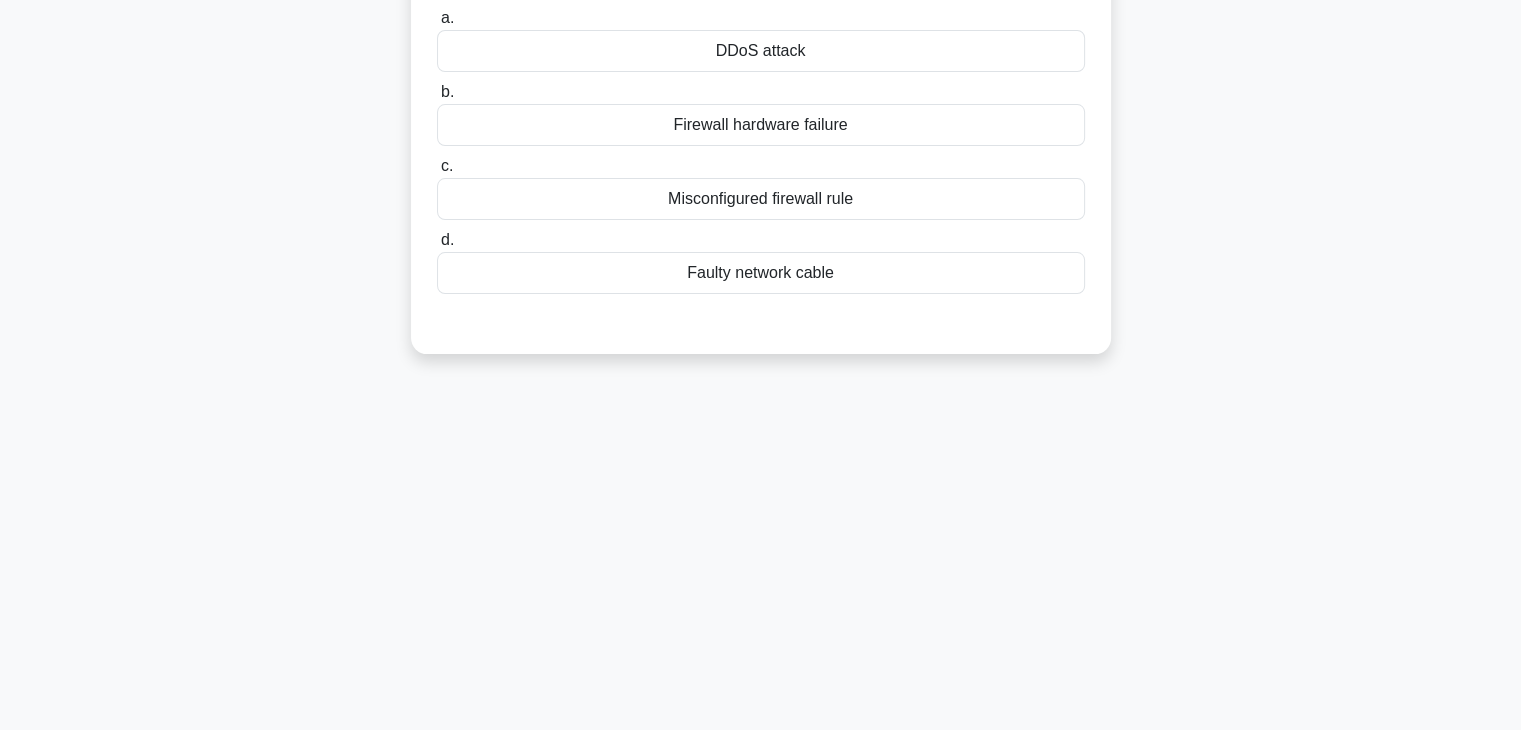 scroll, scrollTop: 0, scrollLeft: 0, axis: both 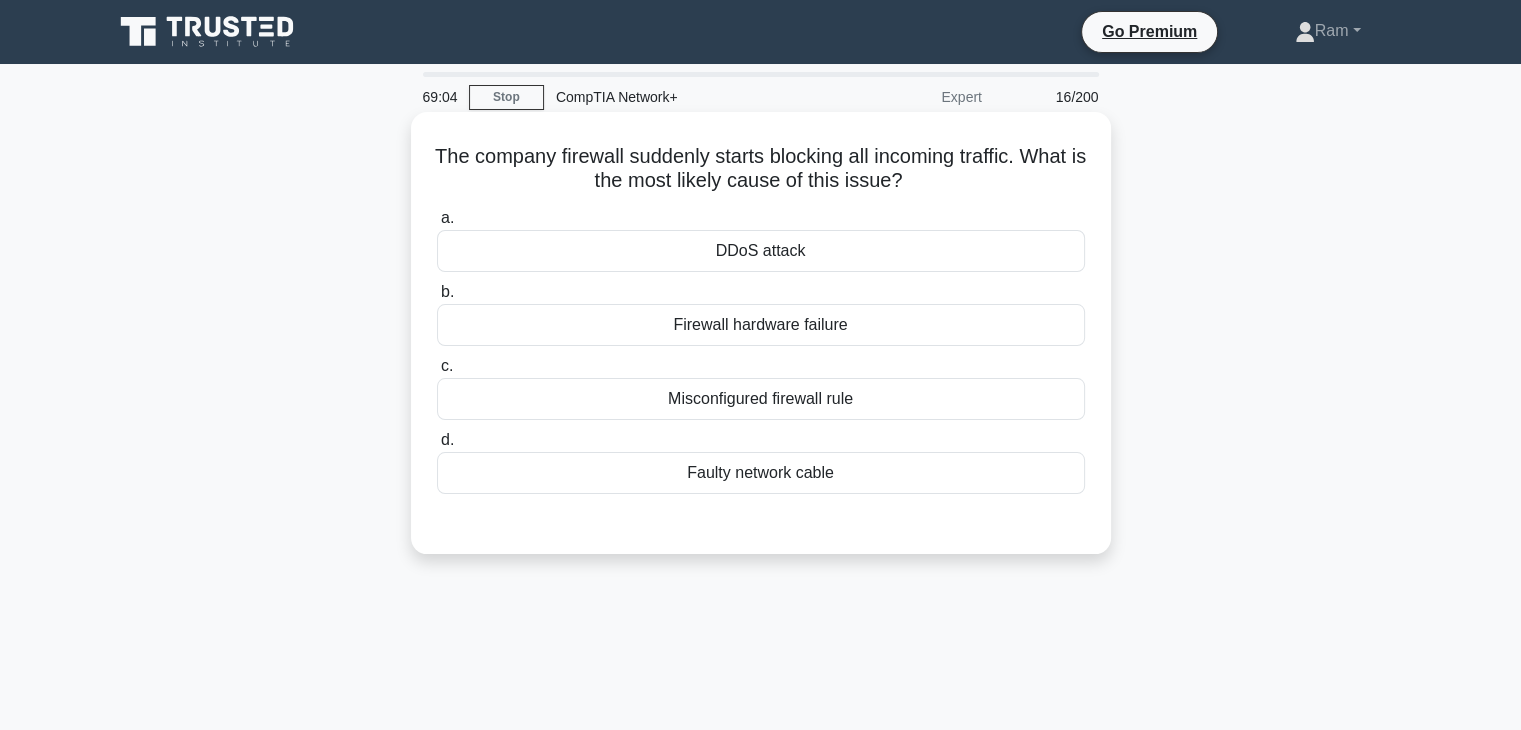 click on "Misconfigured firewall rule" at bounding box center (761, 399) 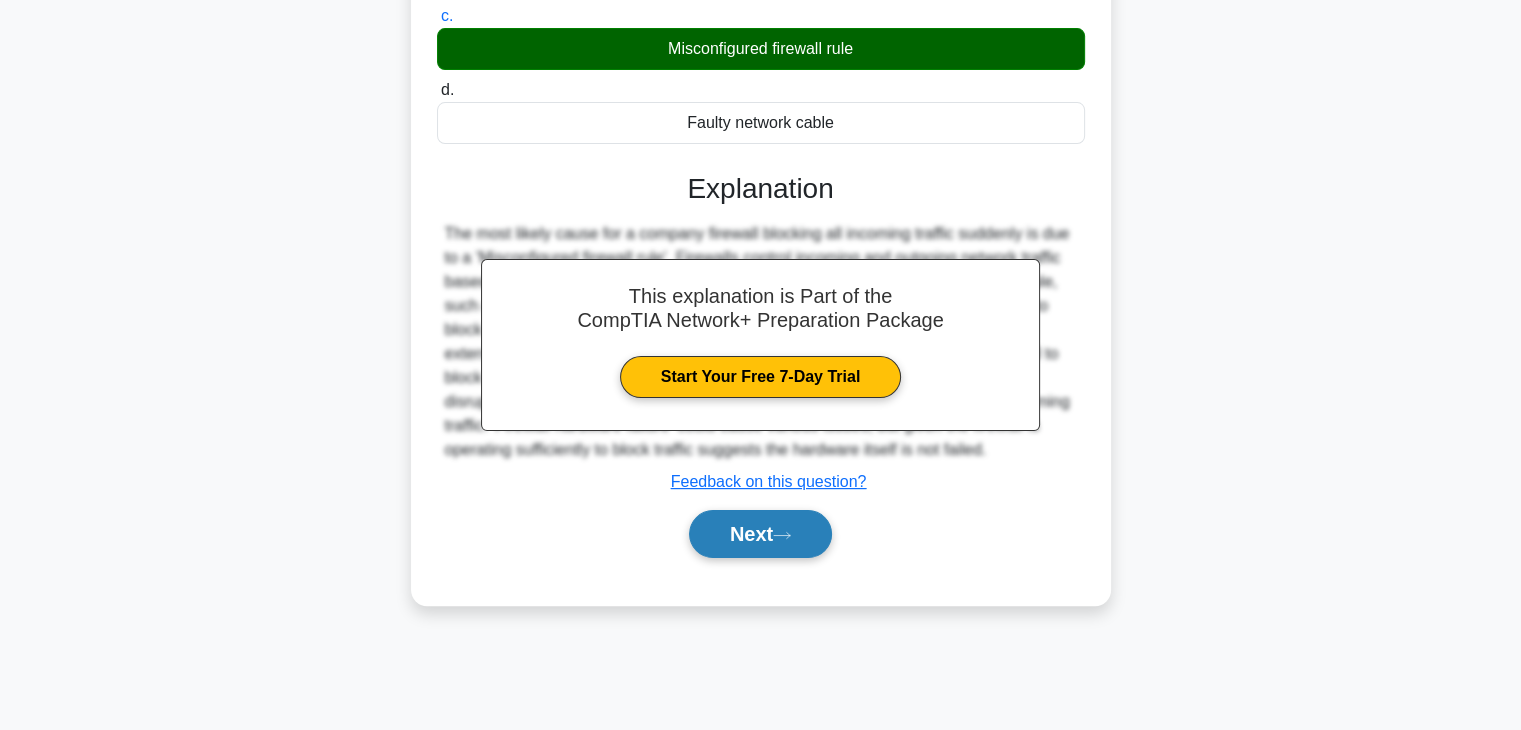 click on "Next" at bounding box center [760, 534] 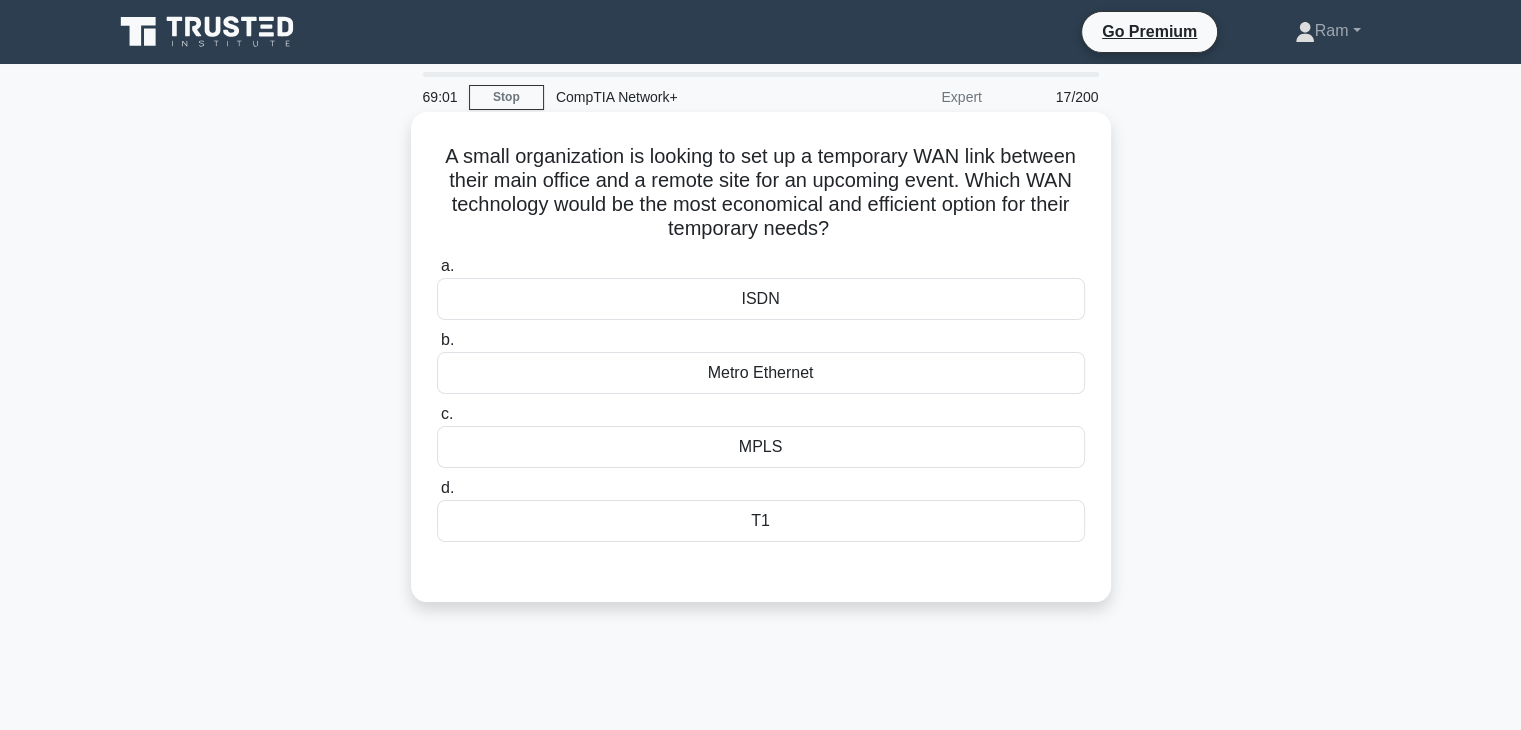 scroll, scrollTop: 0, scrollLeft: 0, axis: both 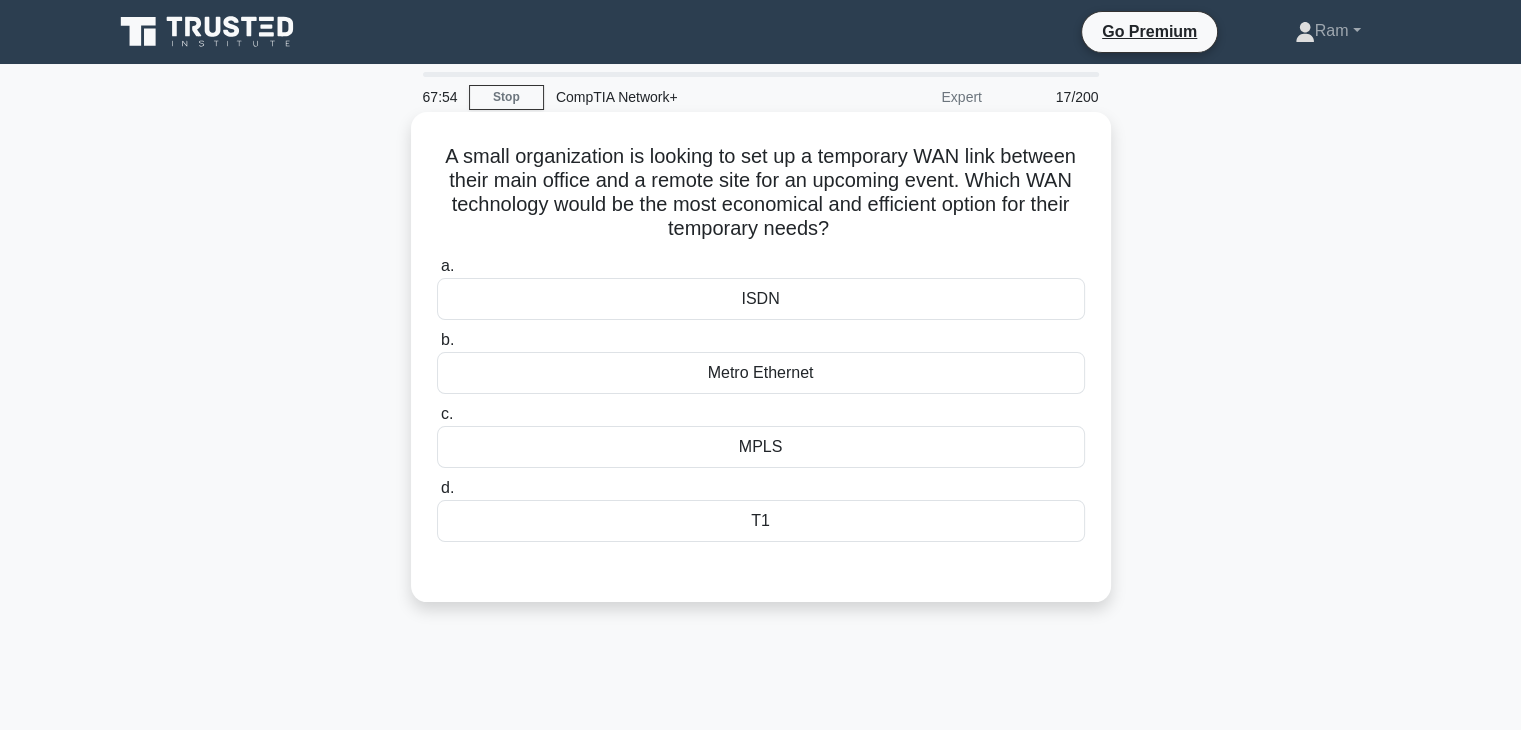click on "Metro Ethernet" at bounding box center (761, 373) 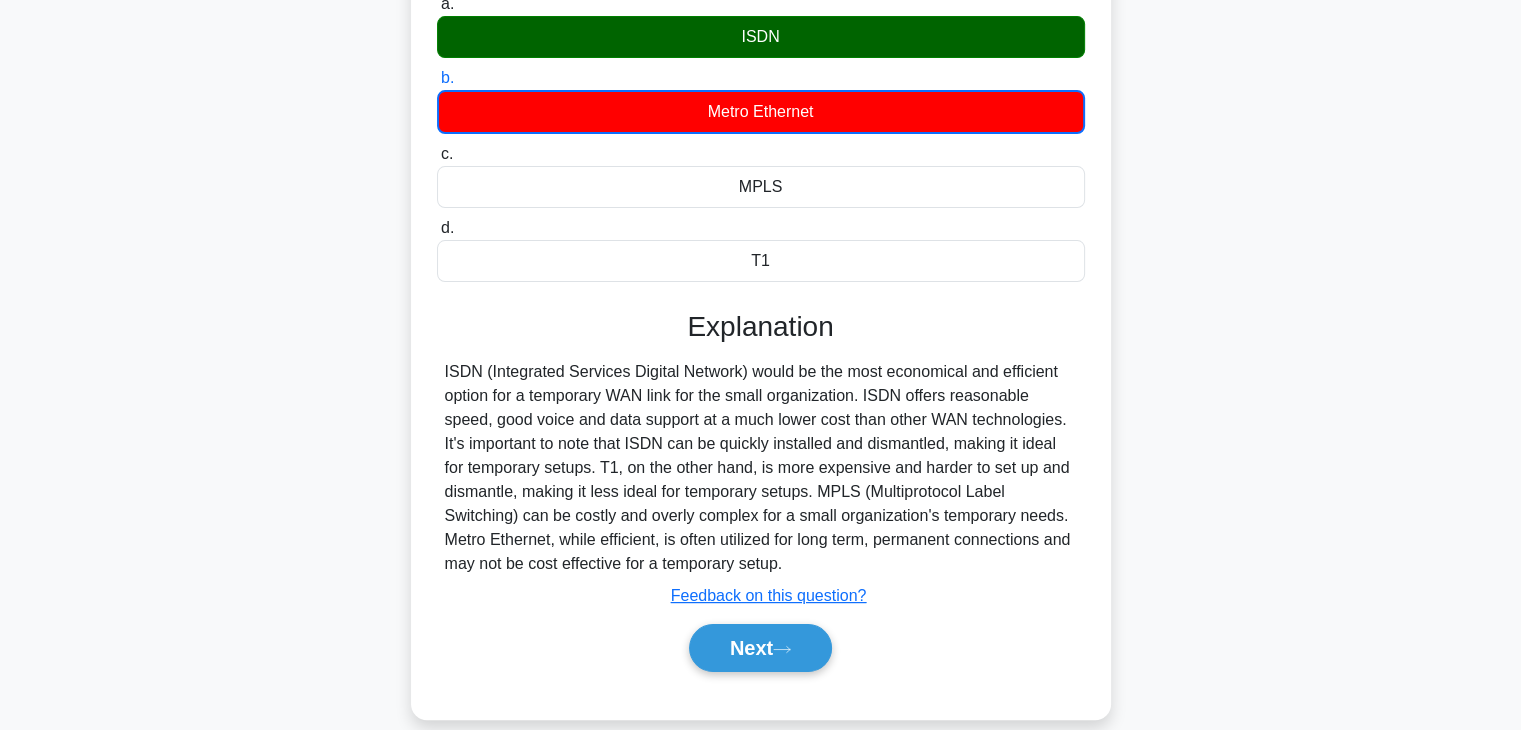 scroll, scrollTop: 300, scrollLeft: 0, axis: vertical 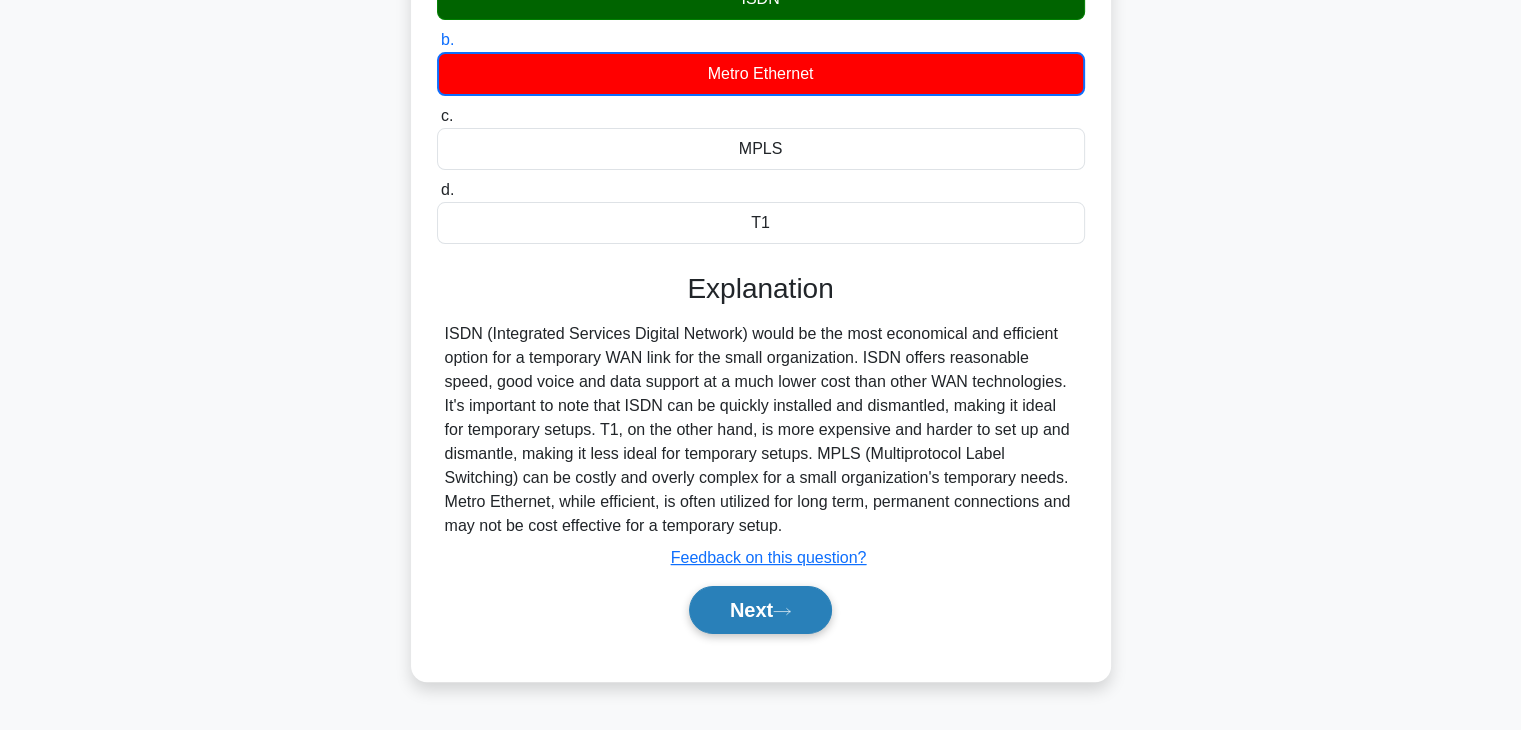 click on "Next" at bounding box center (760, 610) 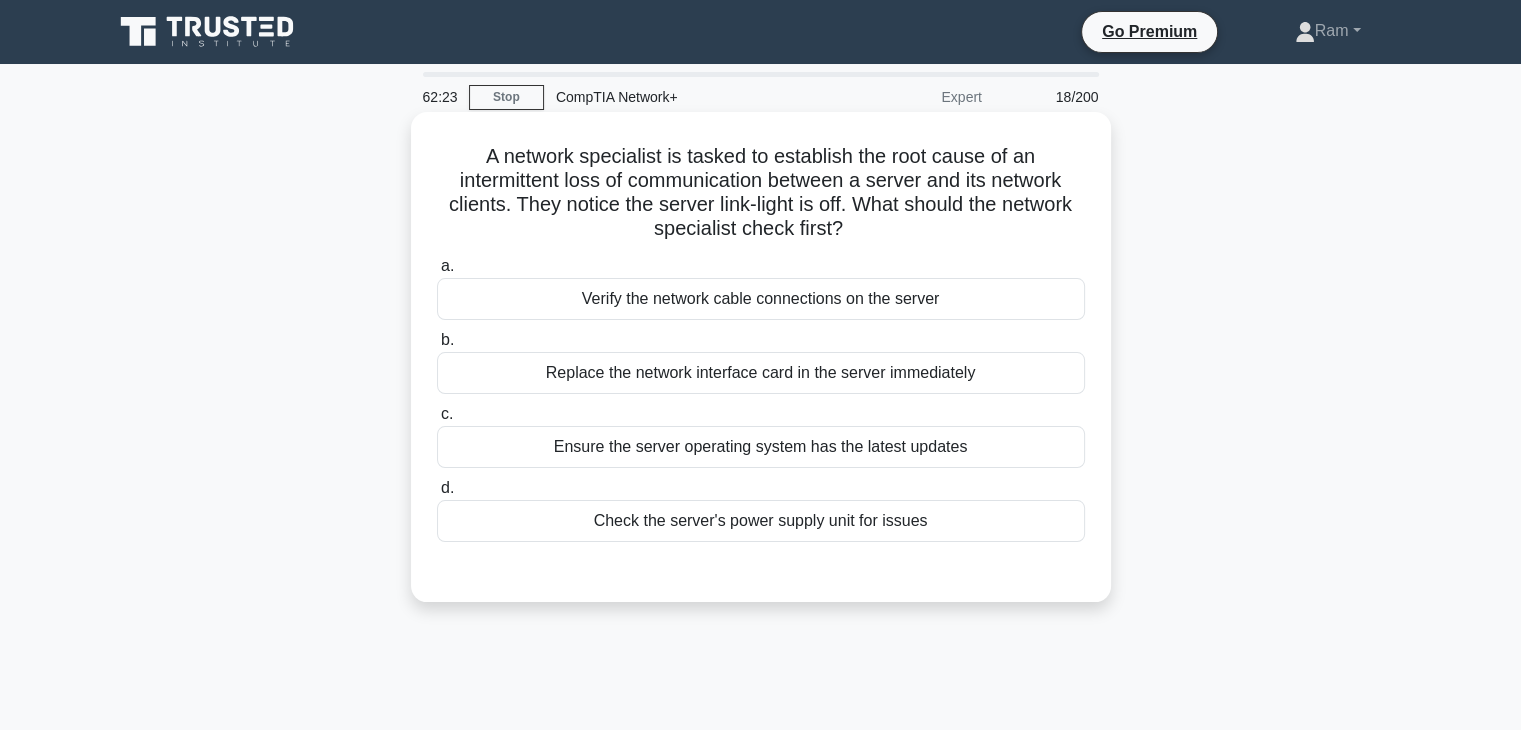scroll, scrollTop: 100, scrollLeft: 0, axis: vertical 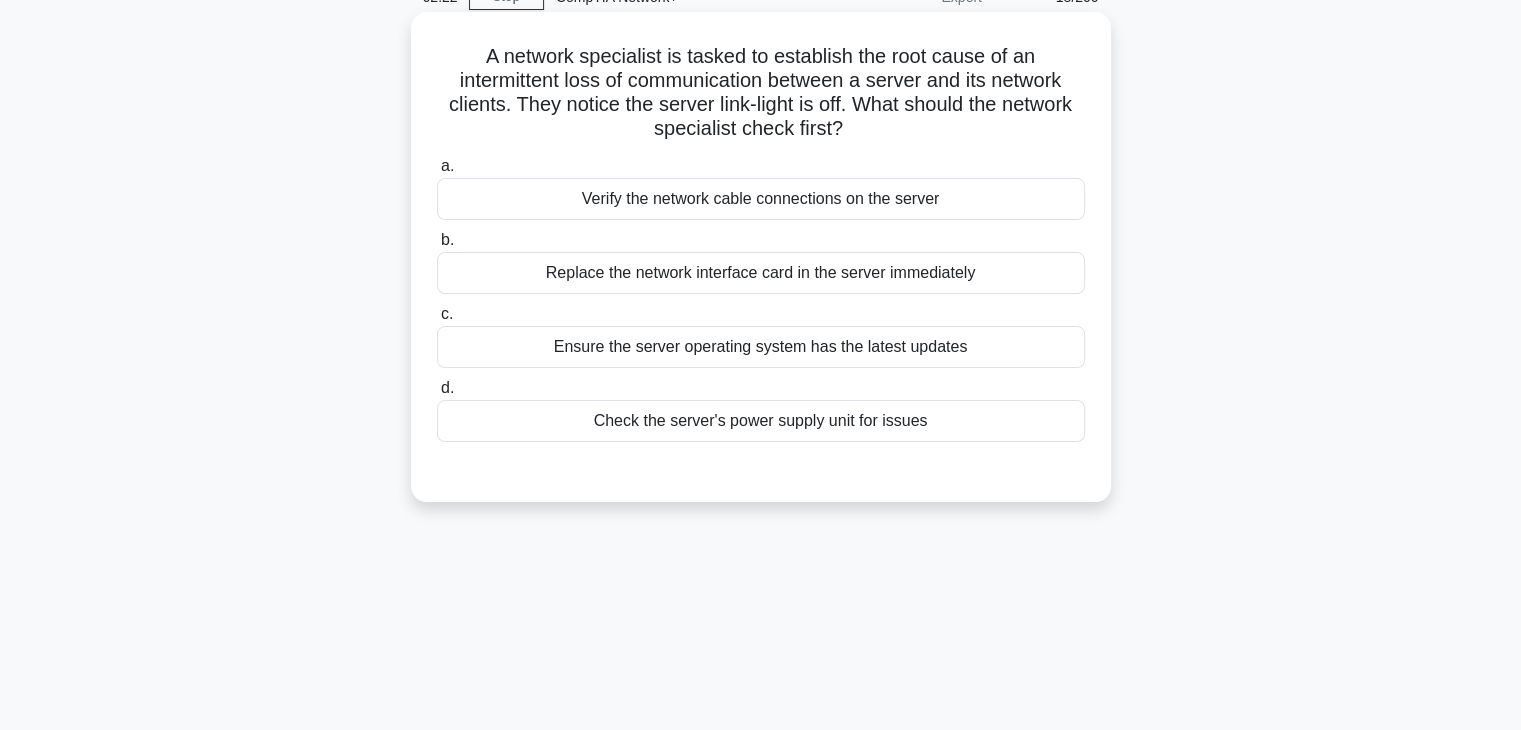 click on "Verify the network cable connections on the server" at bounding box center (761, 199) 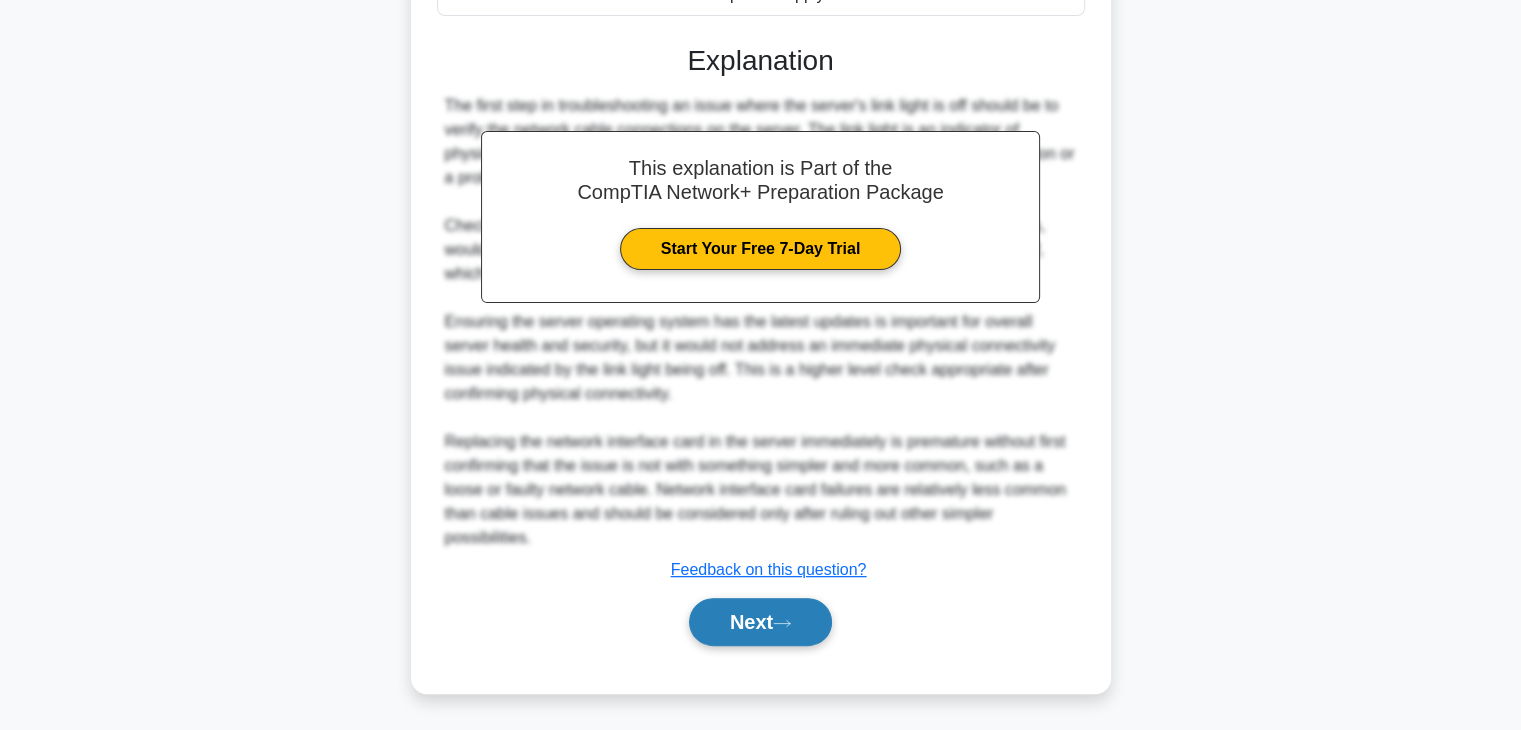 click on "Next" at bounding box center [760, 622] 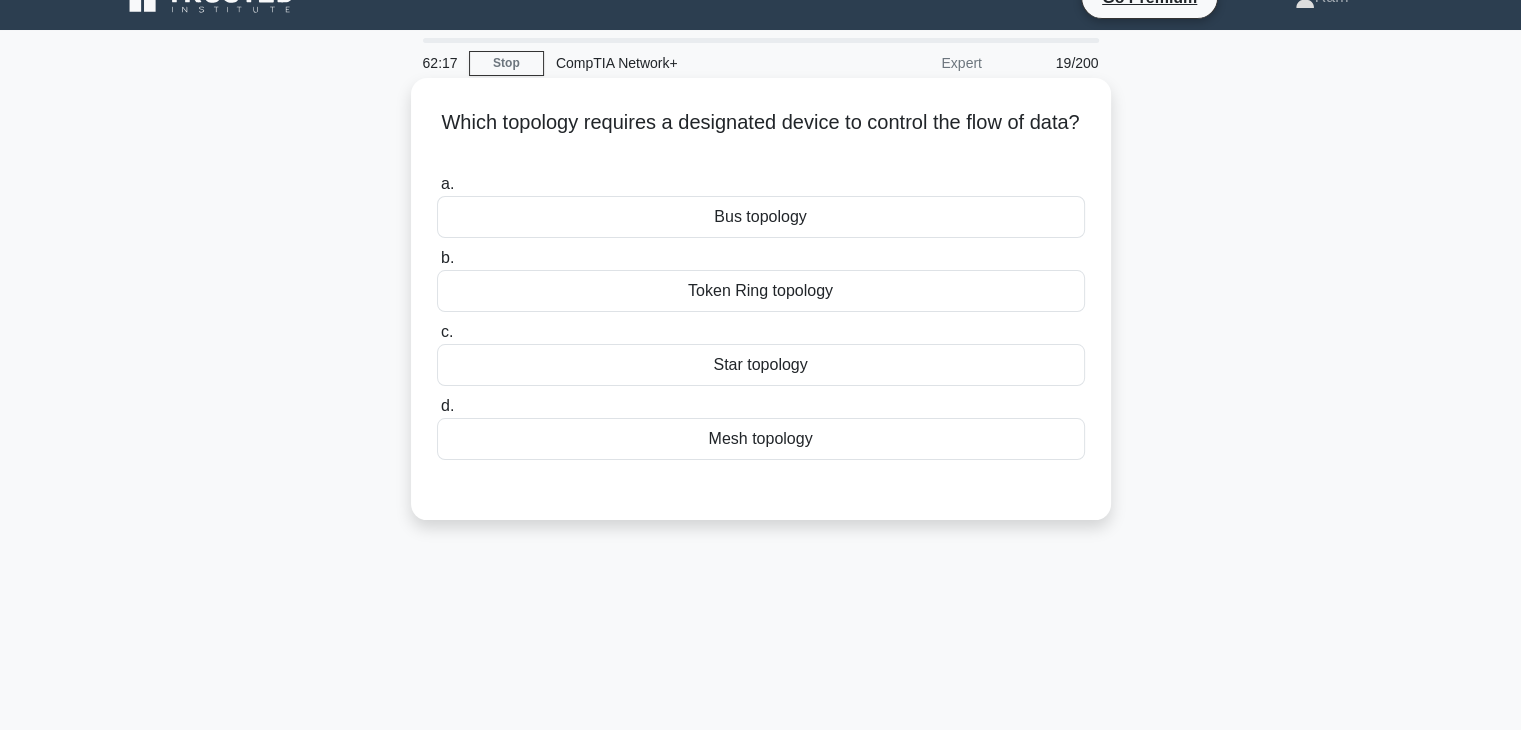 scroll, scrollTop: 0, scrollLeft: 0, axis: both 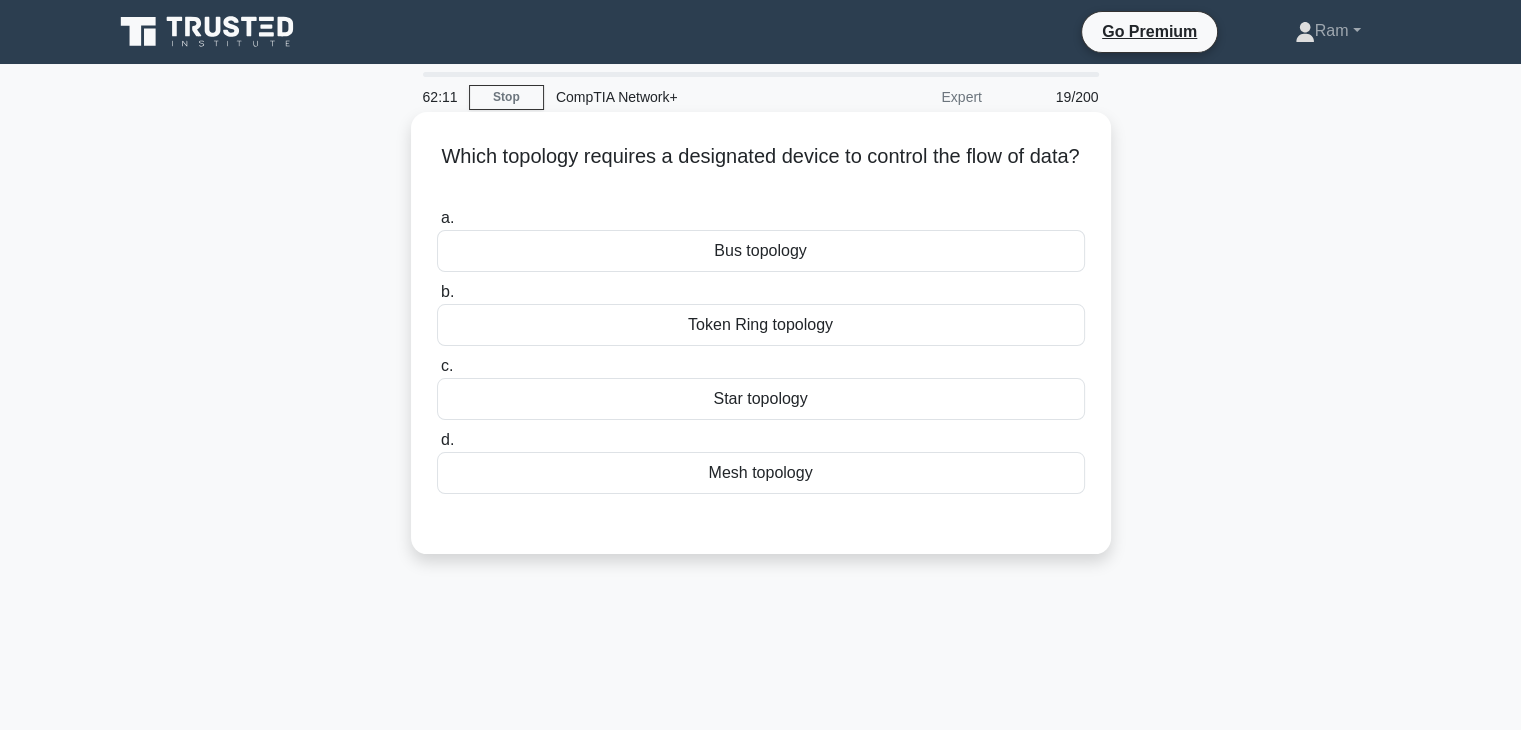 click on "Star topology" at bounding box center (761, 399) 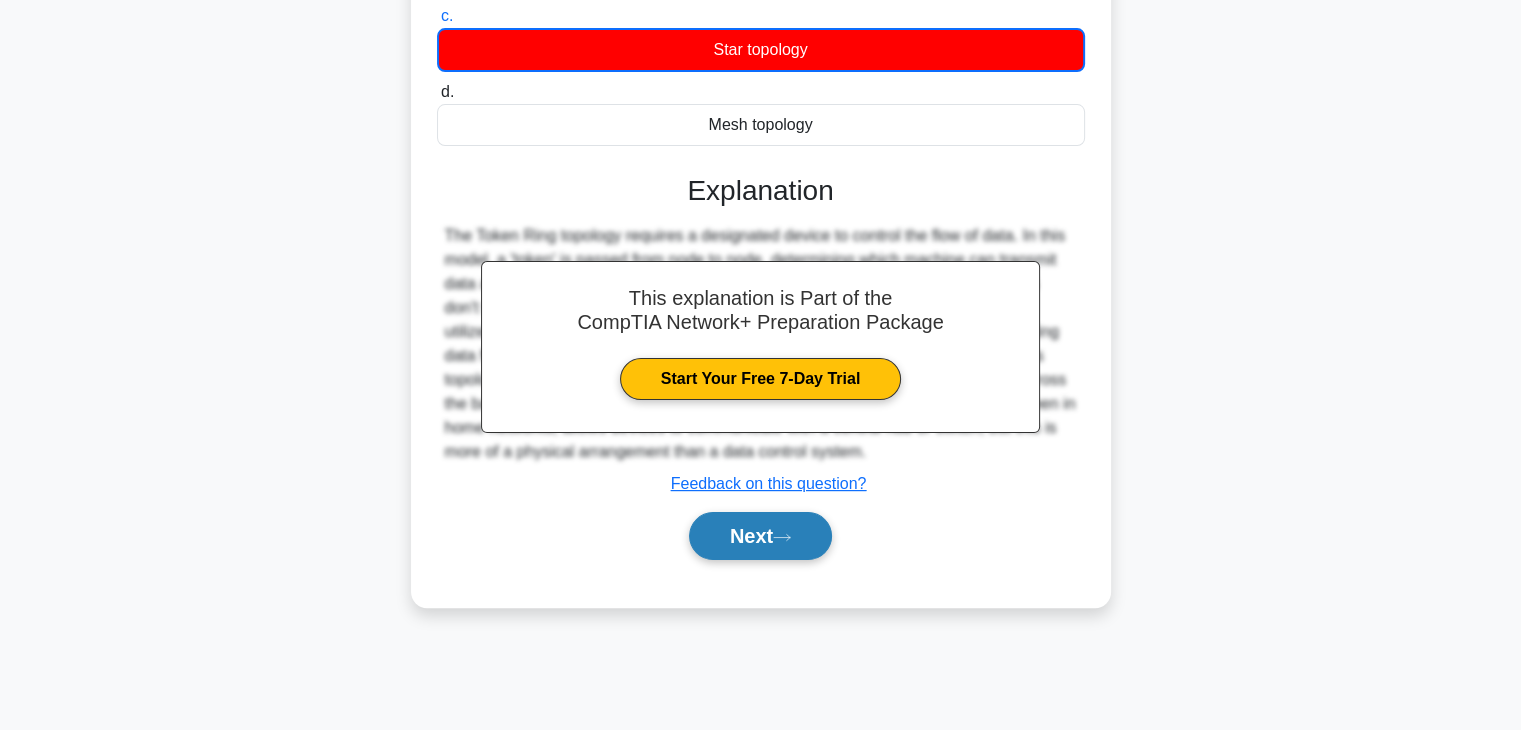 click on "Next" at bounding box center [760, 536] 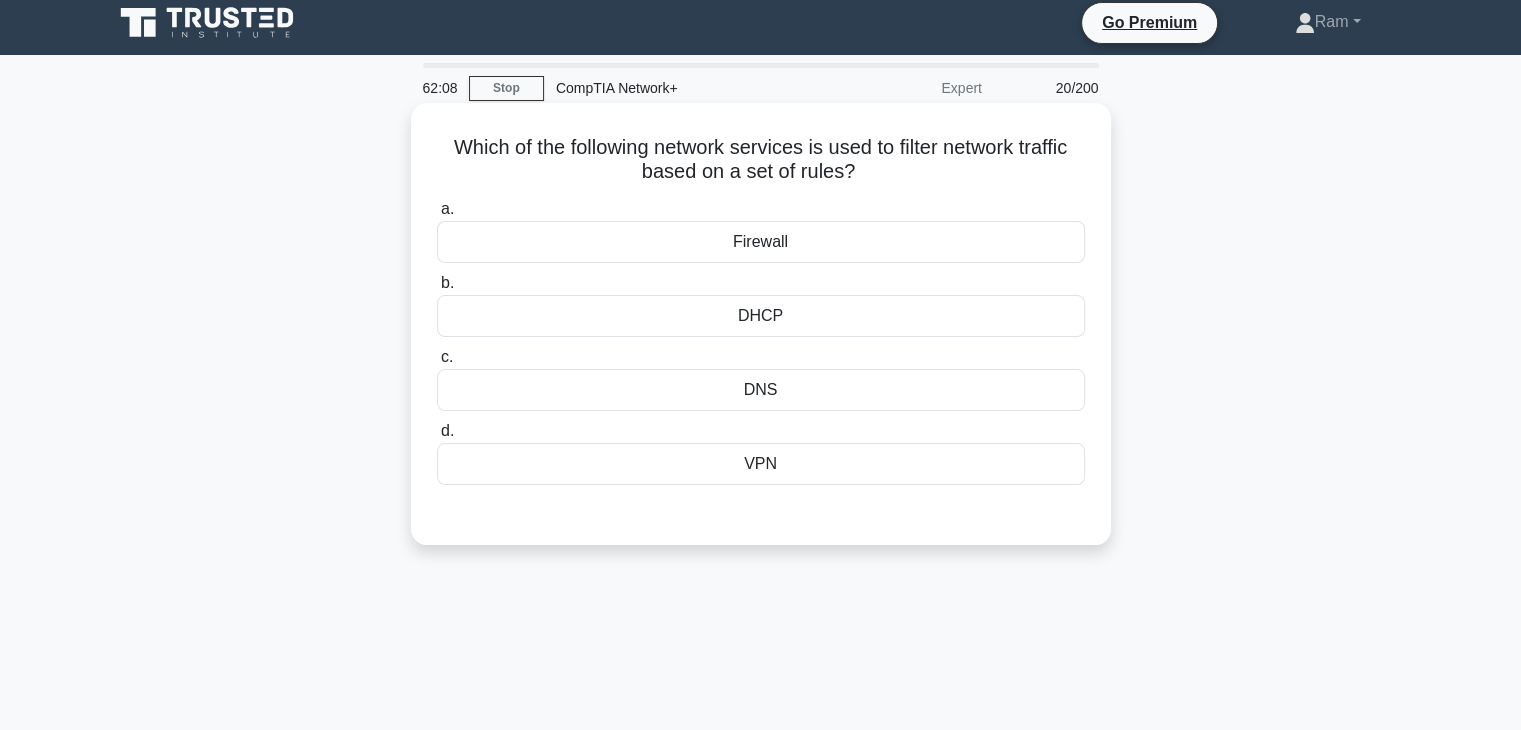 scroll, scrollTop: 0, scrollLeft: 0, axis: both 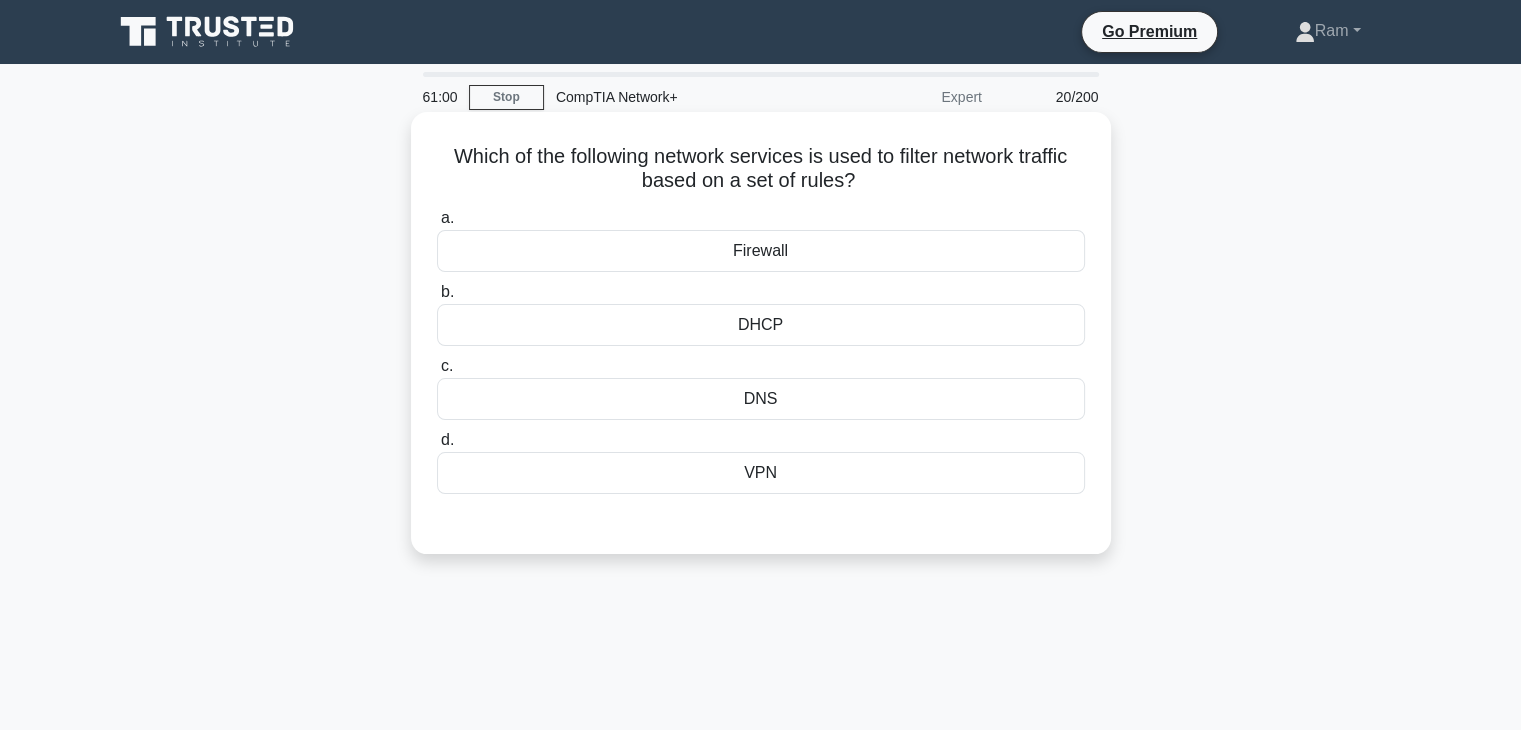 click on "Firewall" at bounding box center (761, 251) 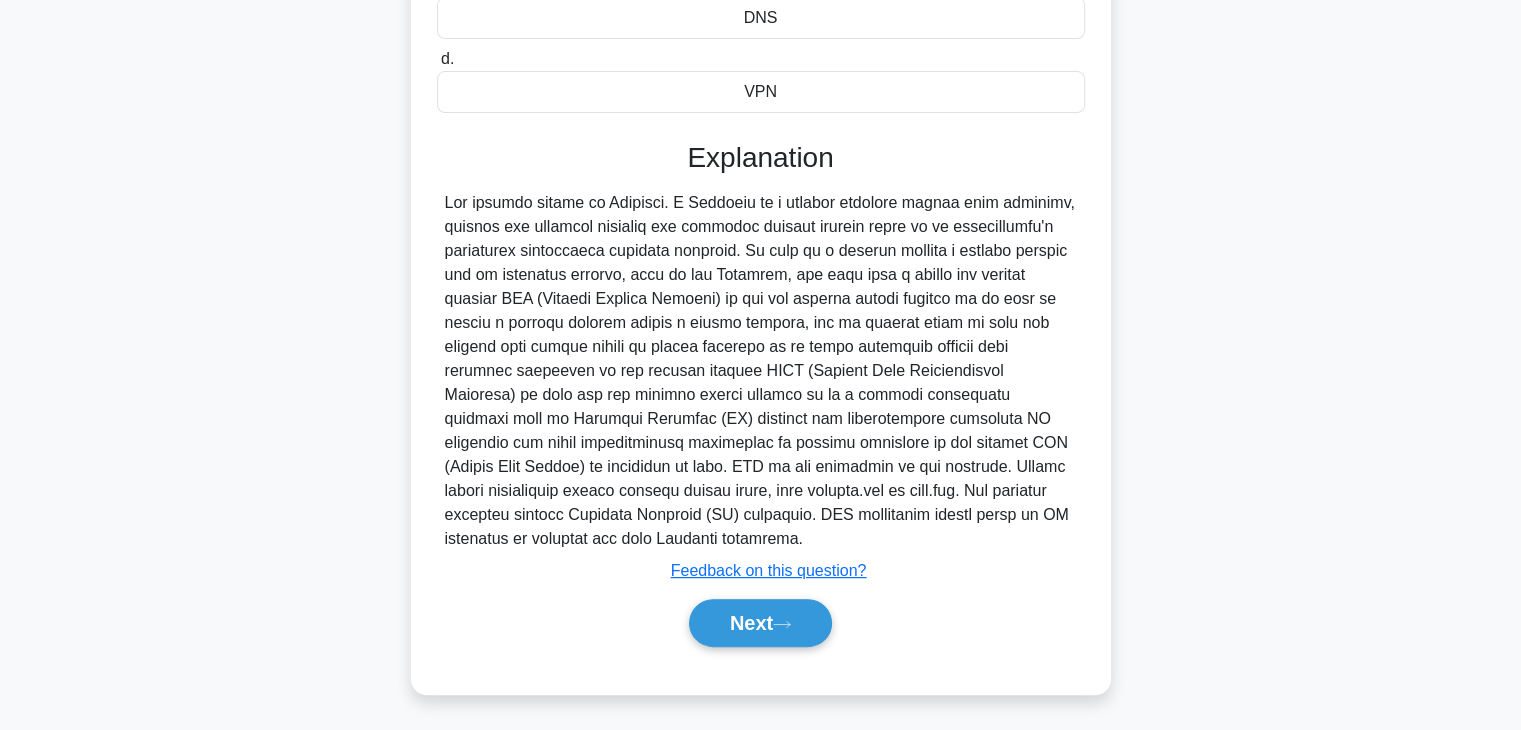 scroll, scrollTop: 382, scrollLeft: 0, axis: vertical 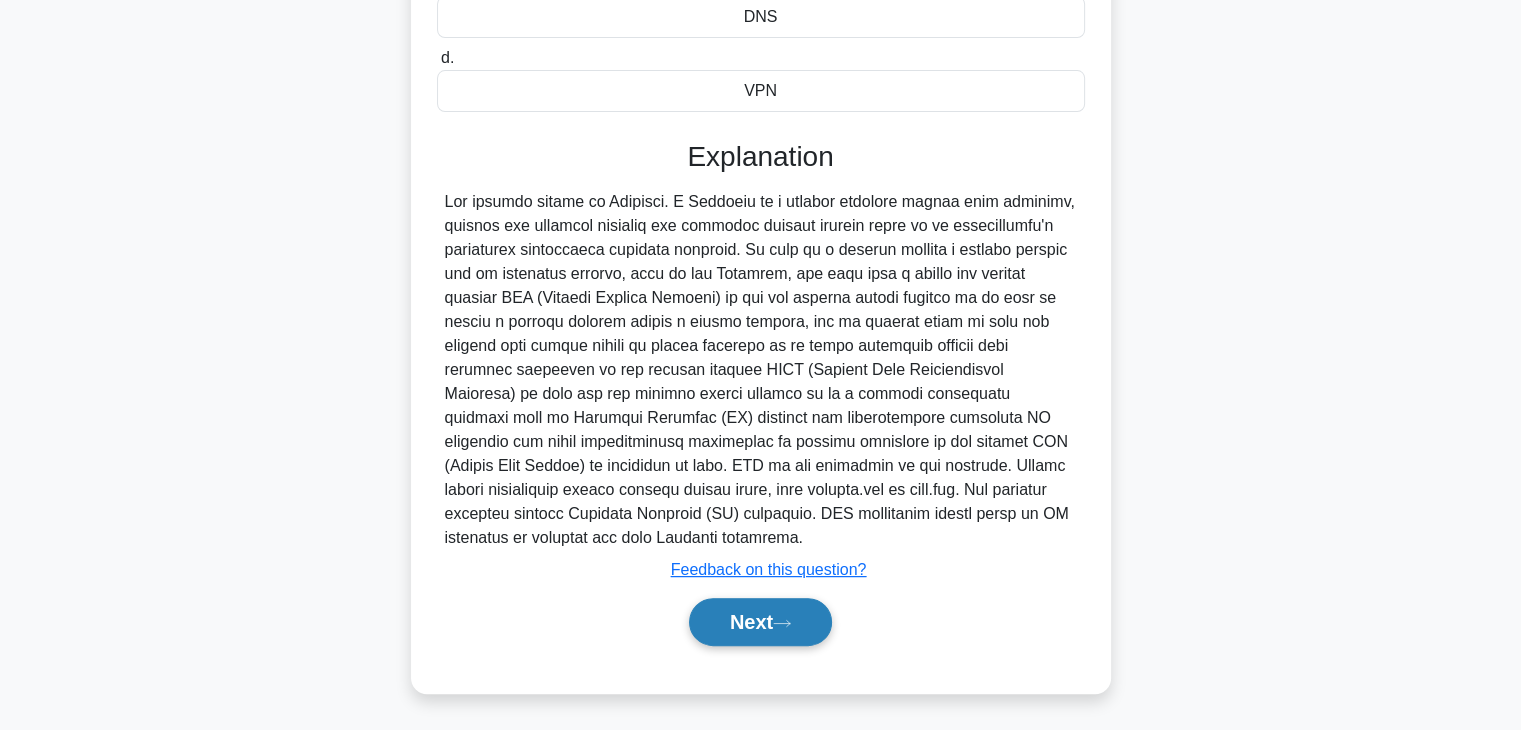 click on "Next" at bounding box center [760, 622] 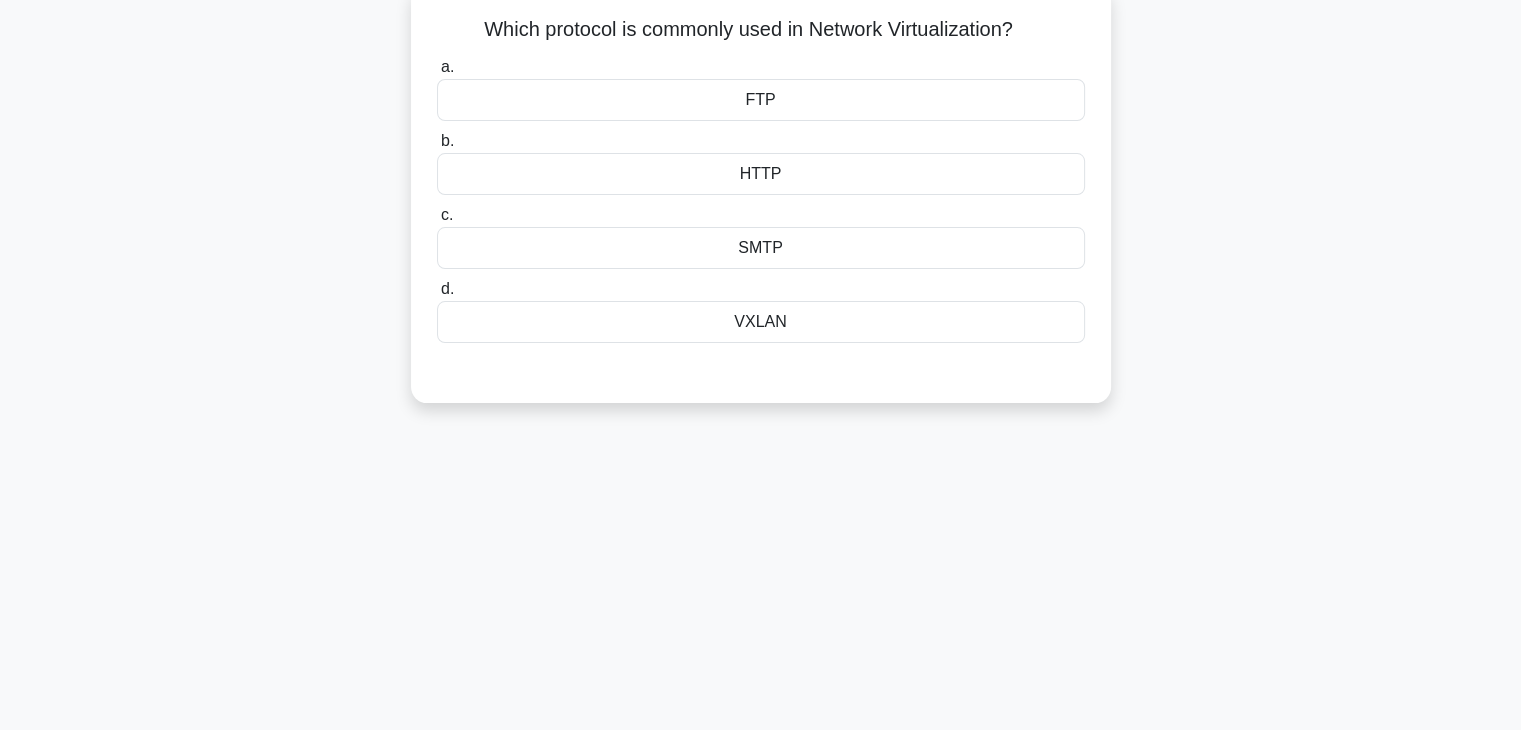 scroll, scrollTop: 0, scrollLeft: 0, axis: both 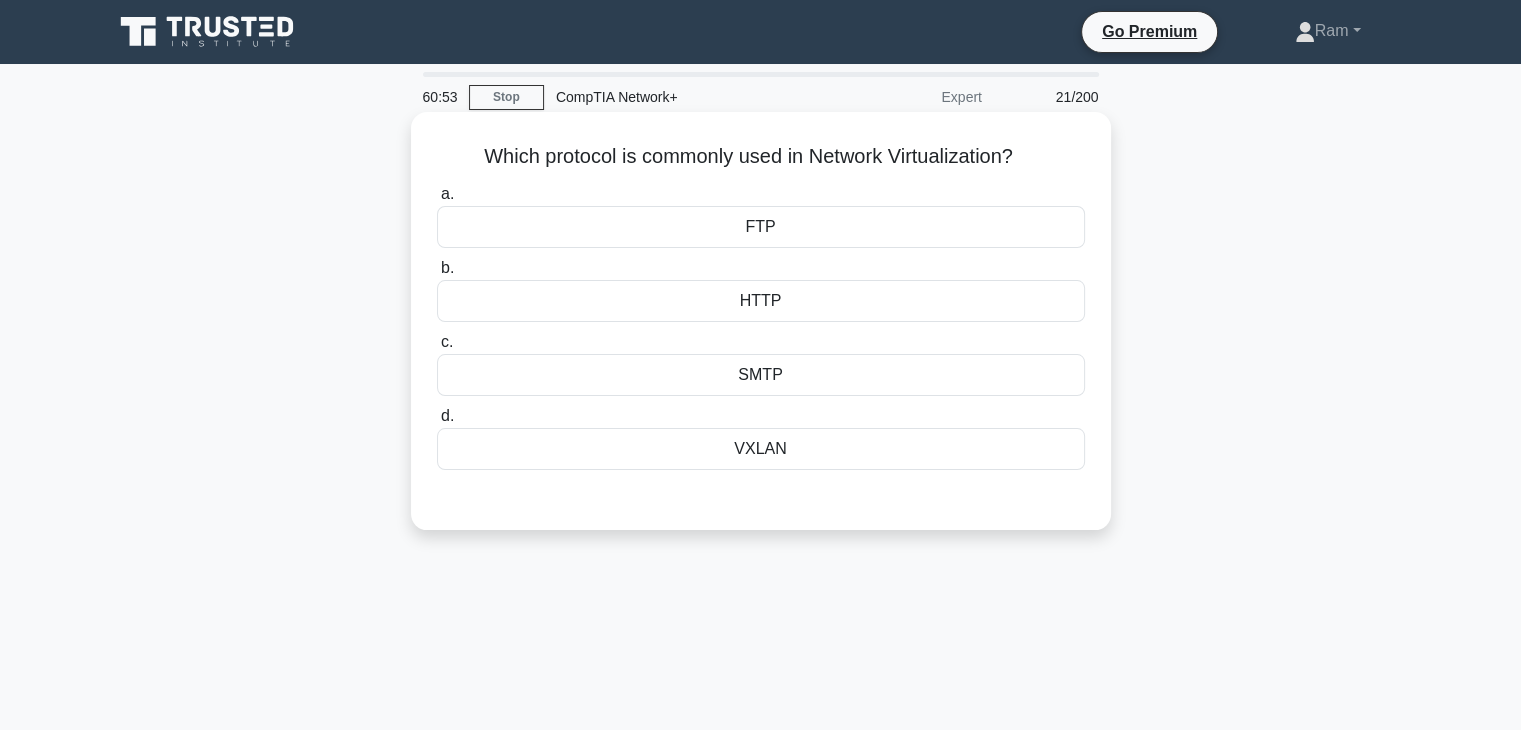 click on "VXLAN" at bounding box center (761, 449) 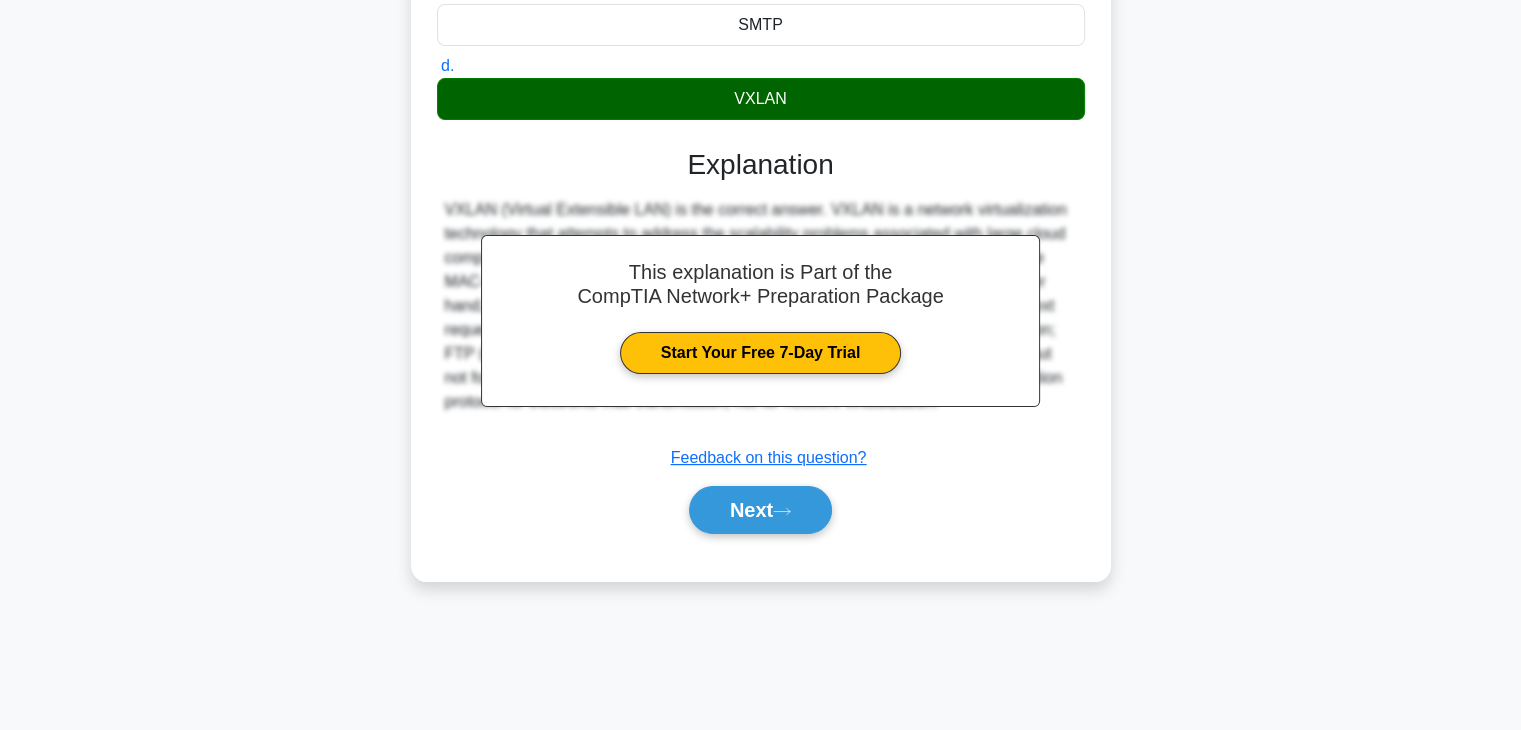 drag, startPoint x: 760, startPoint y: 515, endPoint x: 764, endPoint y: 478, distance: 37.215588 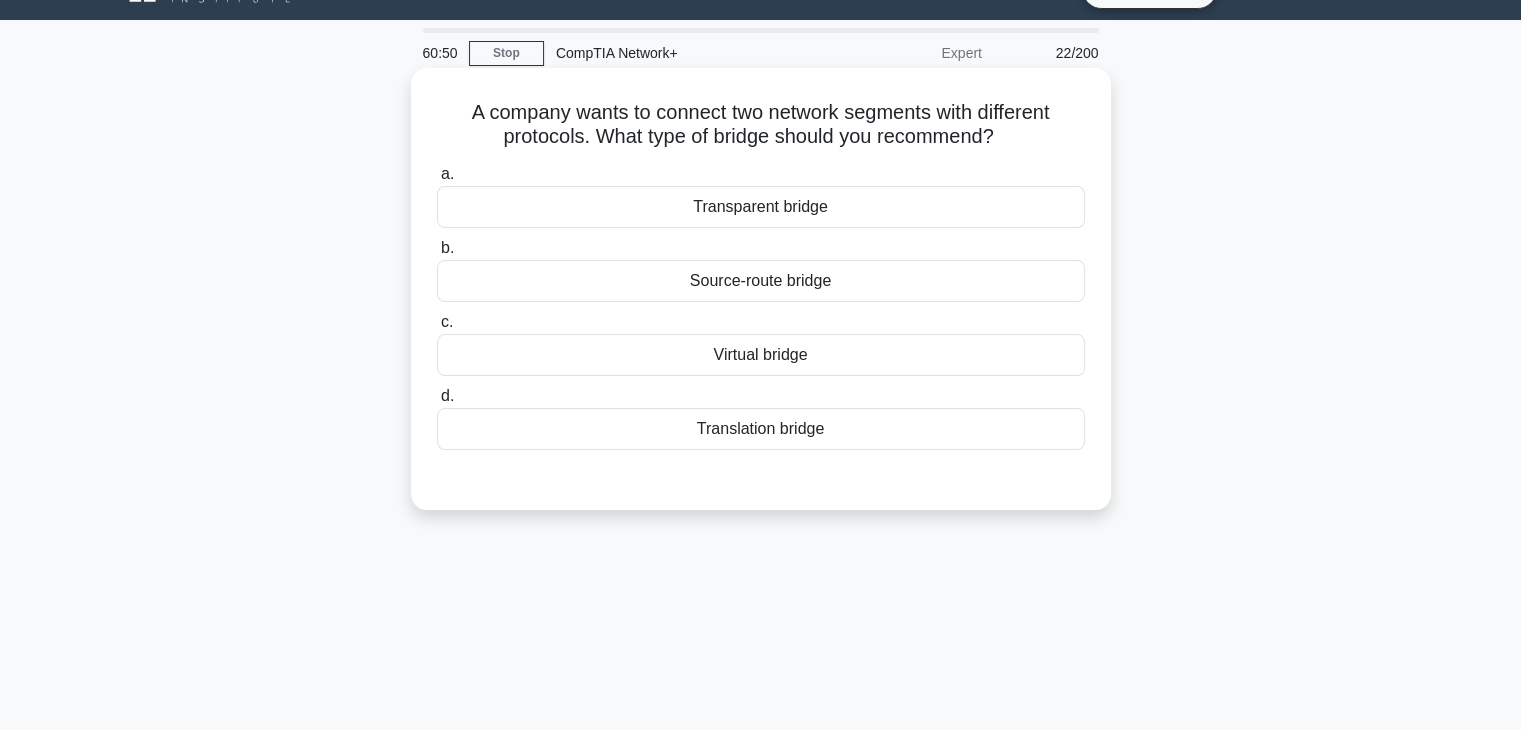 scroll, scrollTop: 0, scrollLeft: 0, axis: both 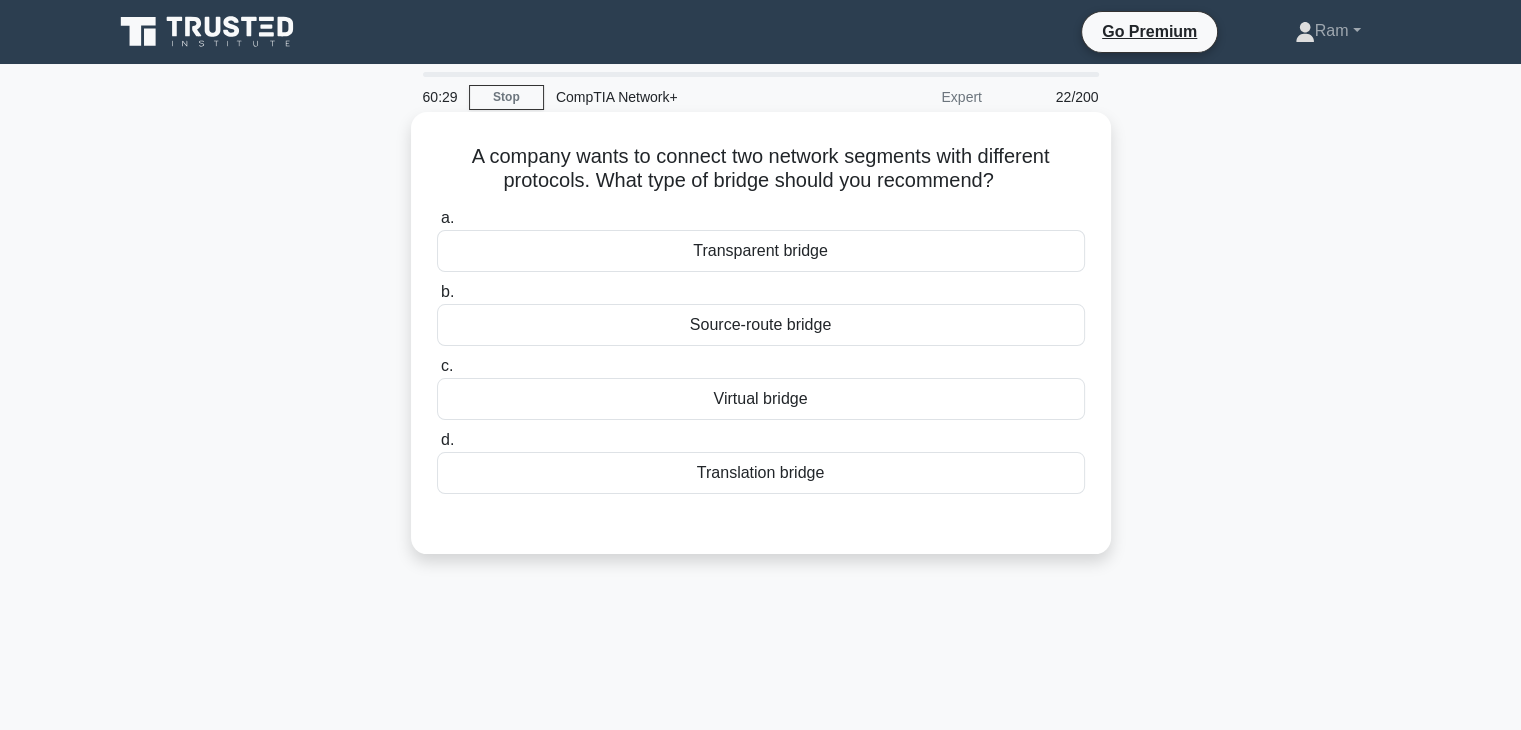 click on "Virtual bridge" at bounding box center [761, 399] 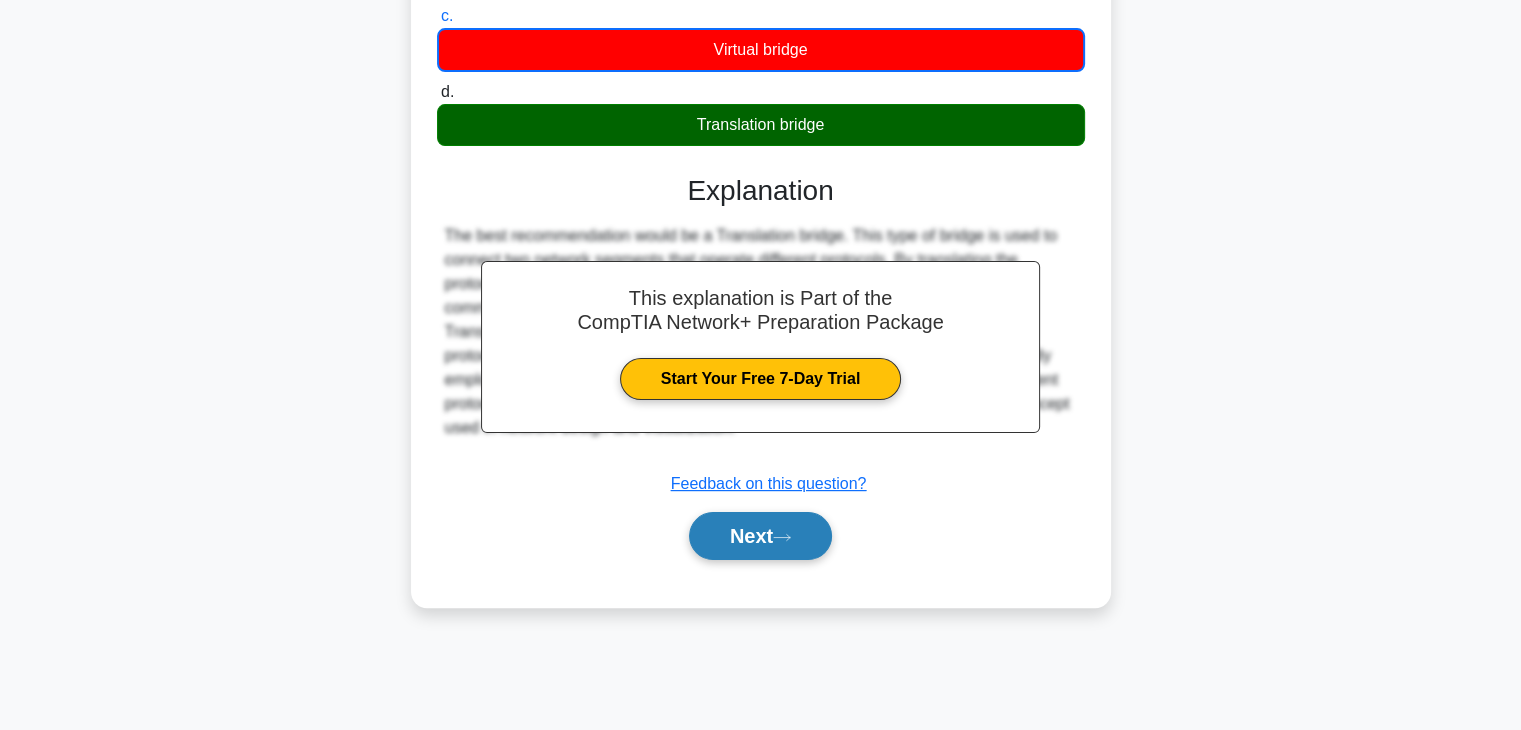 click on "Next" at bounding box center [760, 536] 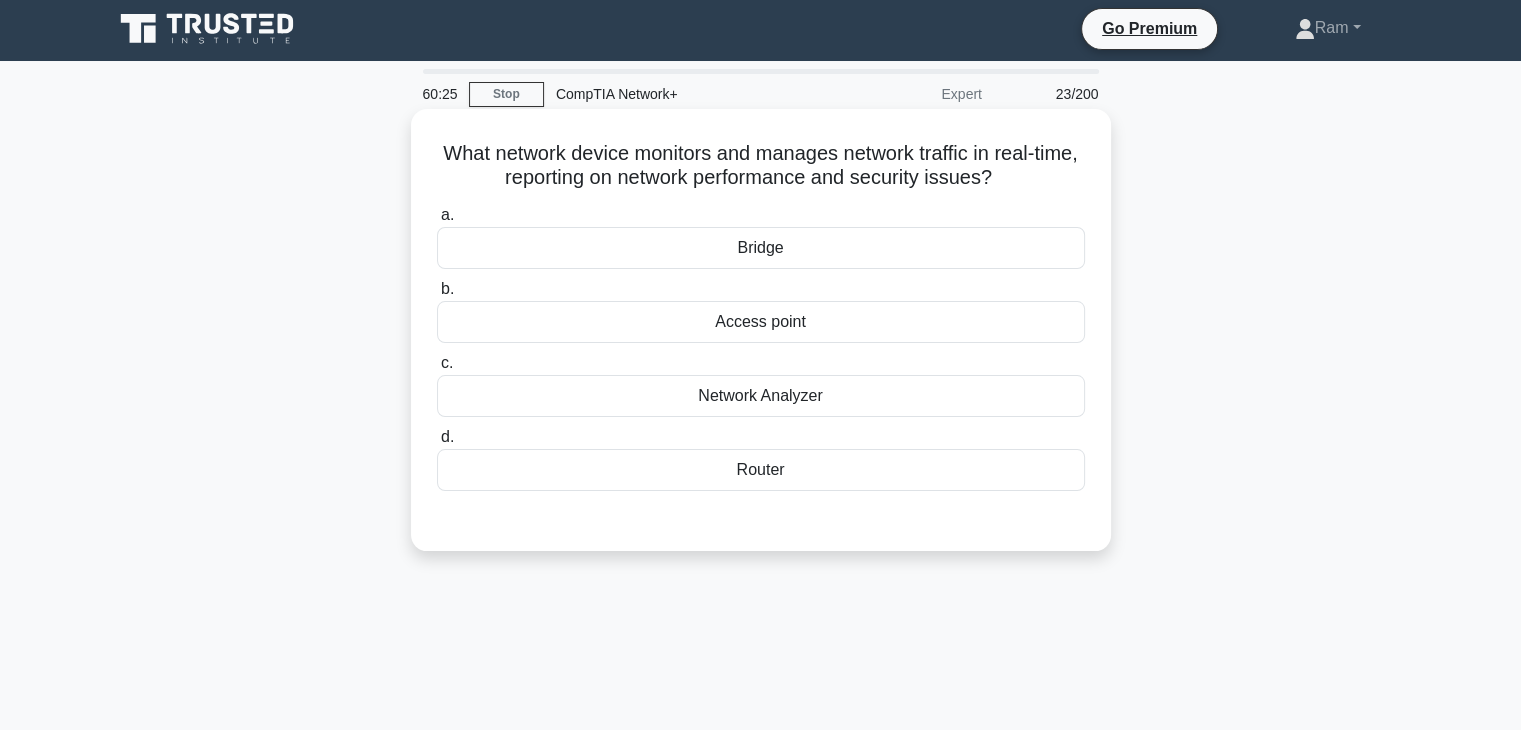 scroll, scrollTop: 0, scrollLeft: 0, axis: both 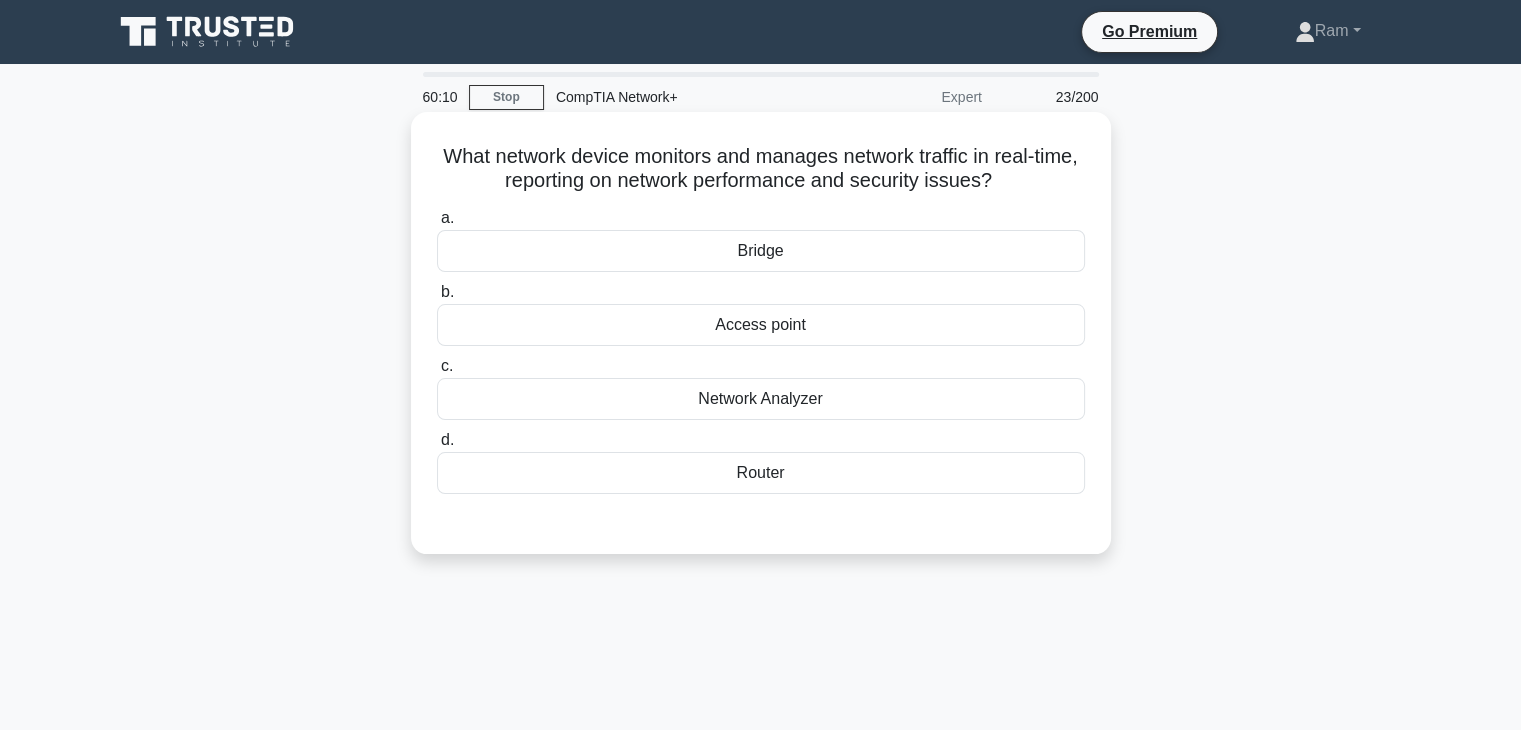 click on "Network Analyzer" at bounding box center (761, 399) 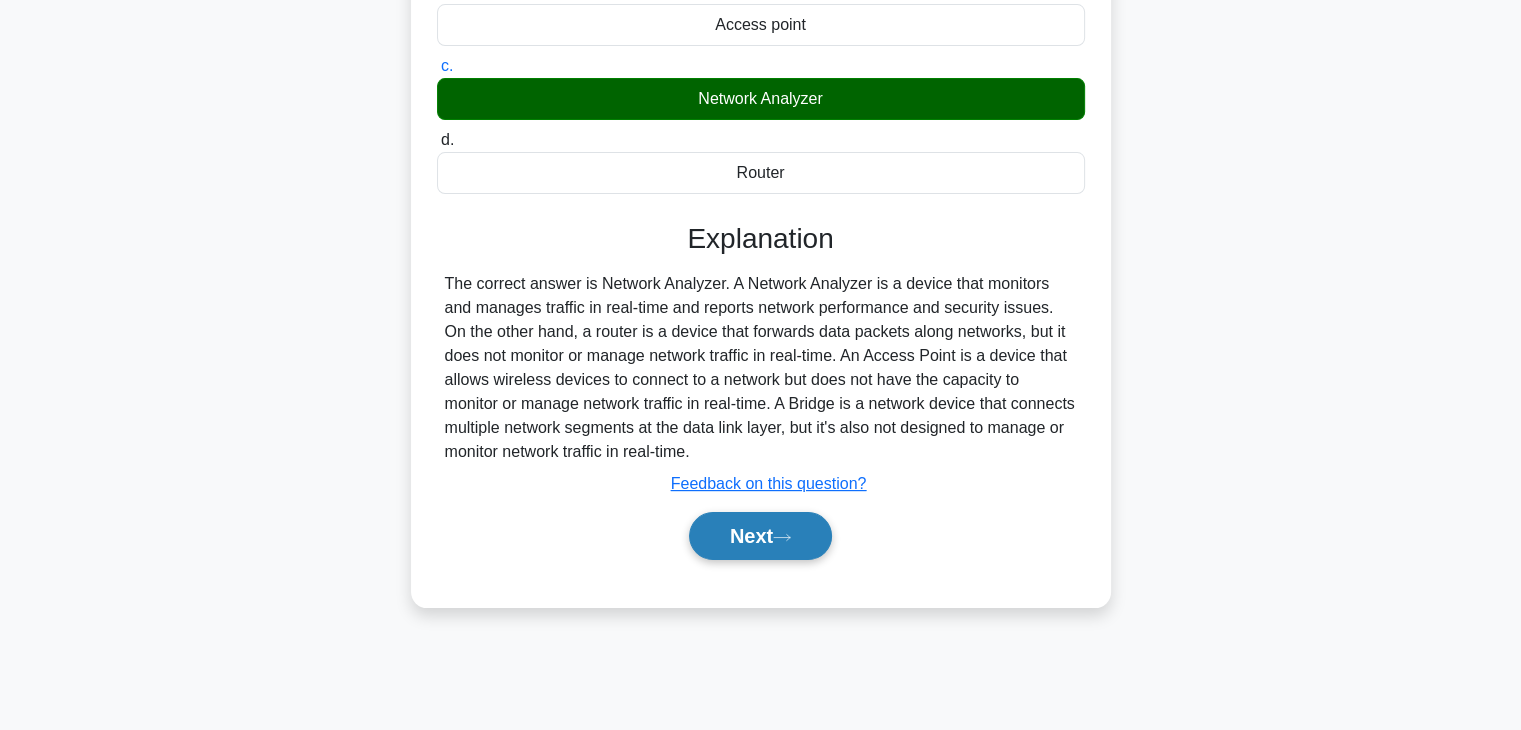 click on "Next" at bounding box center (760, 536) 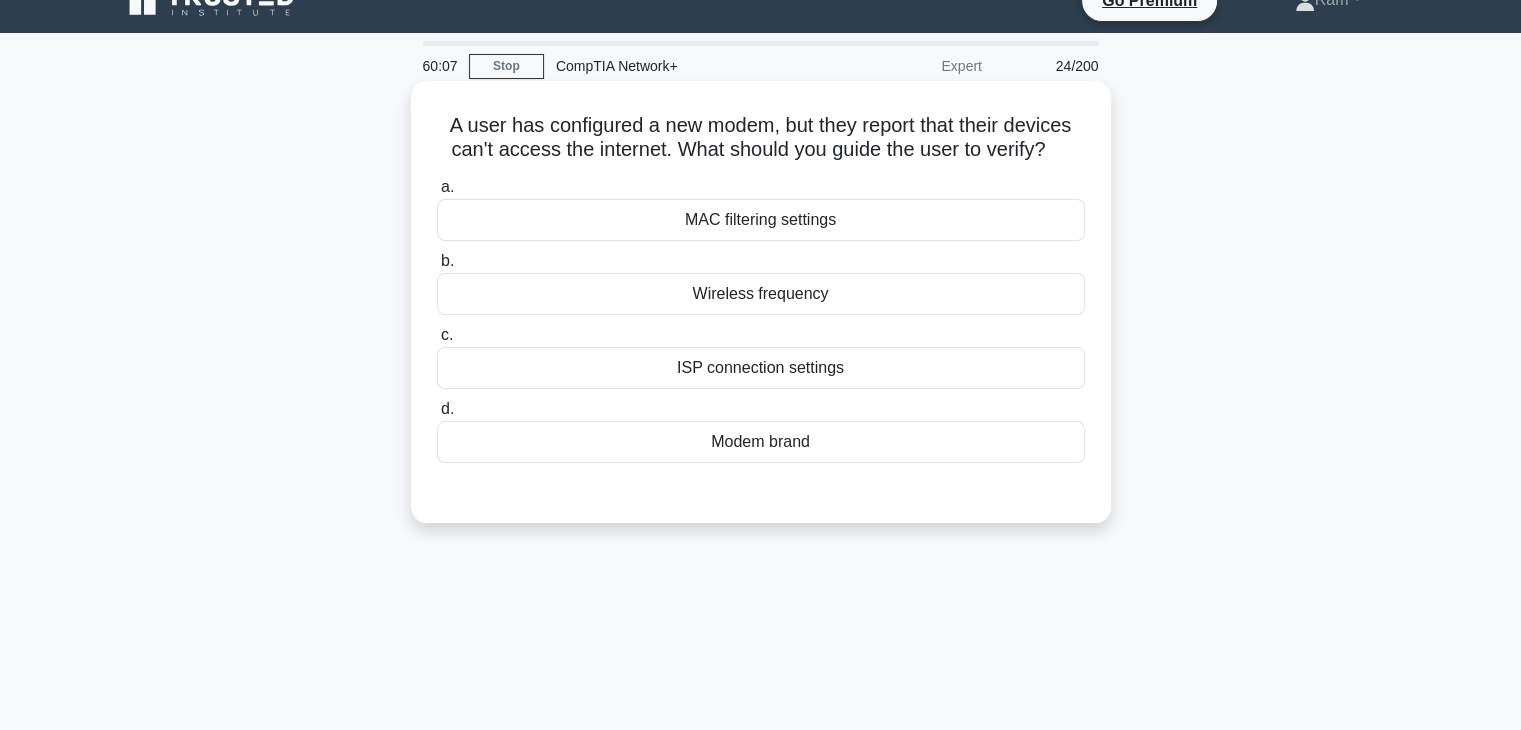 scroll, scrollTop: 0, scrollLeft: 0, axis: both 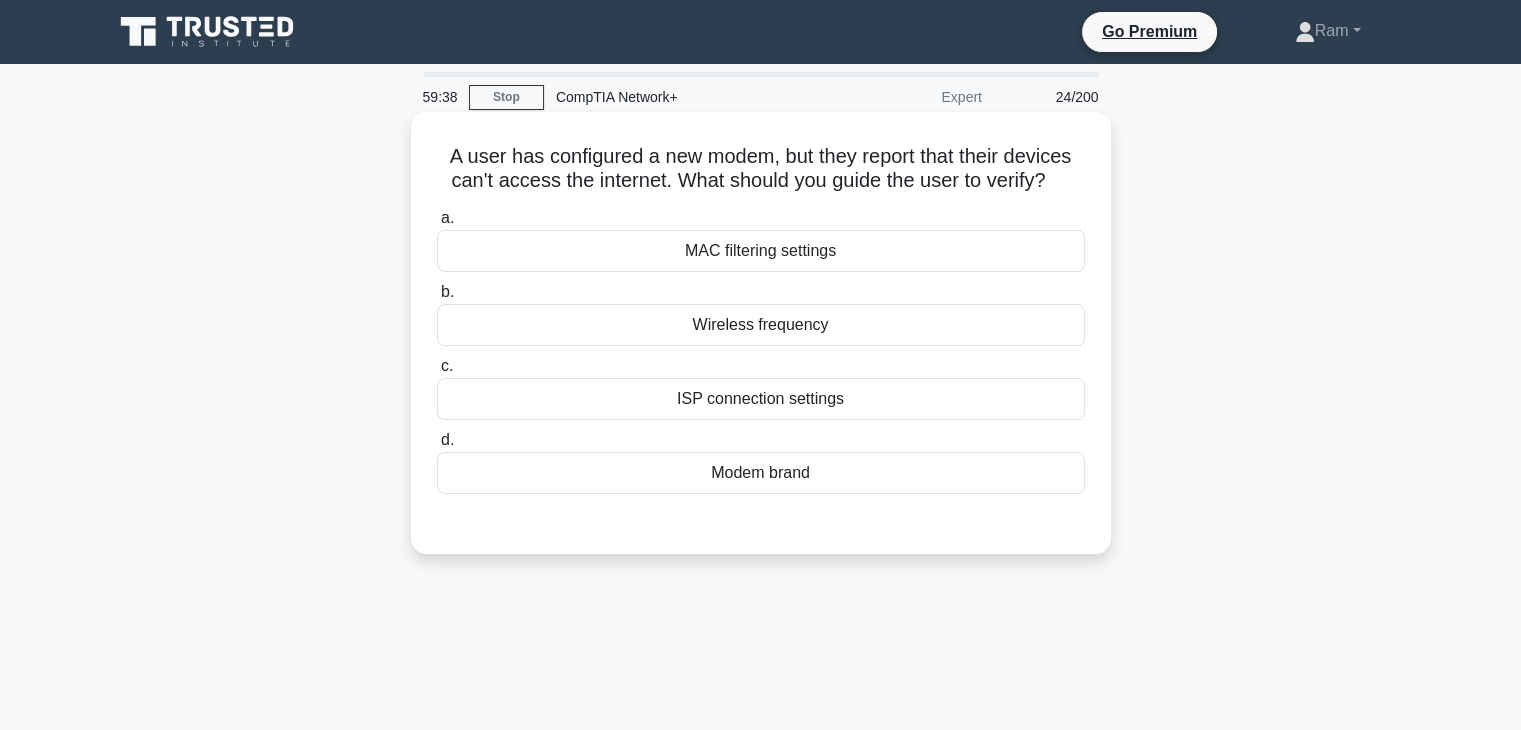 click on "ISP connection settings" at bounding box center [761, 399] 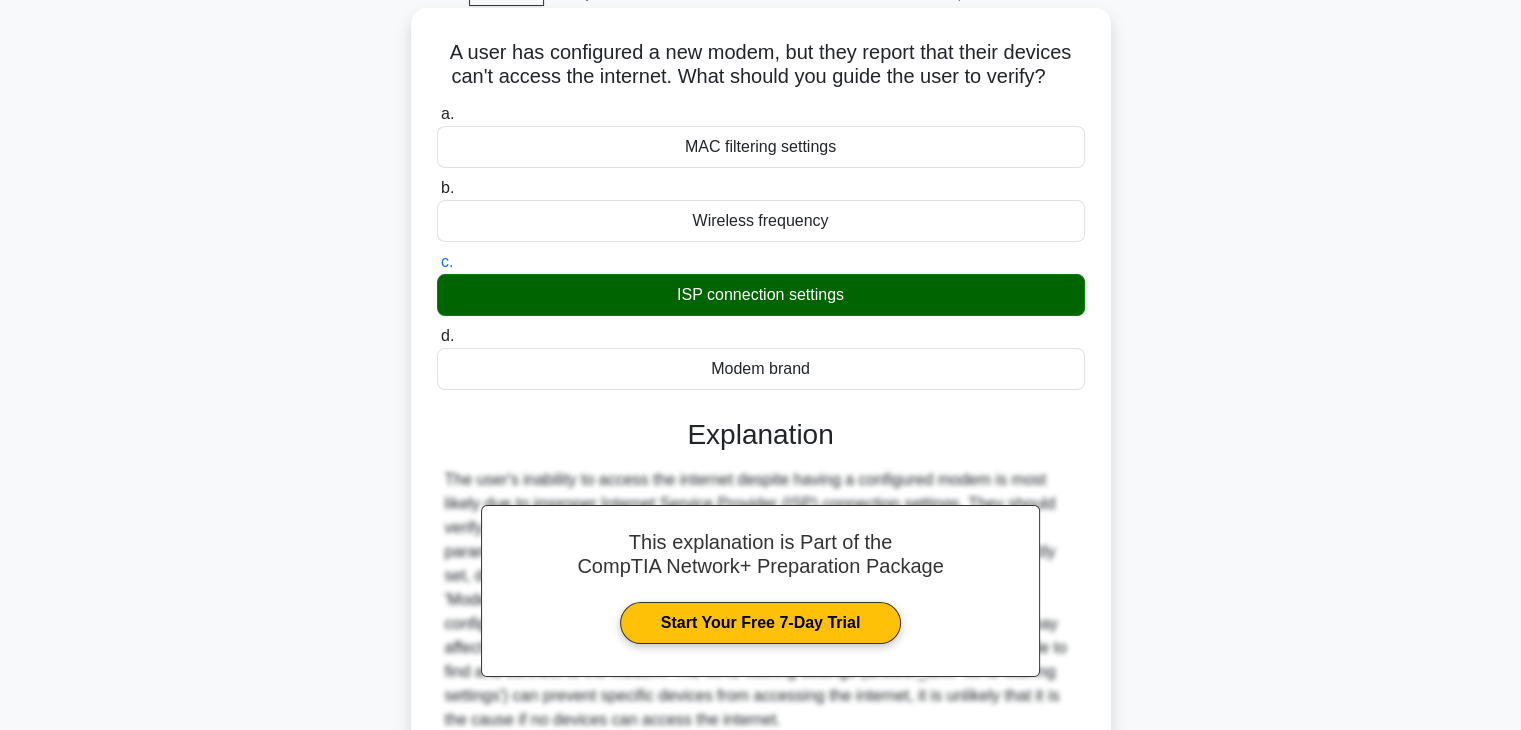 scroll, scrollTop: 351, scrollLeft: 0, axis: vertical 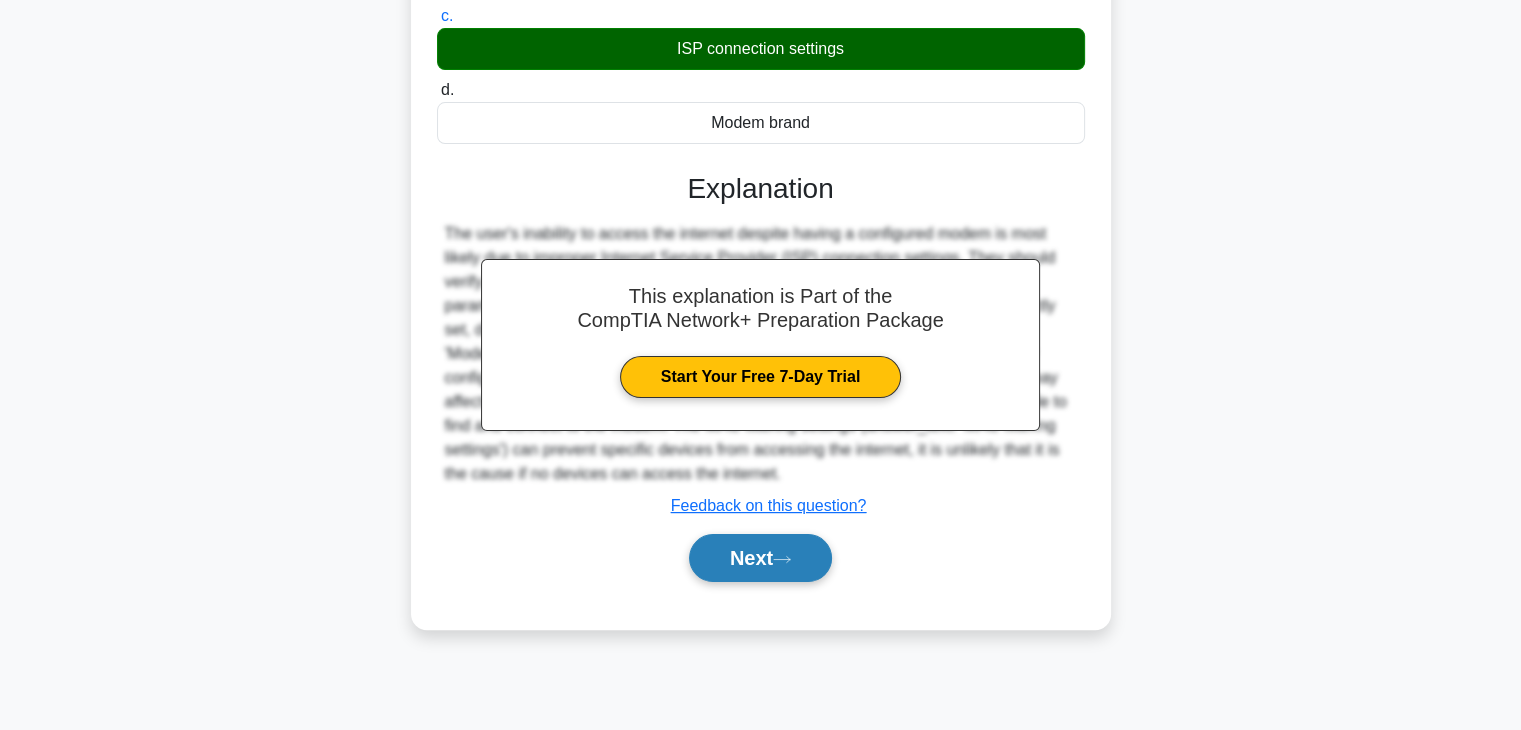 click on "Next" at bounding box center [760, 558] 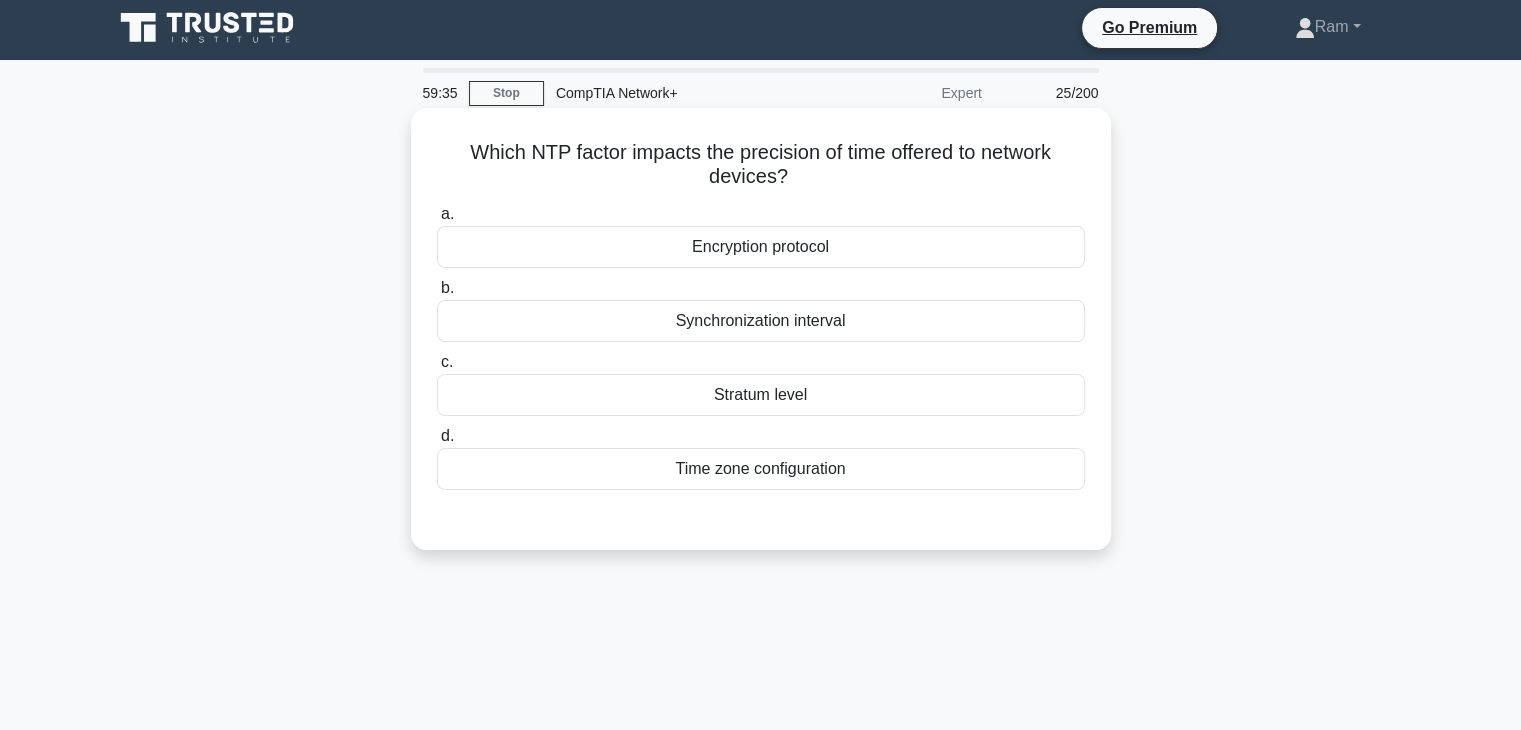 scroll, scrollTop: 0, scrollLeft: 0, axis: both 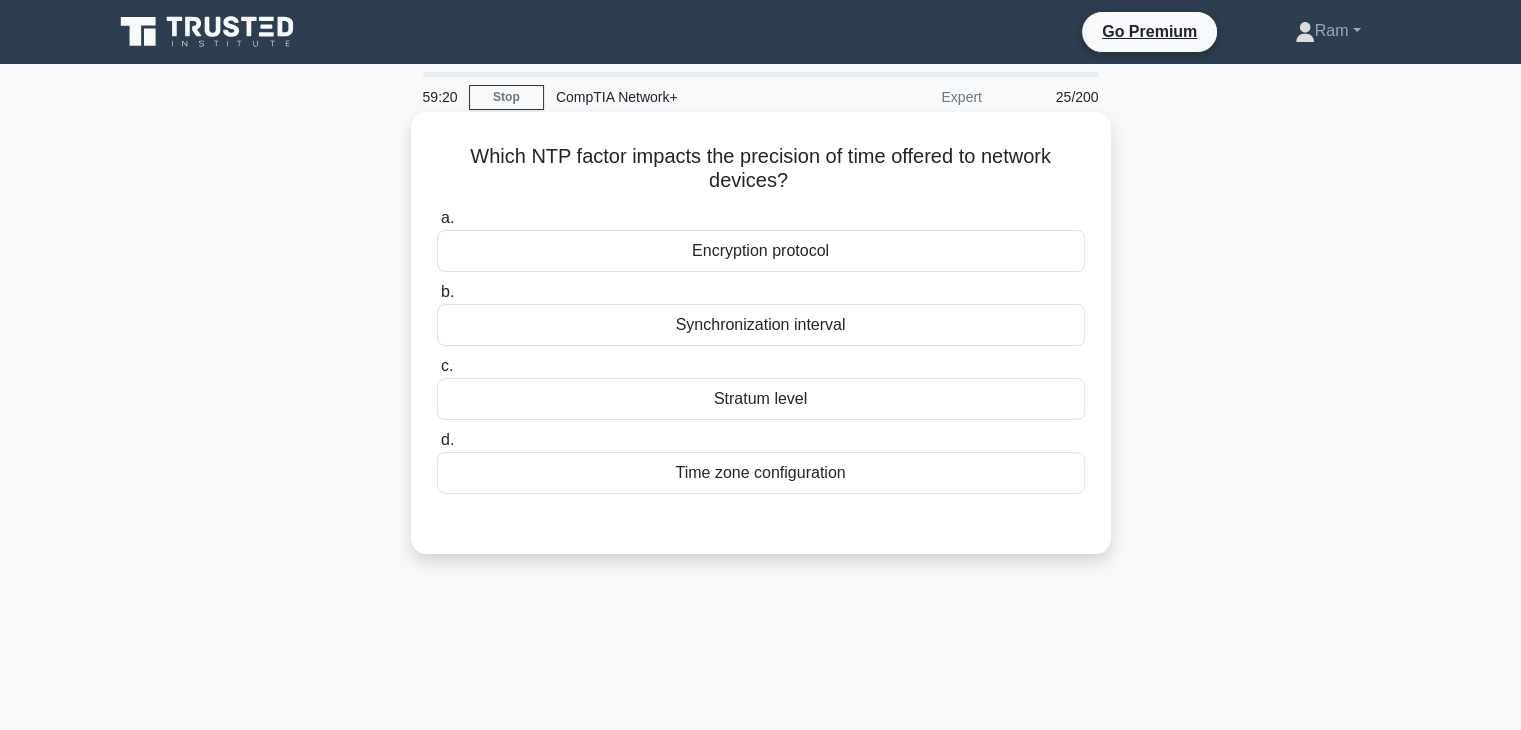 click on "Synchronization interval" at bounding box center (761, 325) 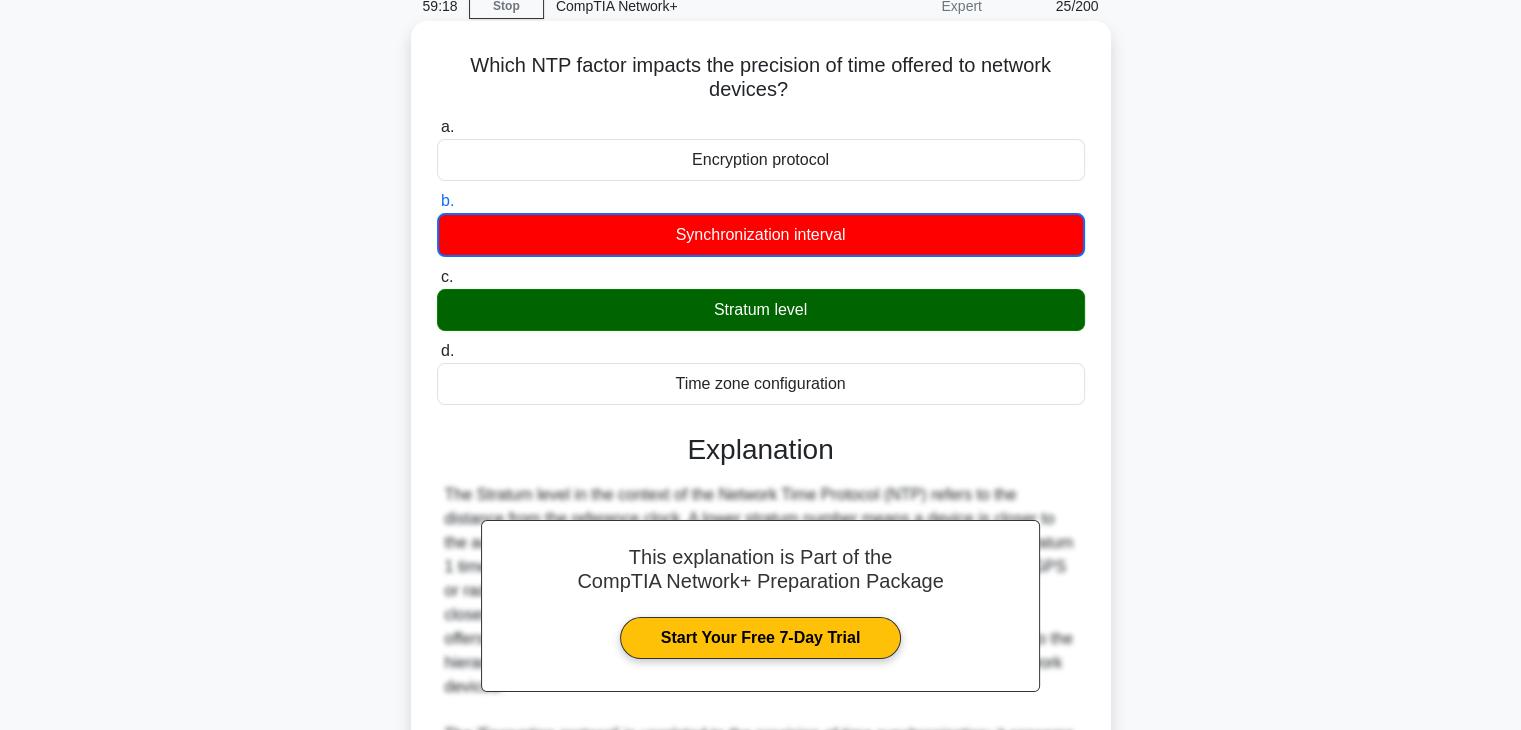 scroll, scrollTop: 456, scrollLeft: 0, axis: vertical 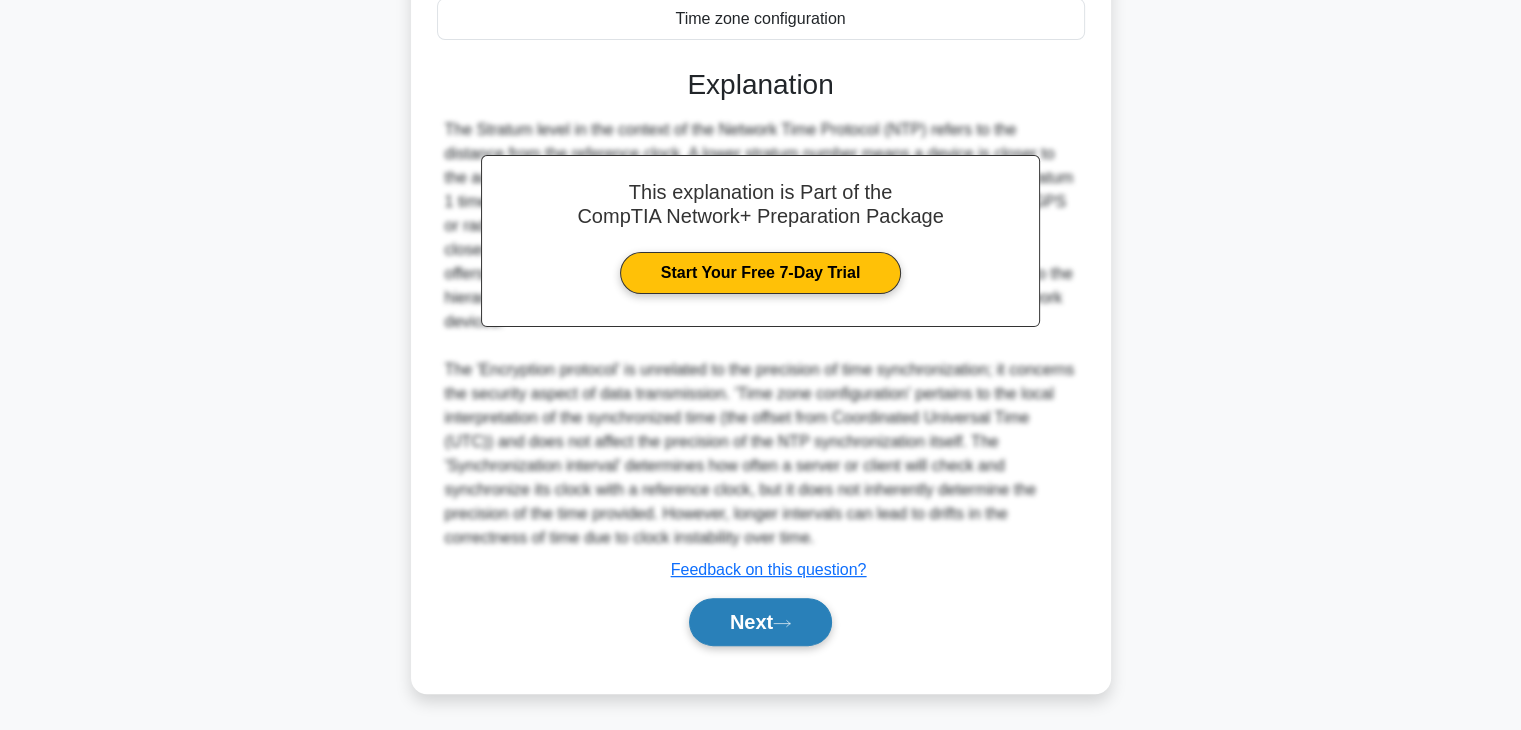 click 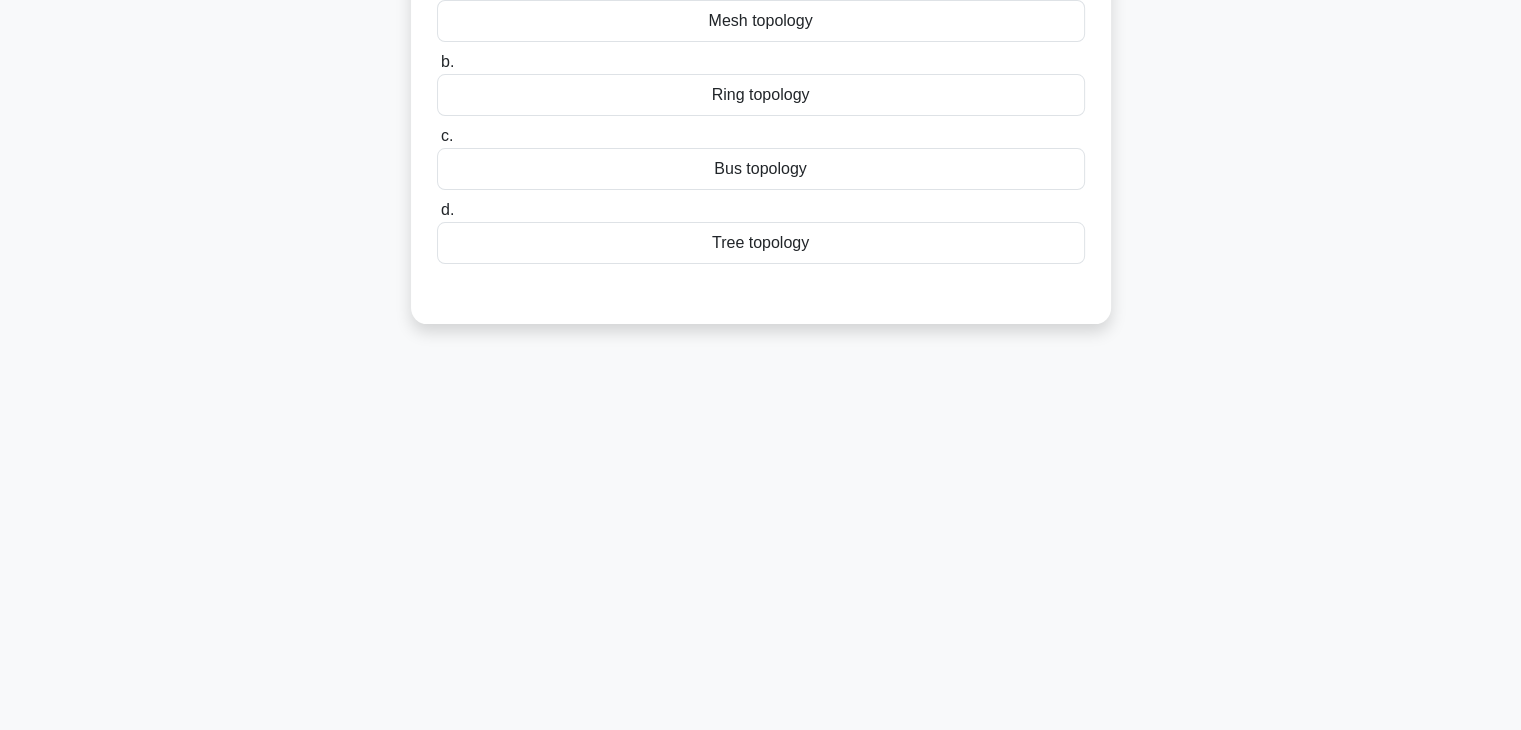scroll, scrollTop: 0, scrollLeft: 0, axis: both 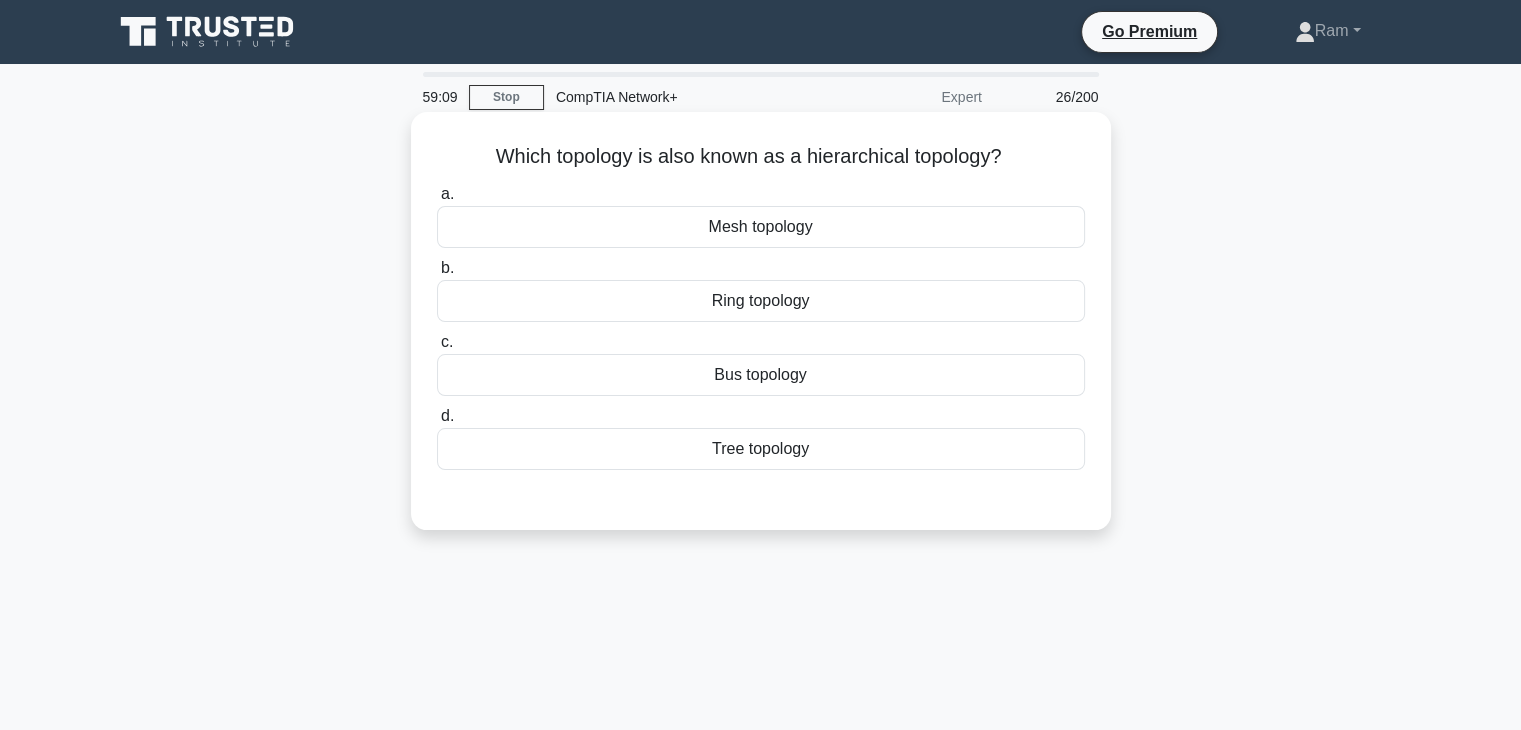 click on "Mesh topology" at bounding box center [761, 227] 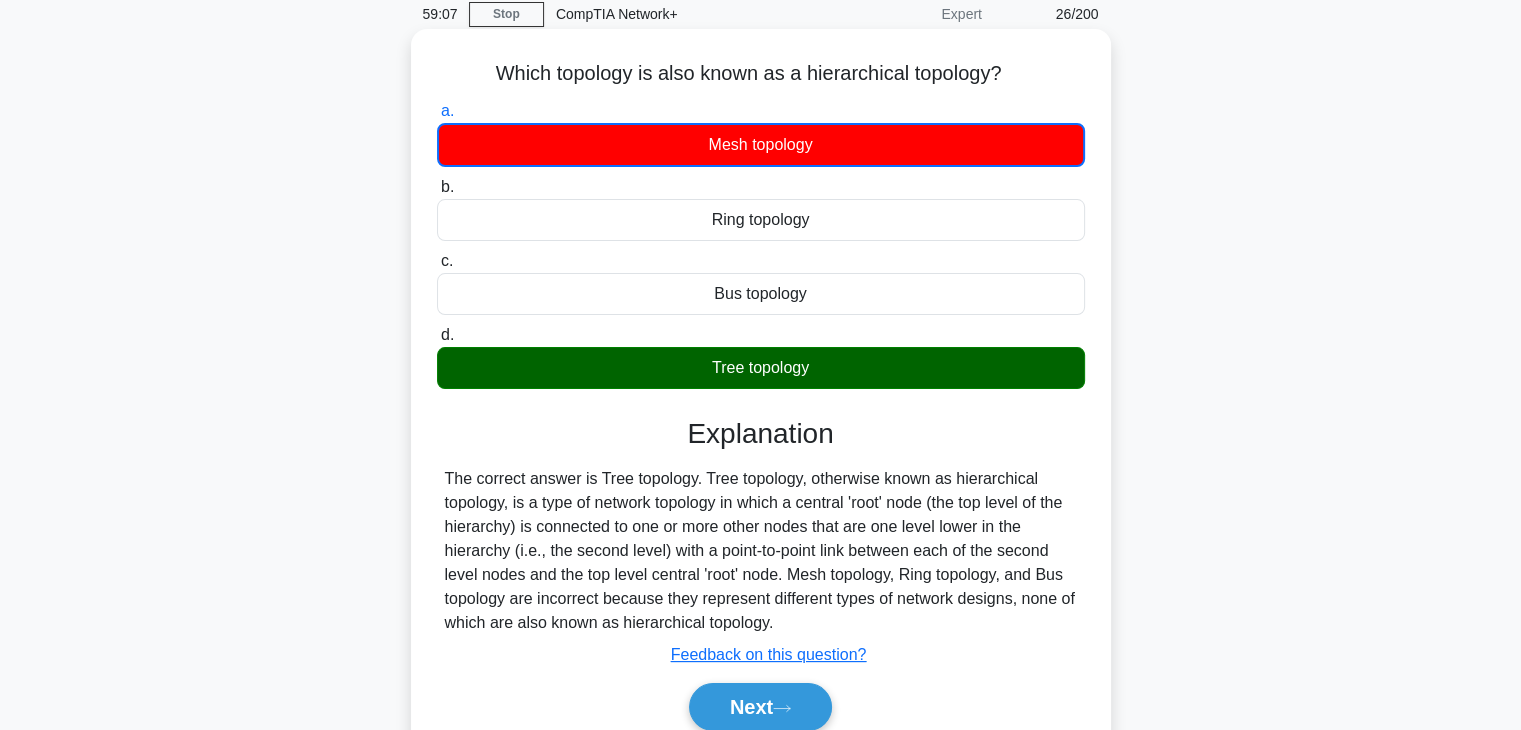scroll, scrollTop: 0, scrollLeft: 0, axis: both 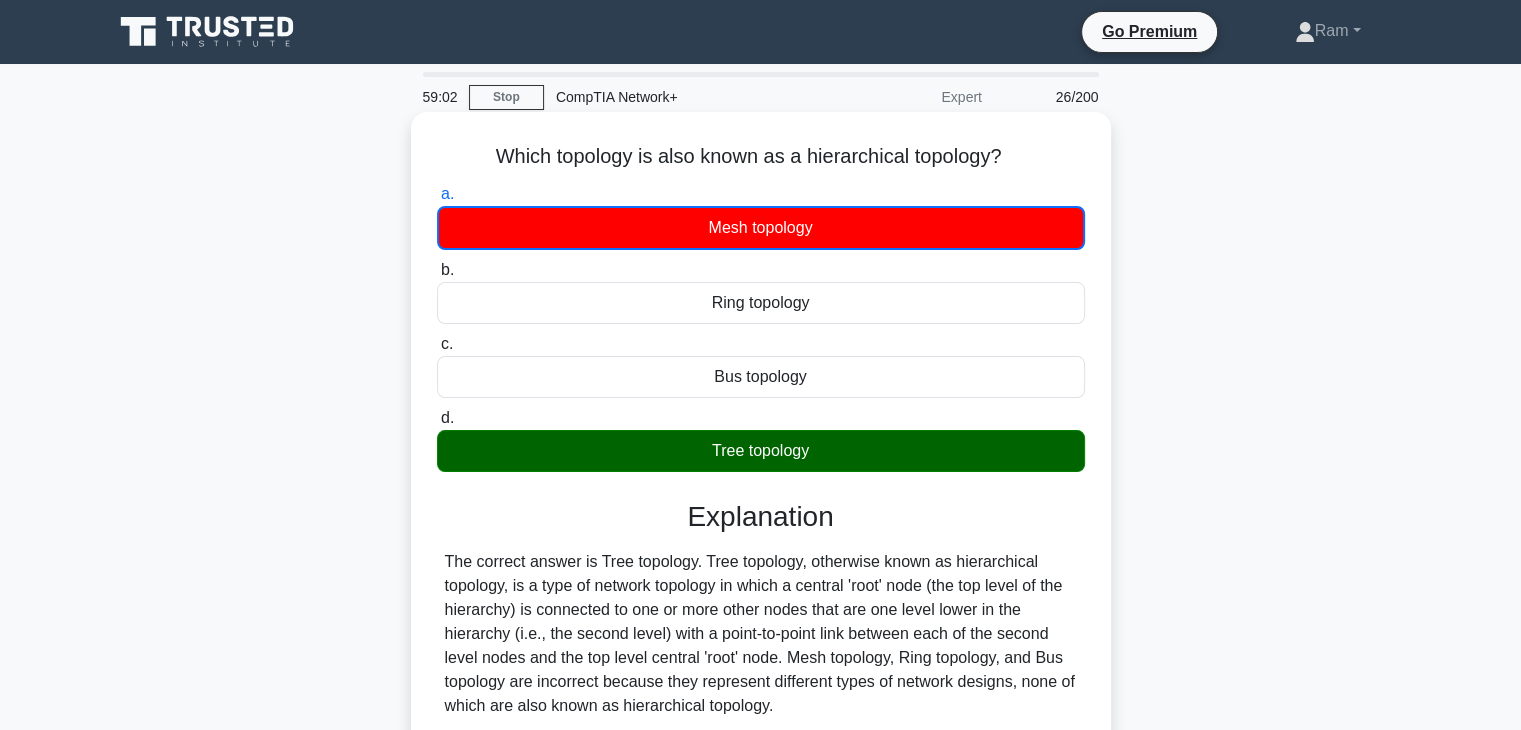 drag, startPoint x: 466, startPoint y: 161, endPoint x: 1023, endPoint y: 154, distance: 557.044 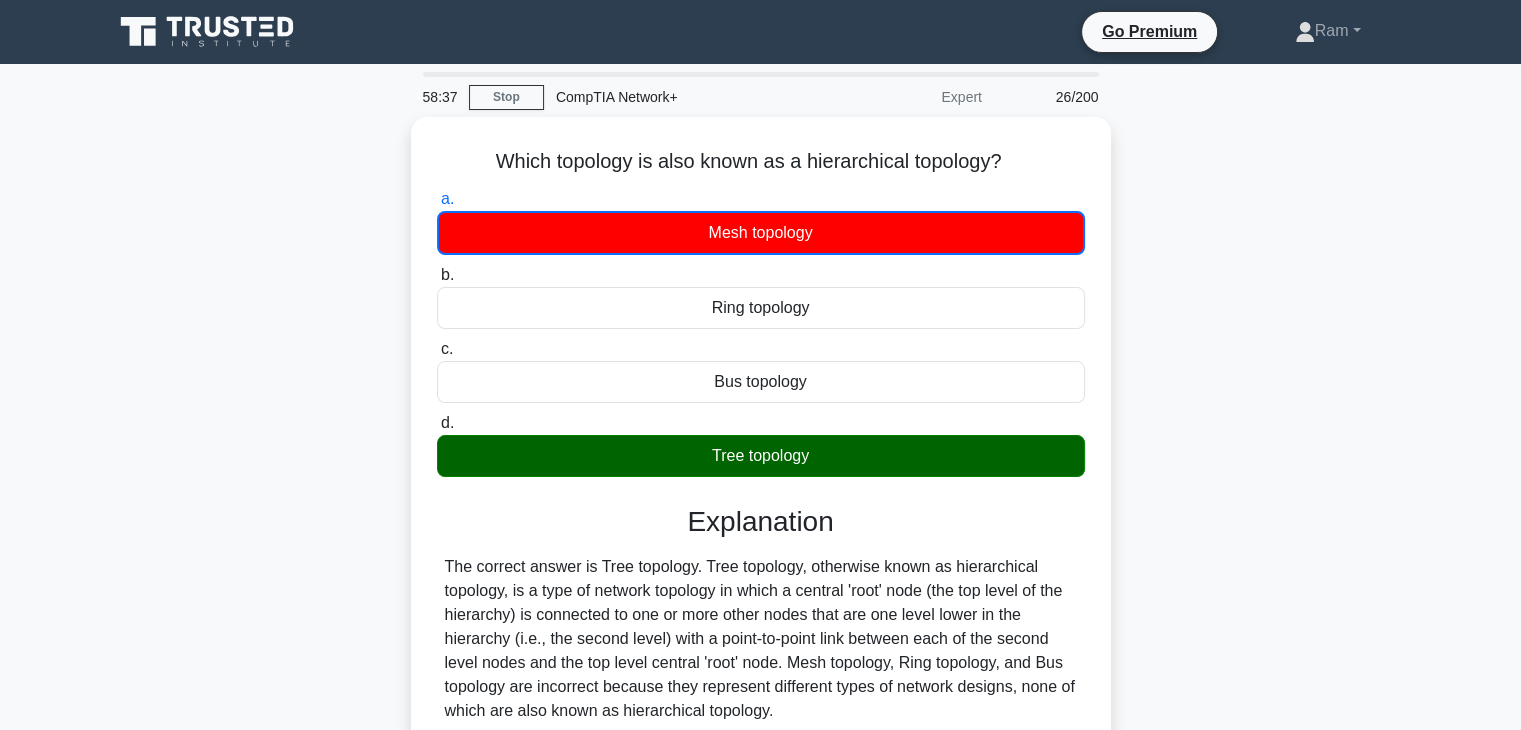 click on "Which topology is also known as a hierarchical topology?
.spinner_0XTQ{transform-origin:center;animation:spinner_y6GP .75s linear infinite}@keyframes spinner_y6GP{100%{transform:rotate(360deg)}}
a.
Mesh topology
b. c. d." at bounding box center (761, 503) 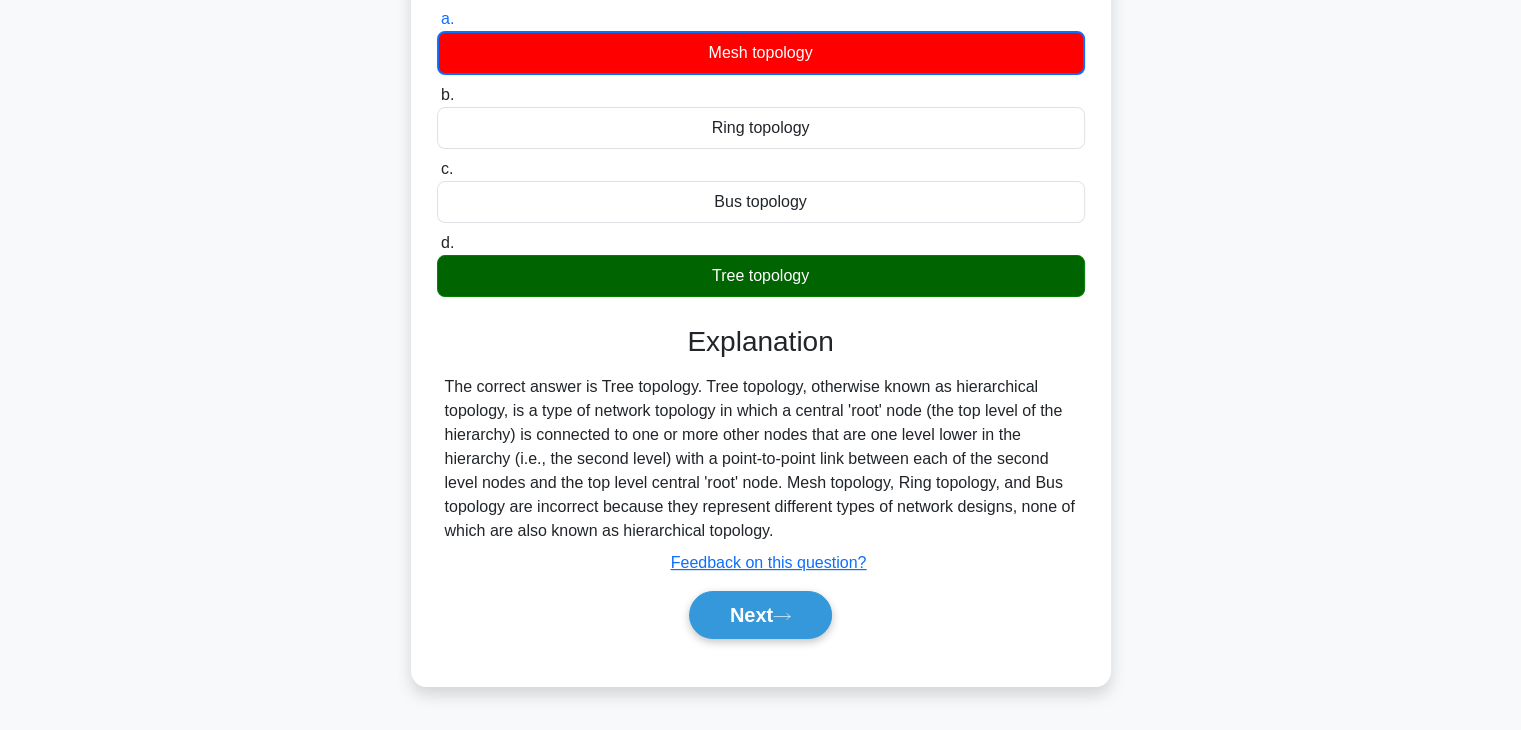 scroll, scrollTop: 200, scrollLeft: 0, axis: vertical 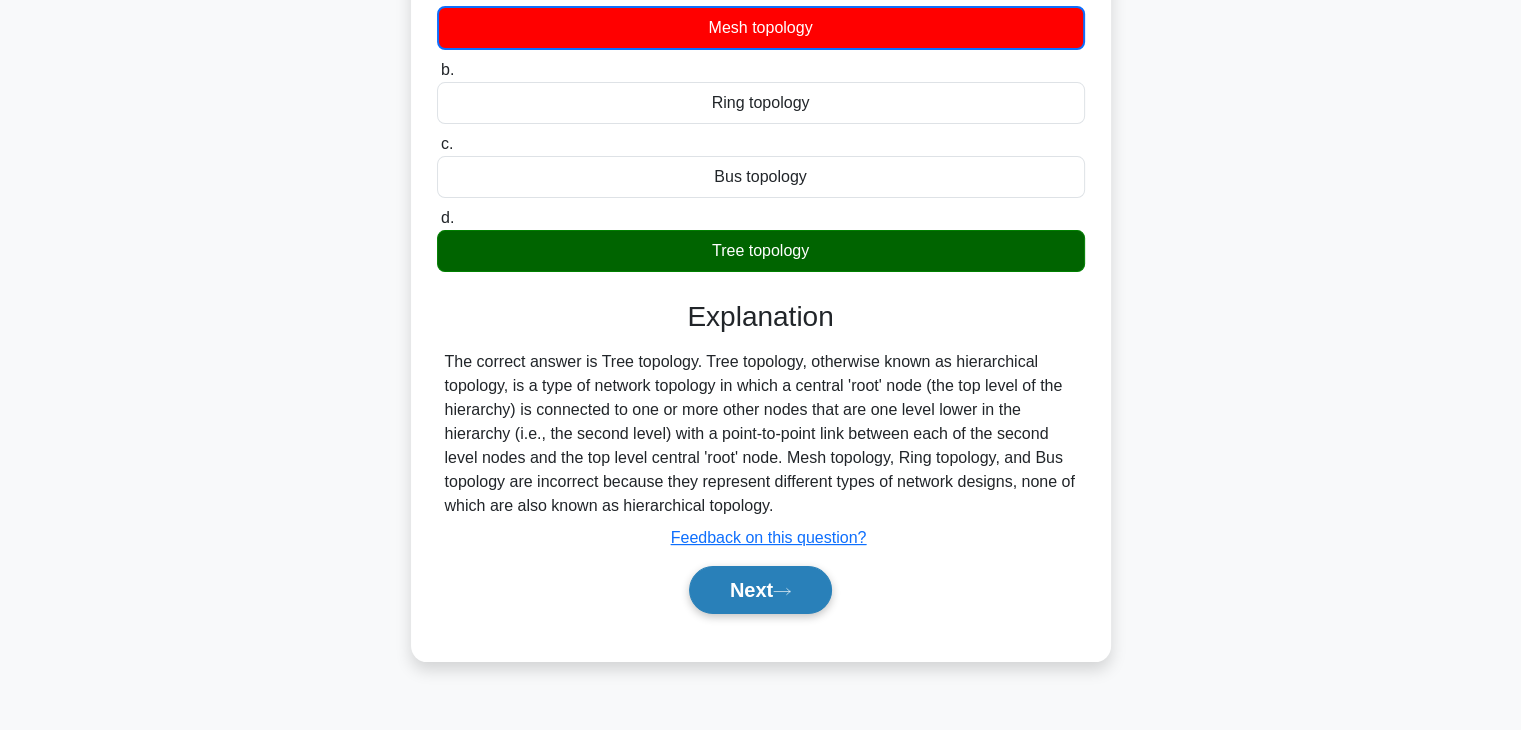 click on "Next" at bounding box center [760, 590] 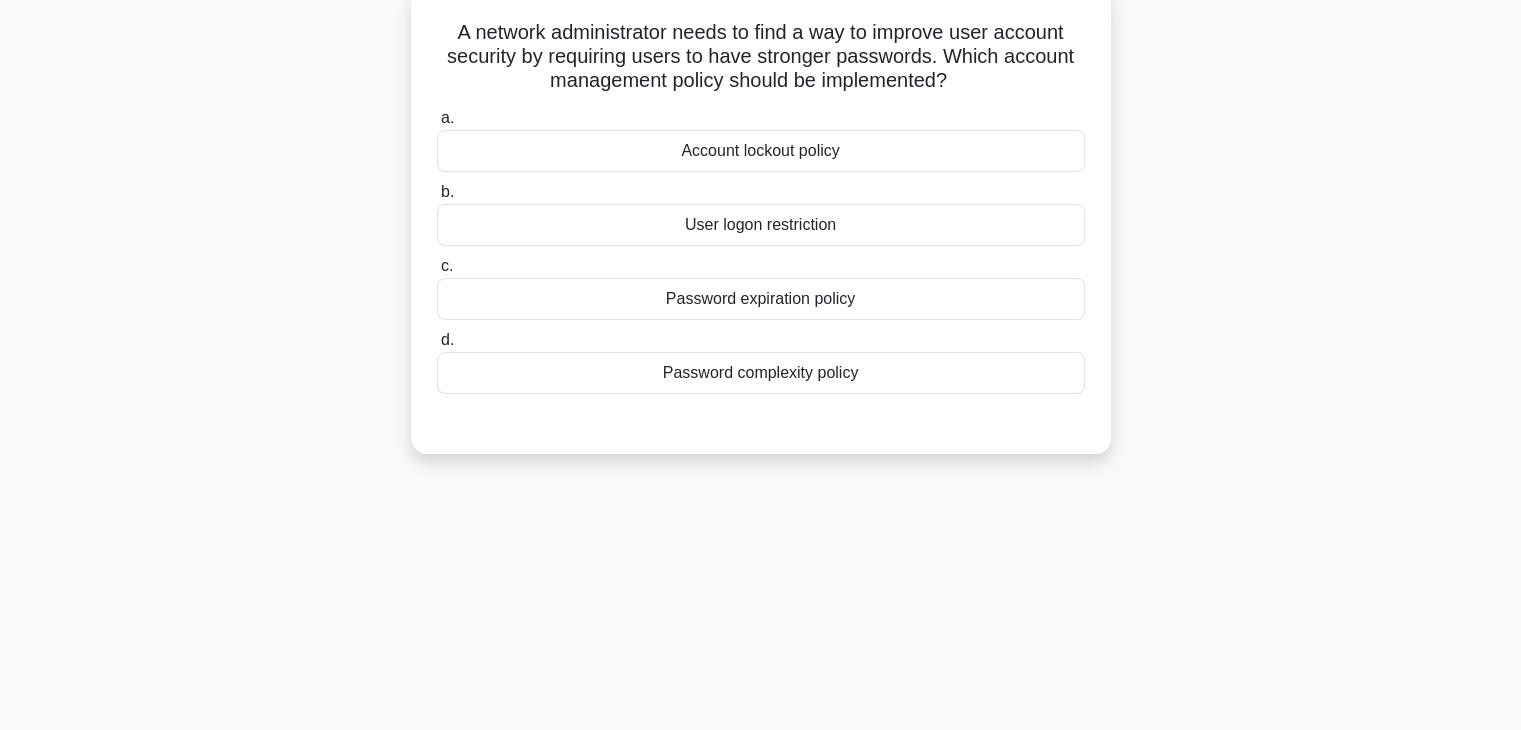 scroll, scrollTop: 0, scrollLeft: 0, axis: both 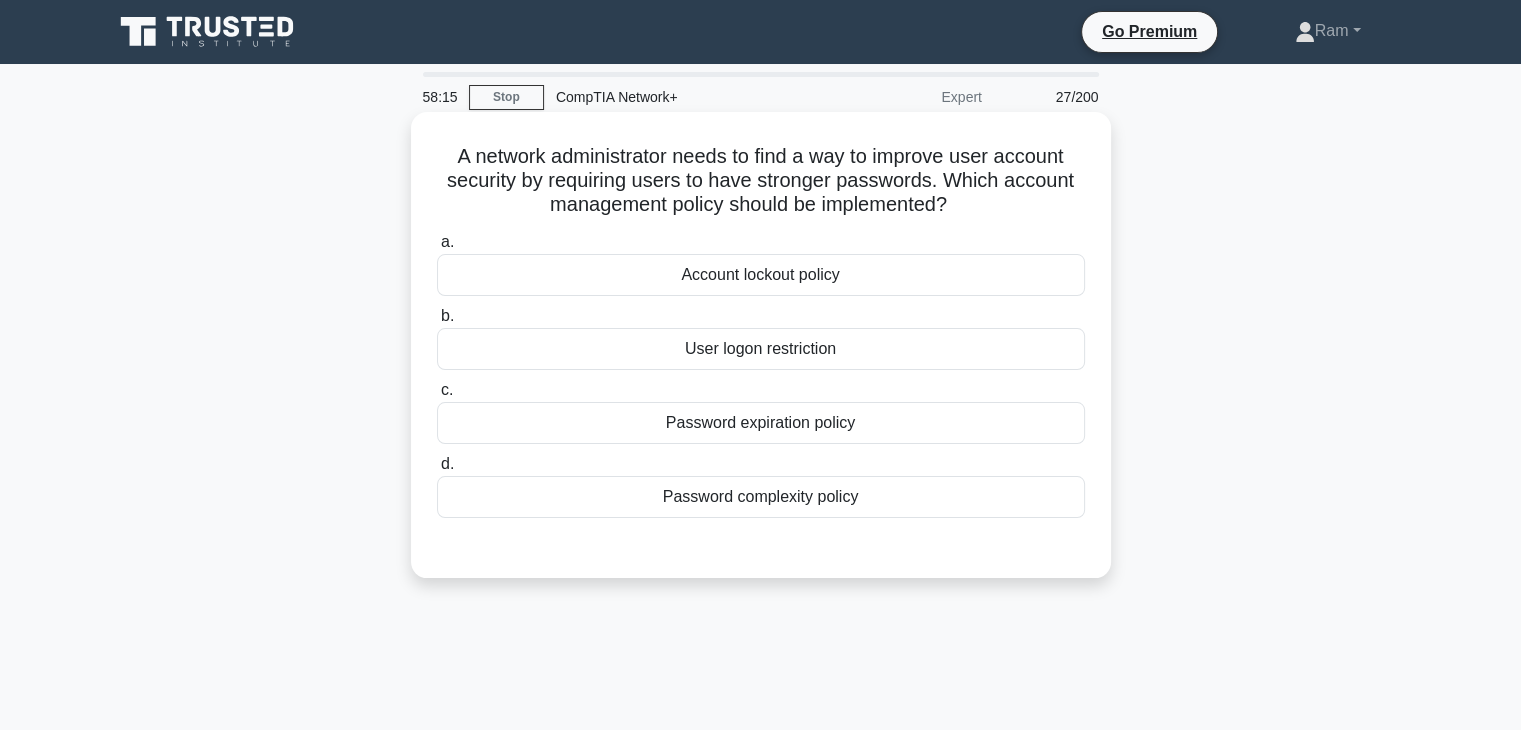 click on "Password complexity policy" at bounding box center (761, 497) 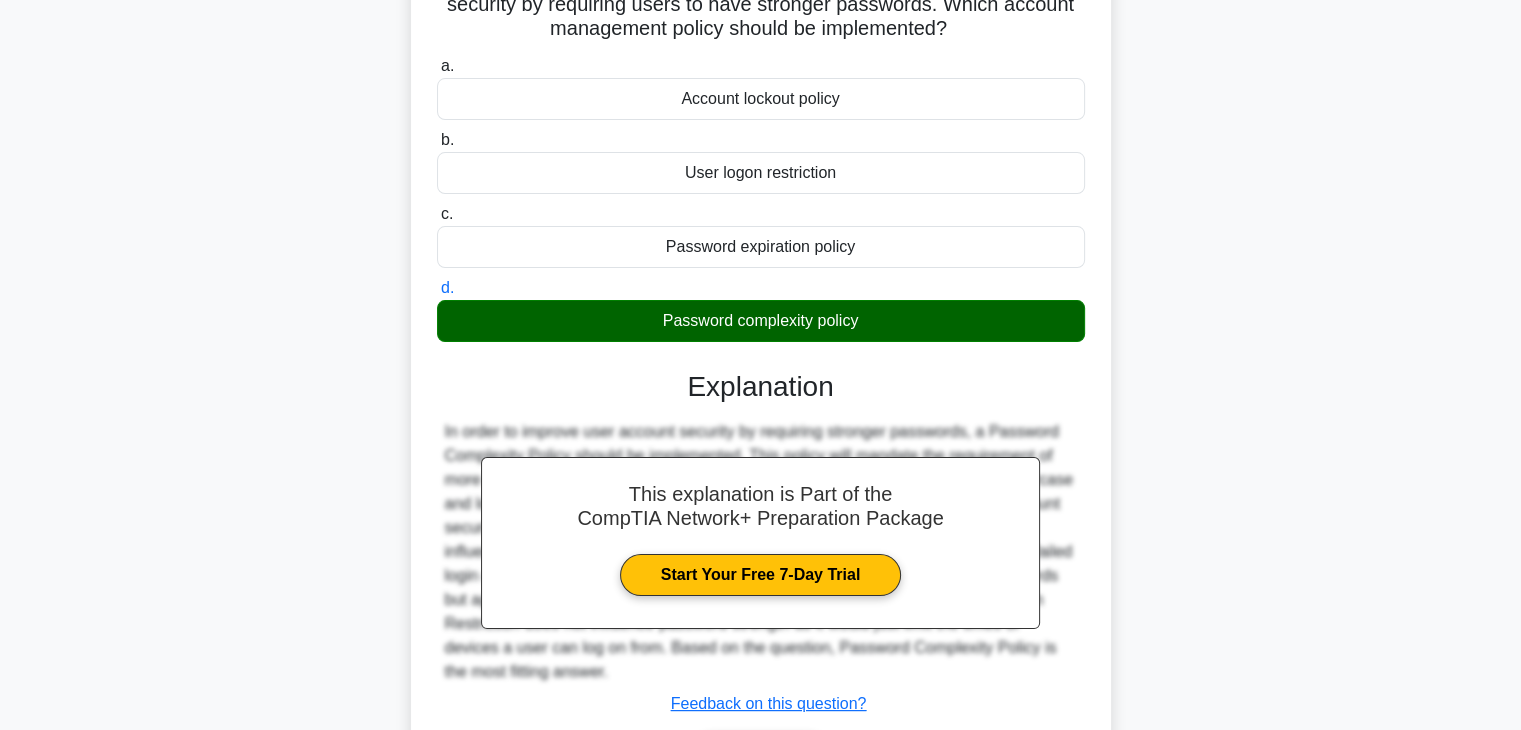 scroll, scrollTop: 351, scrollLeft: 0, axis: vertical 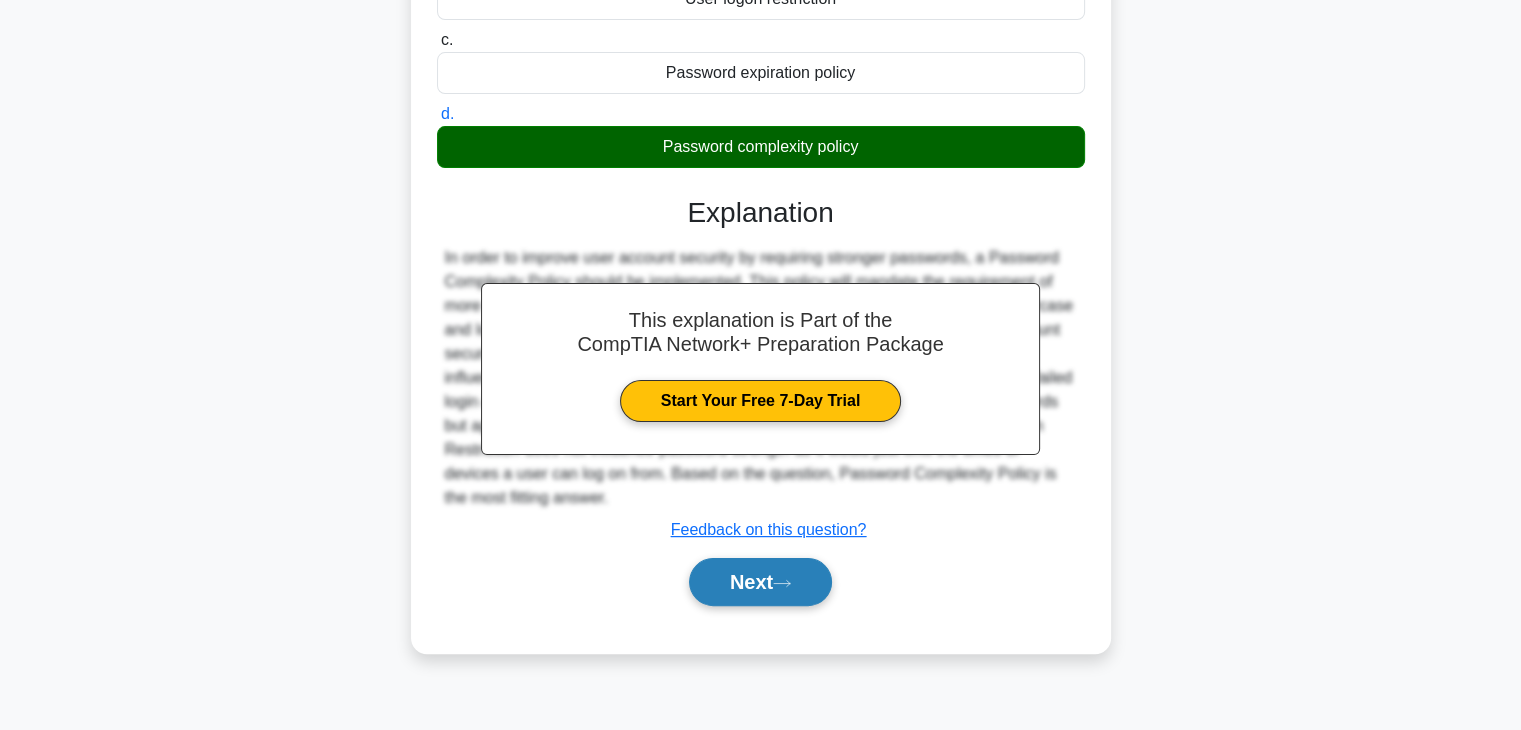 click on "Next" at bounding box center [760, 582] 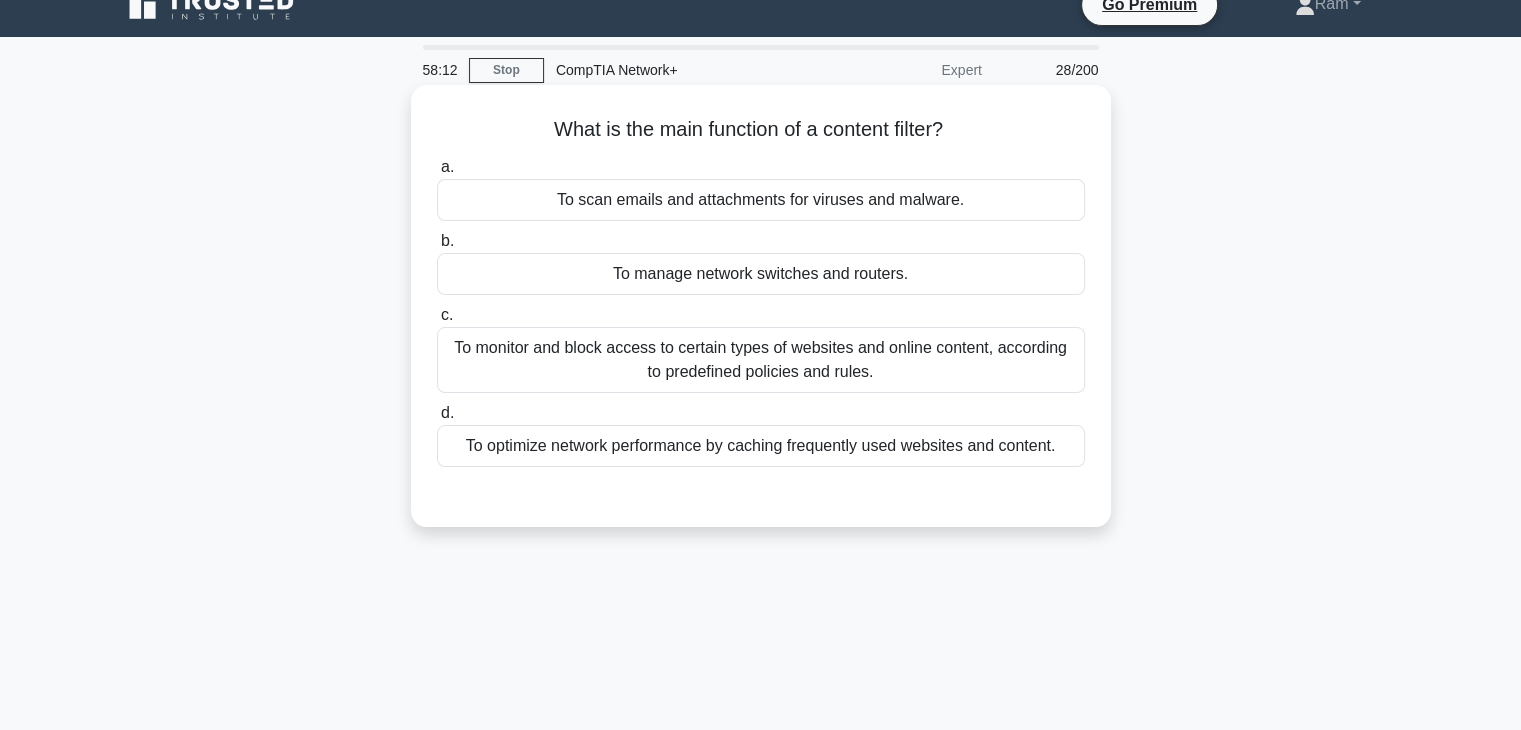 scroll, scrollTop: 0, scrollLeft: 0, axis: both 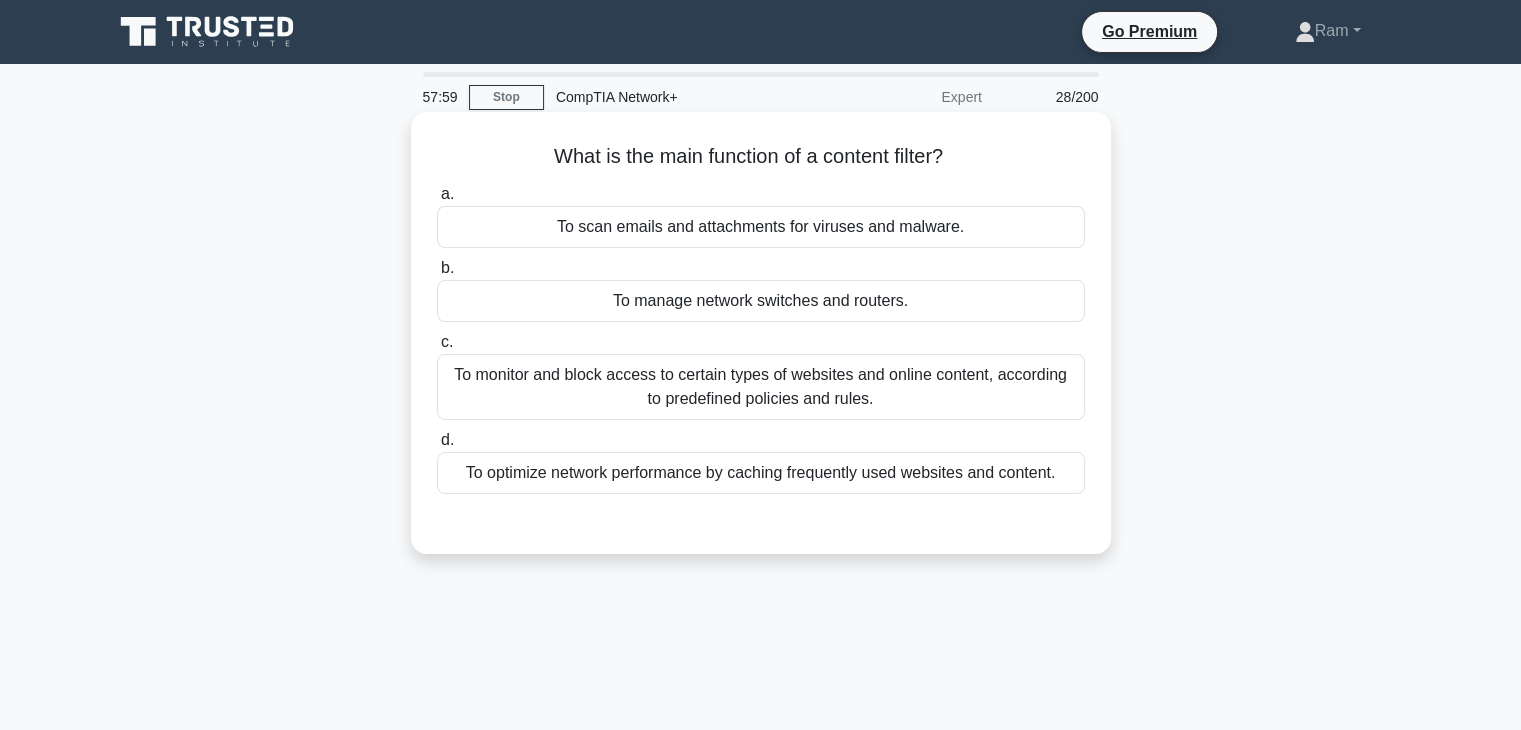click on "To monitor and block access to certain types of websites and online content, according to predefined policies and rules." at bounding box center (761, 387) 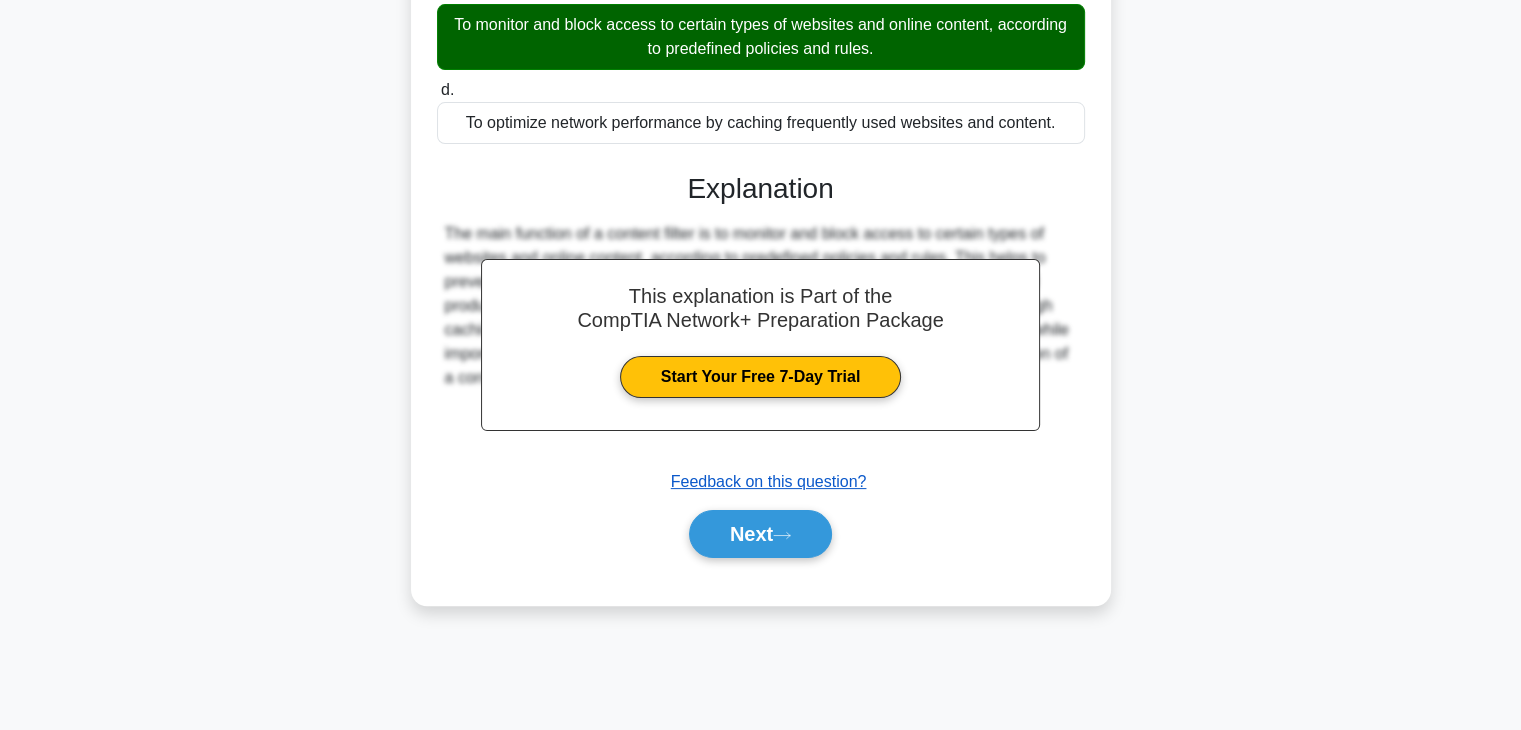 scroll, scrollTop: 351, scrollLeft: 0, axis: vertical 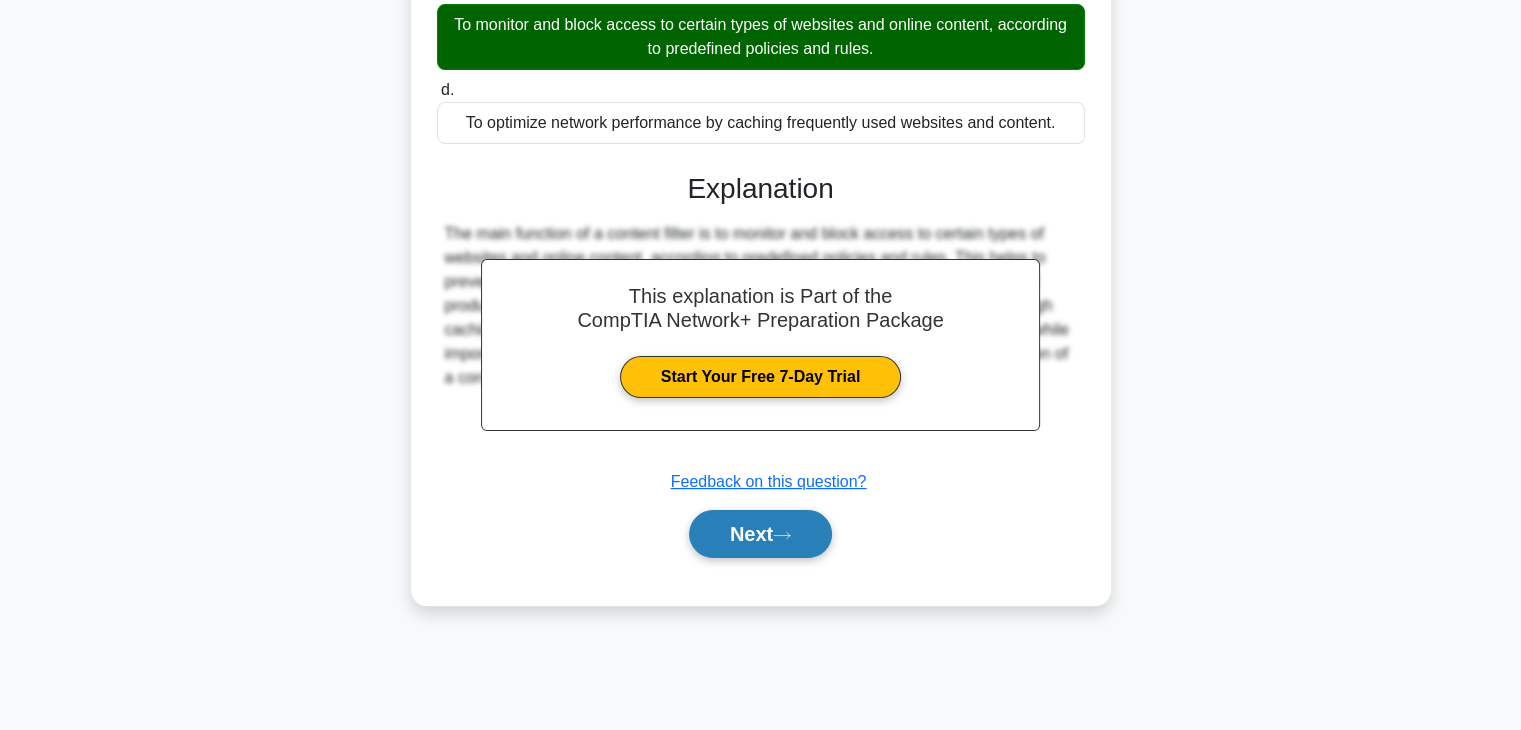 click on "Next" at bounding box center (760, 534) 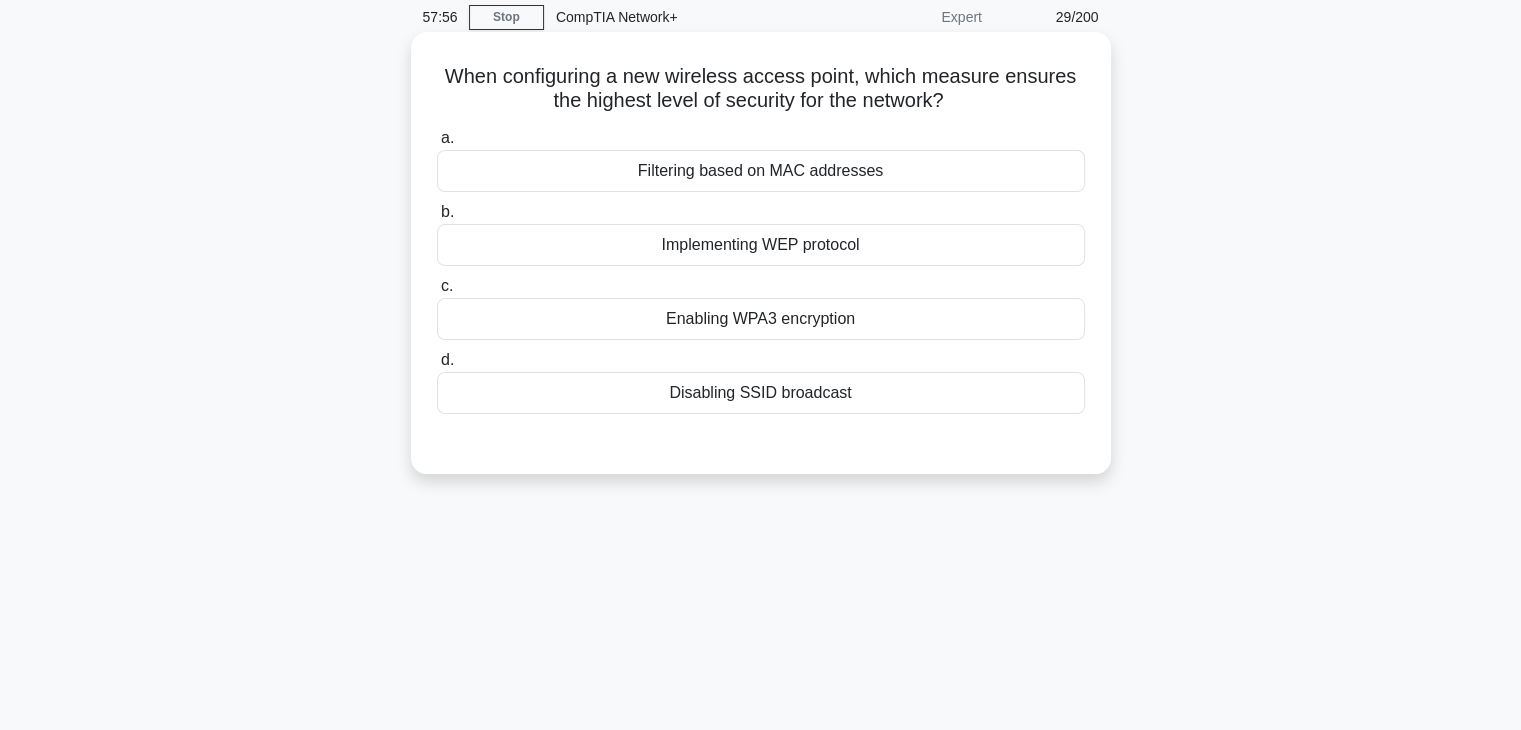 scroll, scrollTop: 0, scrollLeft: 0, axis: both 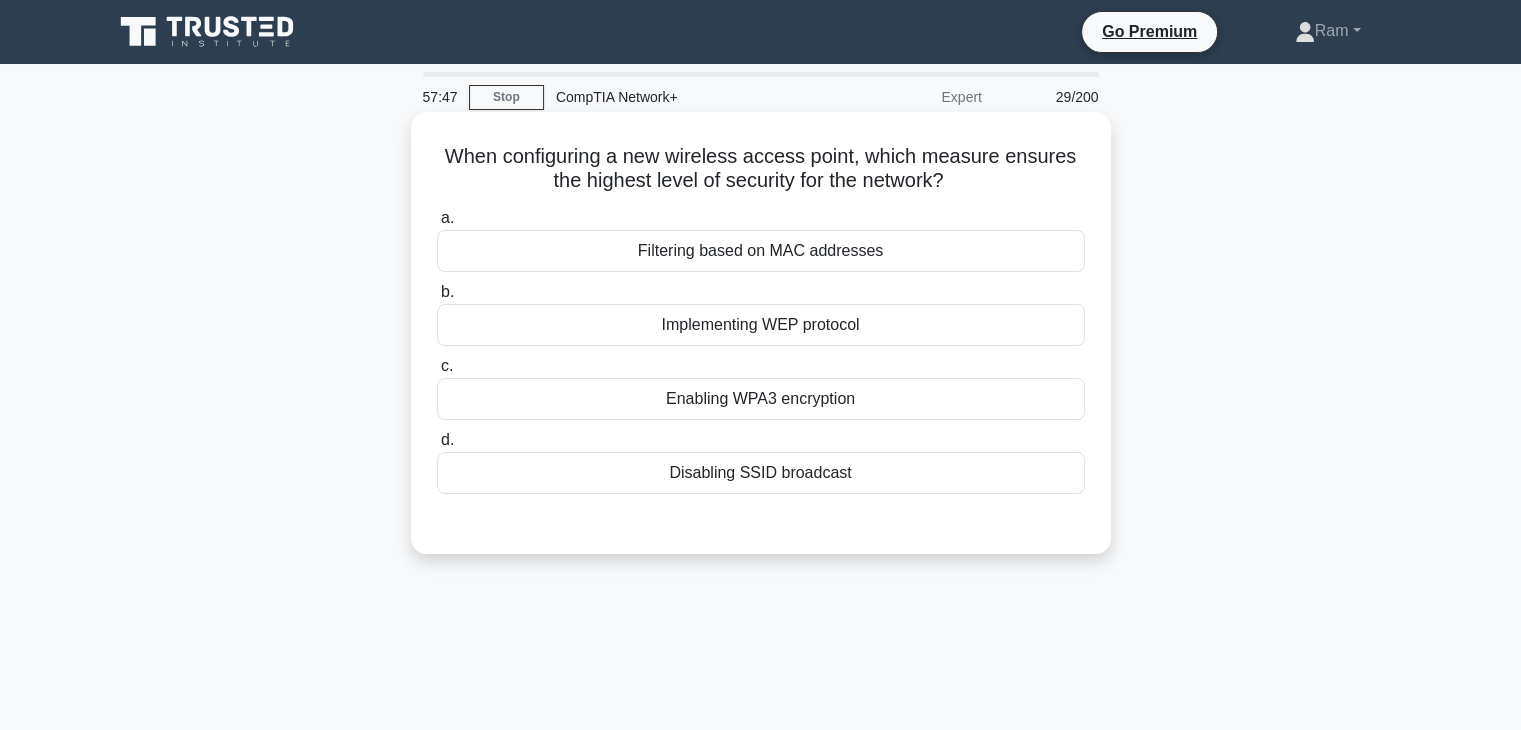 click on "Enabling WPA3 encryption" at bounding box center (761, 399) 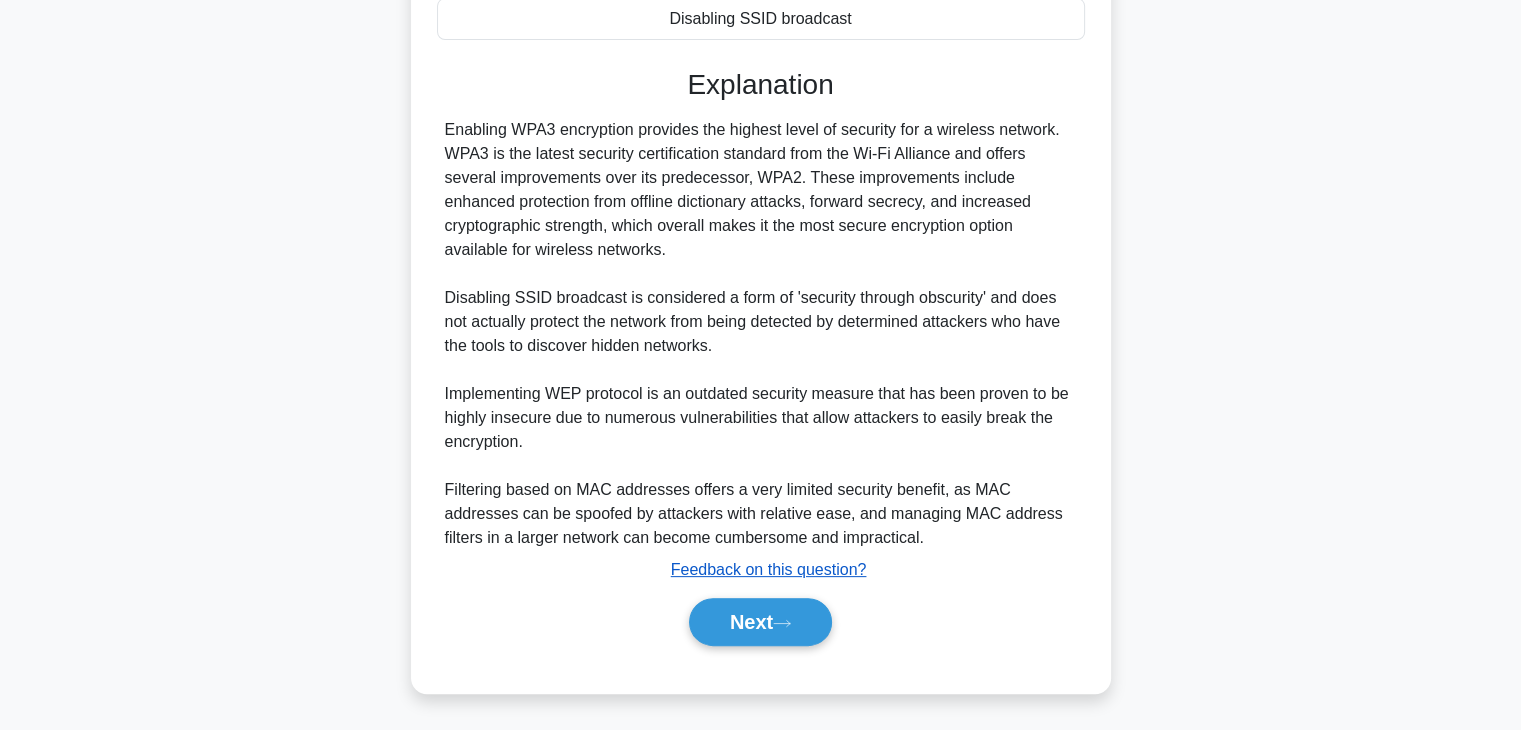 drag, startPoint x: 772, startPoint y: 617, endPoint x: 760, endPoint y: 565, distance: 53.366657 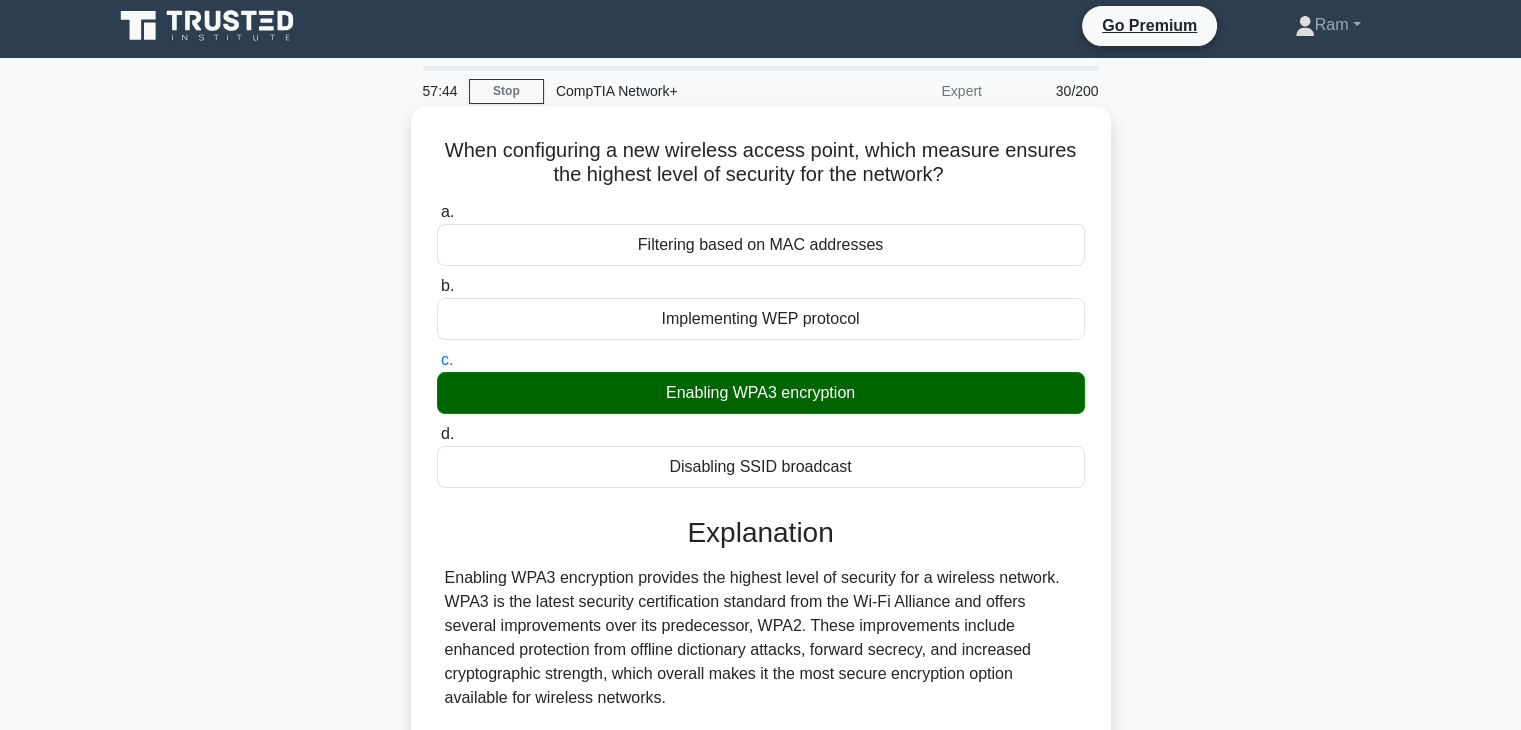 scroll, scrollTop: 0, scrollLeft: 0, axis: both 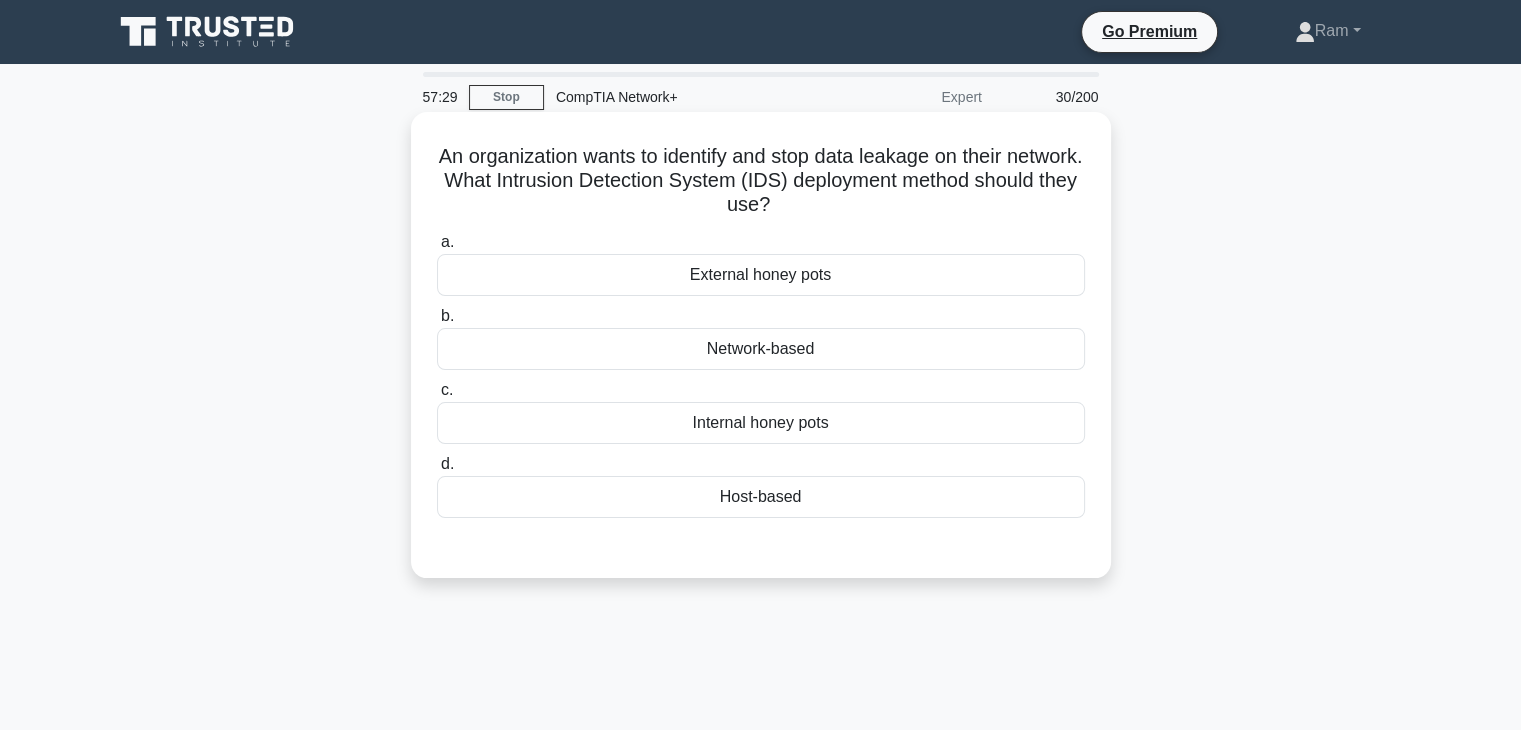 click on "Network-based" at bounding box center (761, 349) 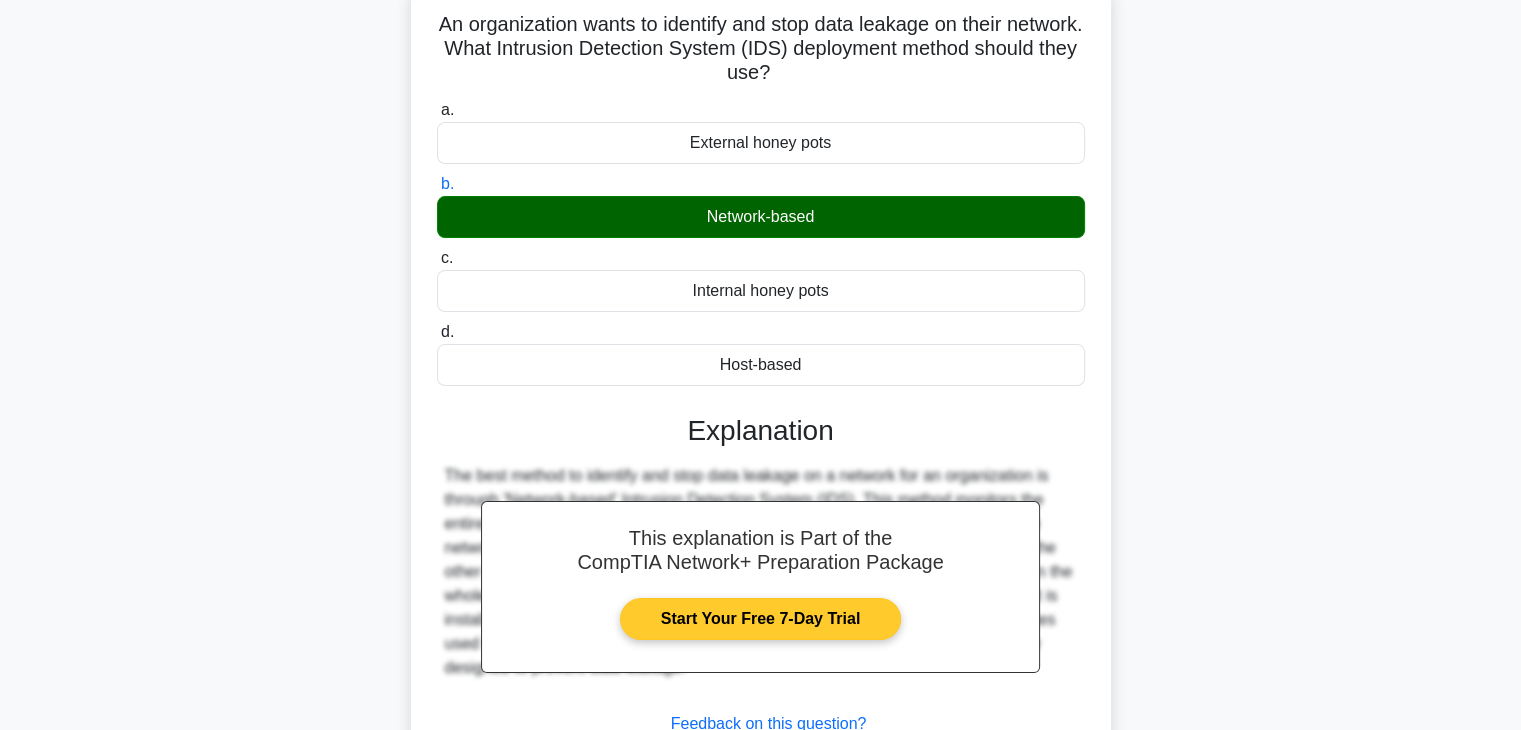 scroll, scrollTop: 300, scrollLeft: 0, axis: vertical 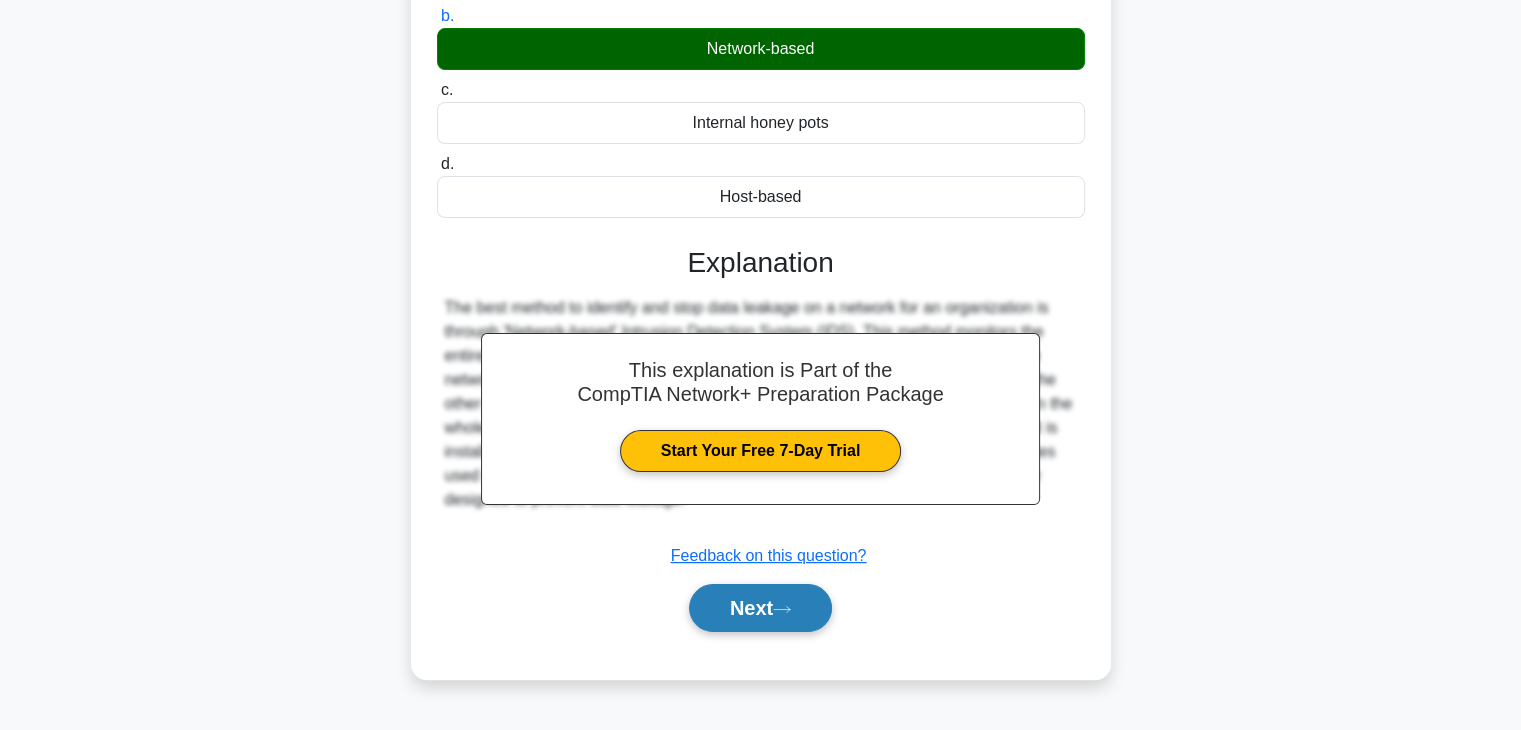 click on "Next" at bounding box center (760, 608) 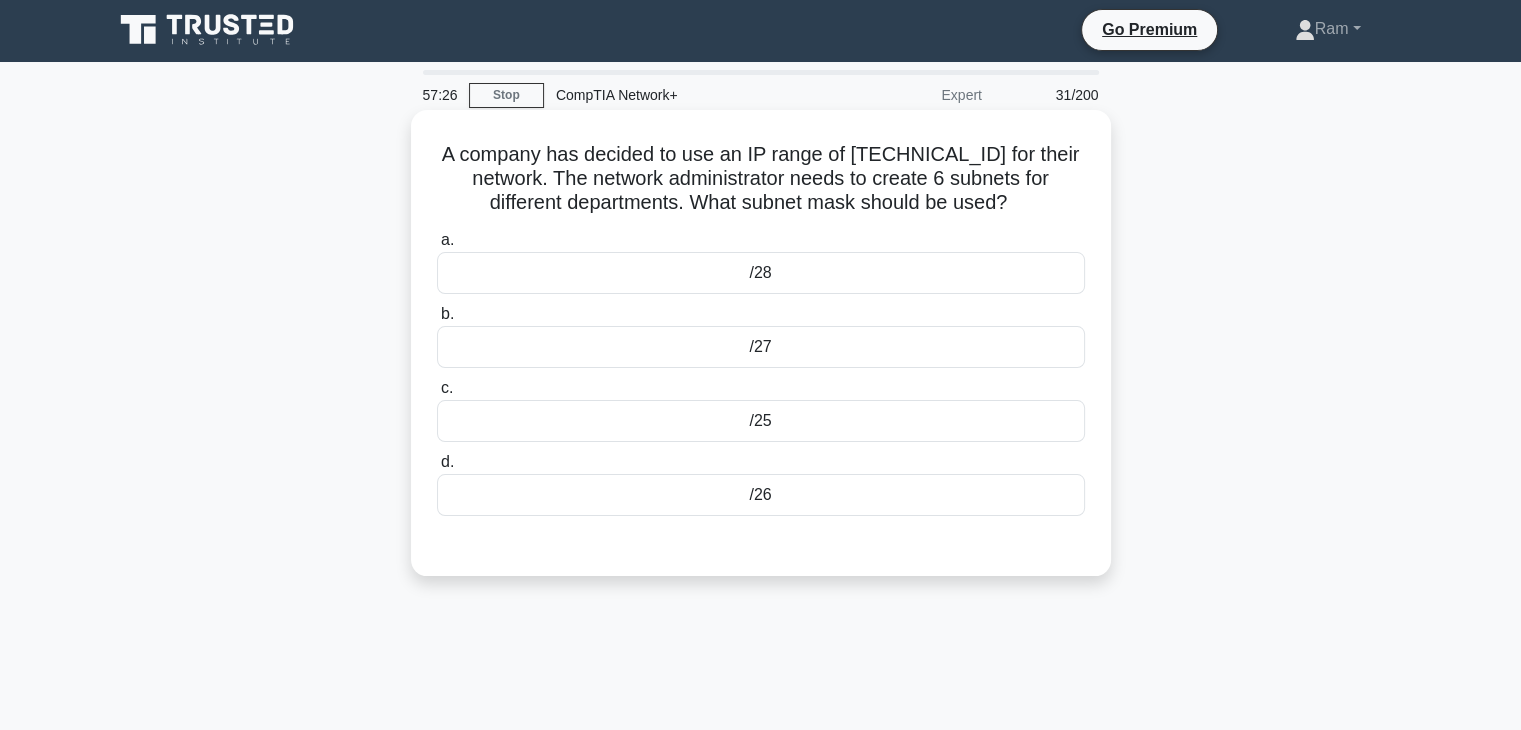 scroll, scrollTop: 0, scrollLeft: 0, axis: both 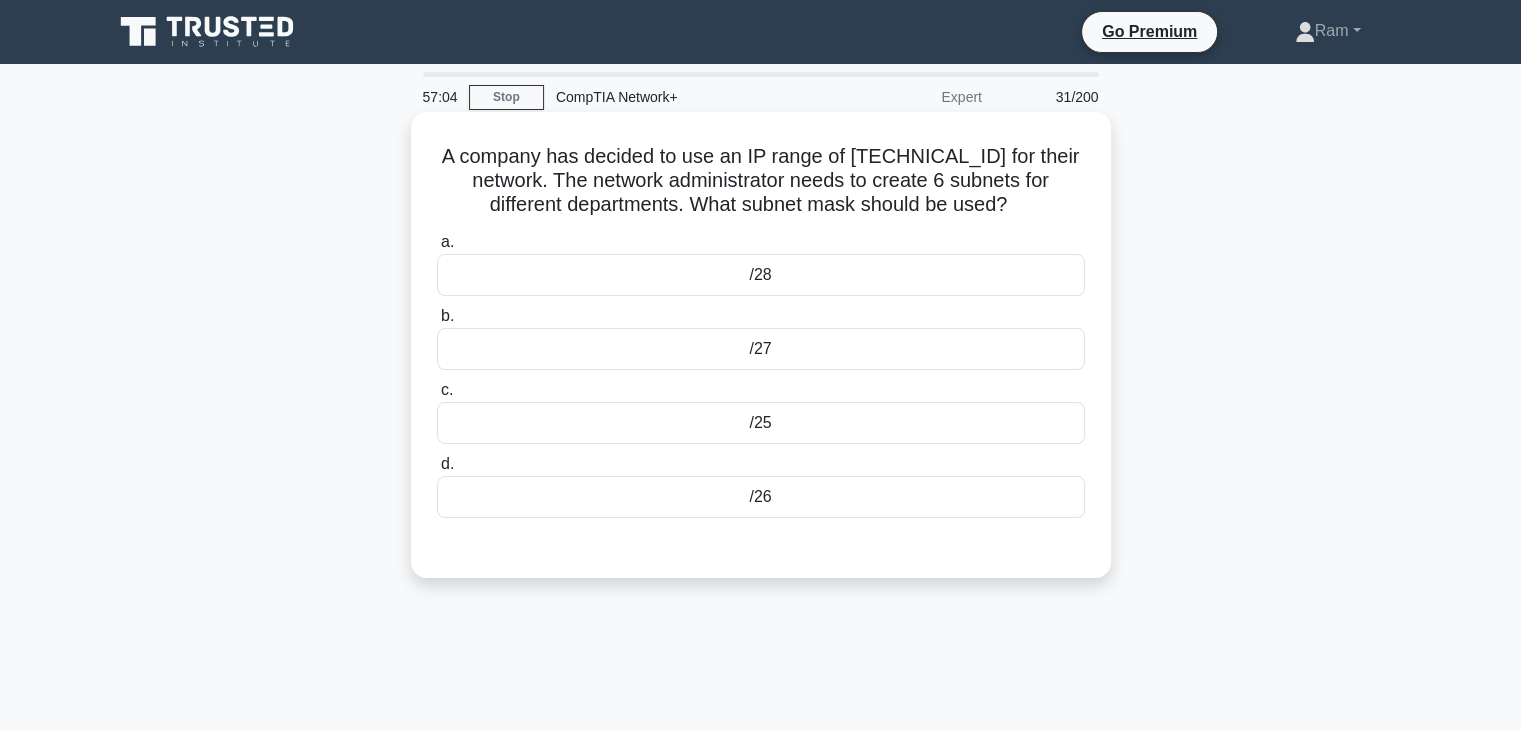 click on "/28" at bounding box center [761, 275] 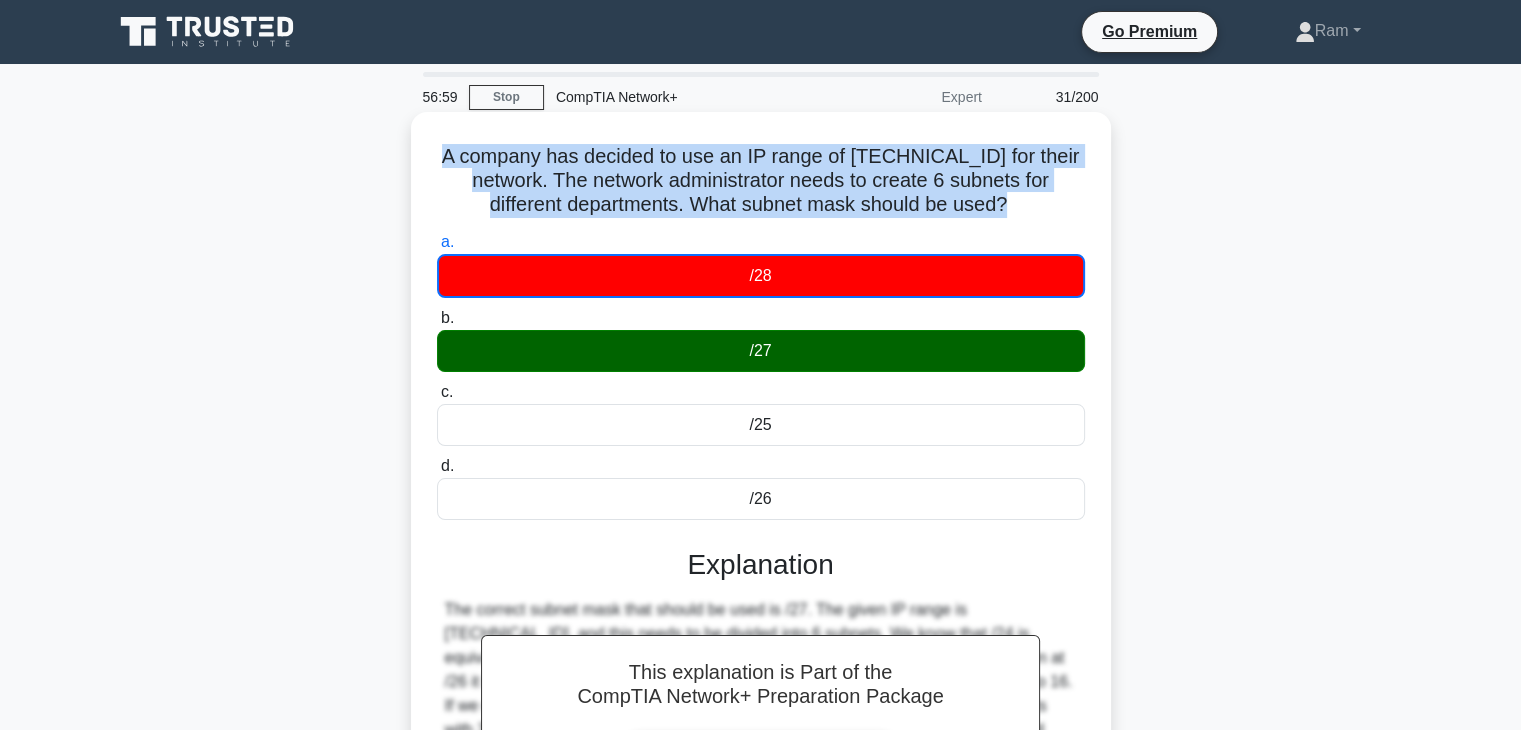 drag, startPoint x: 448, startPoint y: 156, endPoint x: 1012, endPoint y: 205, distance: 566.1246 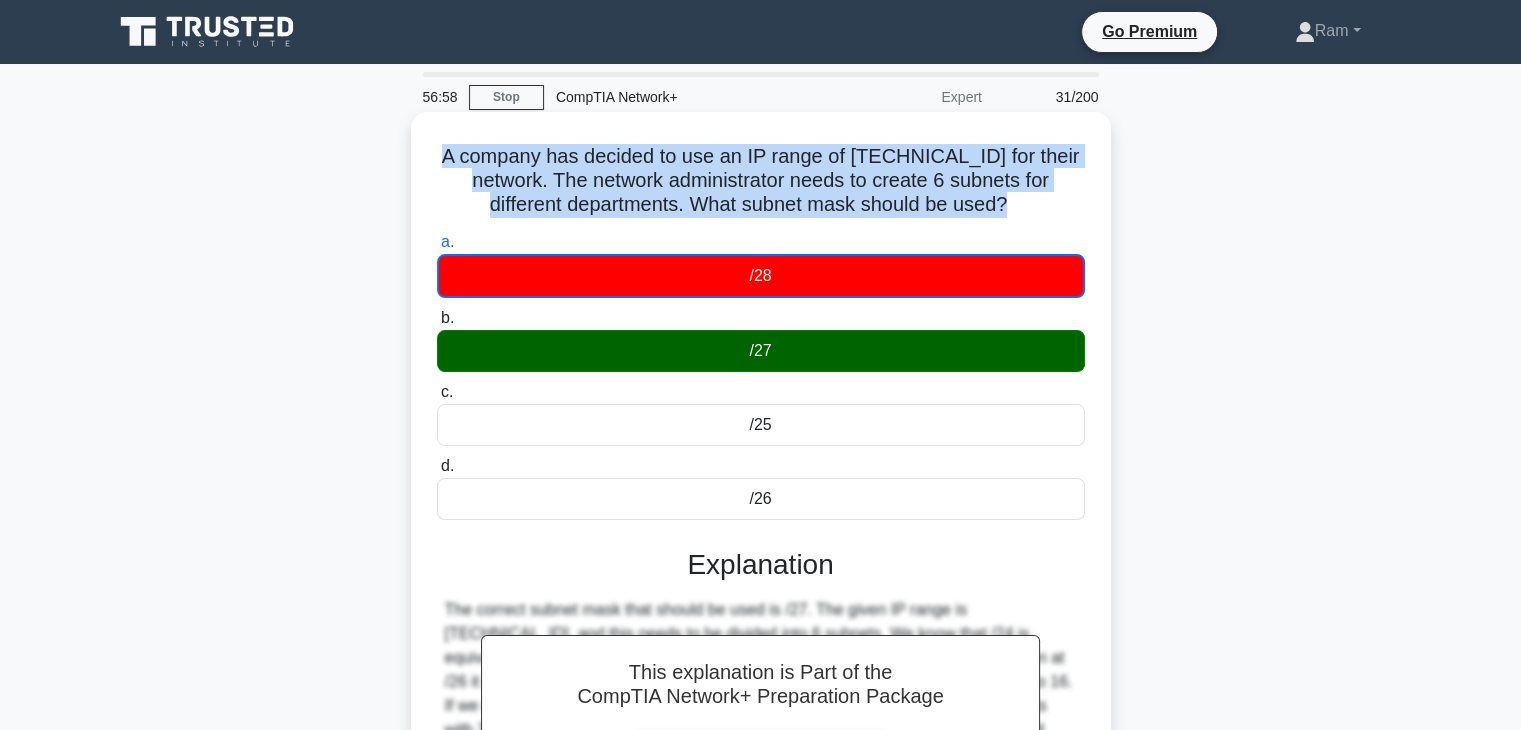 copy on "A company has decided to use an IP range of 192.168.0.0/24 for their network. The network administrator needs to create 6 subnets for different departments. What subnet mask should be used?" 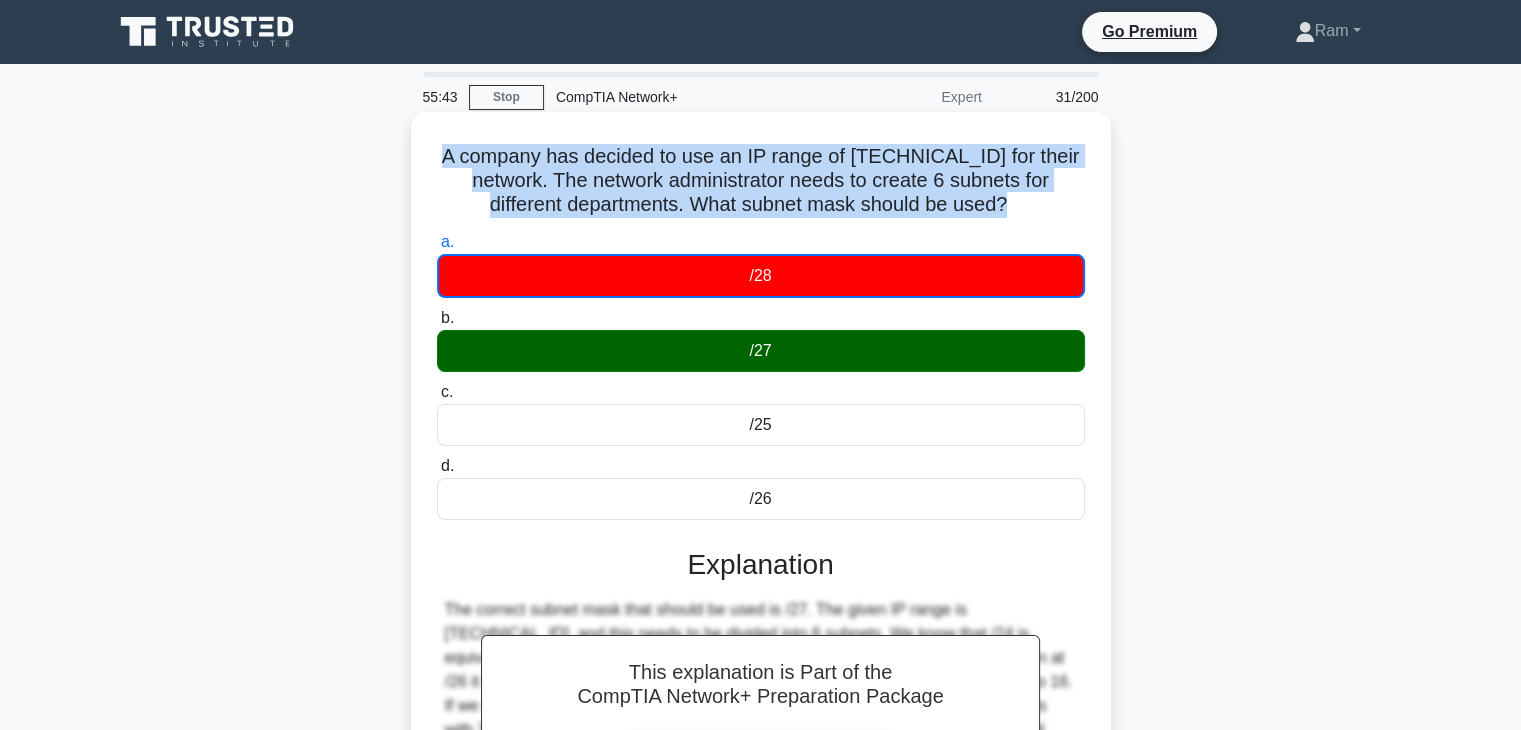 drag, startPoint x: 748, startPoint y: 345, endPoint x: 815, endPoint y: 349, distance: 67.11929 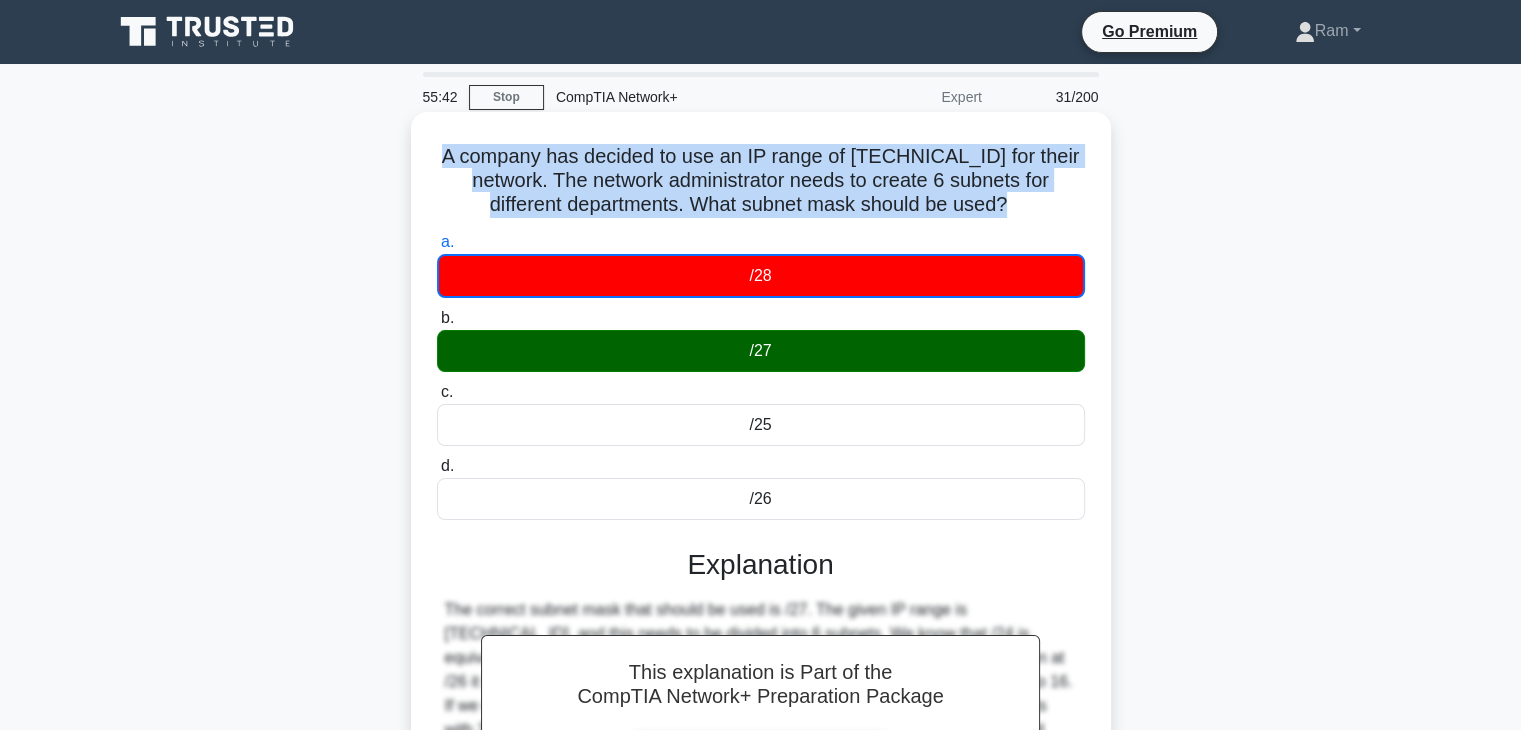 copy on "/27" 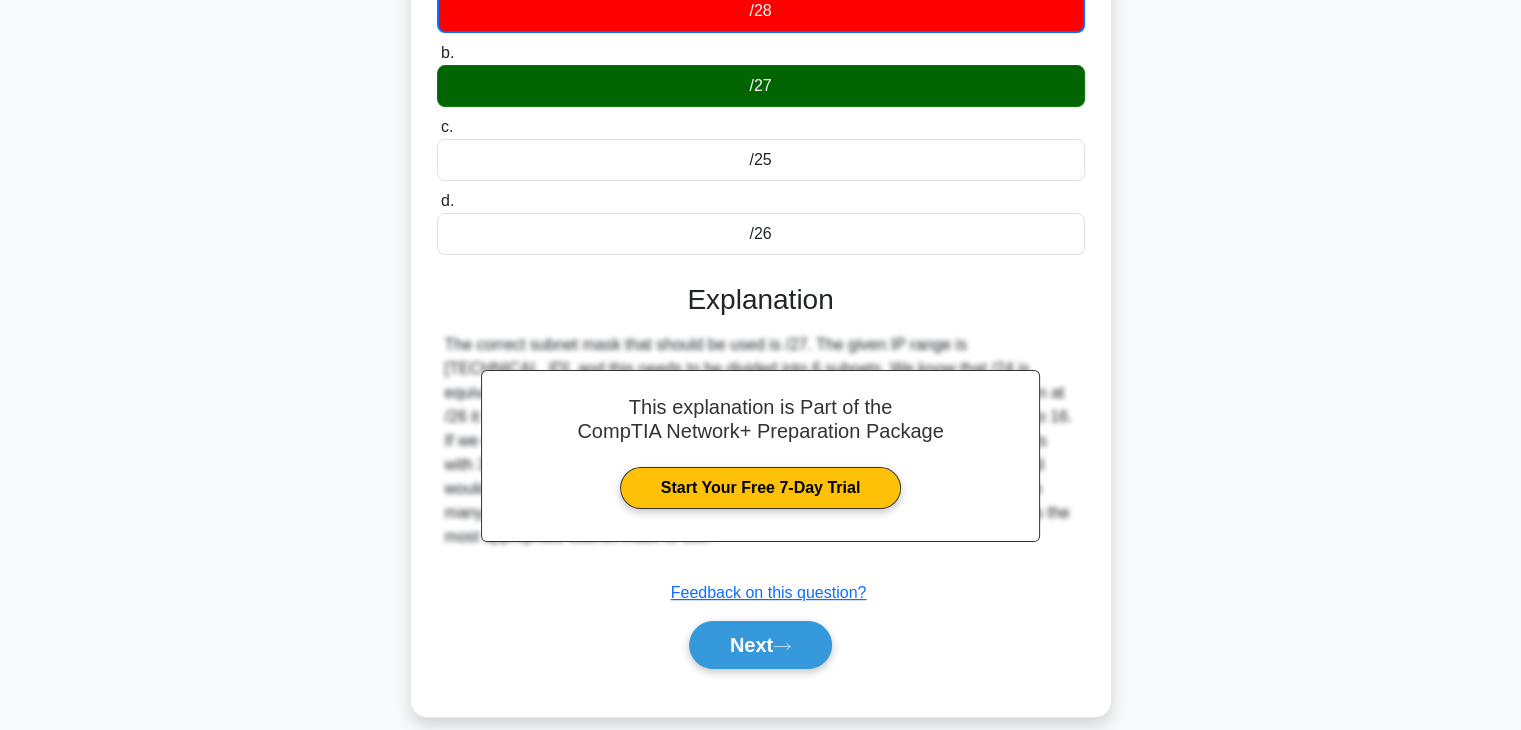 scroll, scrollTop: 300, scrollLeft: 0, axis: vertical 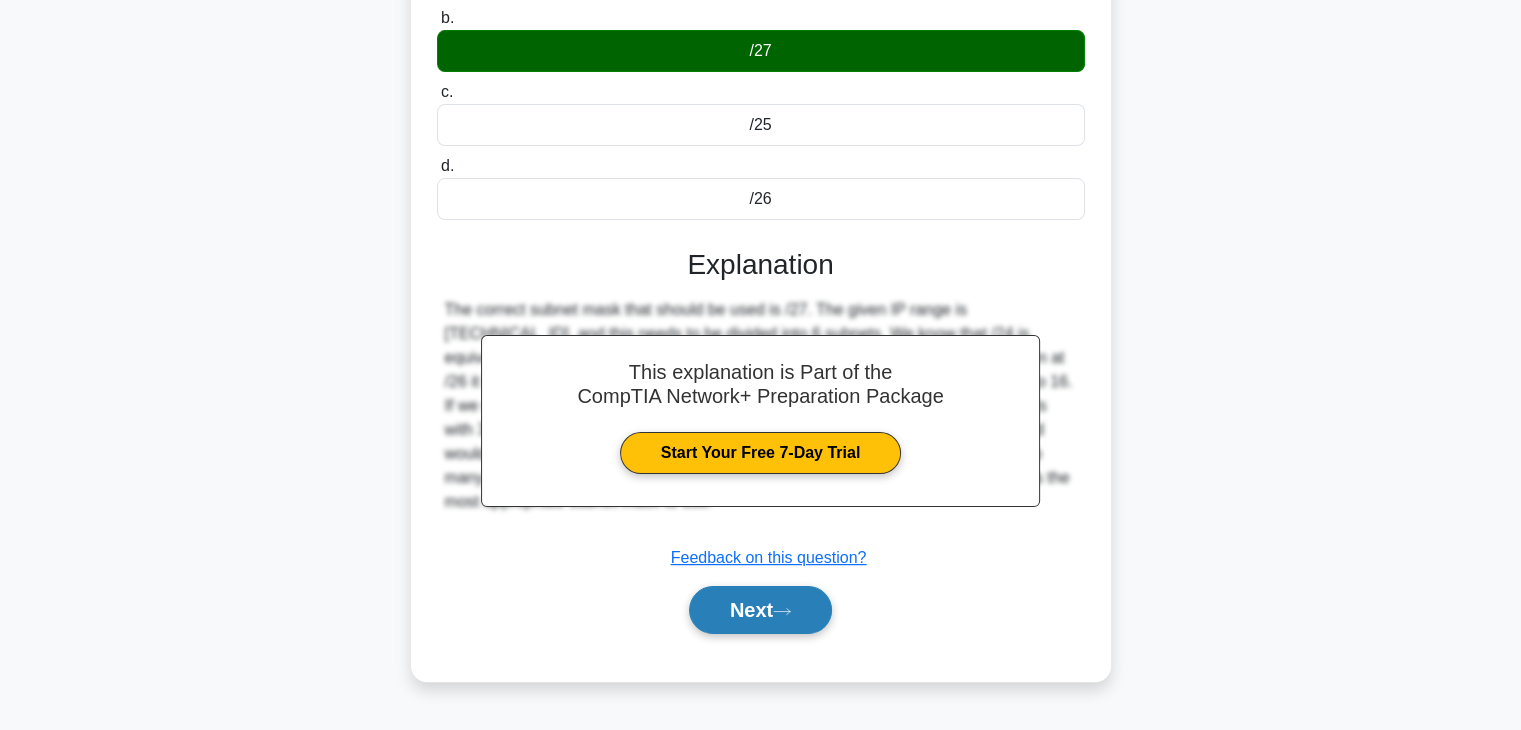 click on "Next" at bounding box center [760, 610] 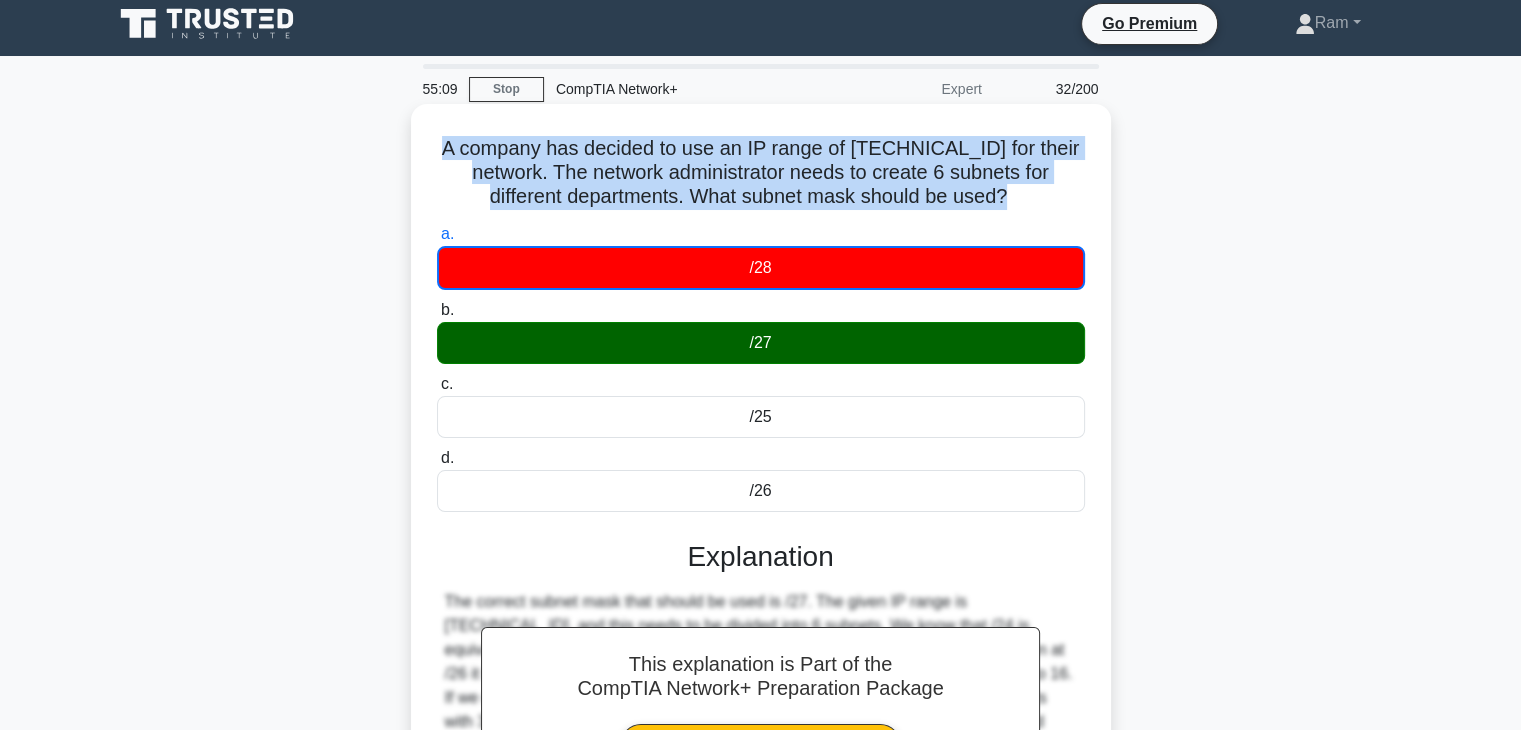 scroll, scrollTop: 0, scrollLeft: 0, axis: both 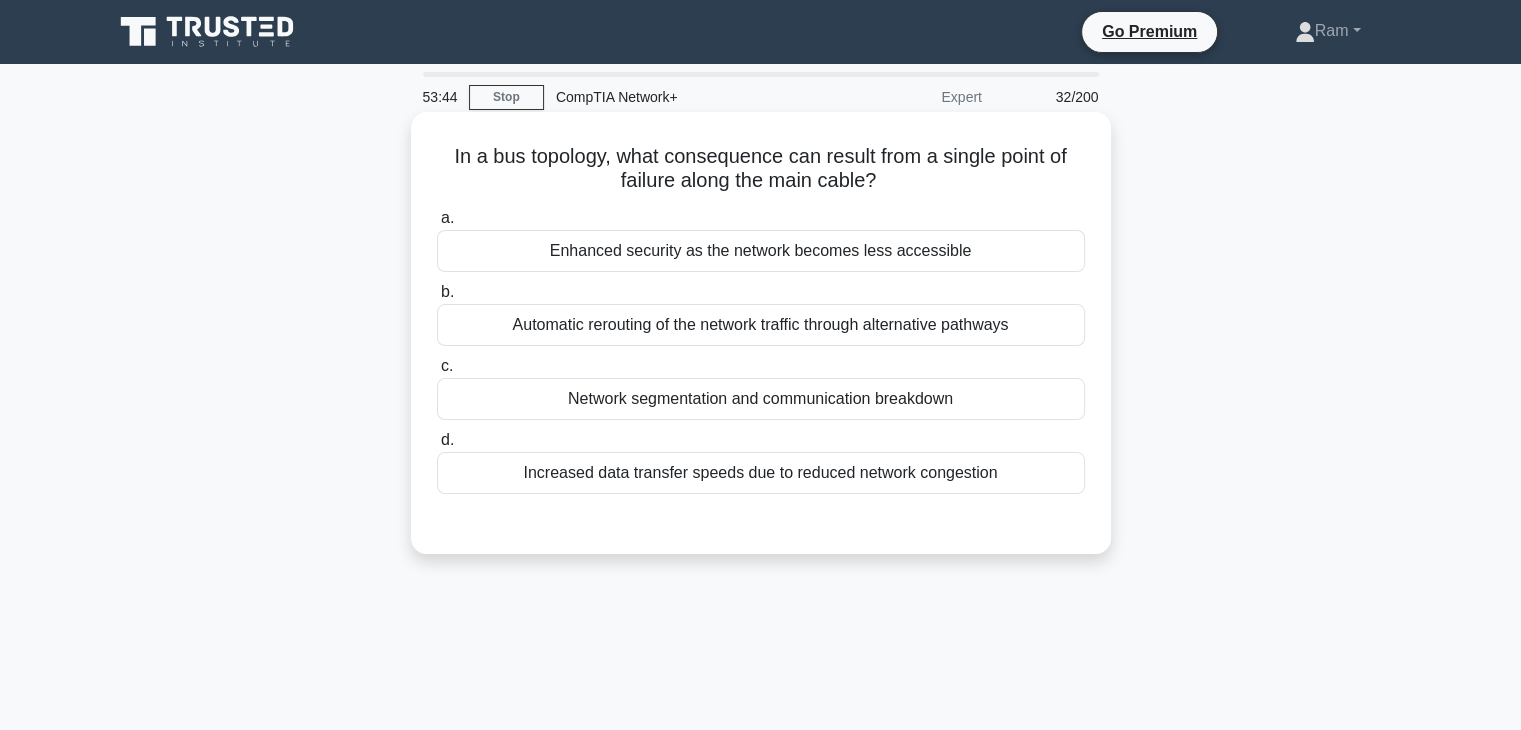 click on "Network segmentation and communication breakdown" at bounding box center [761, 399] 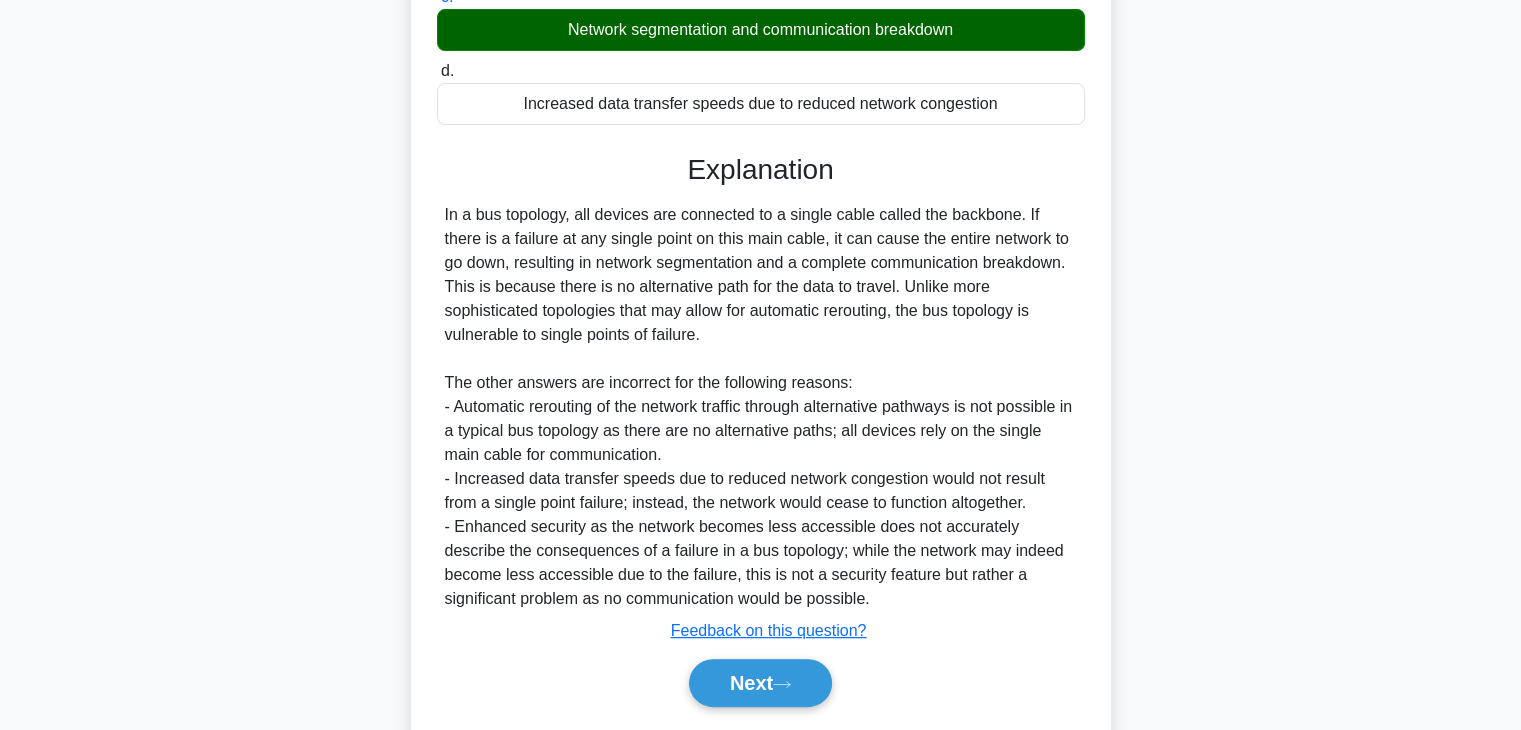 scroll, scrollTop: 400, scrollLeft: 0, axis: vertical 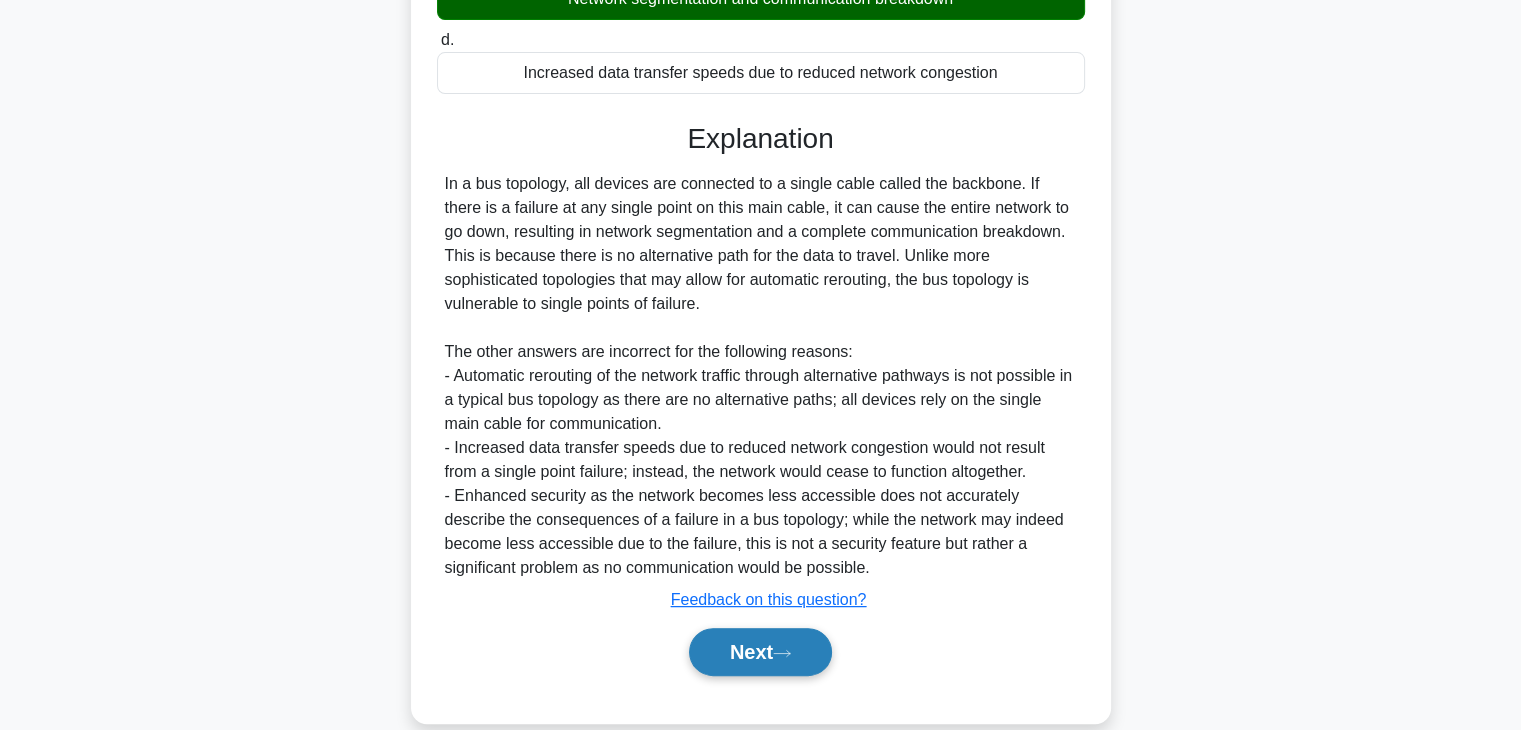 click 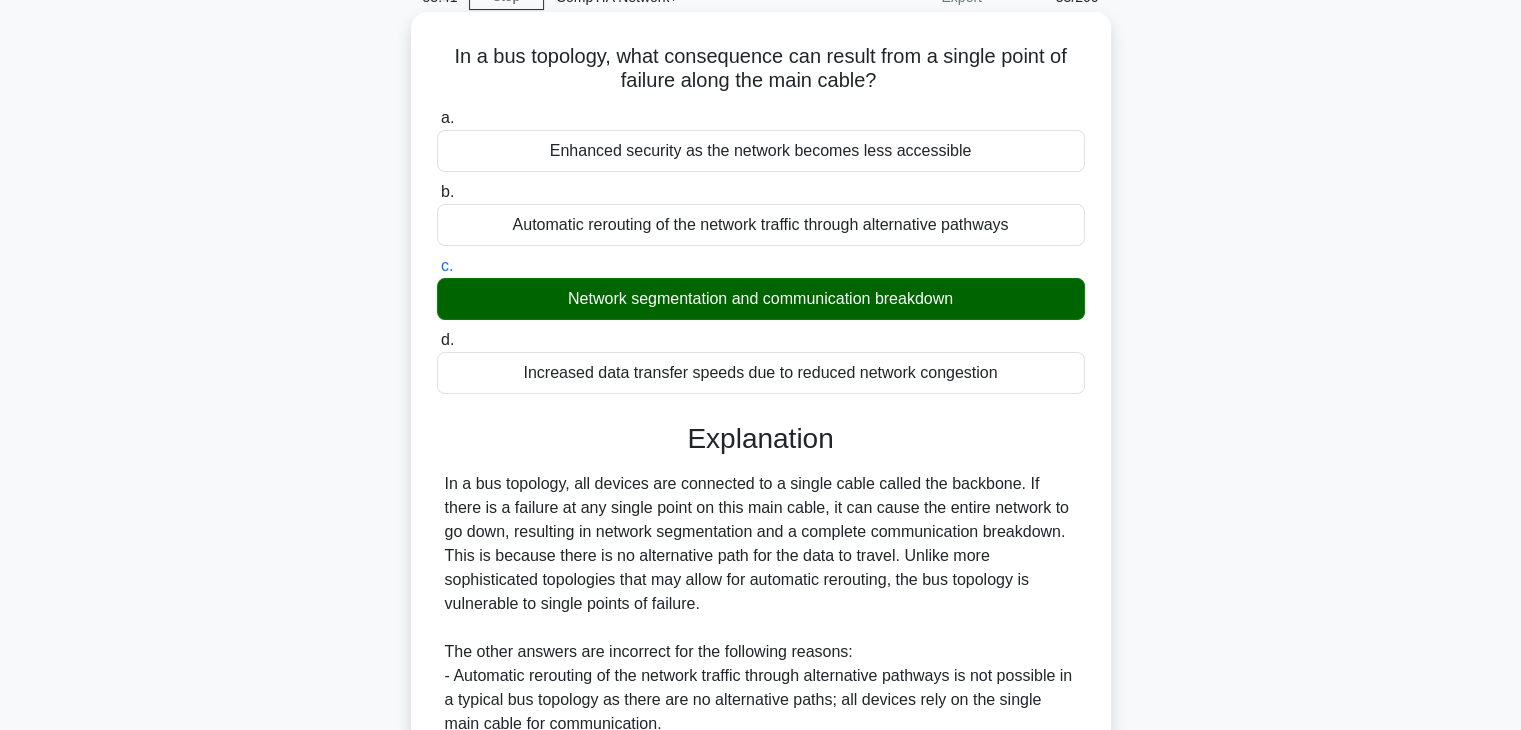scroll, scrollTop: 0, scrollLeft: 0, axis: both 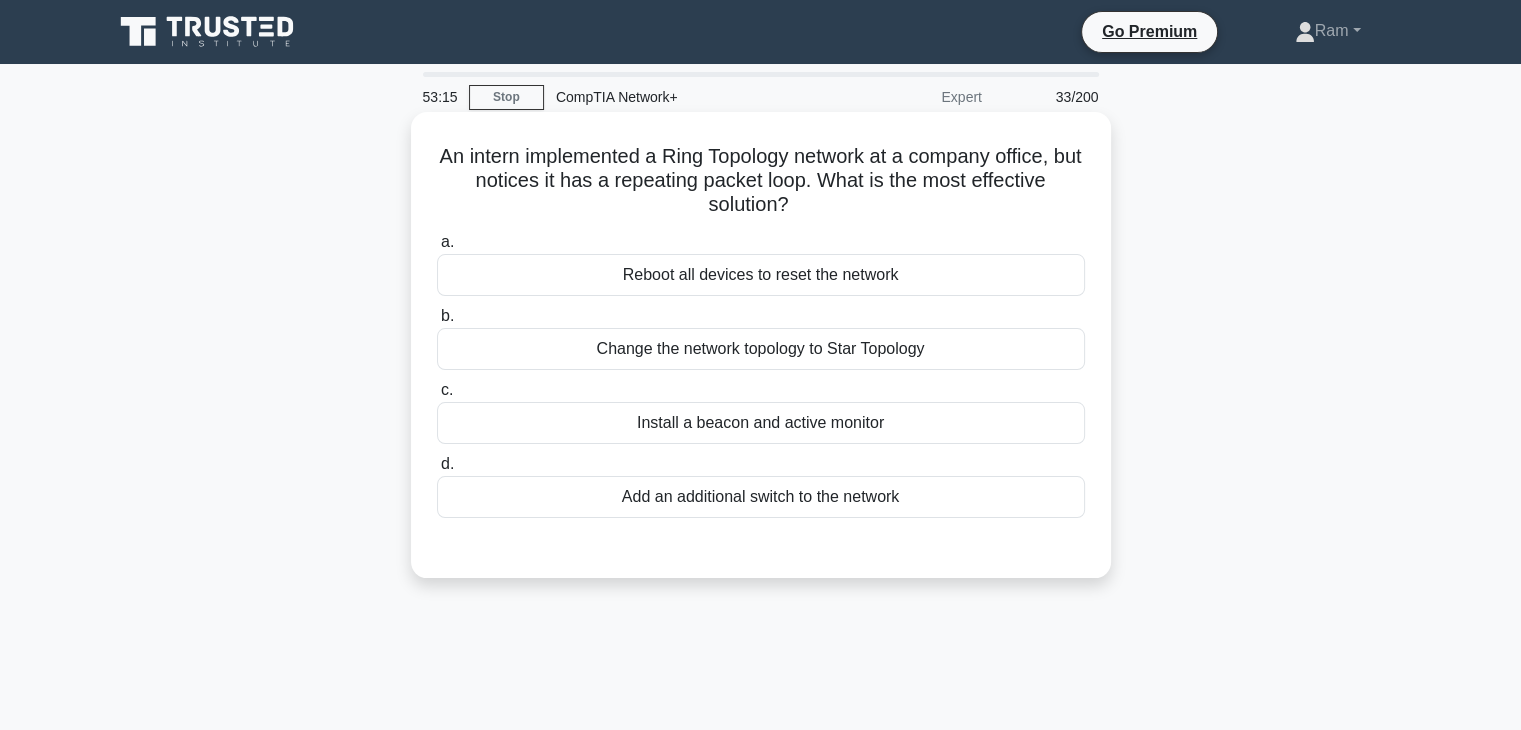 click on "Change the network topology to Star Topology" at bounding box center (761, 349) 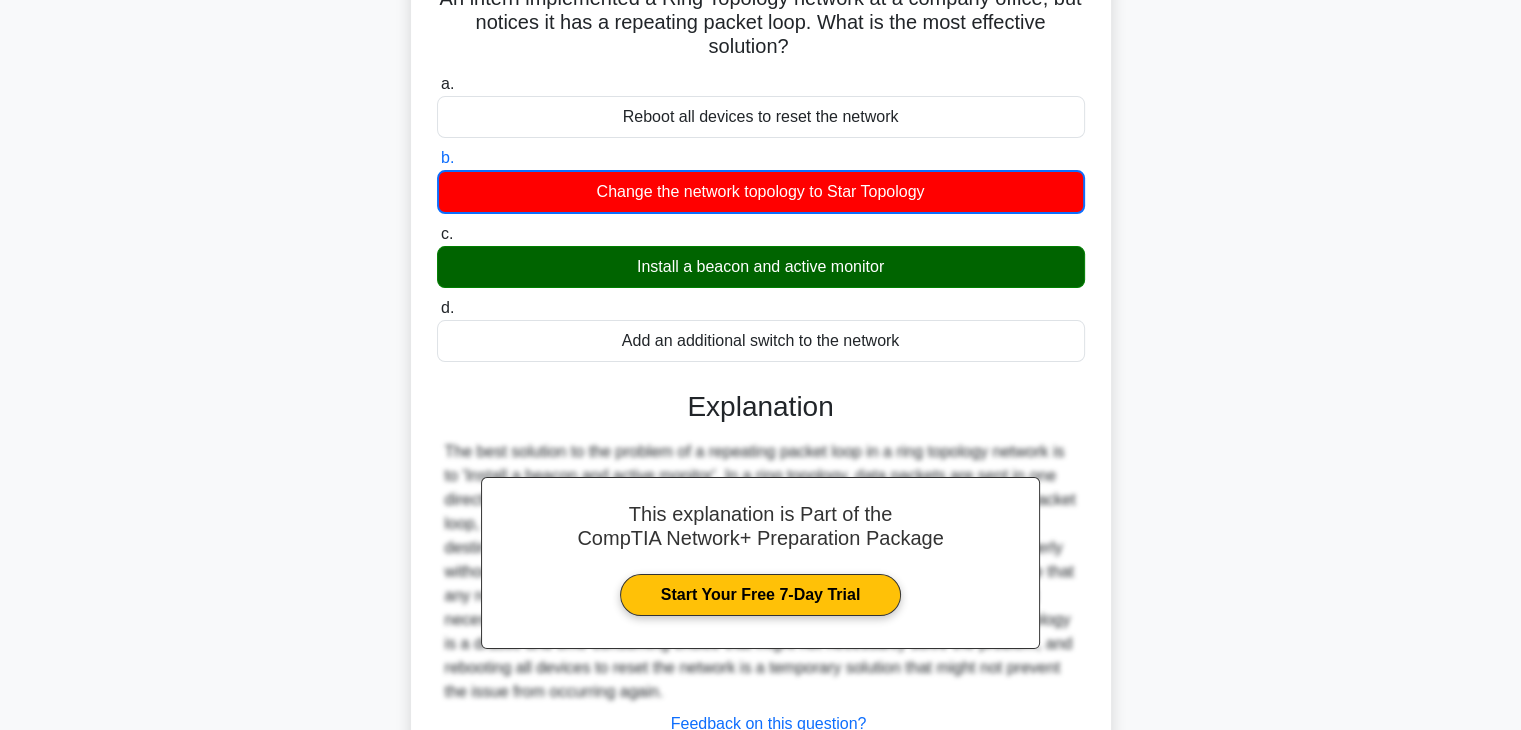scroll, scrollTop: 351, scrollLeft: 0, axis: vertical 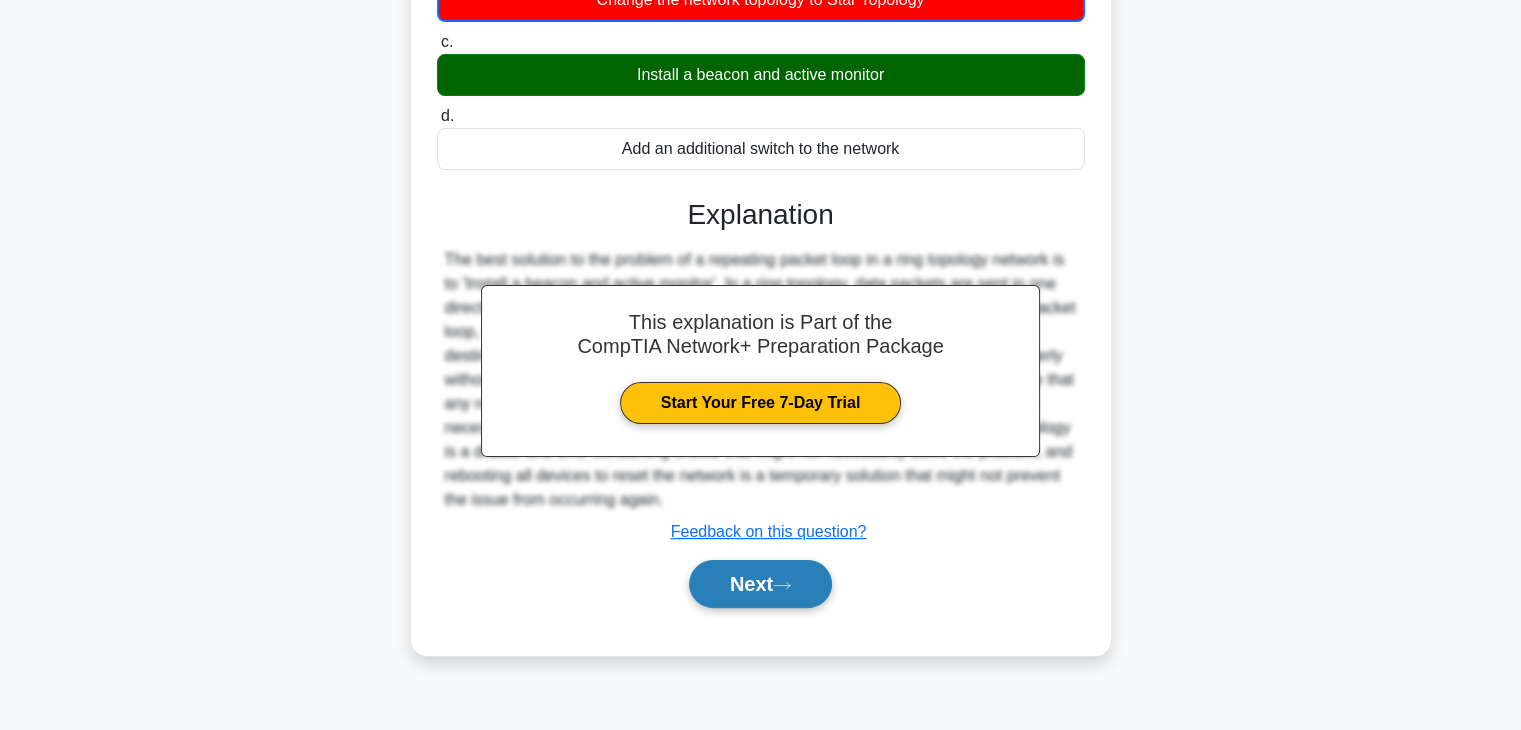 click on "Next" at bounding box center [760, 584] 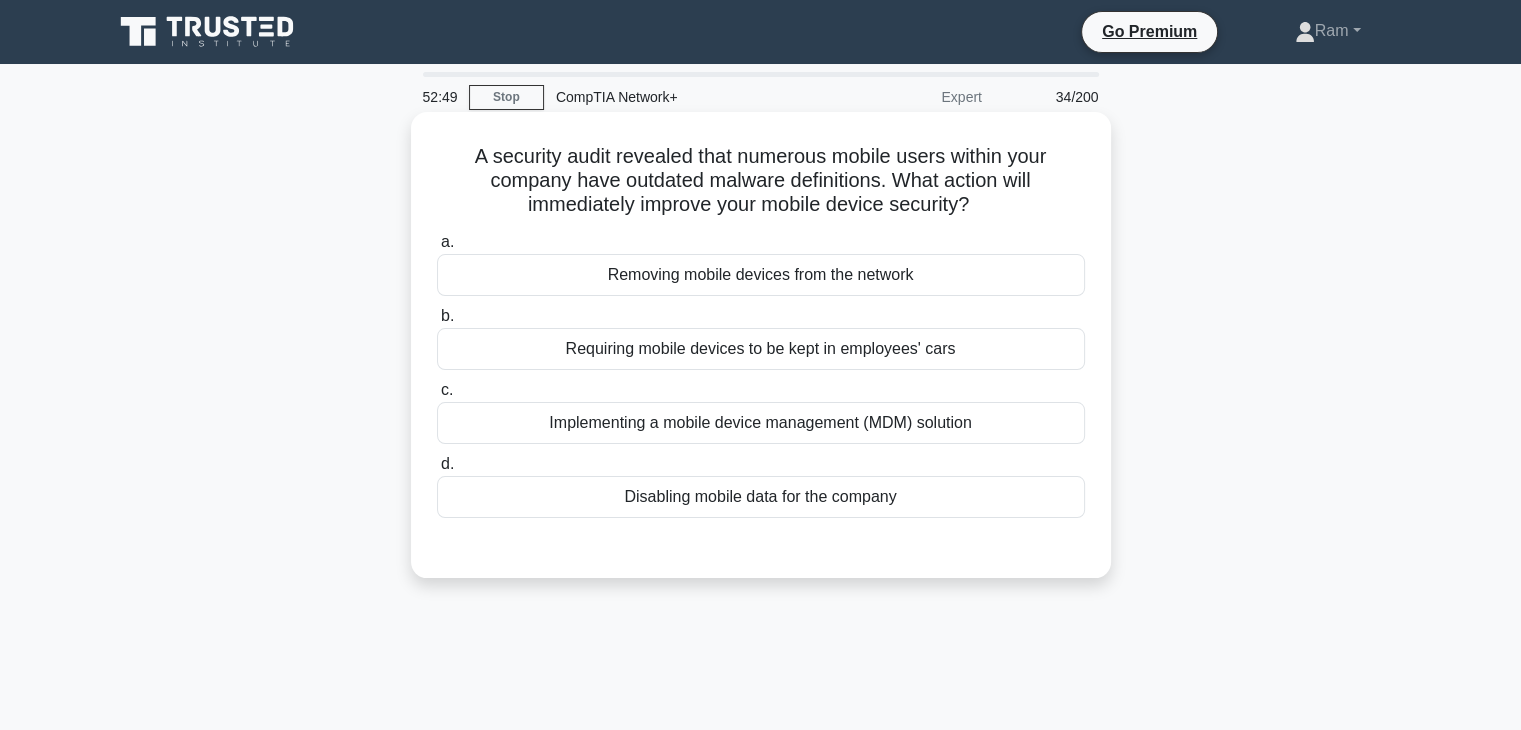 click on "Implementing a mobile device management (MDM) solution" at bounding box center [761, 423] 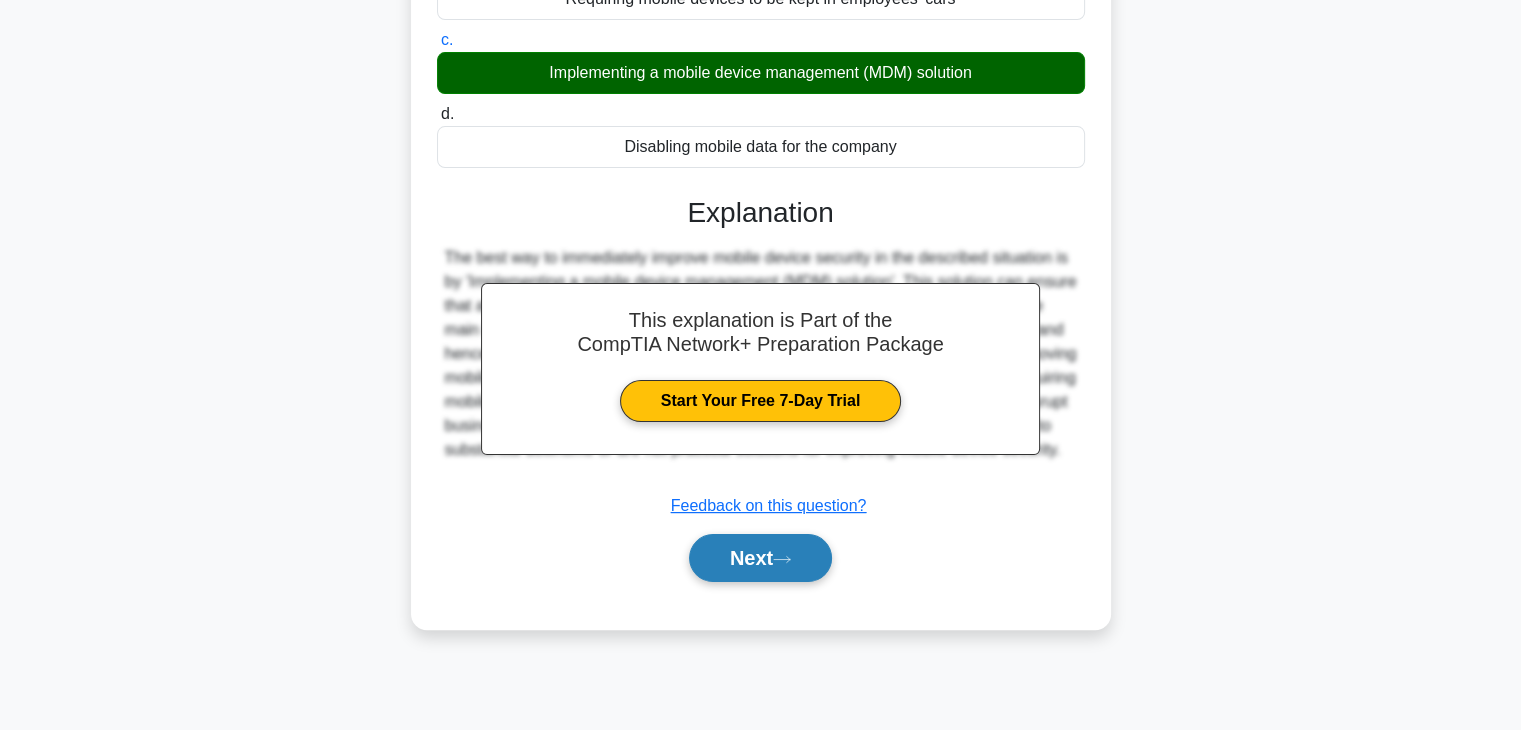click on "Next" at bounding box center [760, 558] 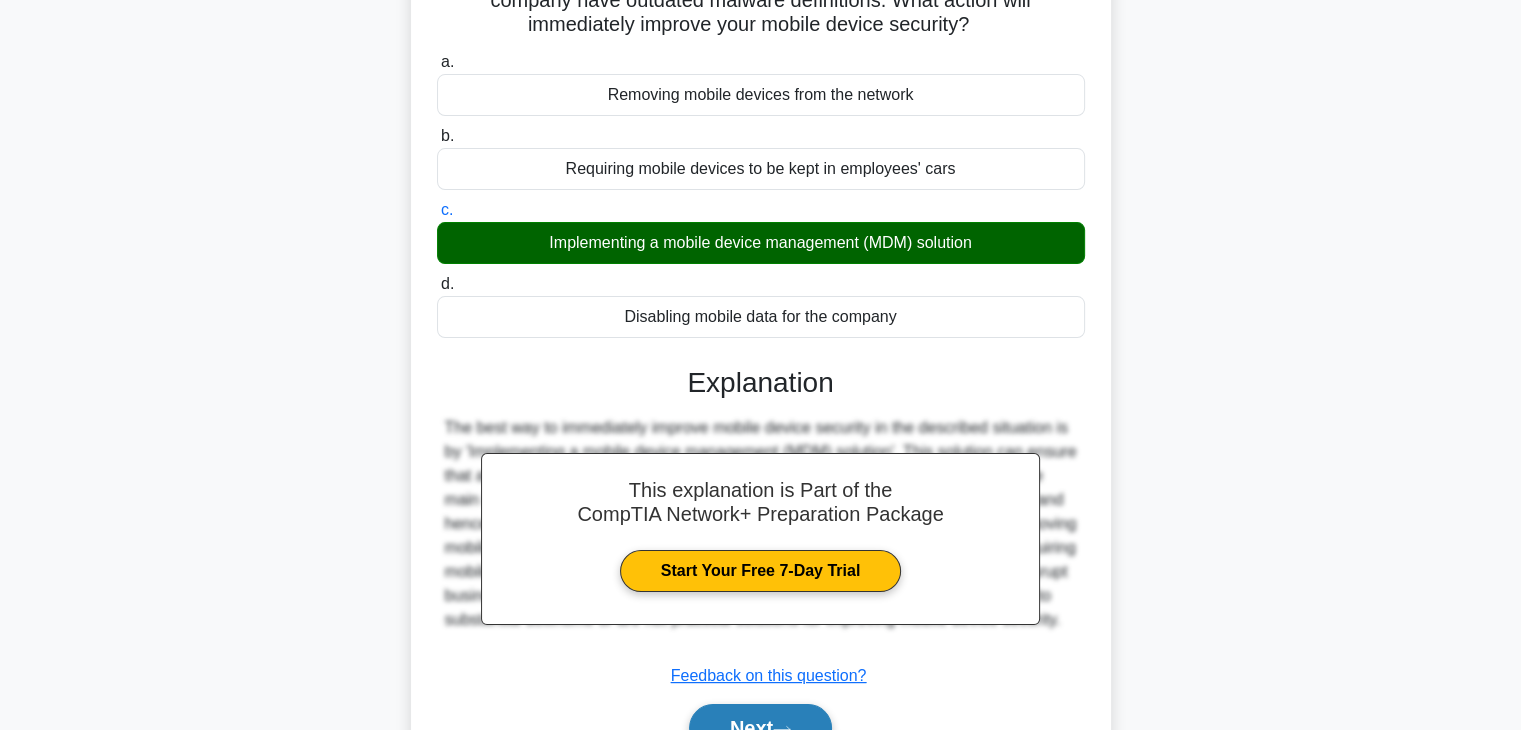 scroll, scrollTop: 0, scrollLeft: 0, axis: both 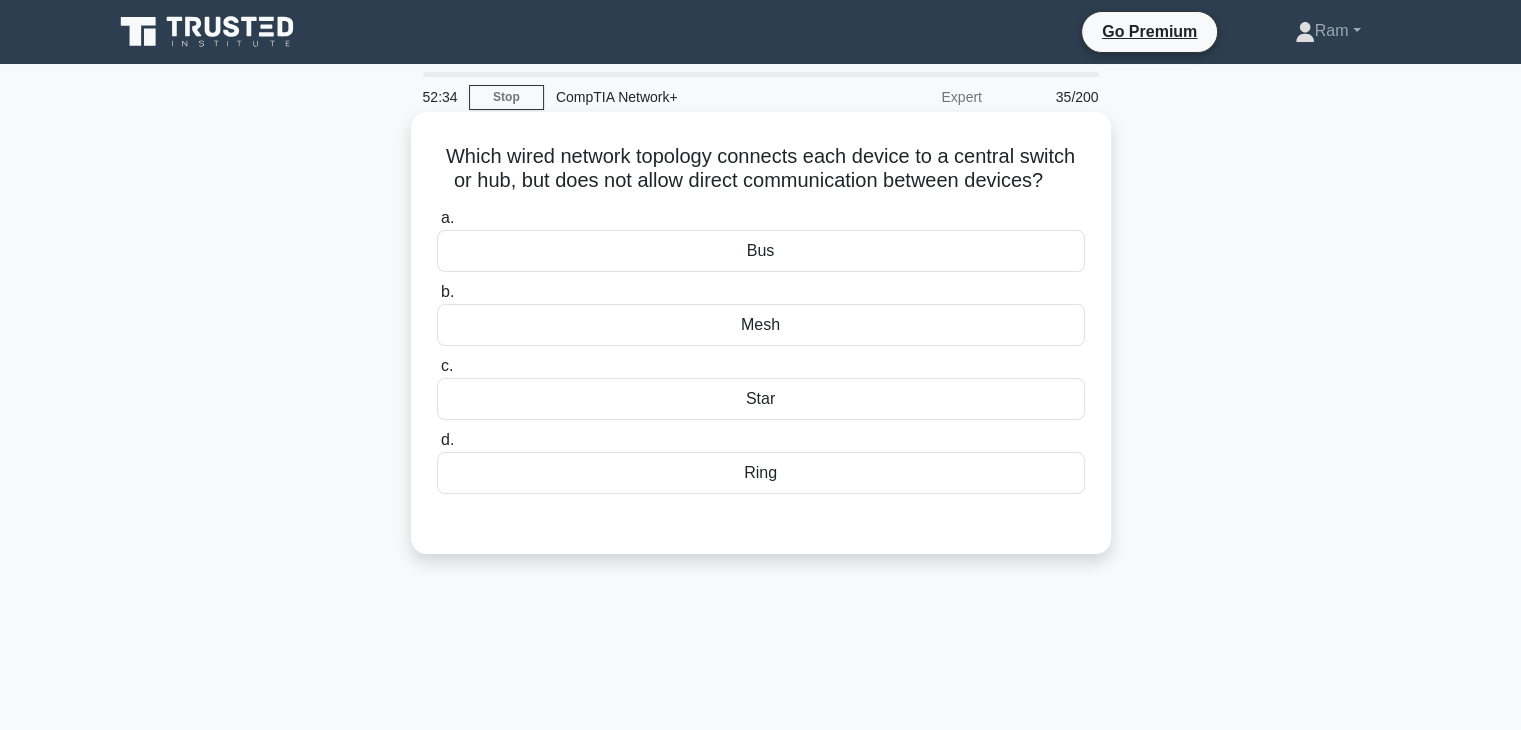 click on "Star" at bounding box center (761, 399) 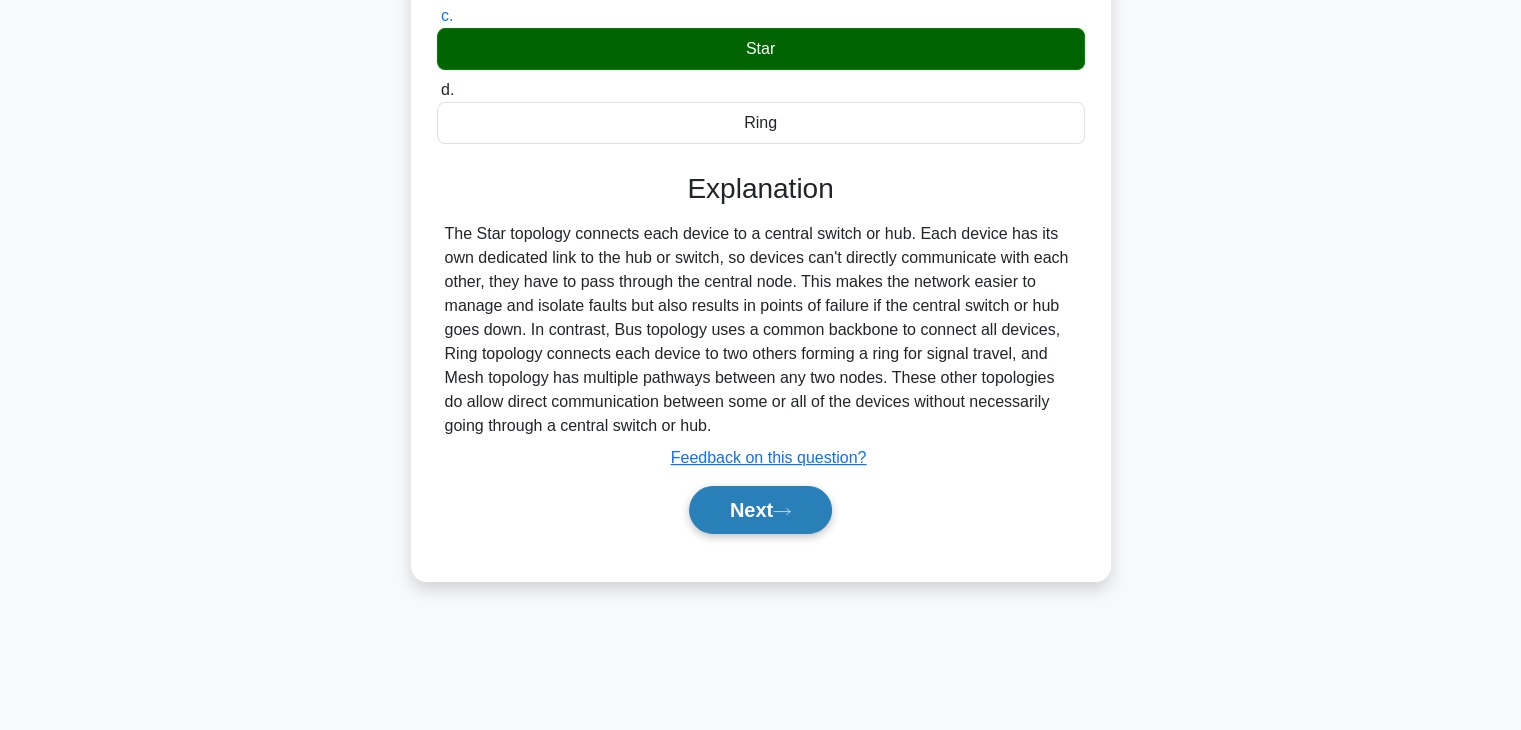 scroll, scrollTop: 350, scrollLeft: 0, axis: vertical 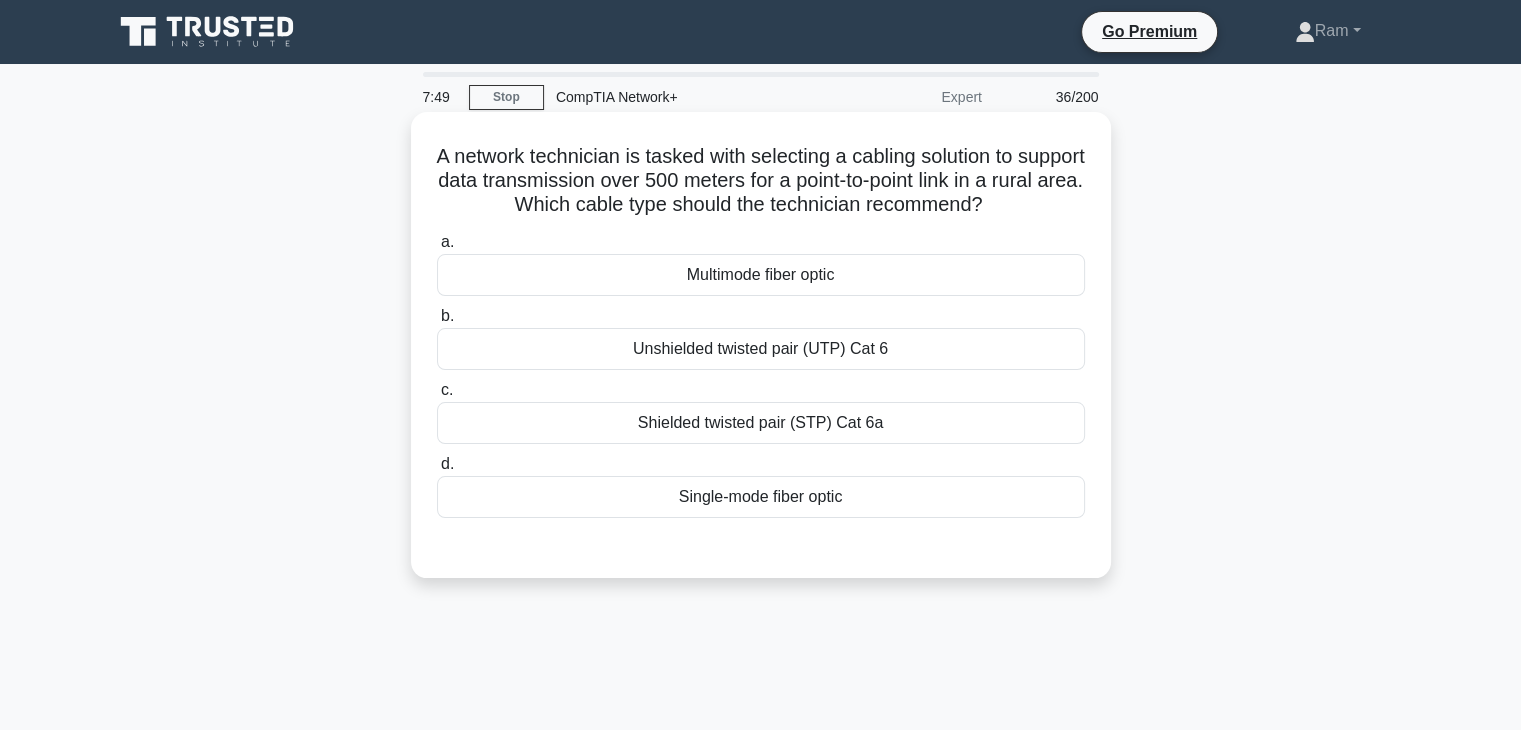 click on "Multimode fiber optic" at bounding box center (761, 275) 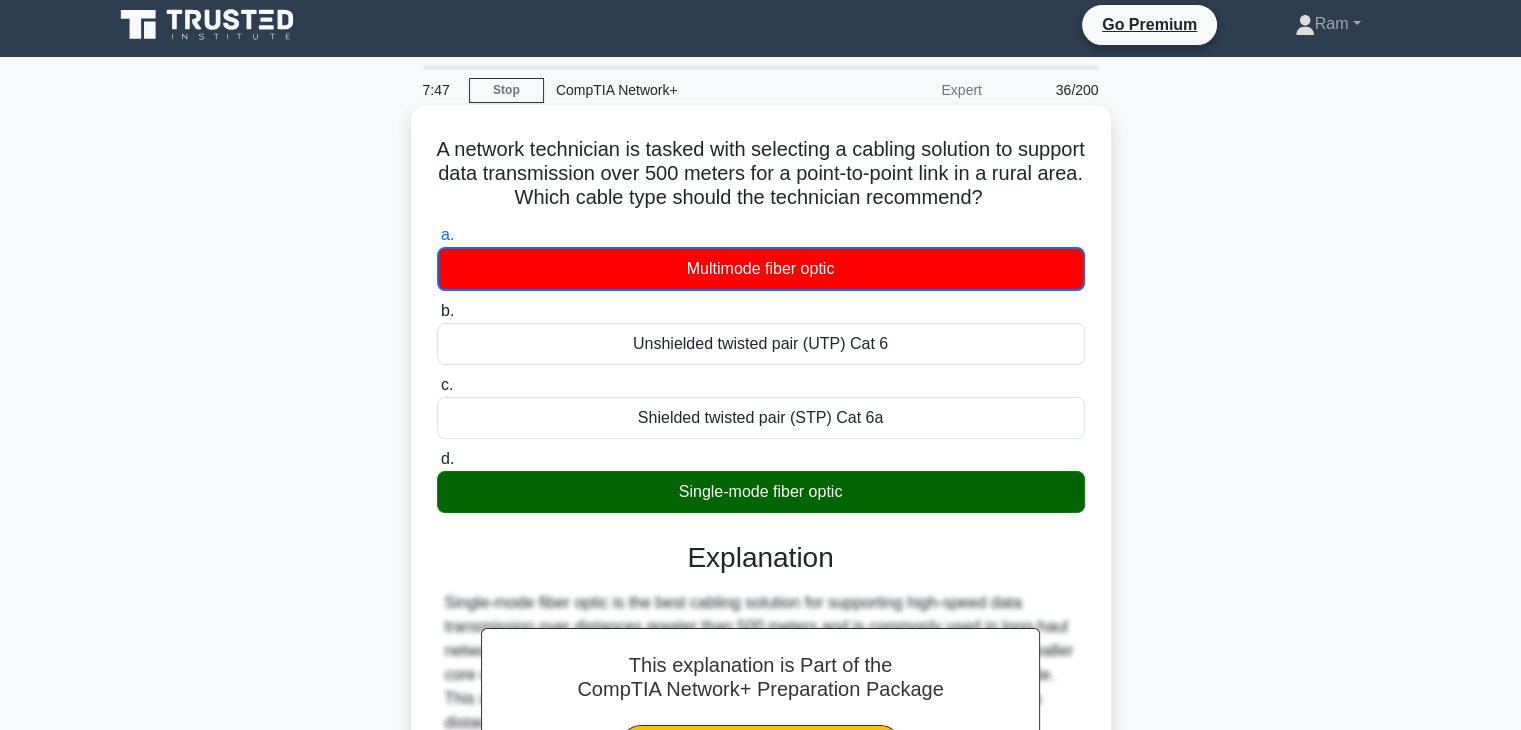 scroll, scrollTop: 0, scrollLeft: 0, axis: both 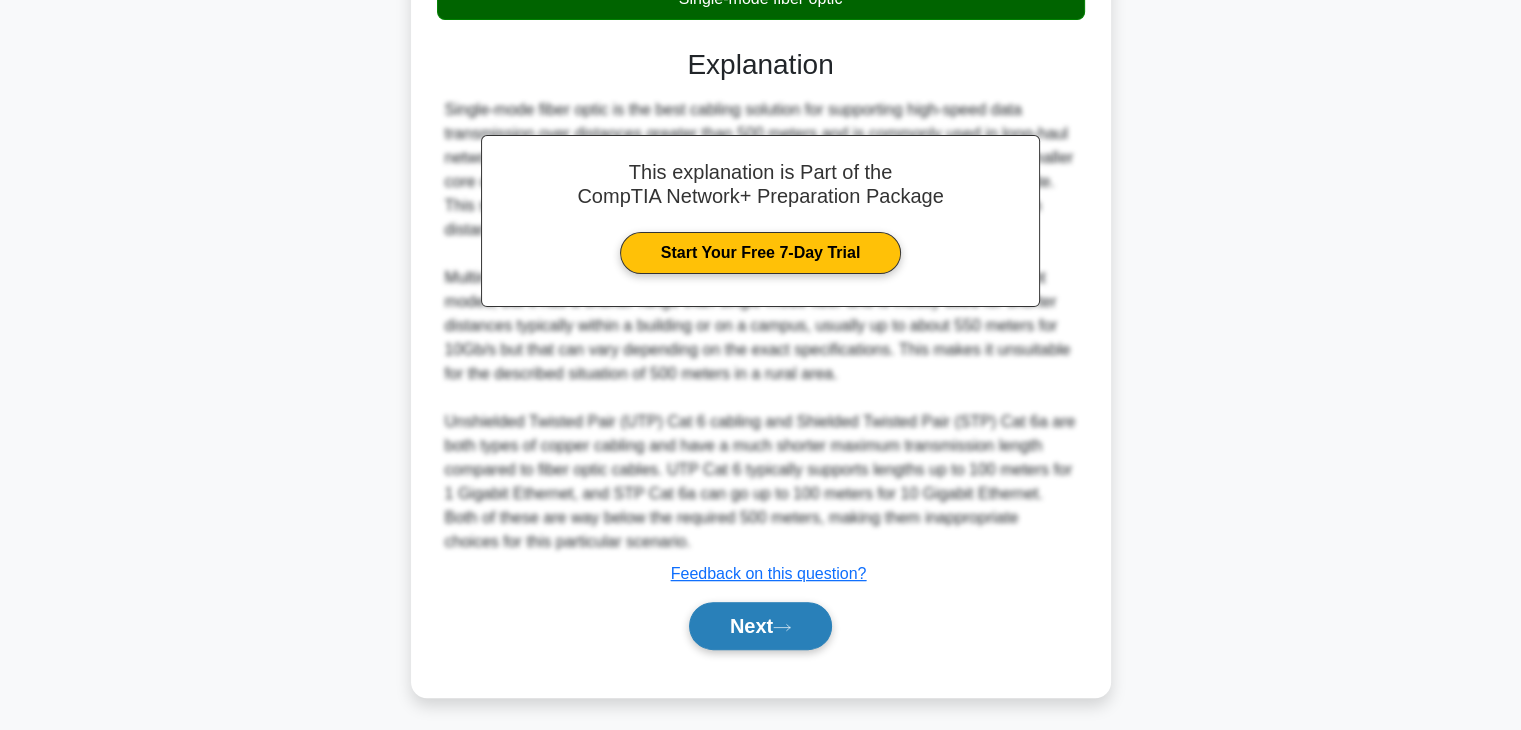 click on "Next" at bounding box center [760, 626] 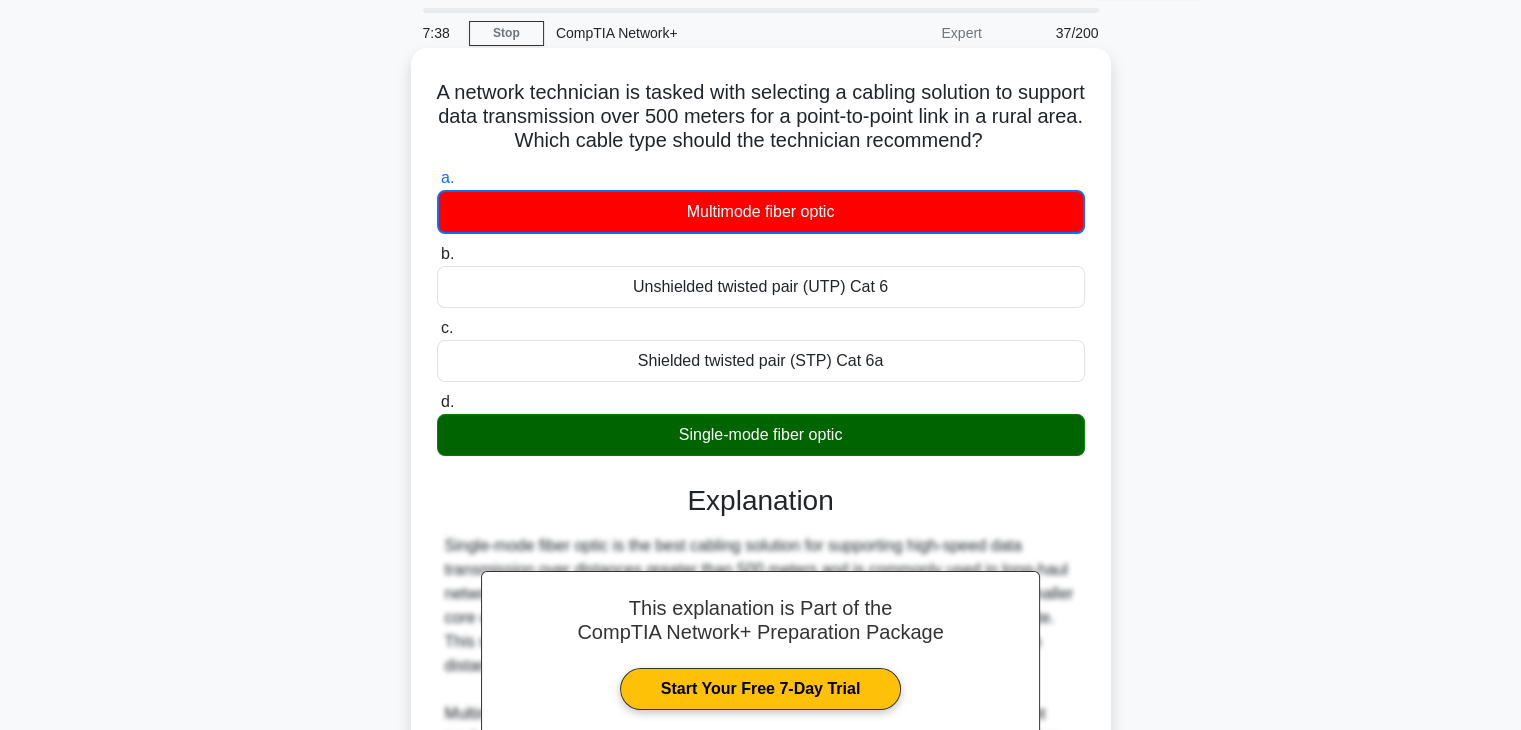 scroll, scrollTop: 0, scrollLeft: 0, axis: both 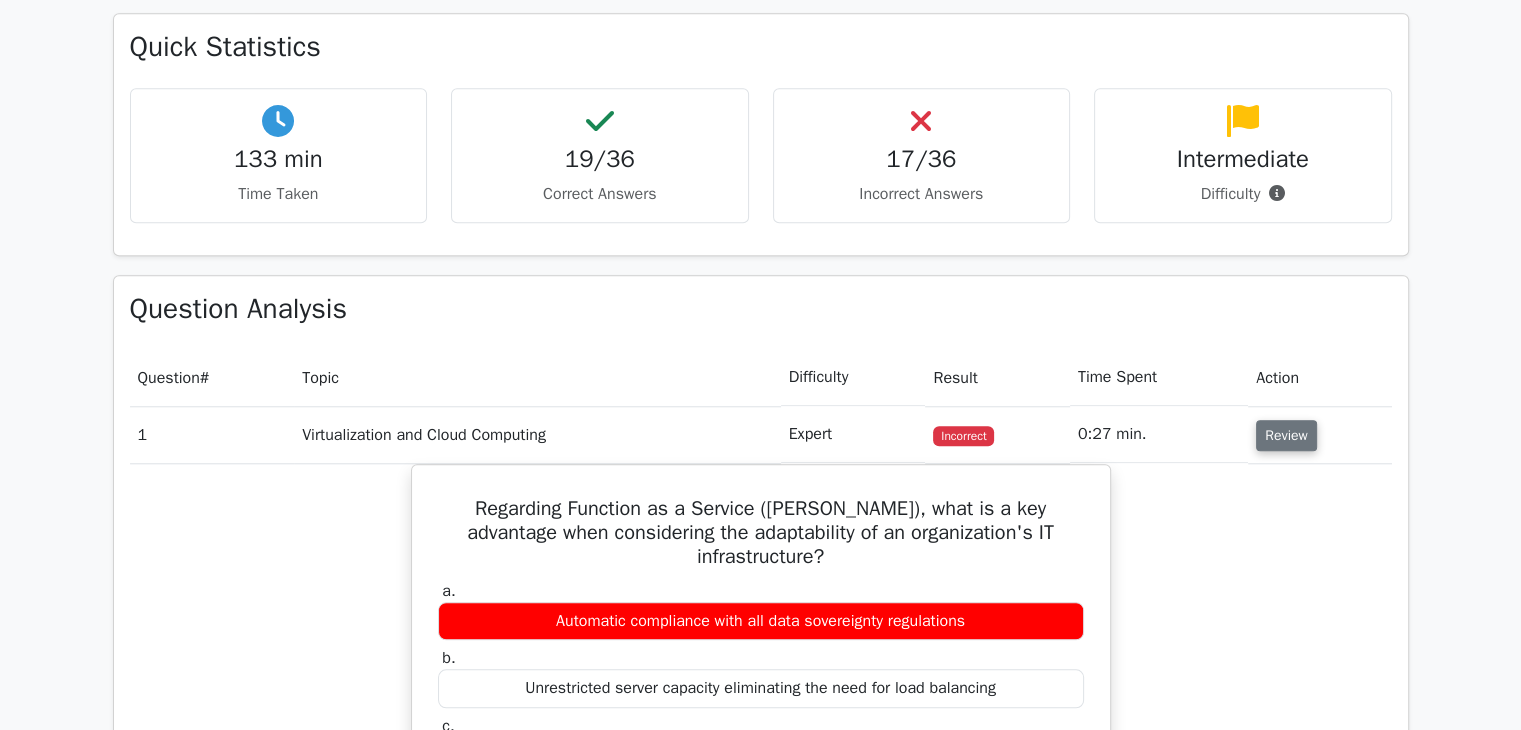 click on "Review" at bounding box center (1286, 435) 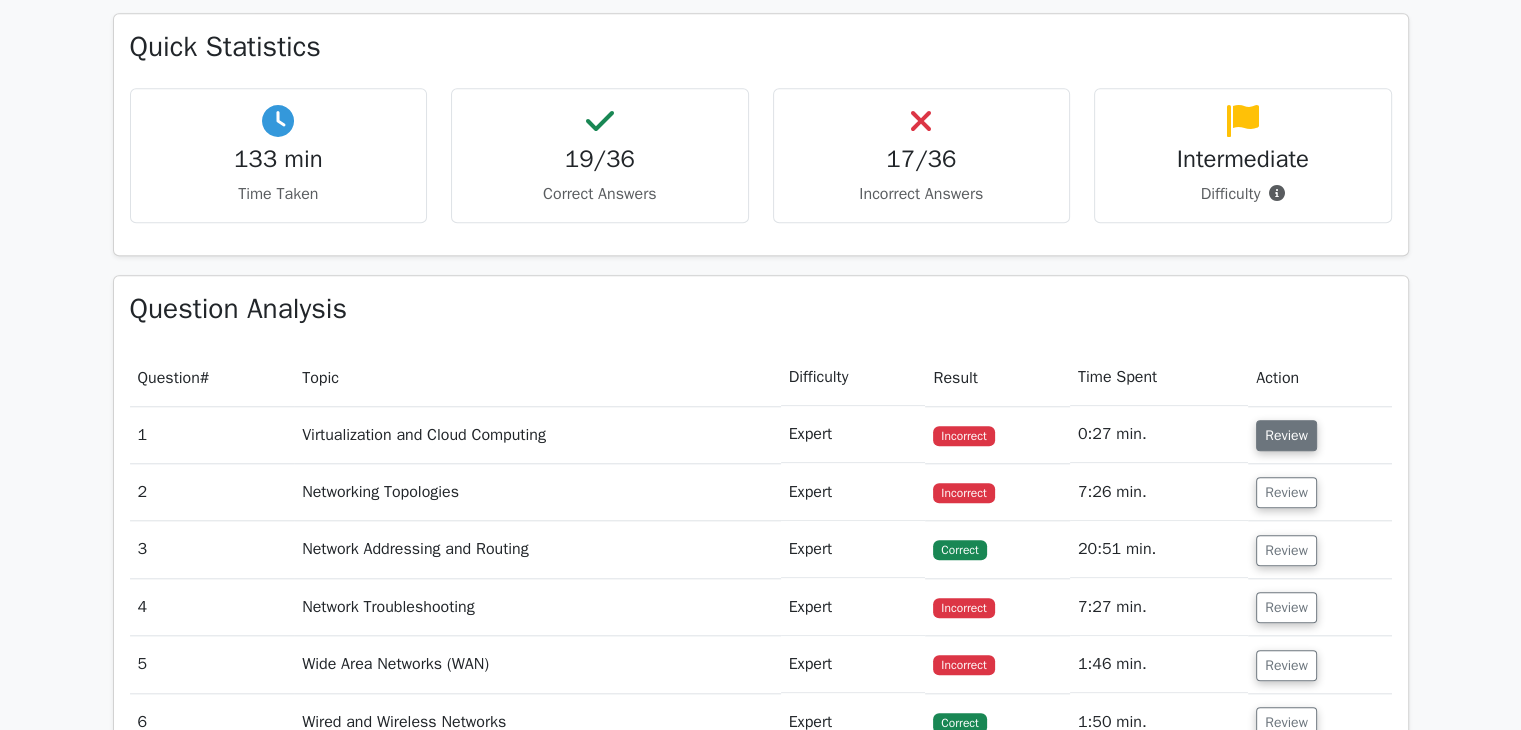 click on "Review" at bounding box center (1286, 435) 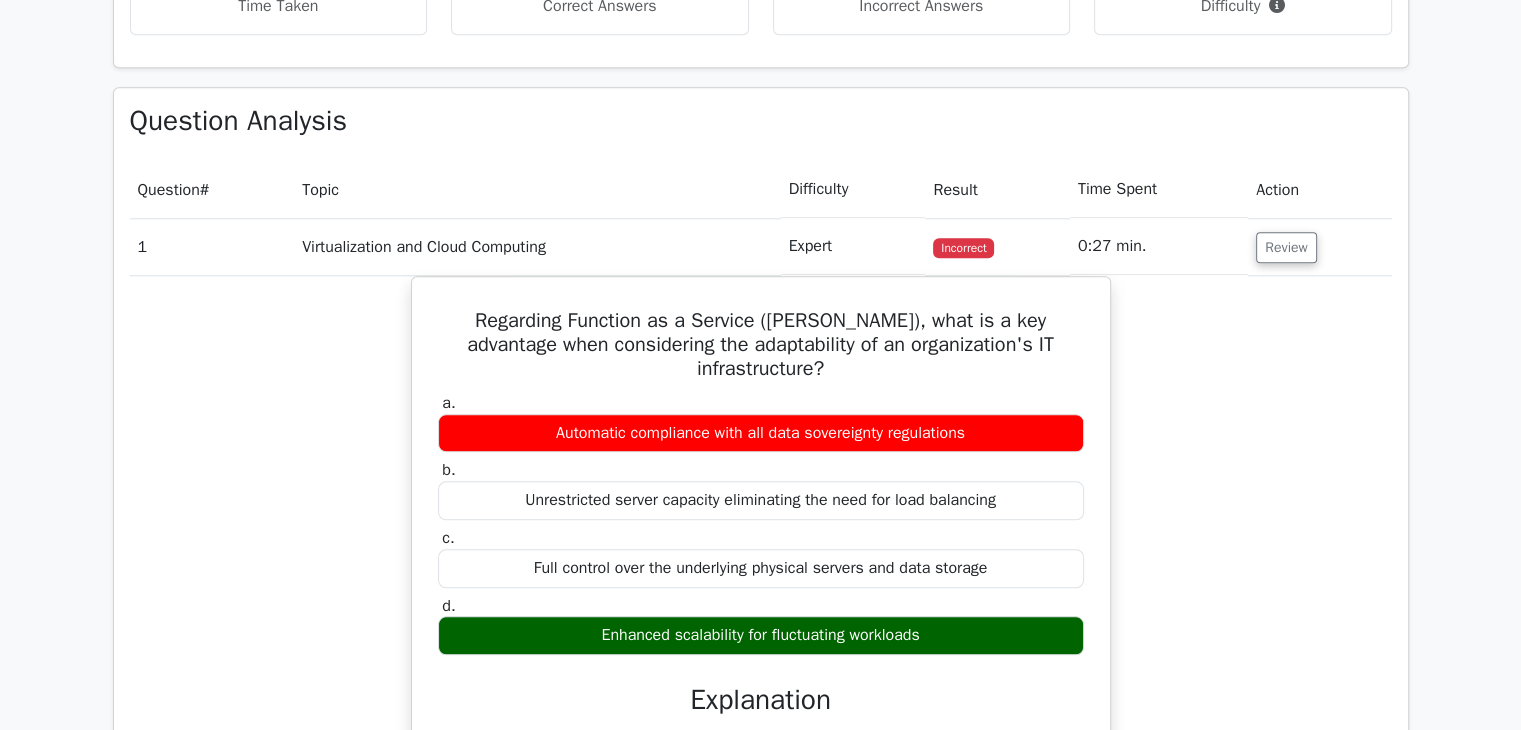 scroll, scrollTop: 2000, scrollLeft: 0, axis: vertical 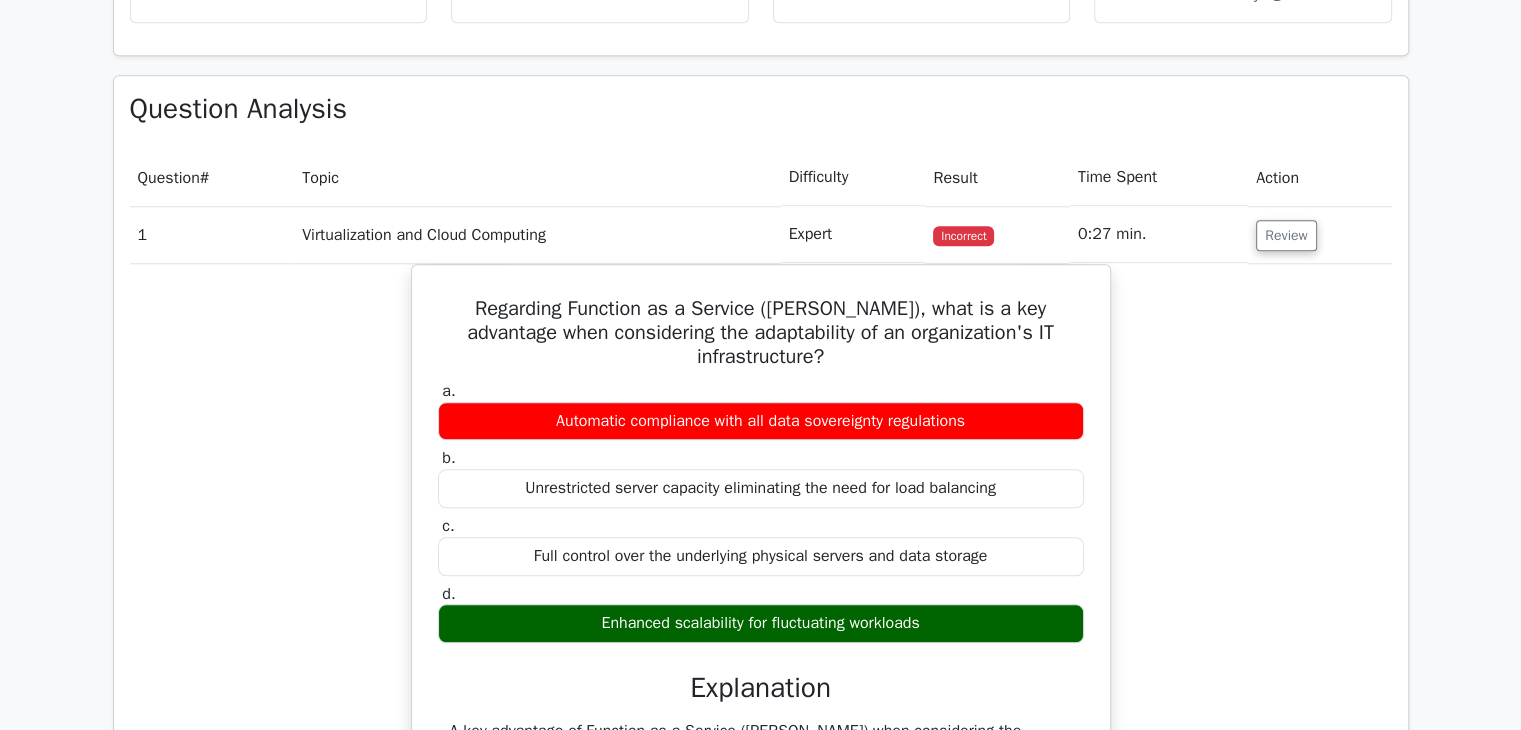 click on "Regarding Function as a Service (FaaS), what is a key advantage when considering the adaptability of an organization's IT infrastructure?
a.
Automatic compliance with all data sovereignty regulations
b.
c." at bounding box center (761, 795) 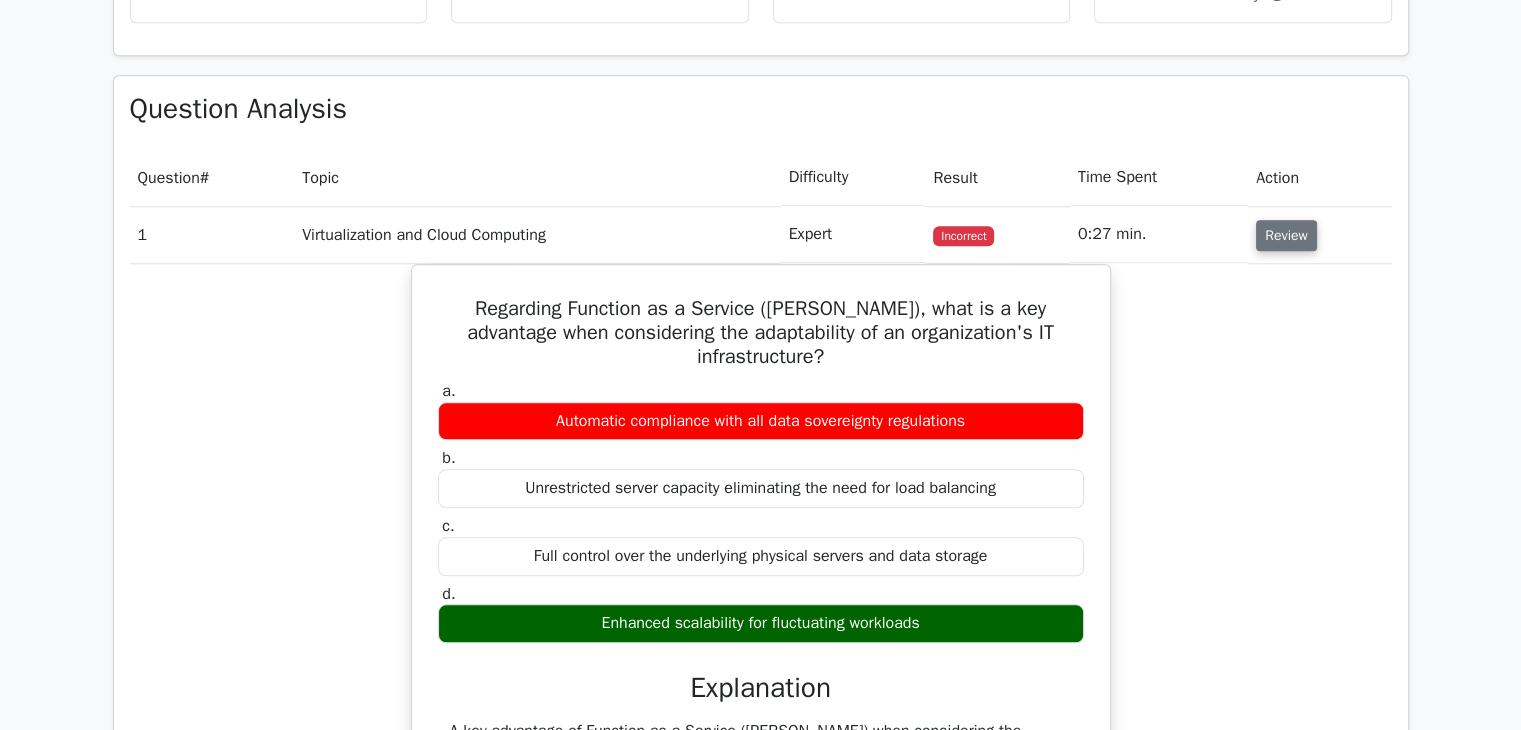 click on "Review" at bounding box center (1286, 235) 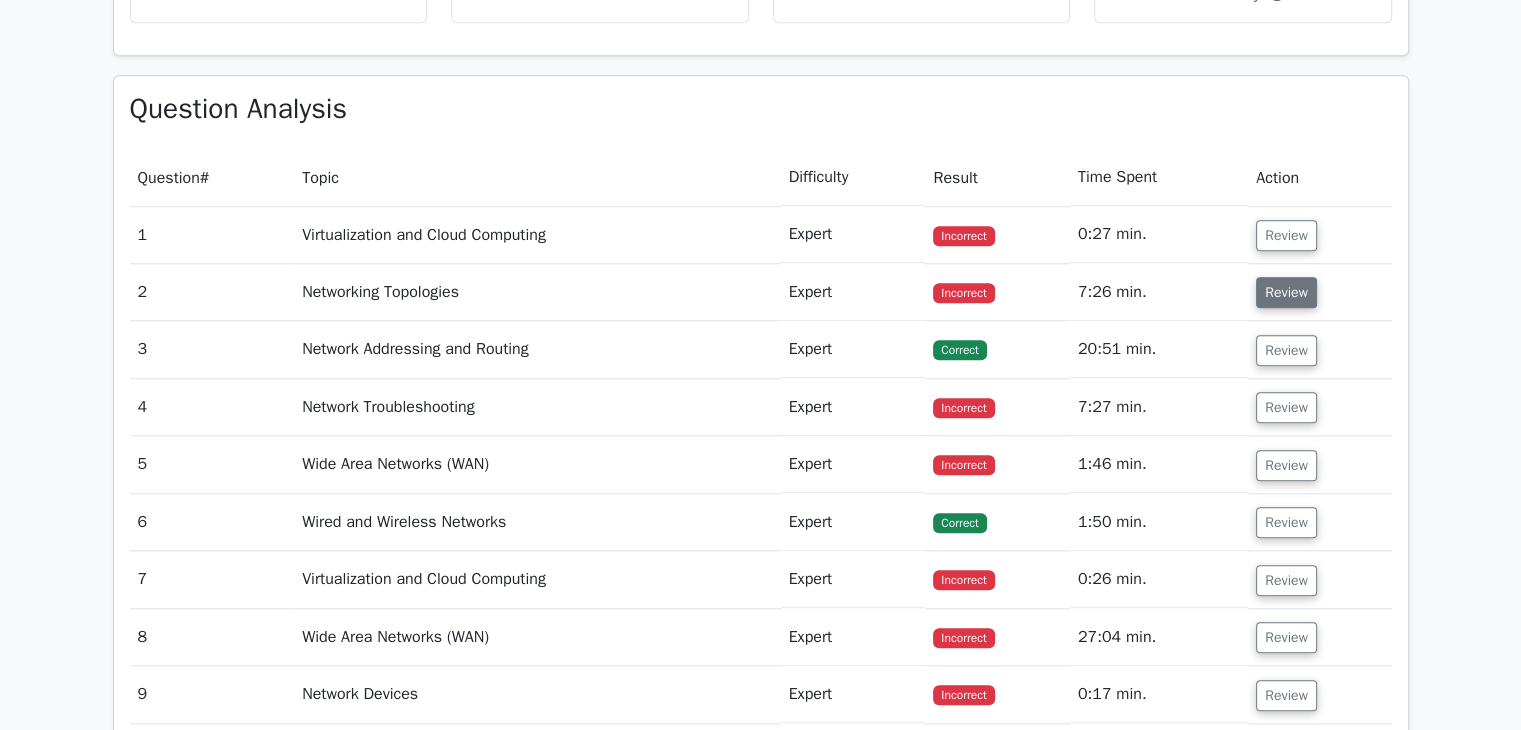 click on "Review" at bounding box center [1286, 292] 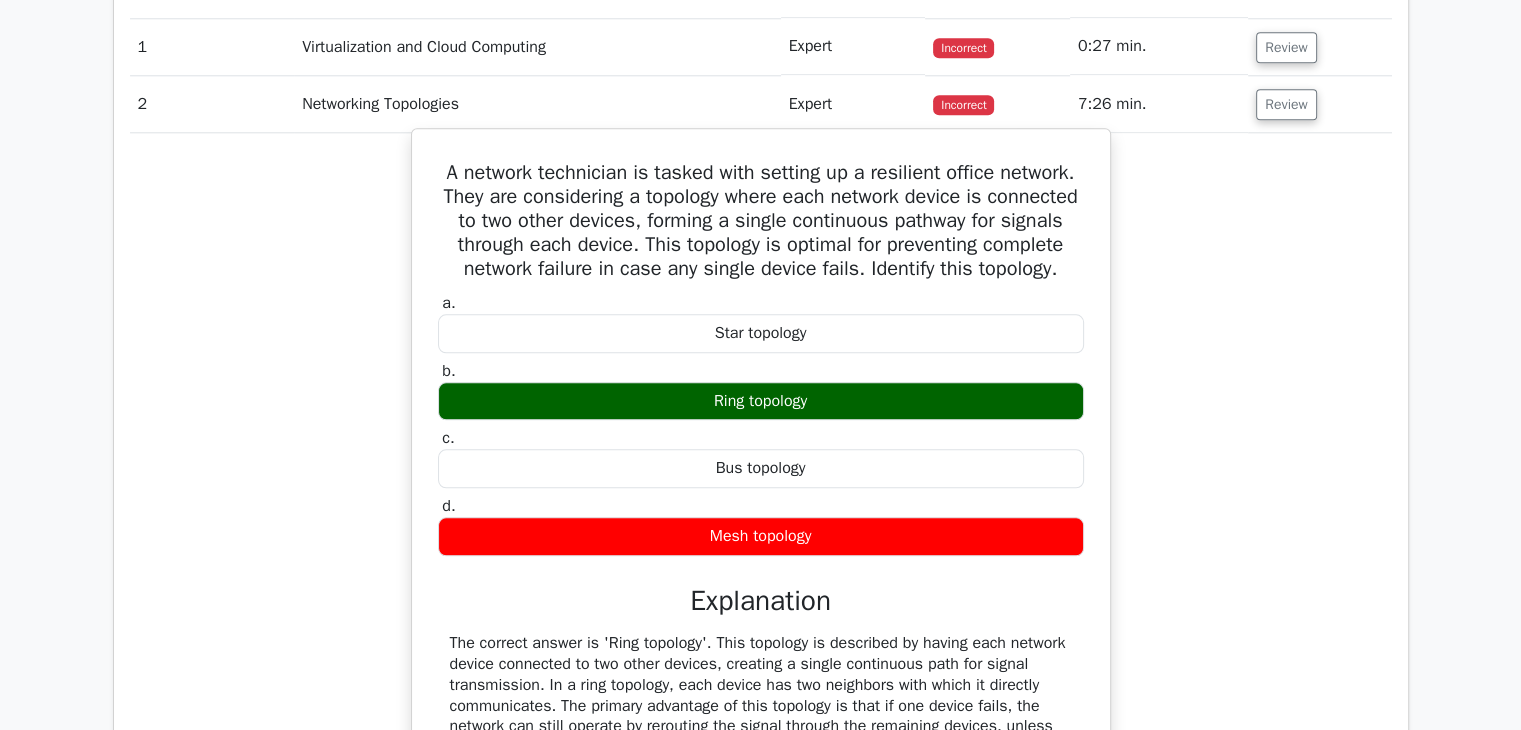 scroll, scrollTop: 2200, scrollLeft: 0, axis: vertical 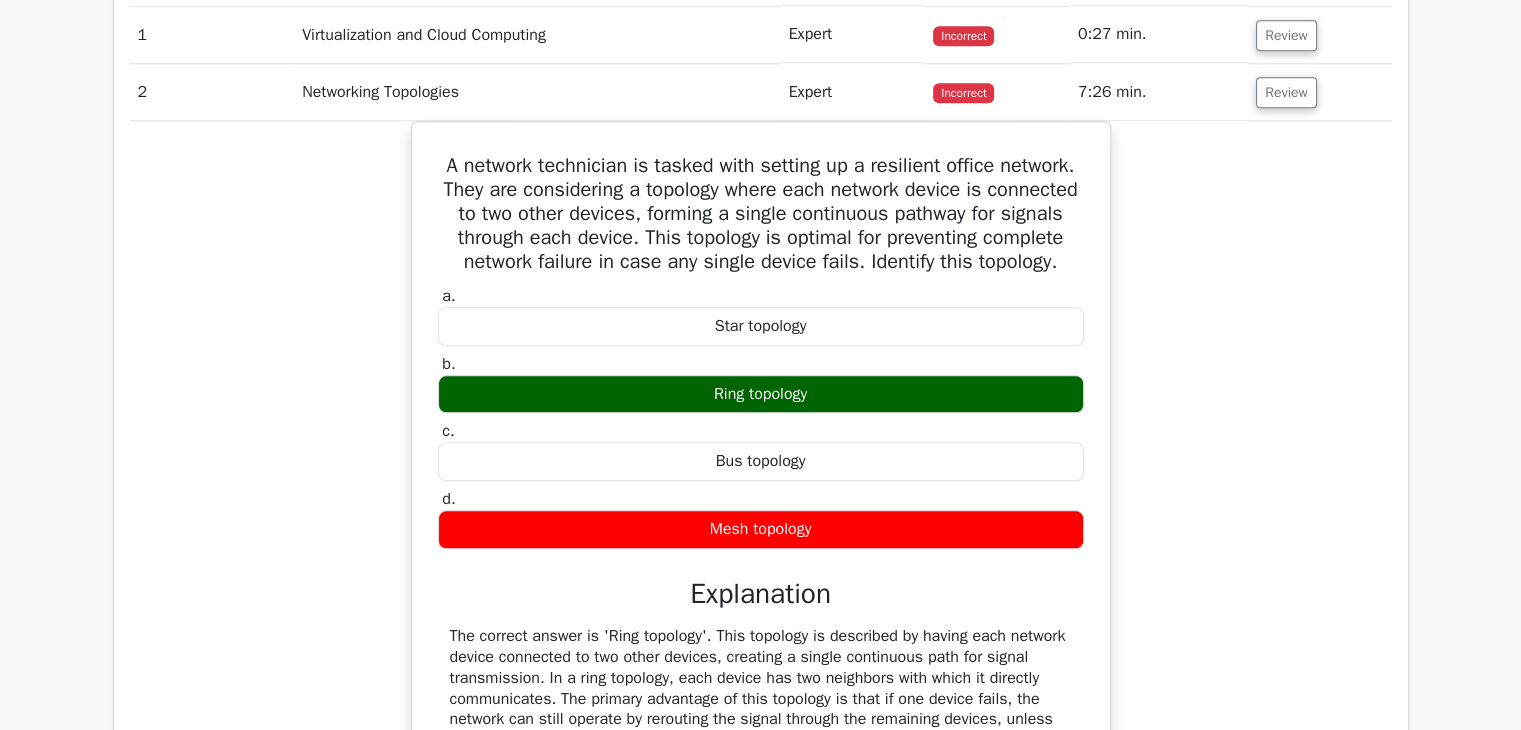 click on "Review" at bounding box center [1319, 92] 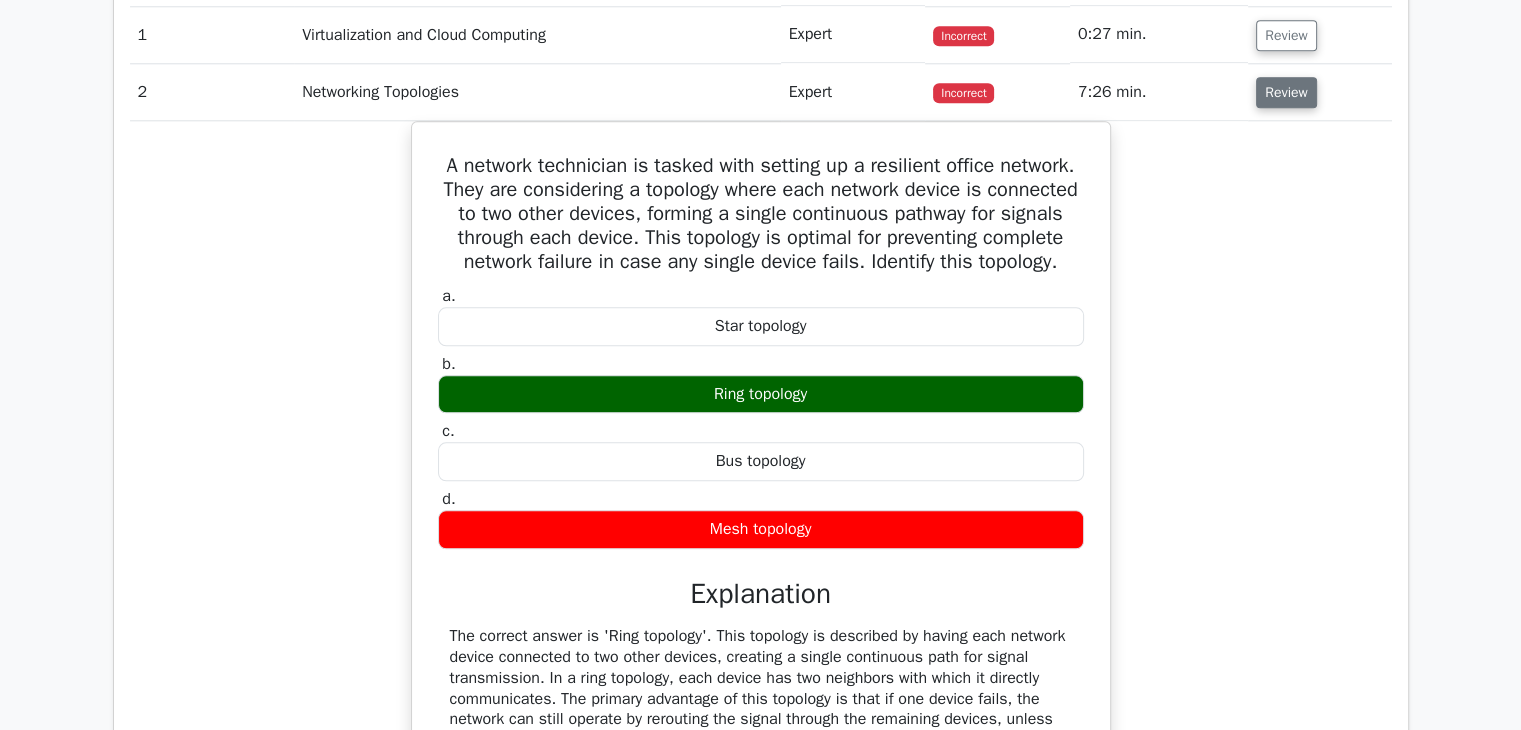 click on "Review" at bounding box center [1286, 92] 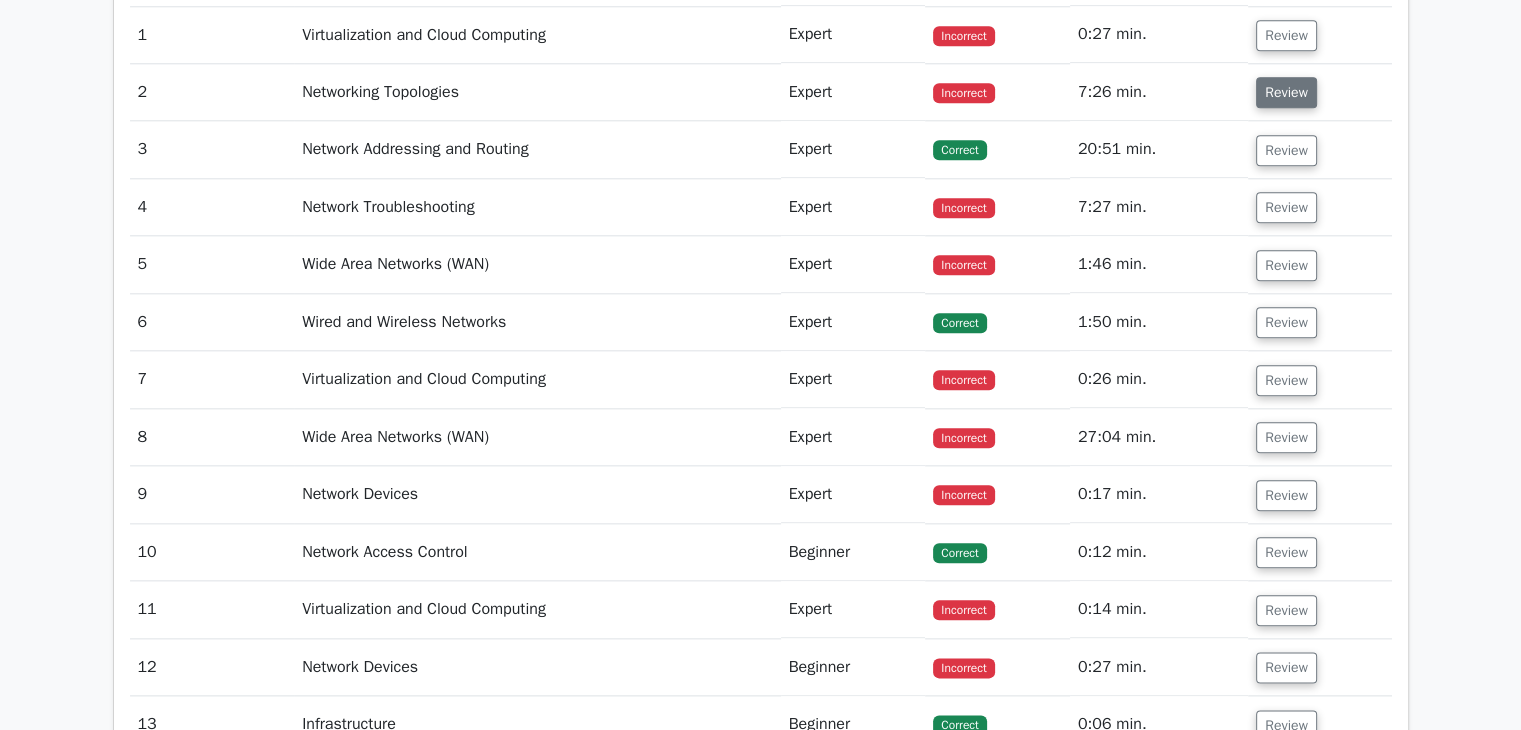 click on "Review" at bounding box center [1286, 92] 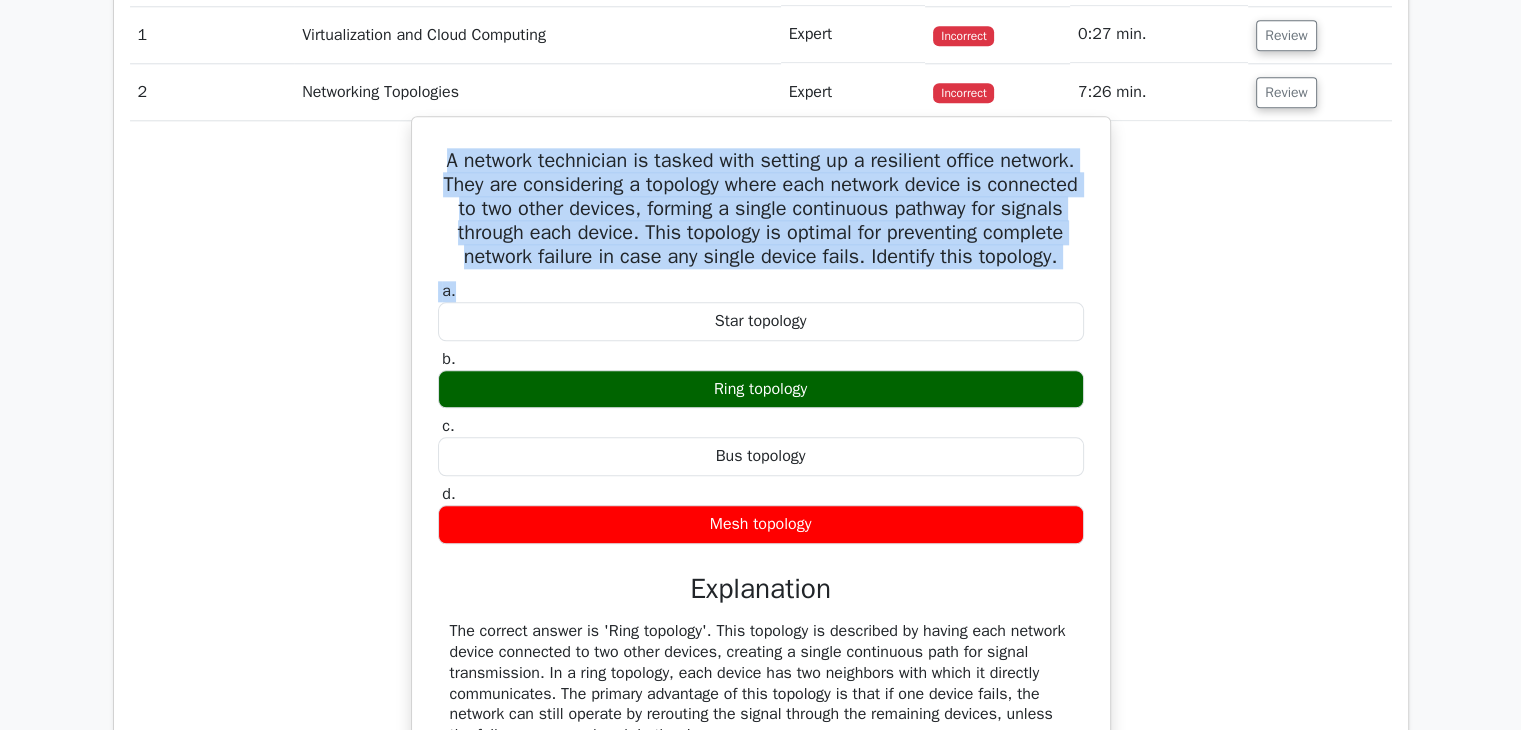 drag, startPoint x: 472, startPoint y: 157, endPoint x: 802, endPoint y: 306, distance: 362.07874 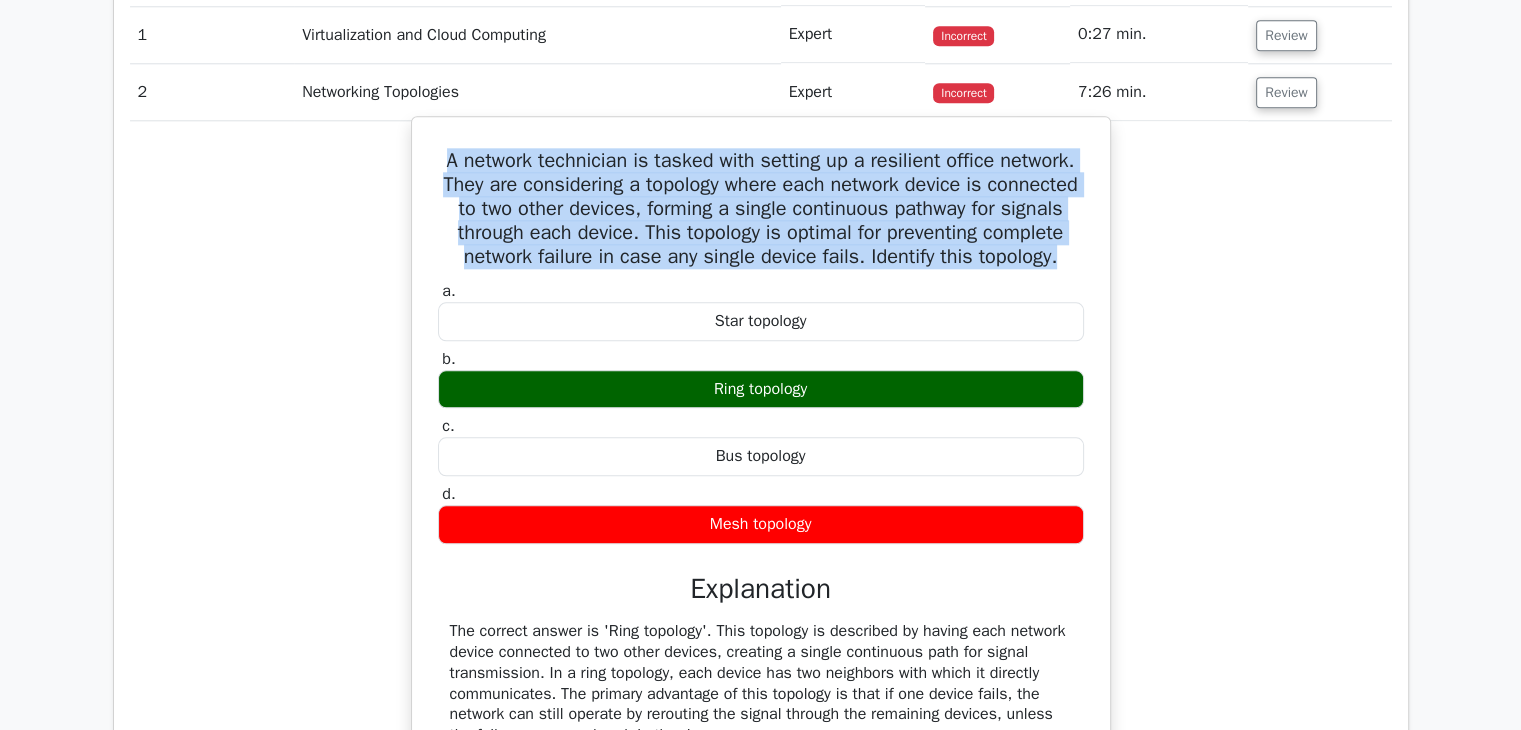 drag, startPoint x: 465, startPoint y: 153, endPoint x: 824, endPoint y: 278, distance: 380.13943 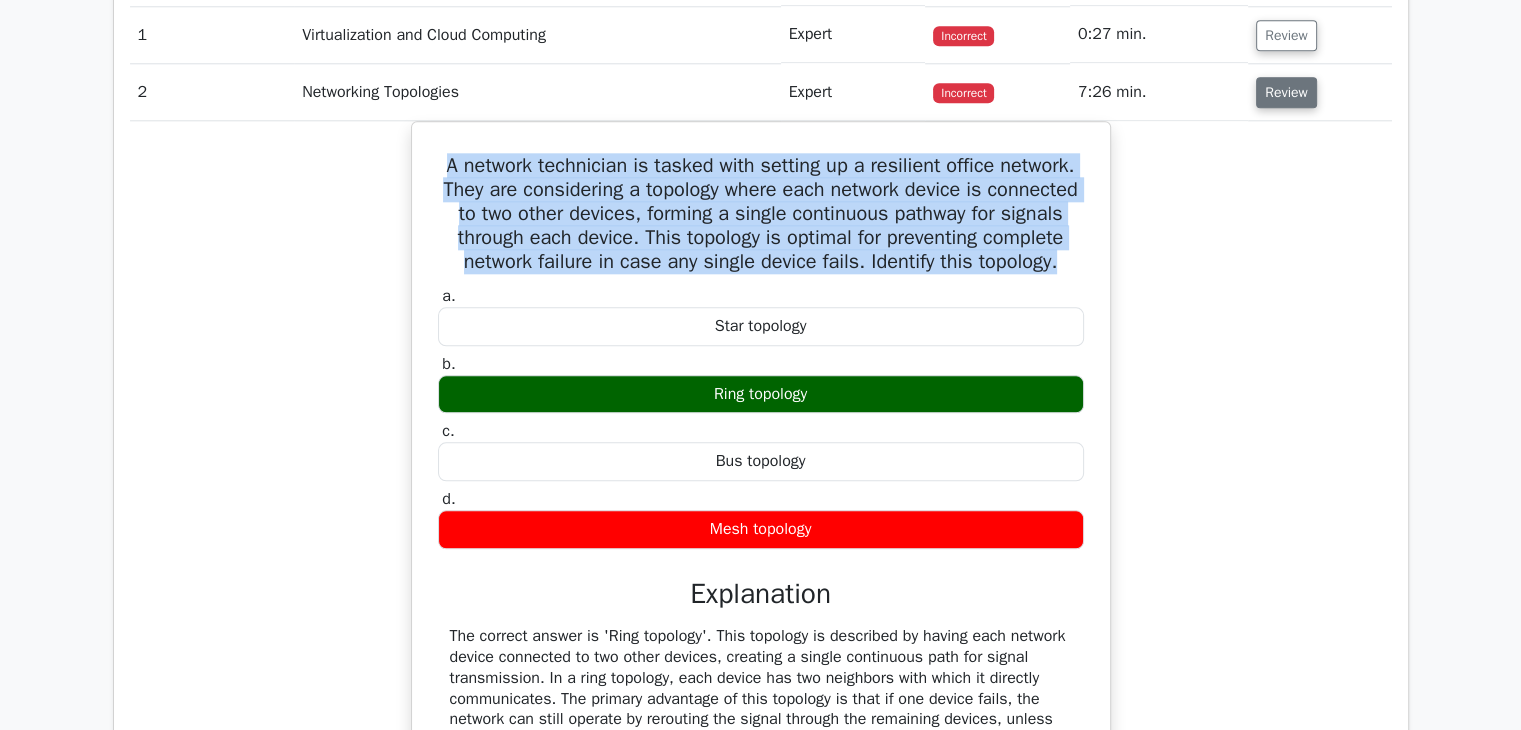 click on "Review" at bounding box center [1286, 92] 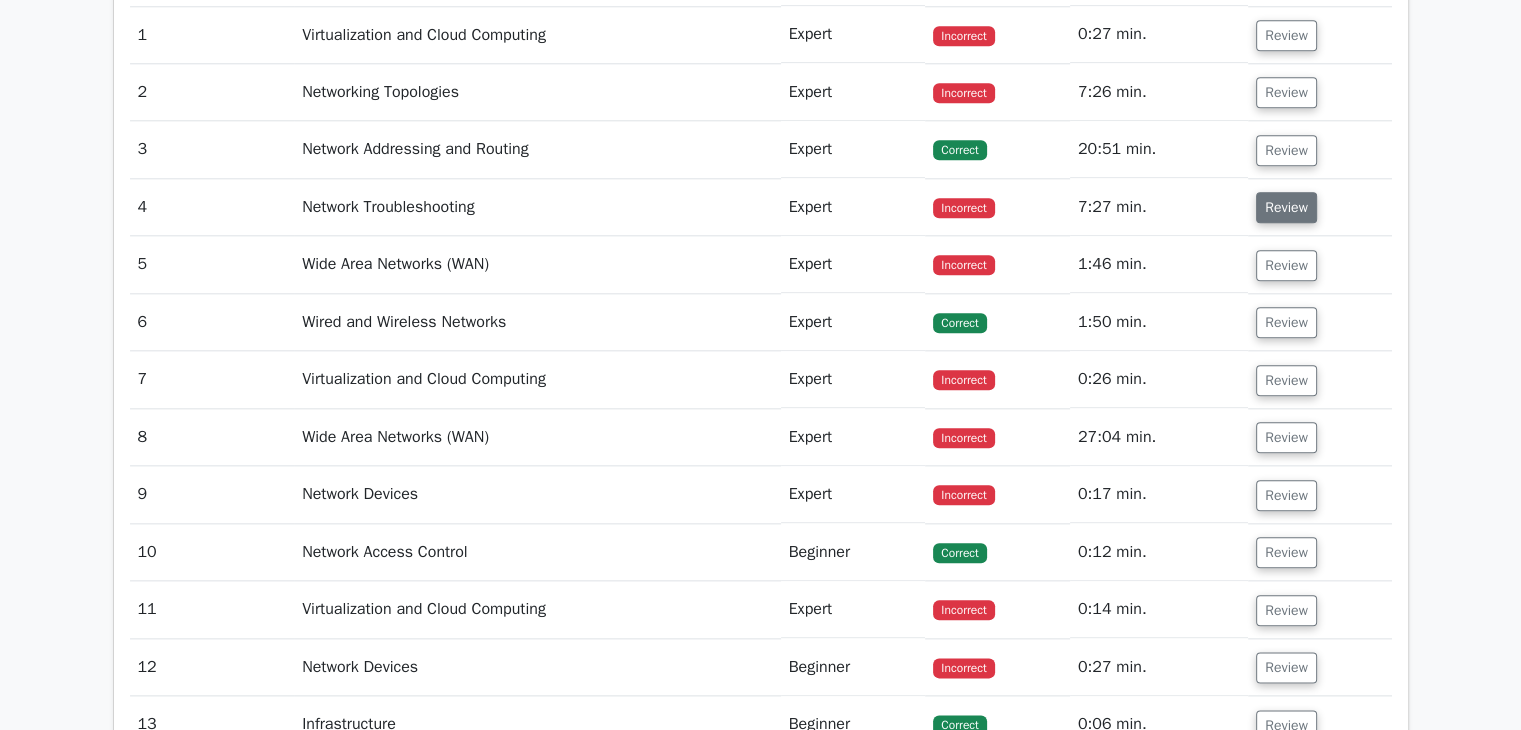 click on "Review" at bounding box center (1286, 207) 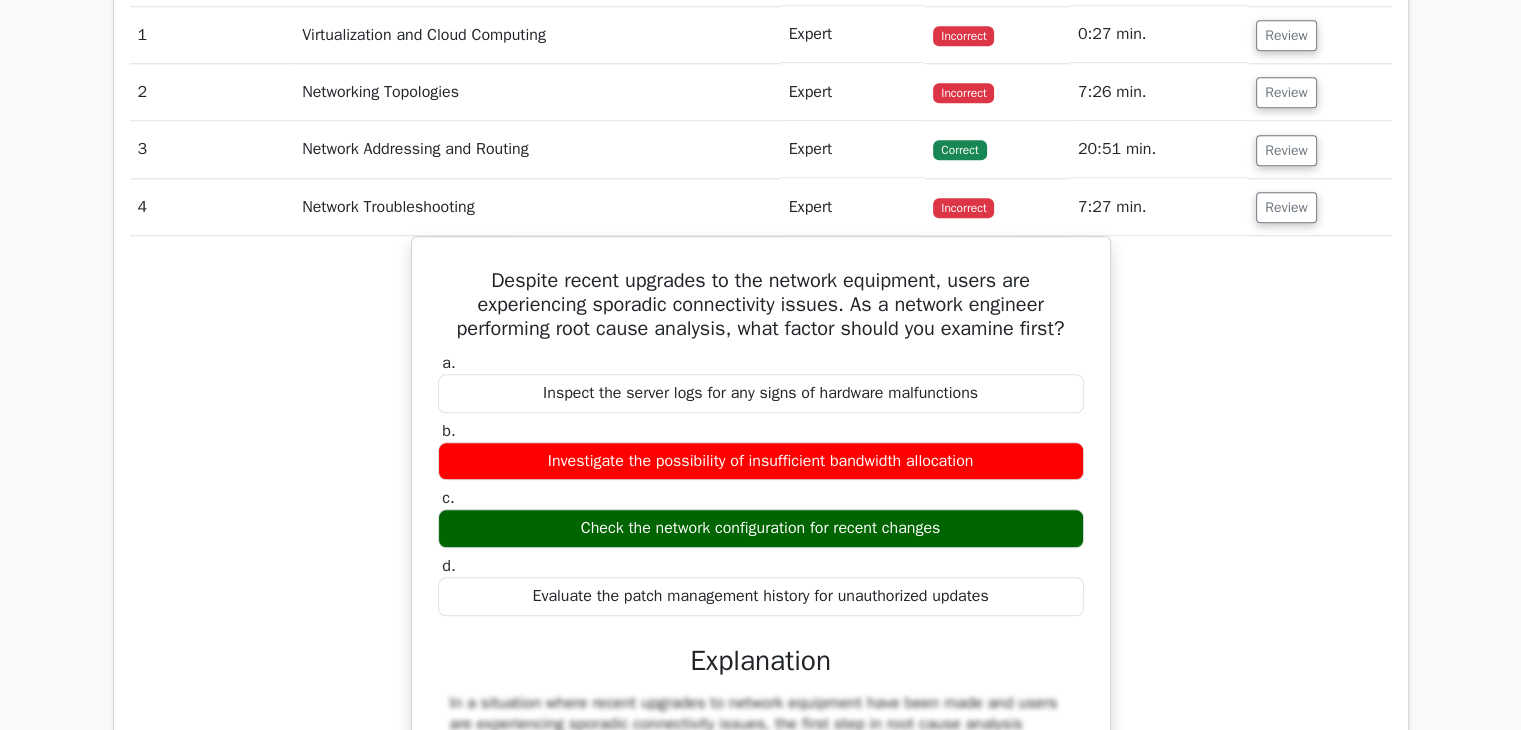 click on "Review" at bounding box center (1319, 207) 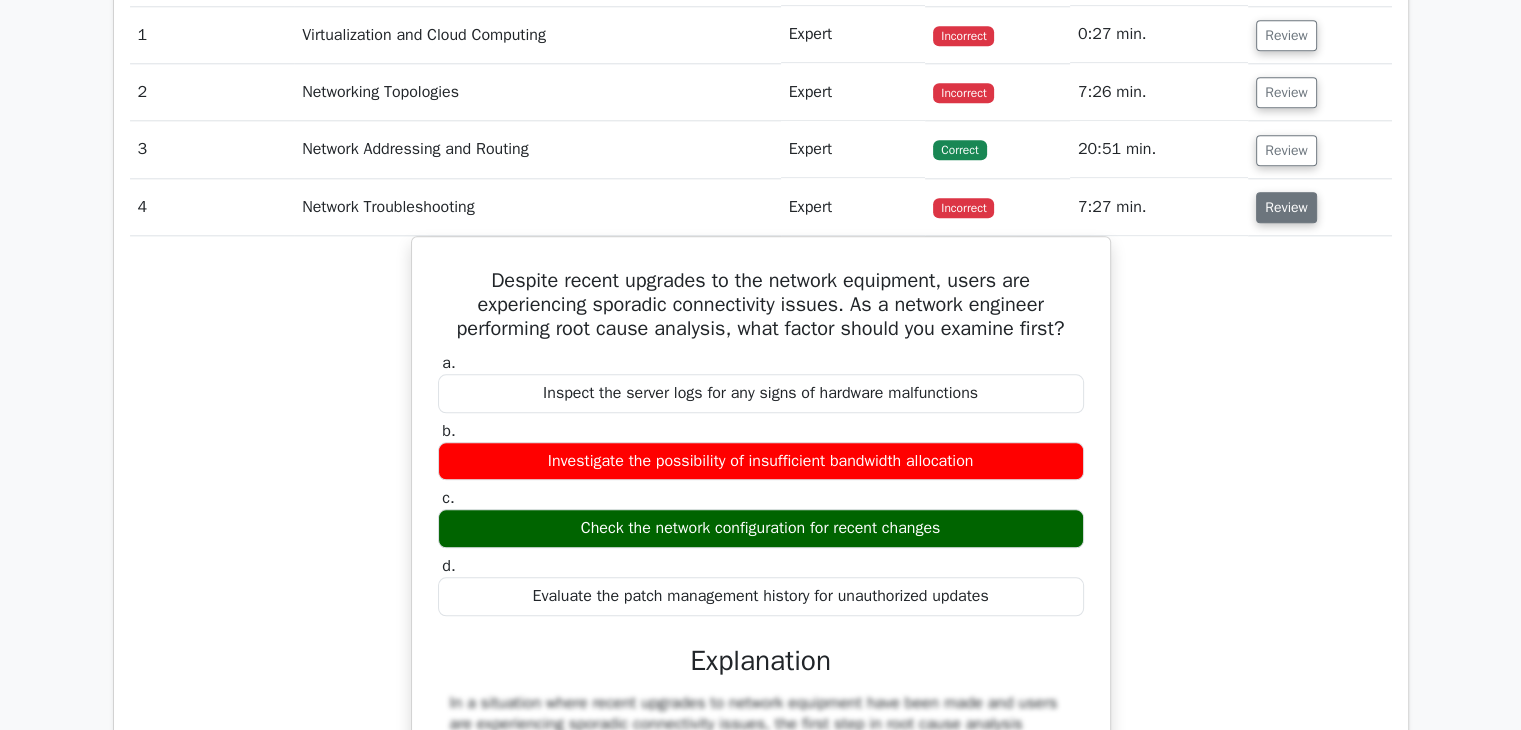 click on "Review" at bounding box center [1286, 207] 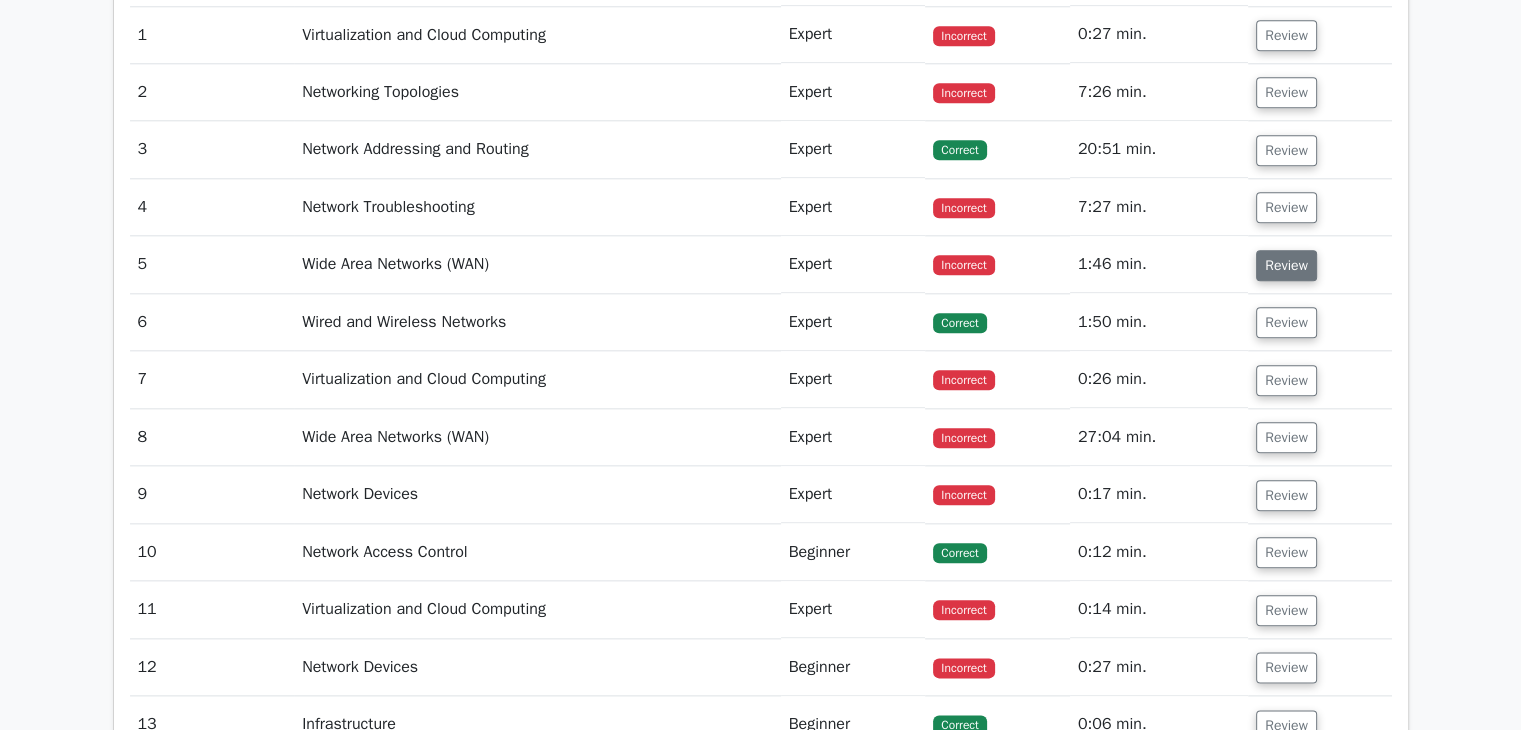 click on "Review" at bounding box center (1286, 265) 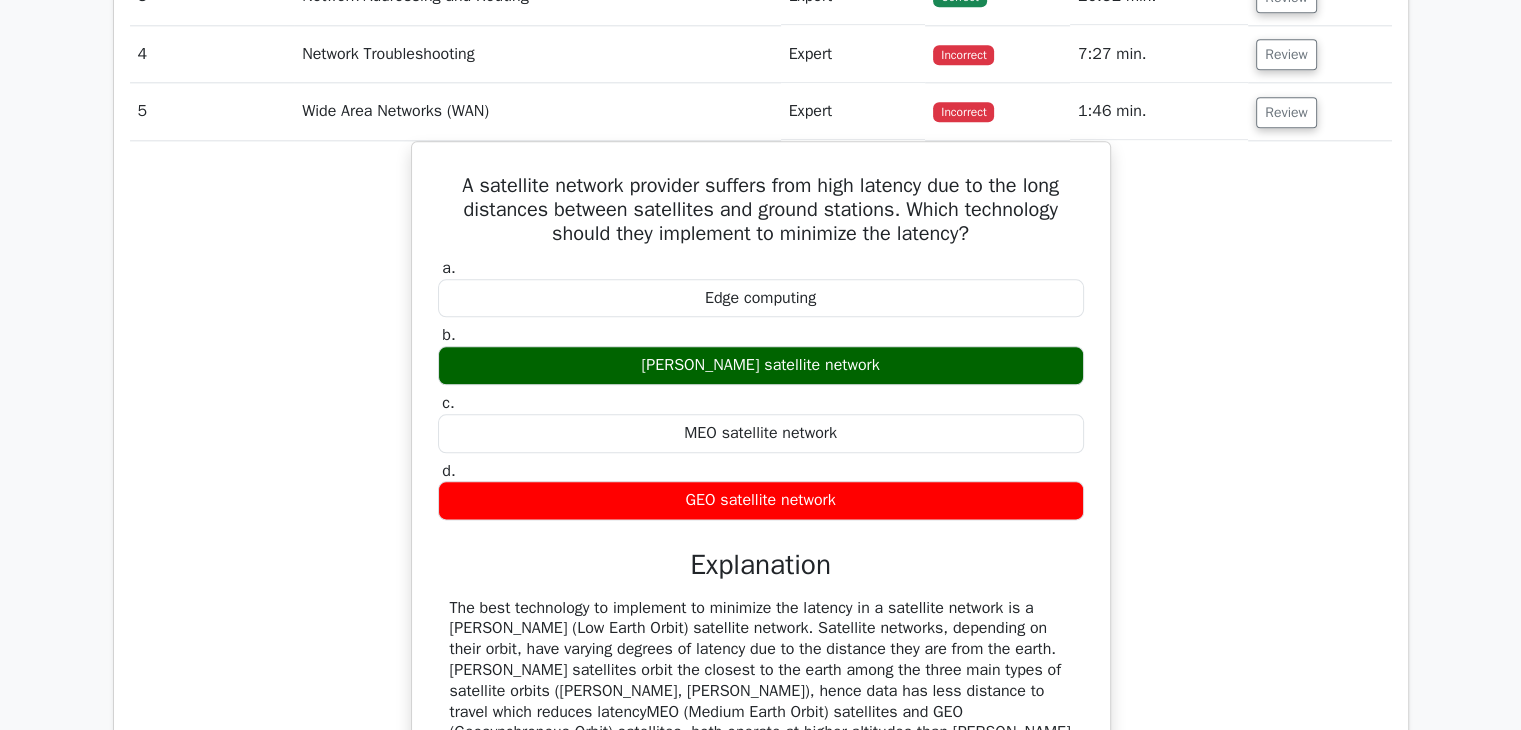scroll, scrollTop: 2400, scrollLeft: 0, axis: vertical 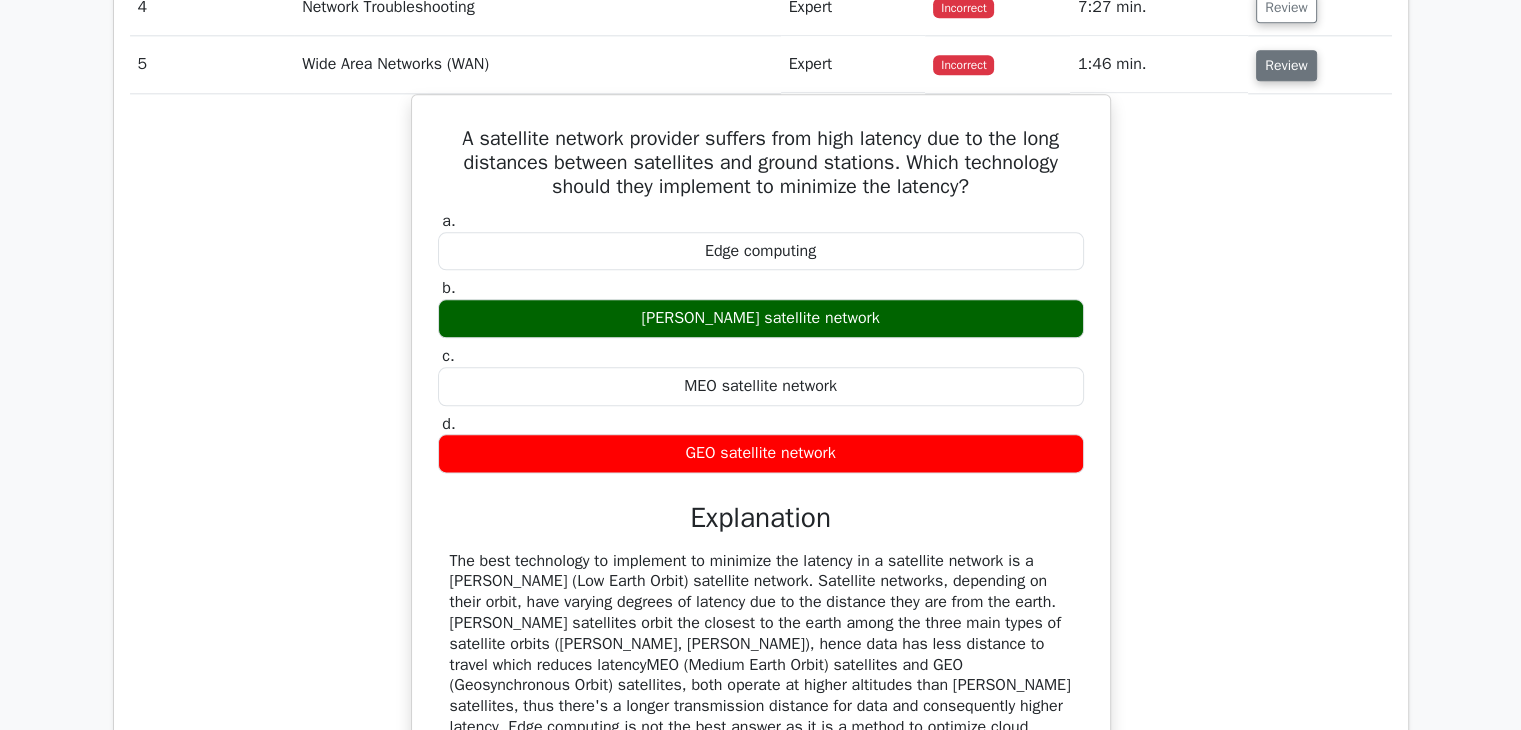 click on "Review" at bounding box center (1286, 65) 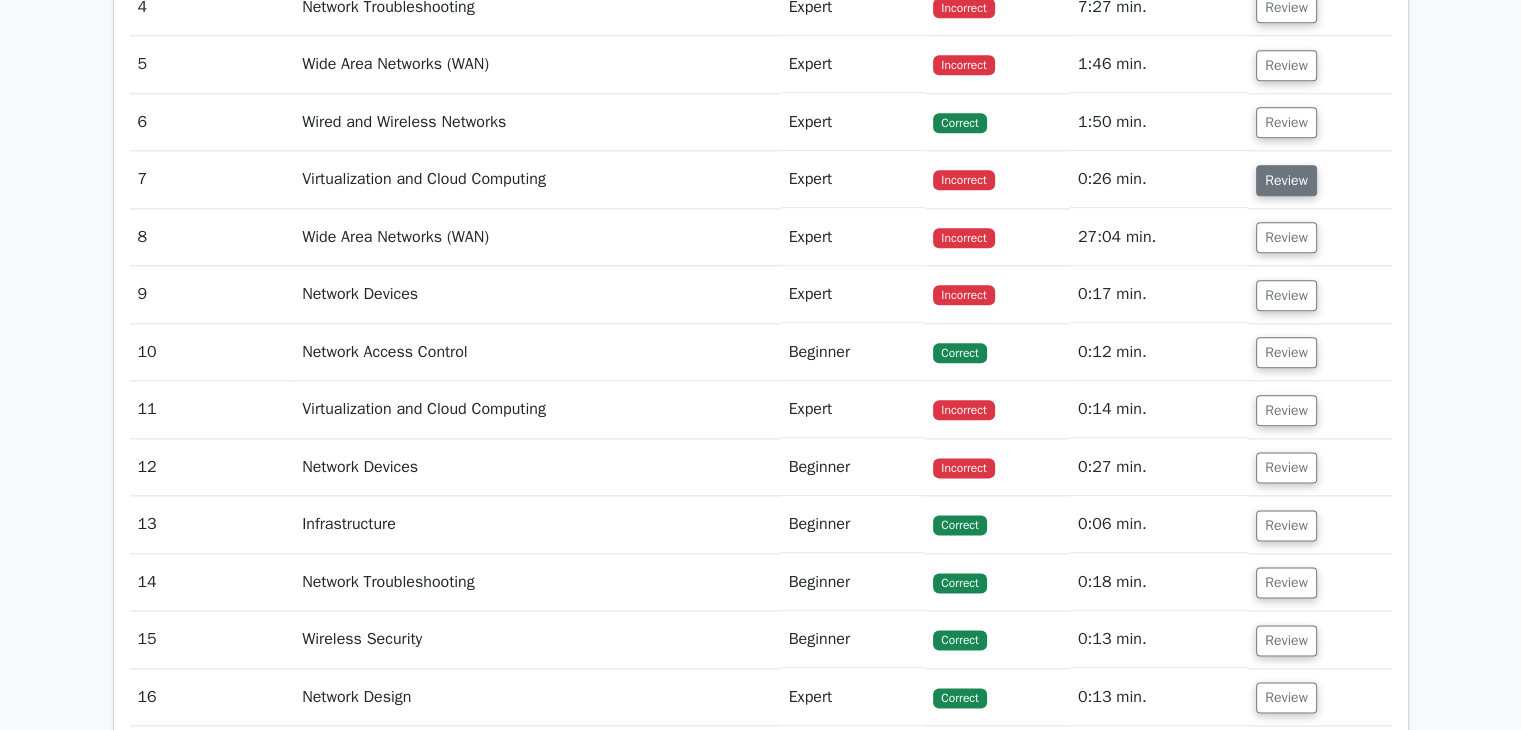 click on "Review" at bounding box center (1286, 180) 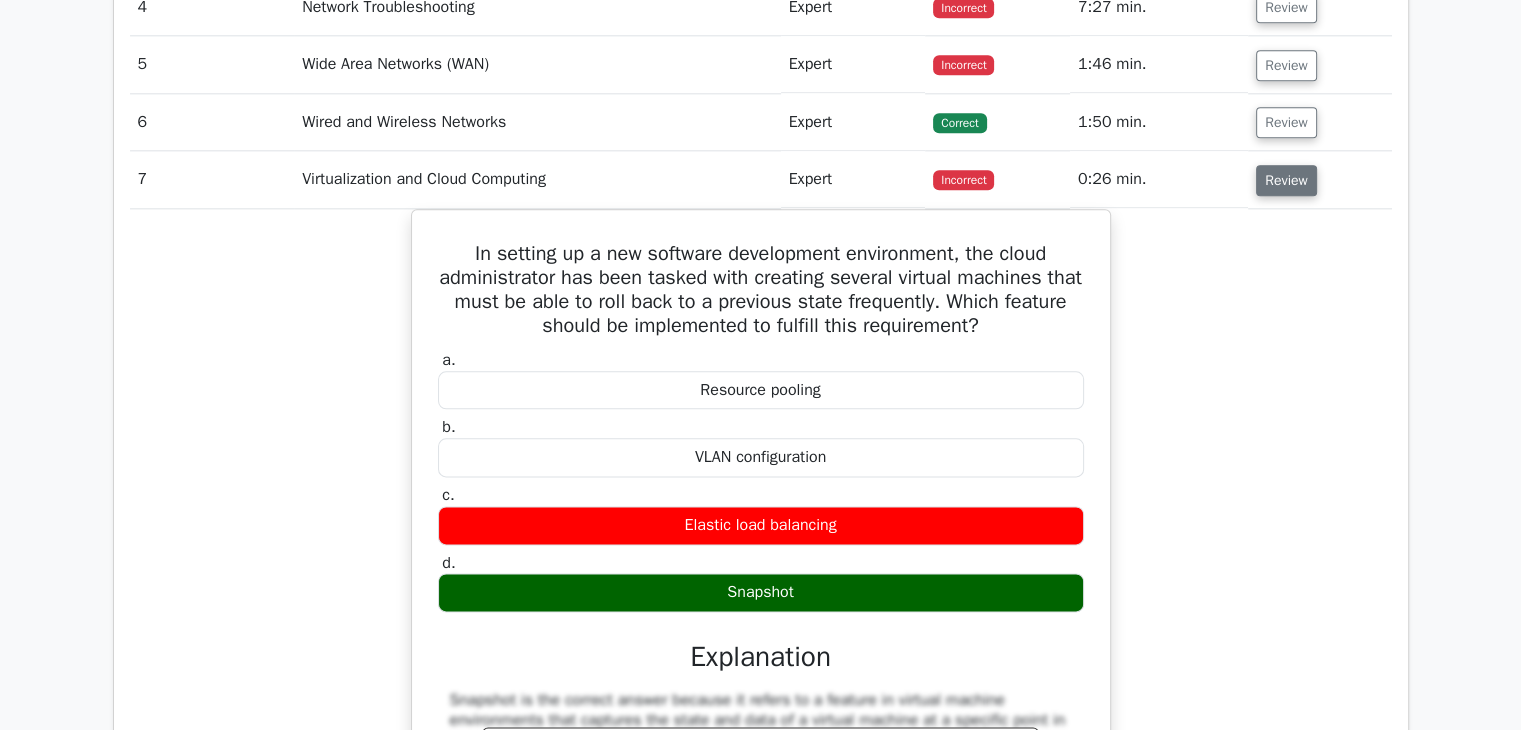 drag, startPoint x: 1253, startPoint y: 153, endPoint x: 1288, endPoint y: 190, distance: 50.931328 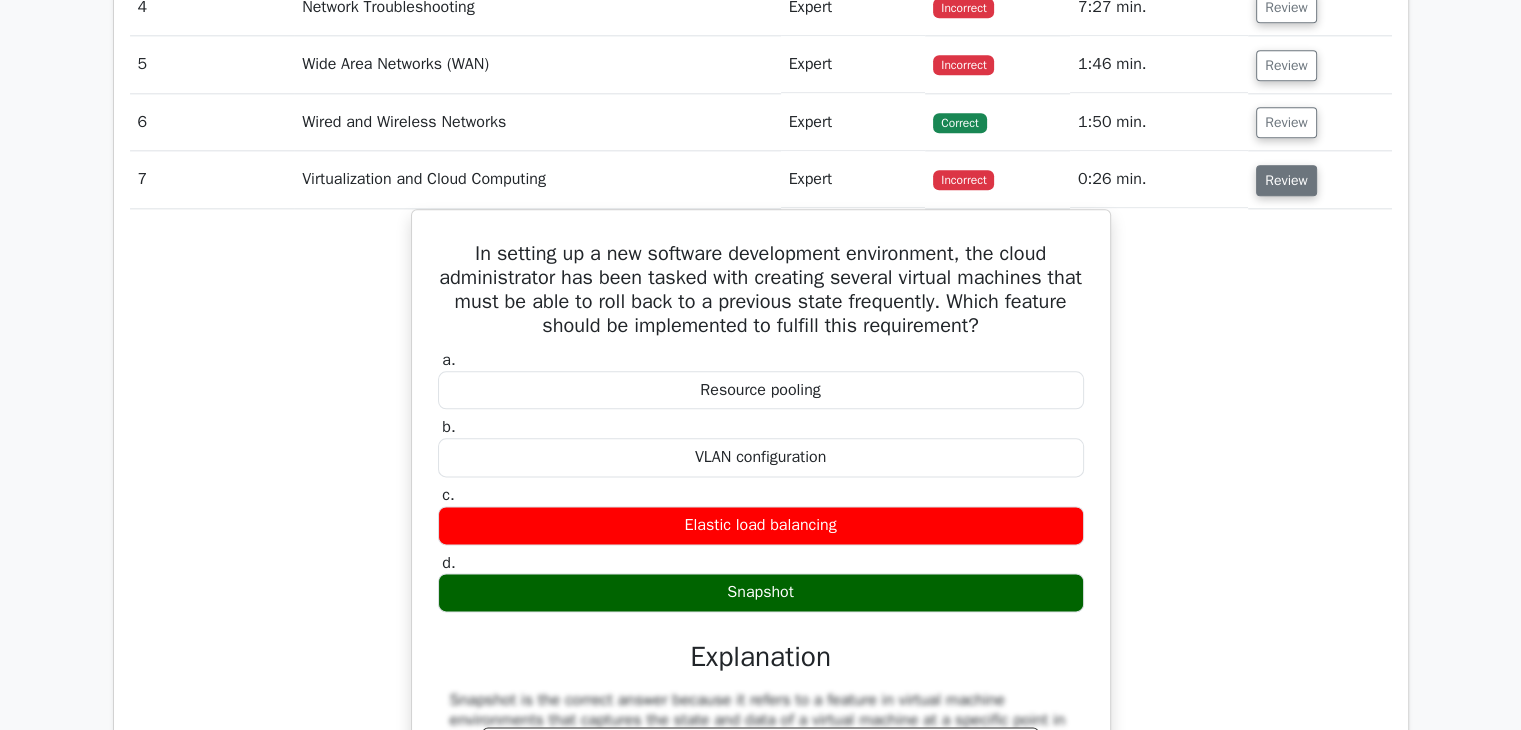 click on "Review" at bounding box center (1286, 180) 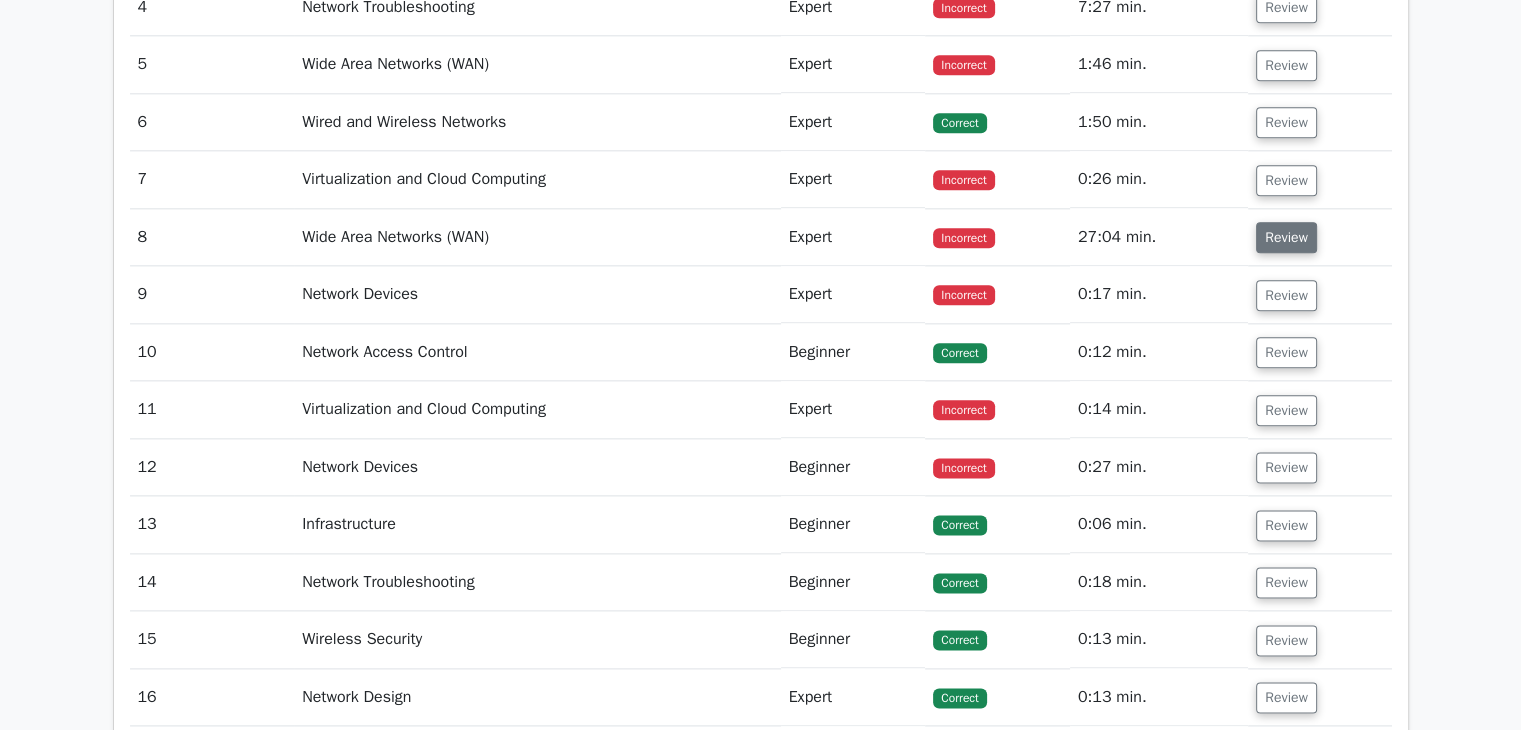 click on "Review" at bounding box center [1286, 237] 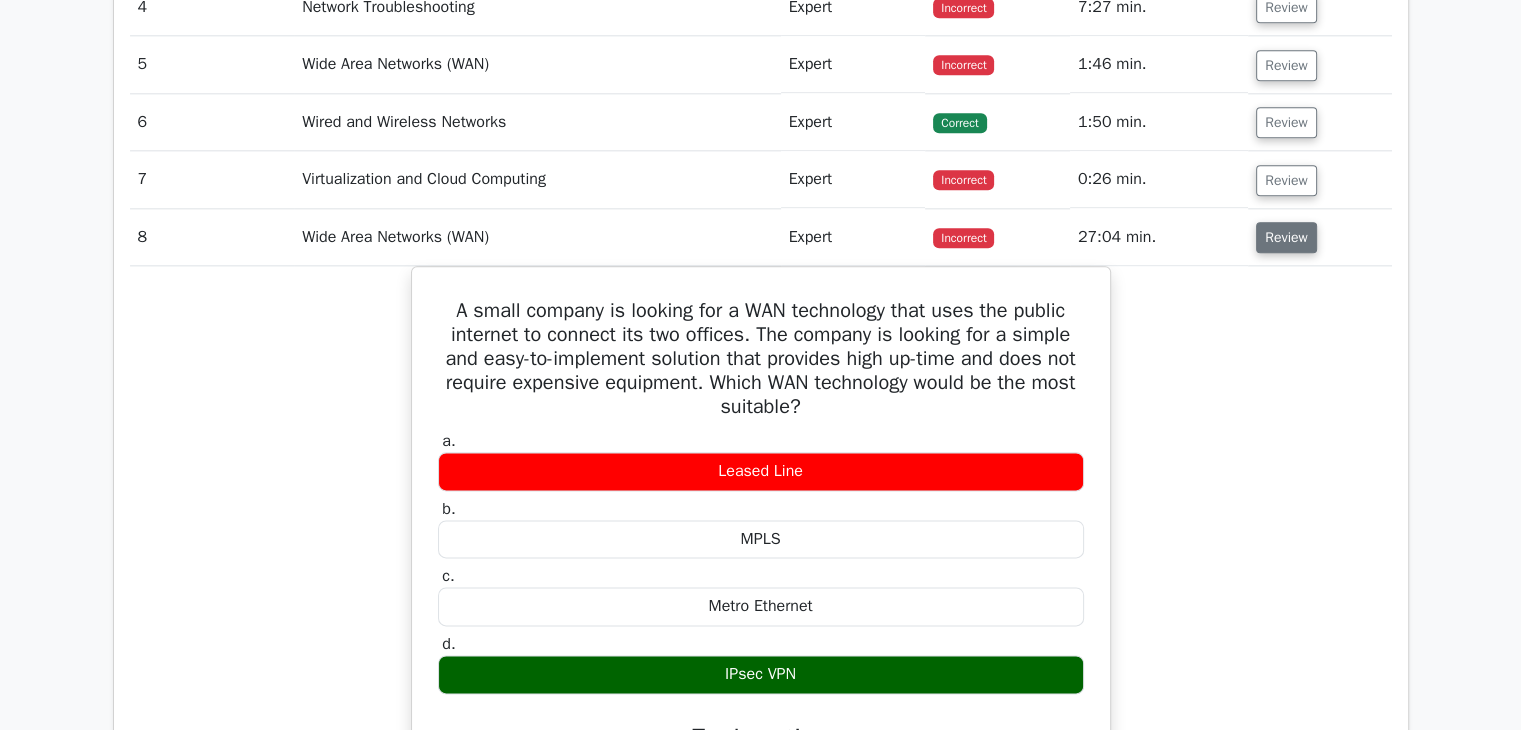 click on "Review" at bounding box center (1286, 237) 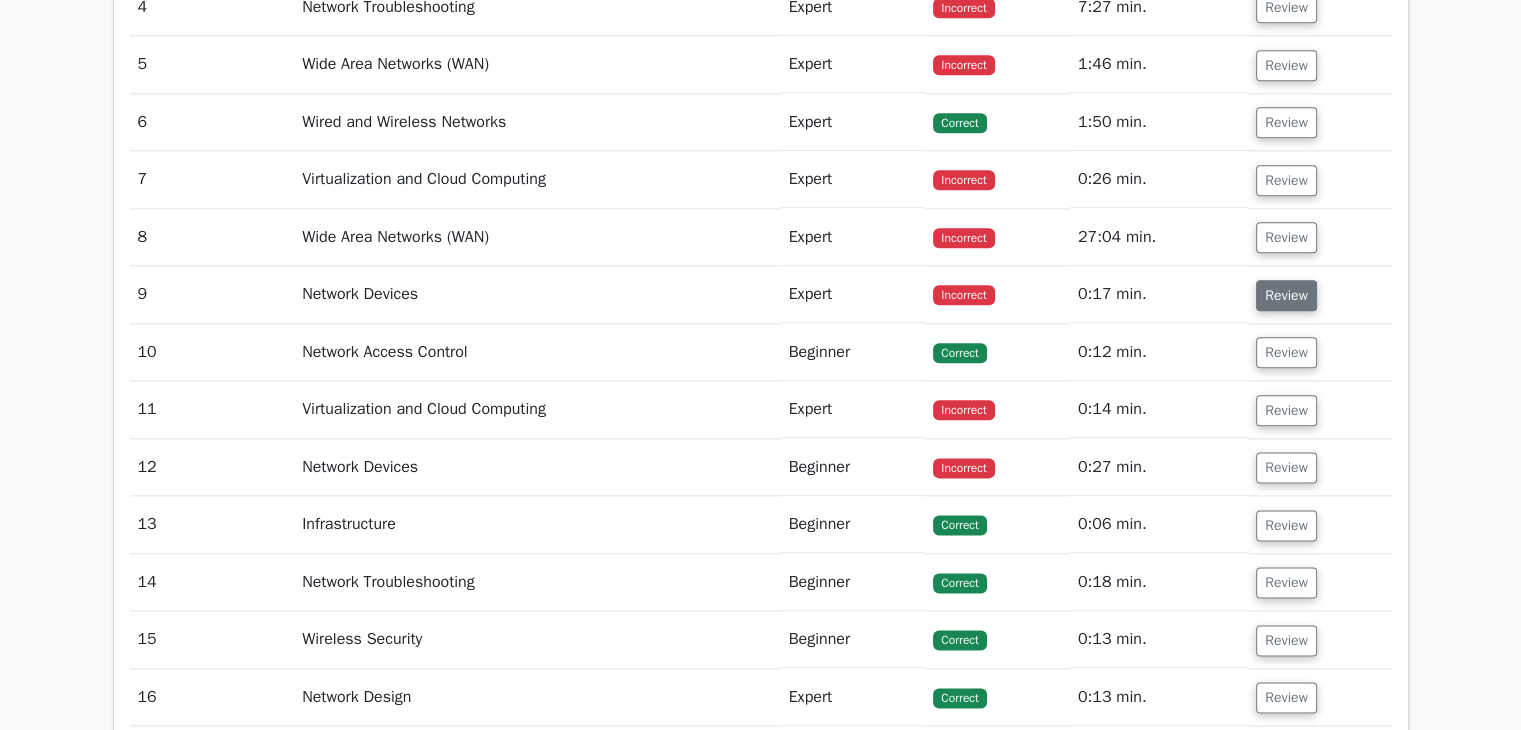 click on "Review" at bounding box center [1286, 295] 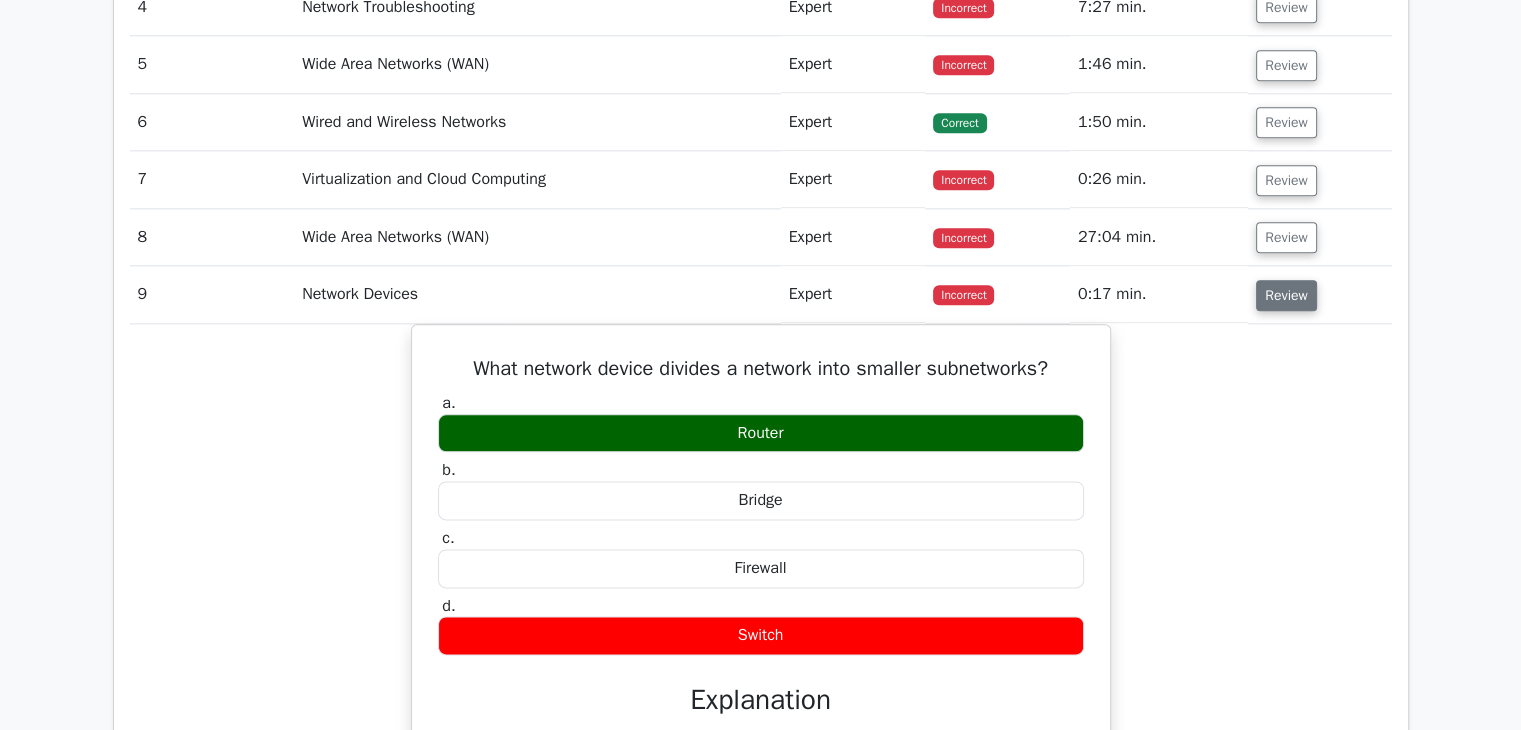 click on "Review" at bounding box center [1286, 295] 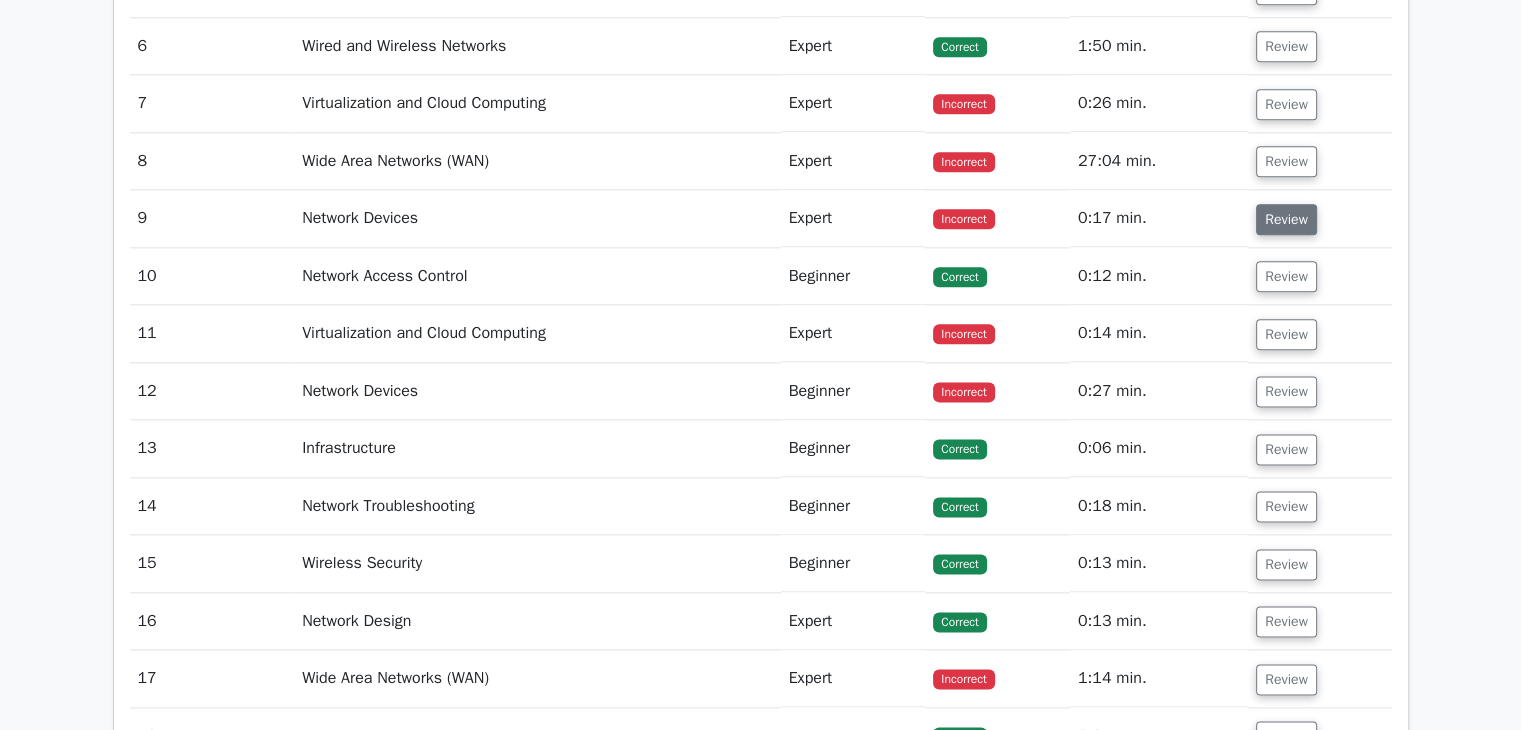 scroll, scrollTop: 2503, scrollLeft: 0, axis: vertical 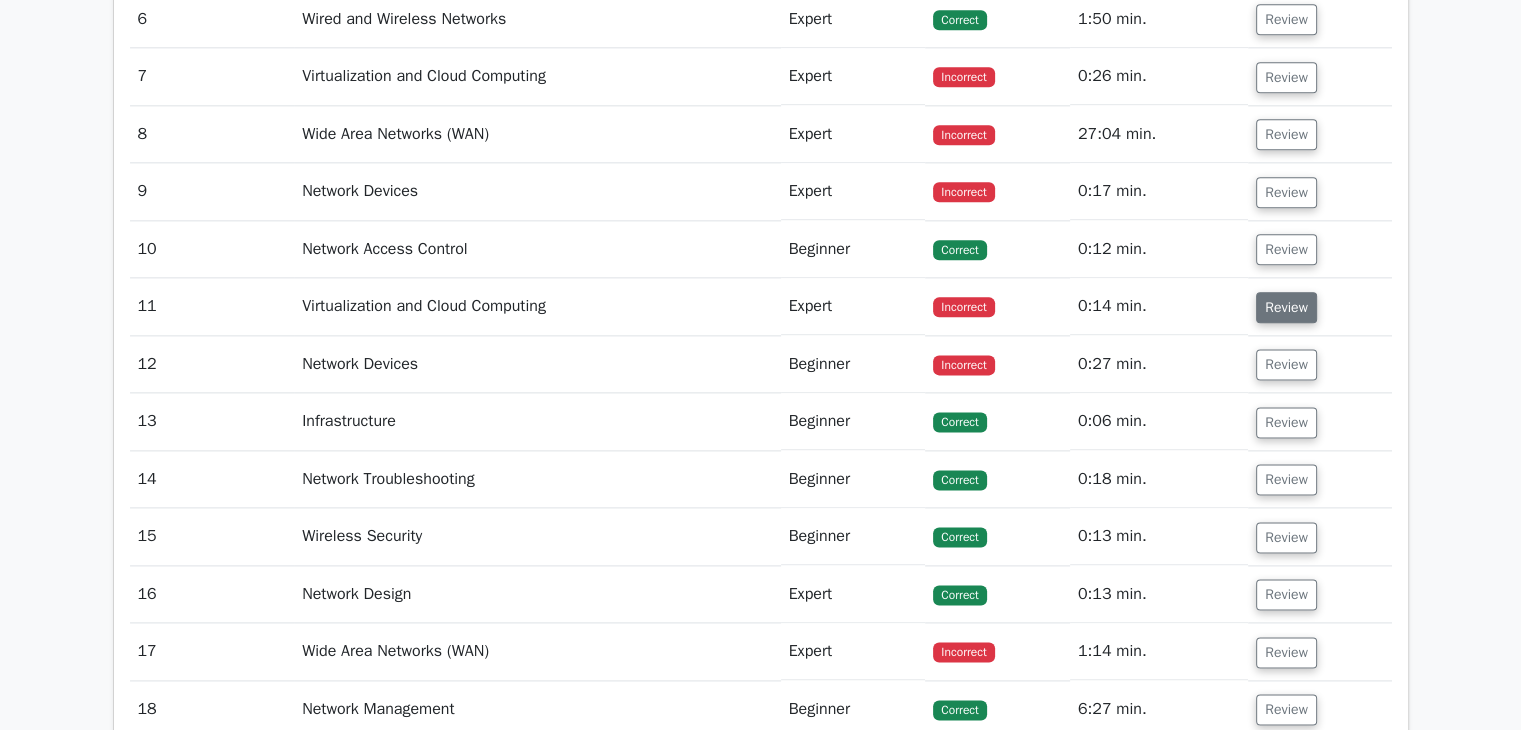 click on "Review" at bounding box center (1286, 307) 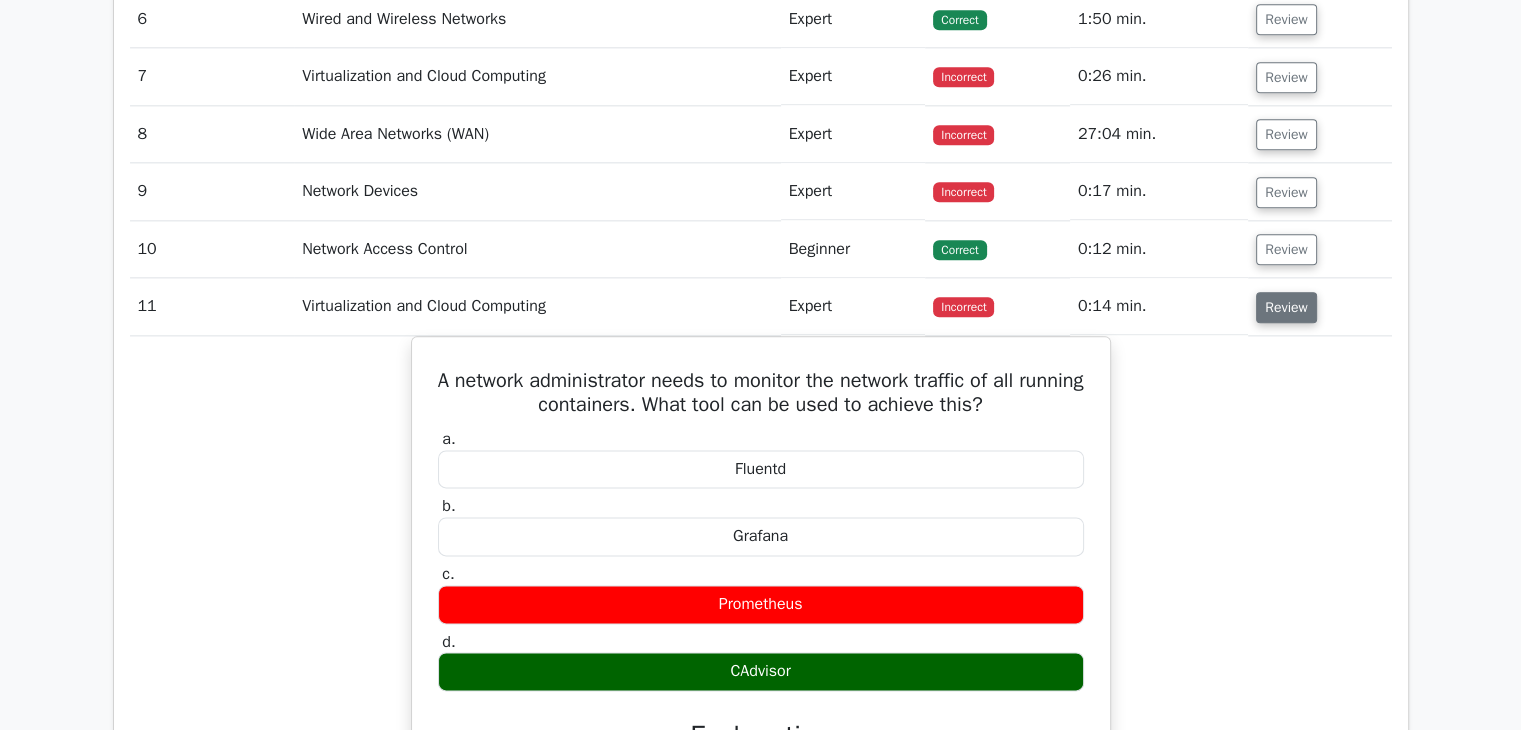 click on "Review" at bounding box center [1286, 307] 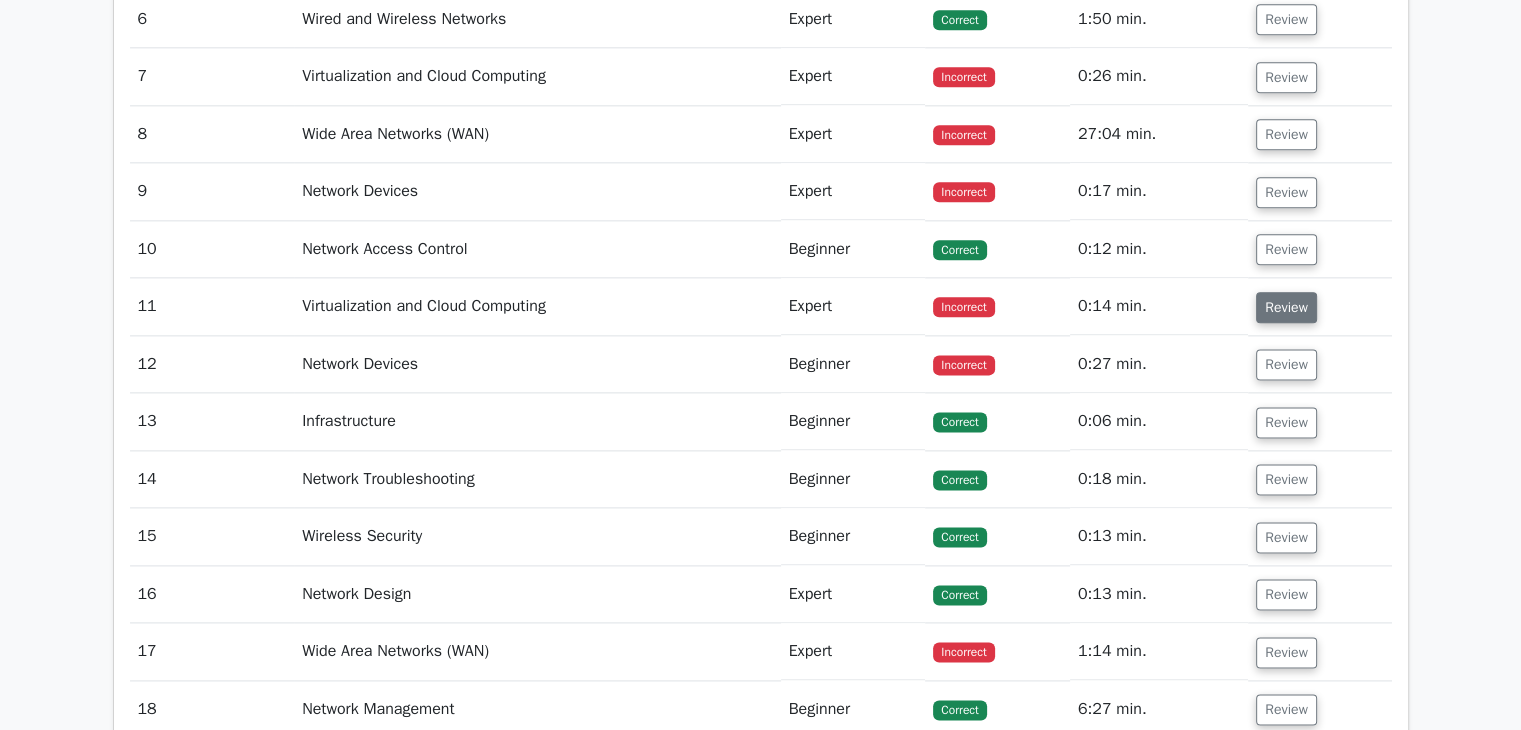 click on "Review" at bounding box center [1286, 307] 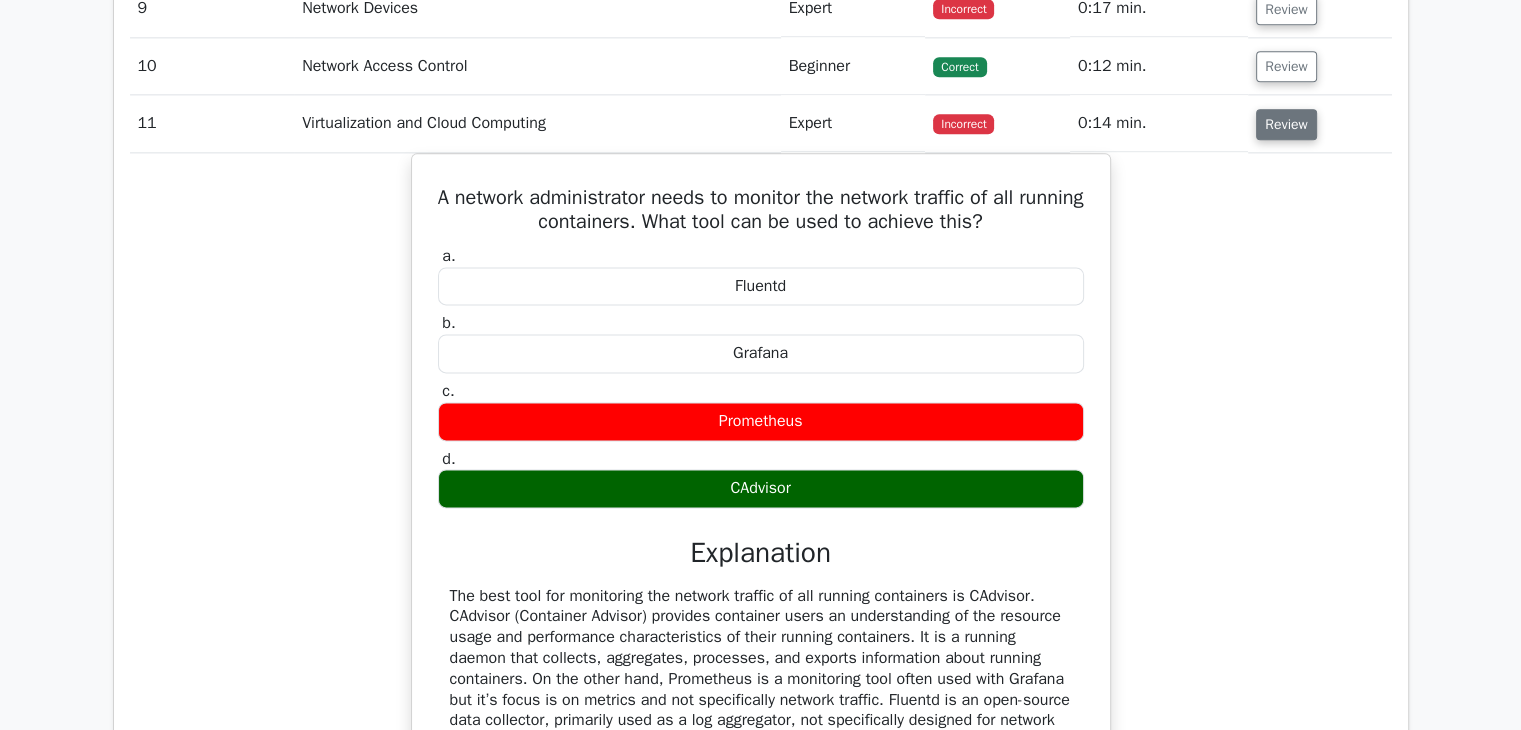 scroll, scrollTop: 2687, scrollLeft: 0, axis: vertical 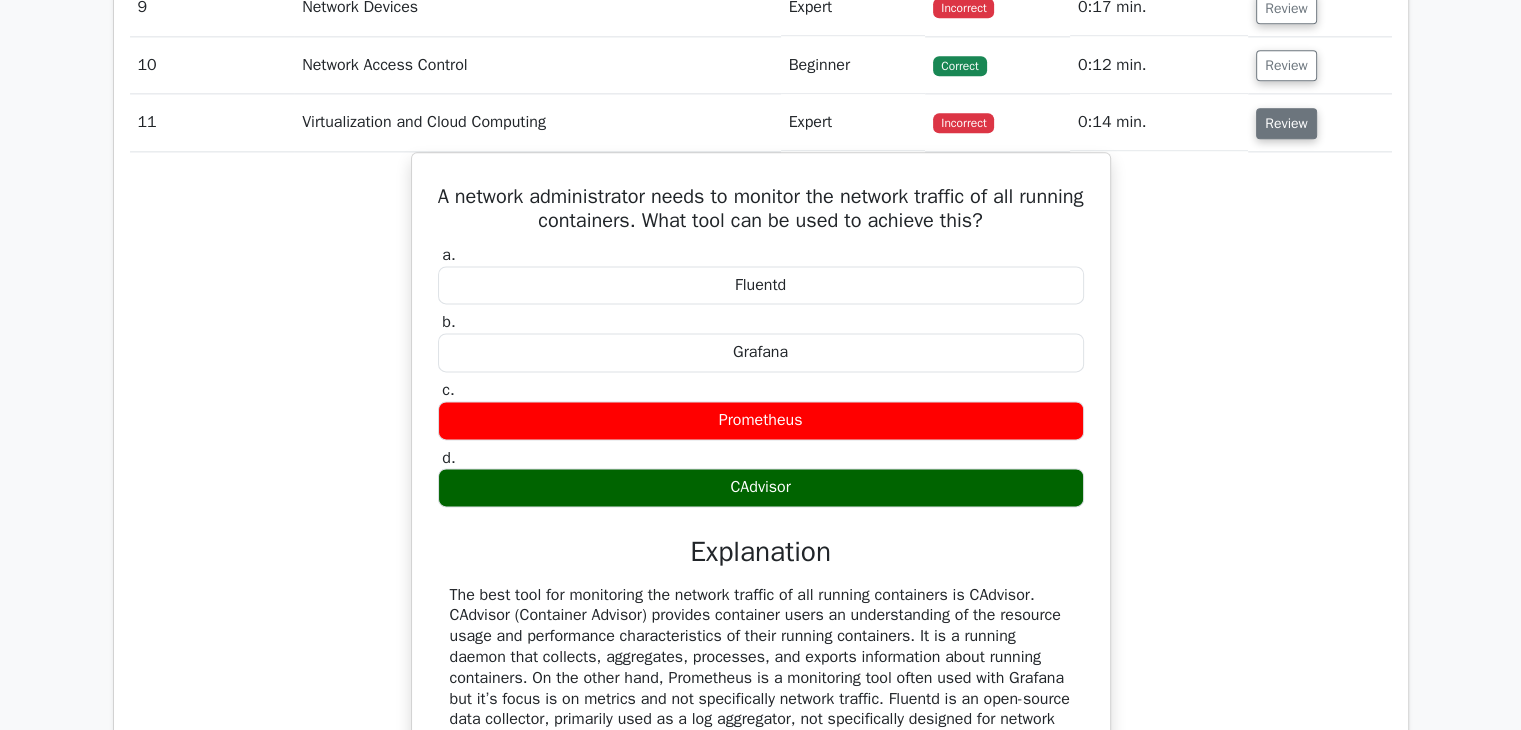 click on "Review" at bounding box center (1286, 123) 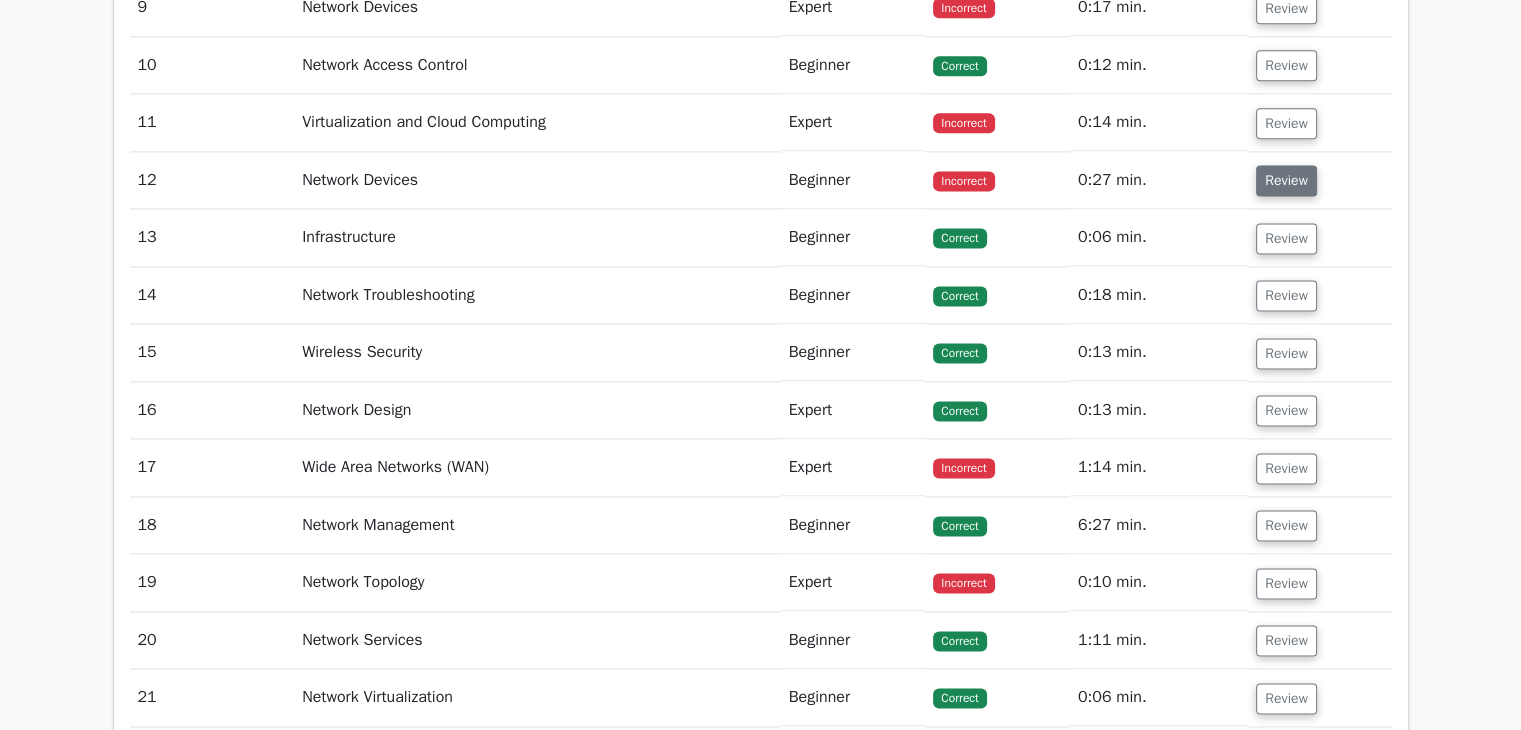 click on "Review" at bounding box center [1286, 180] 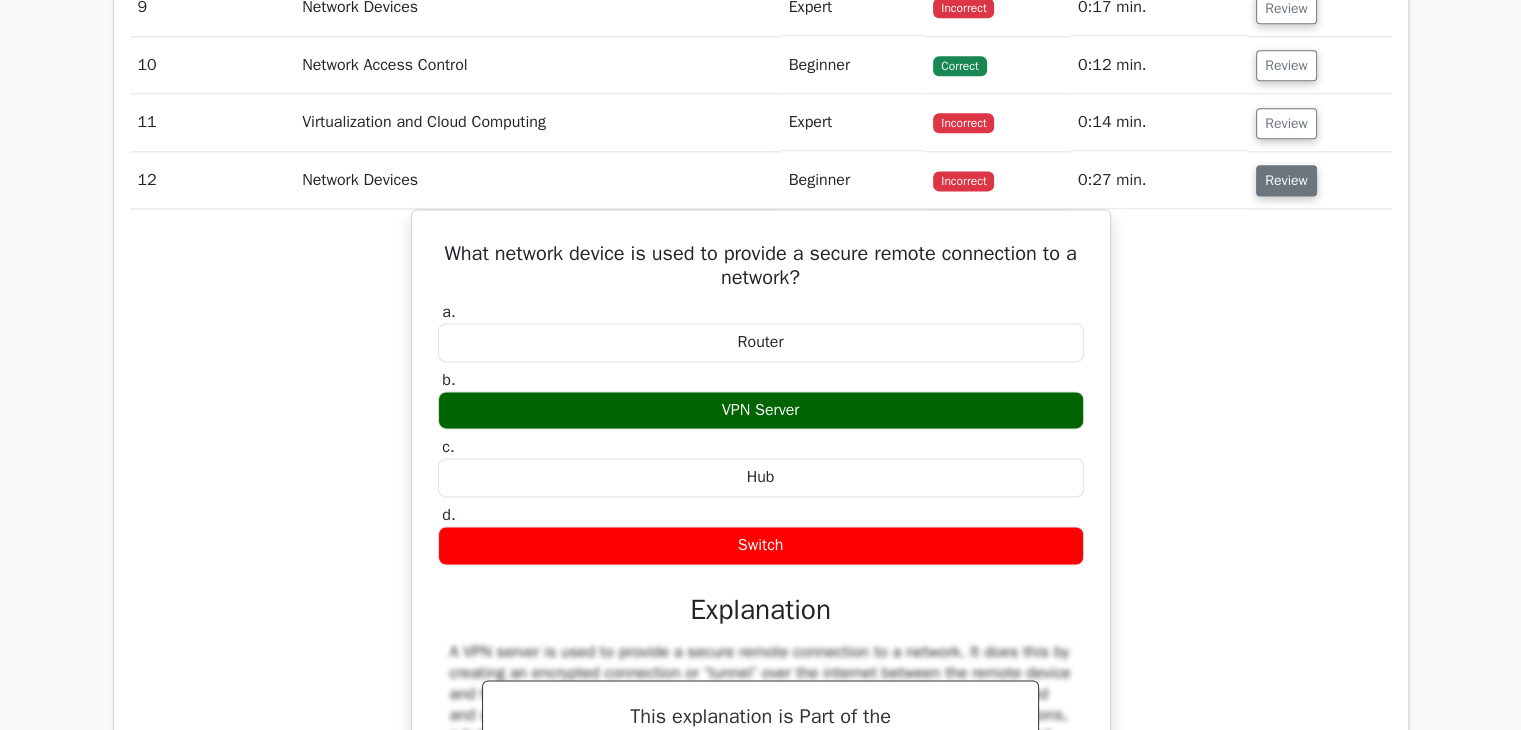 click on "Review" at bounding box center [1286, 180] 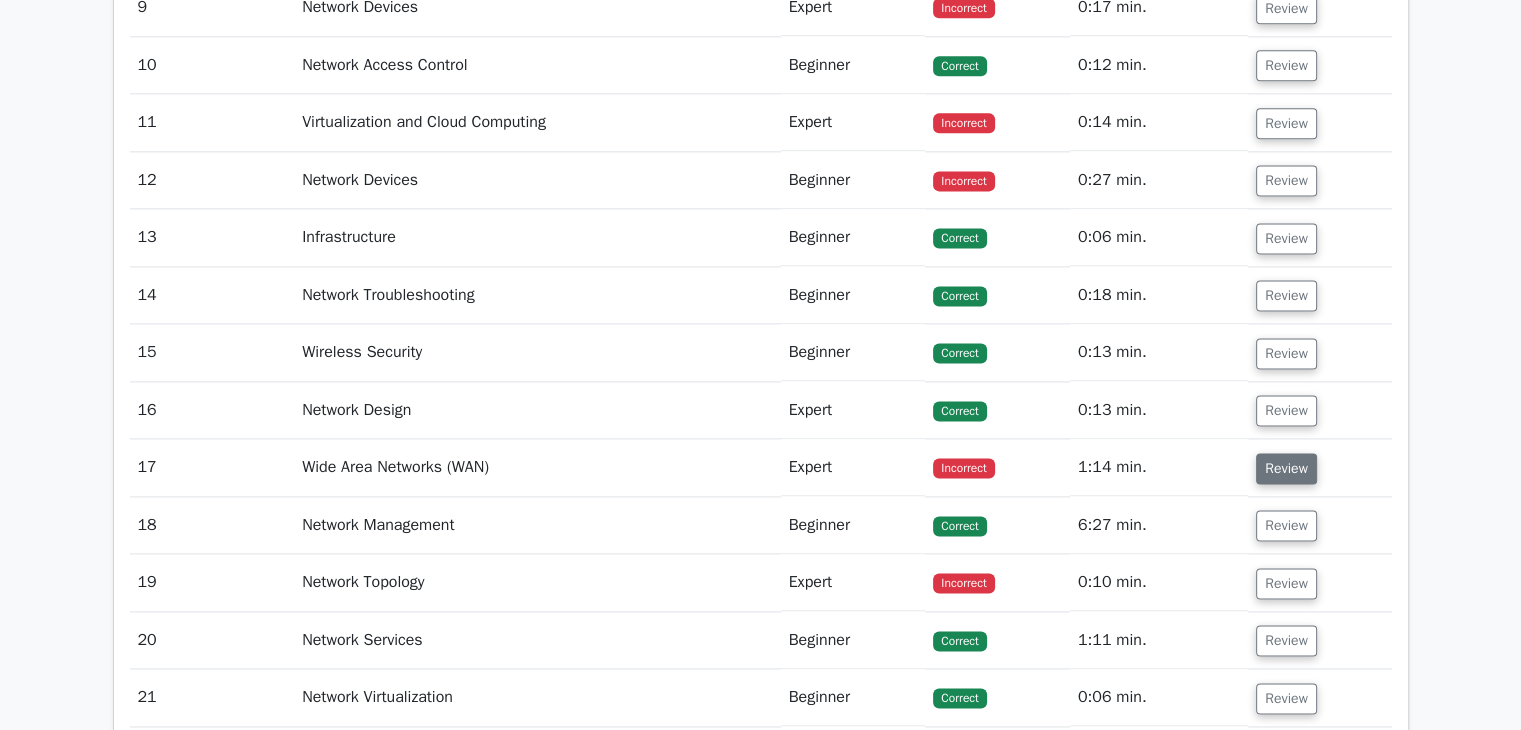click on "Review" at bounding box center [1286, 468] 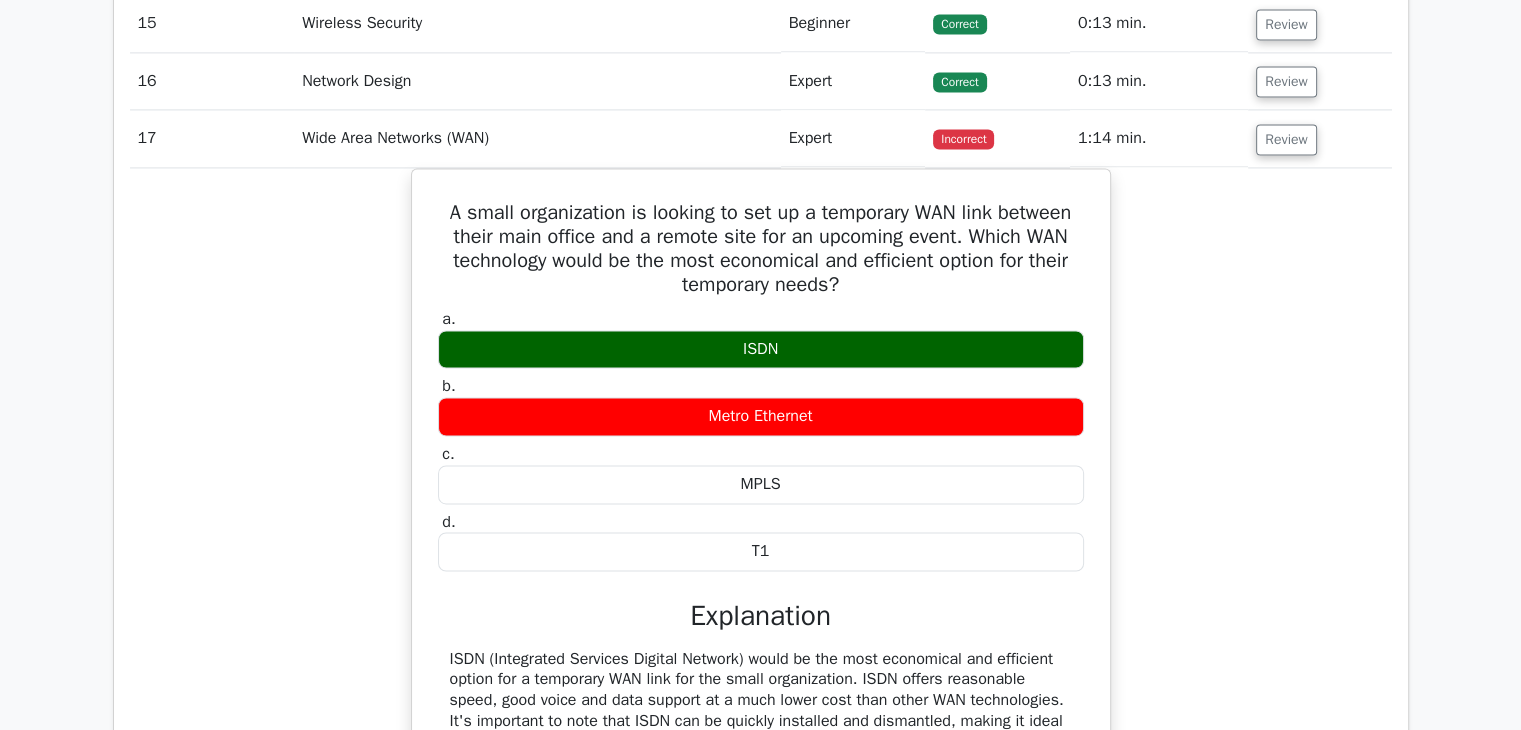 scroll, scrollTop: 3016, scrollLeft: 0, axis: vertical 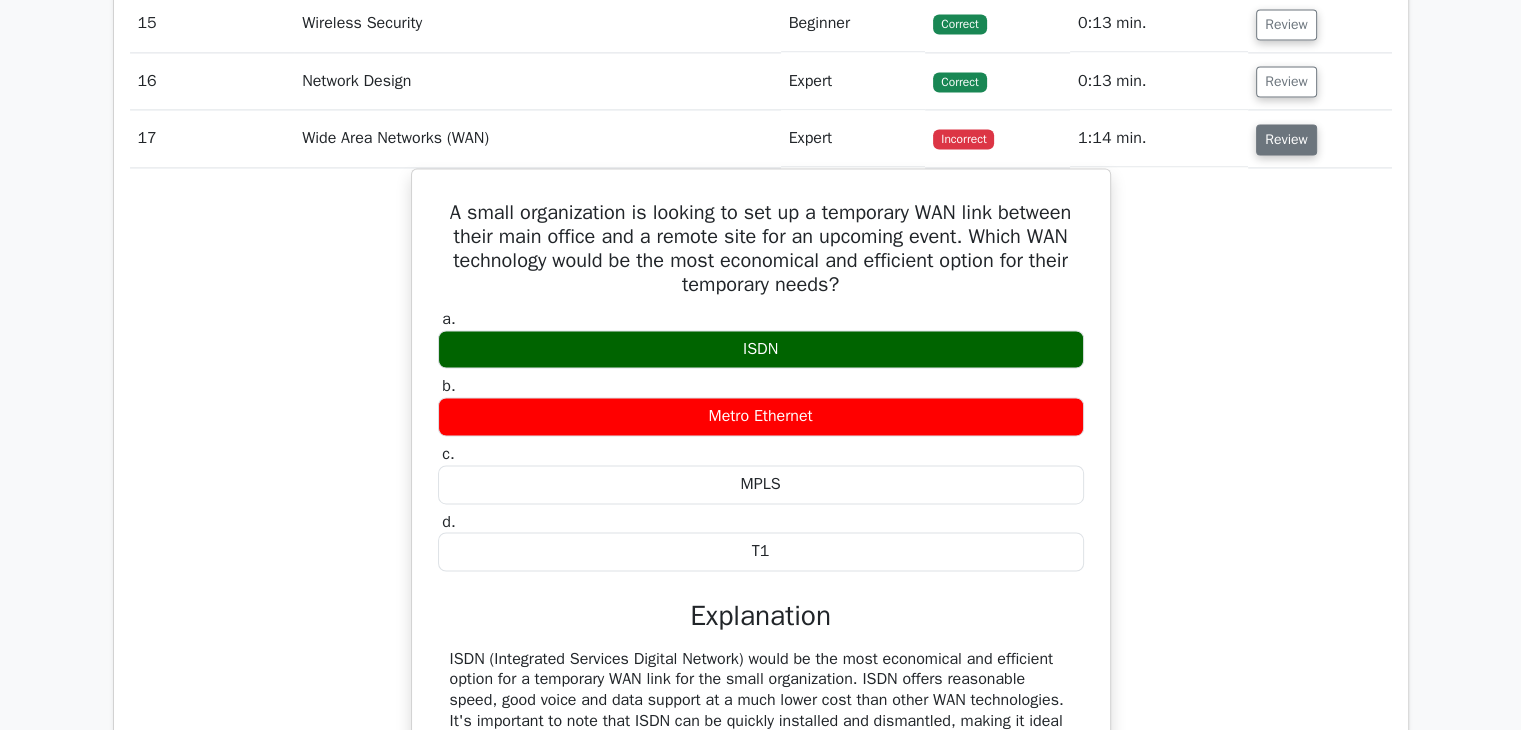 click on "Review" at bounding box center (1286, 139) 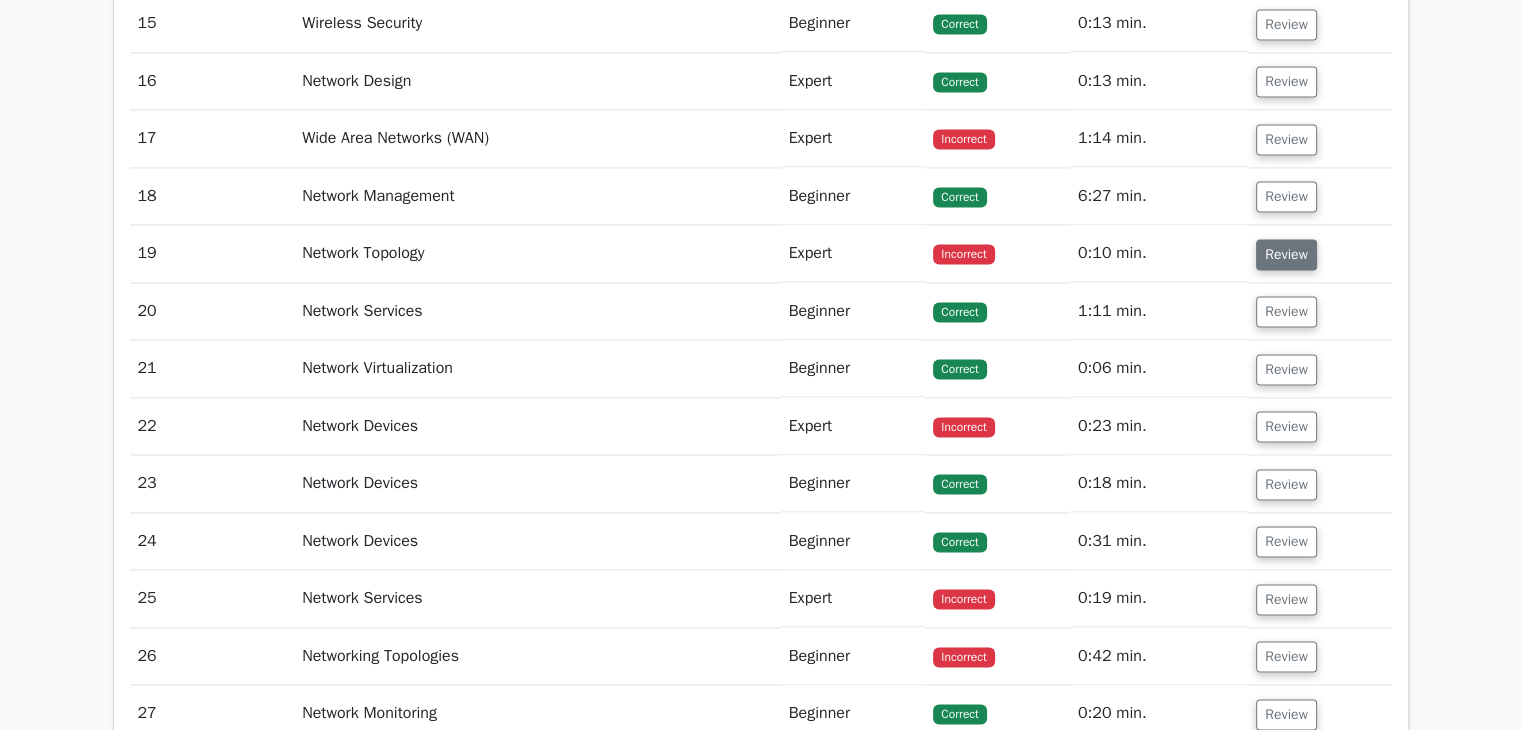 click on "Review" at bounding box center [1286, 254] 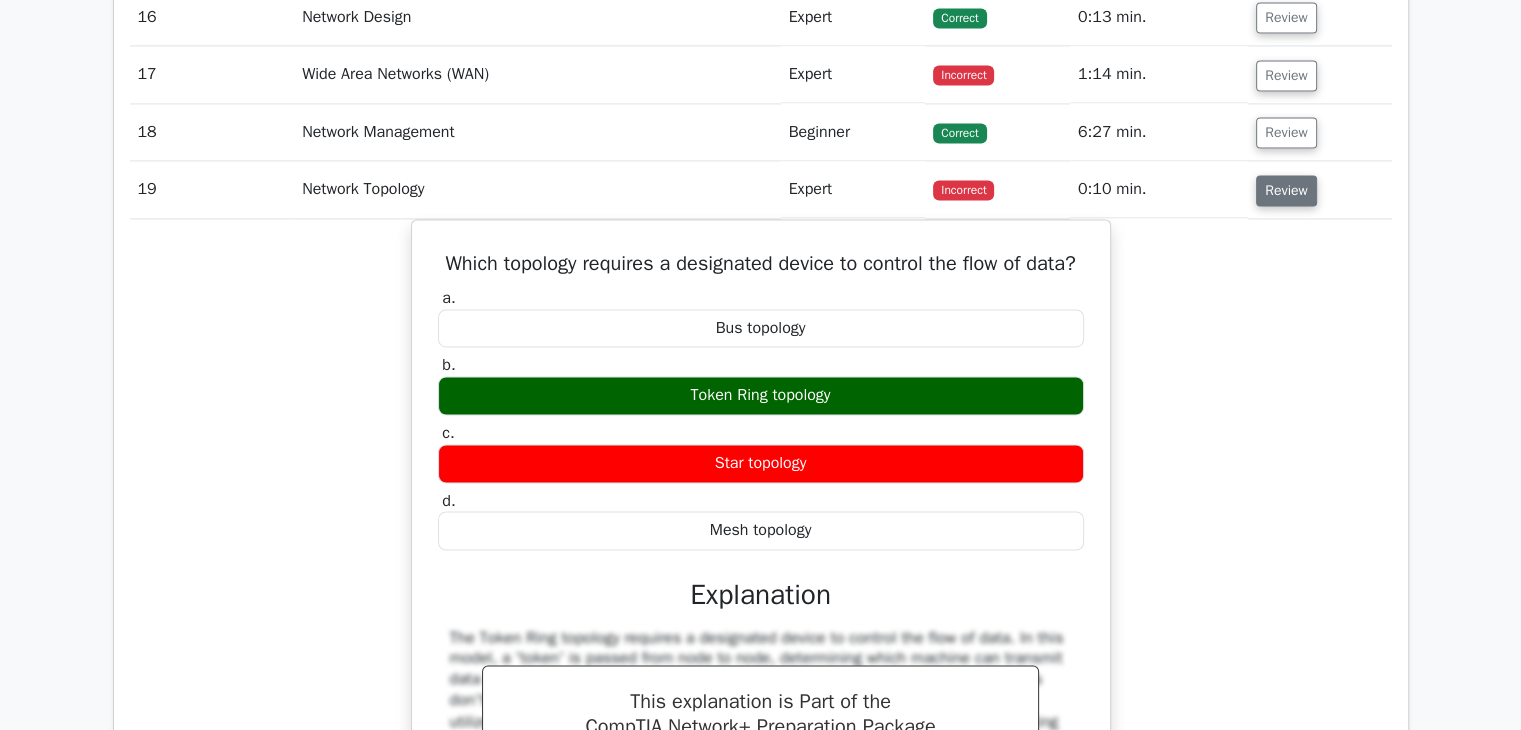 scroll, scrollTop: 3084, scrollLeft: 0, axis: vertical 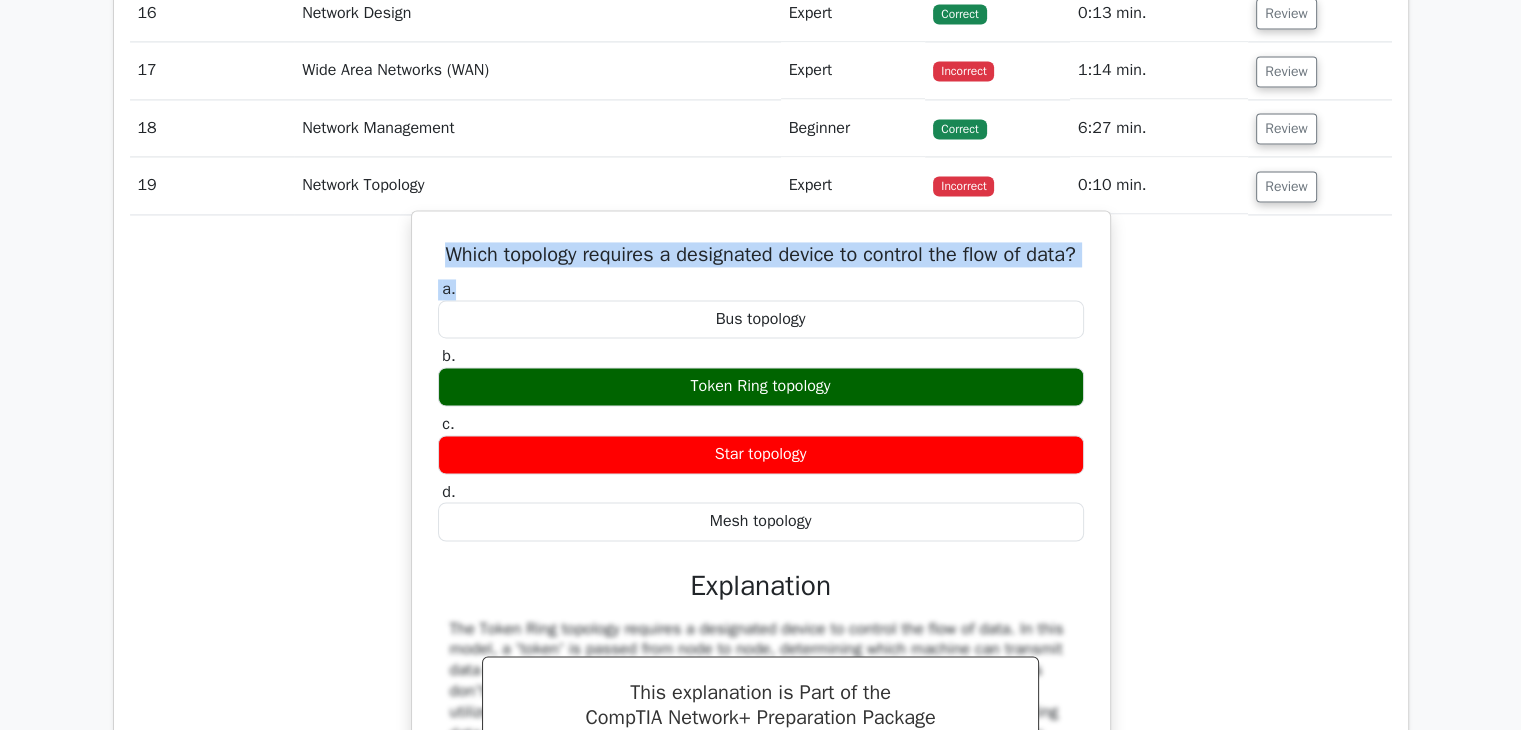 drag, startPoint x: 495, startPoint y: 241, endPoint x: 831, endPoint y: 289, distance: 339.41125 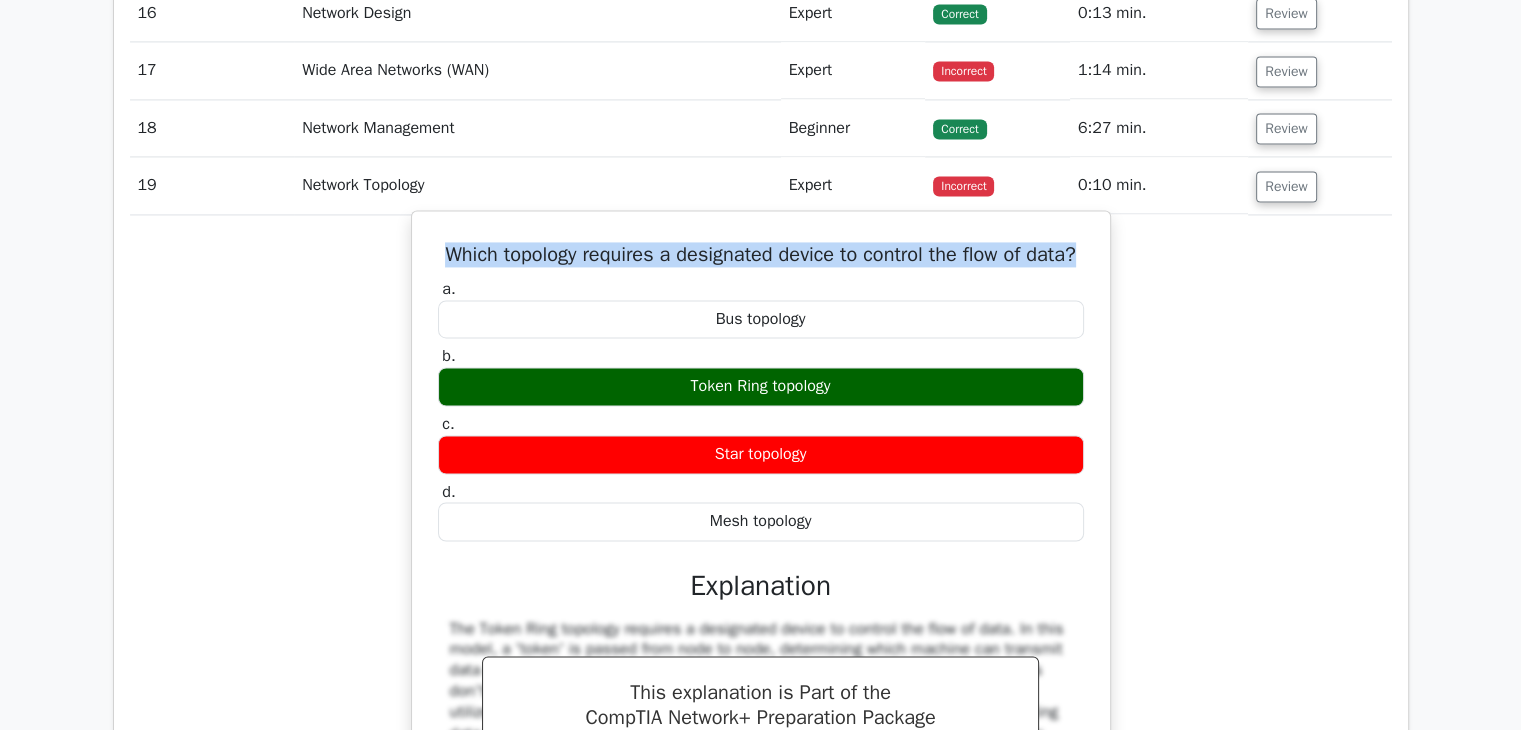 drag, startPoint x: 457, startPoint y: 228, endPoint x: 861, endPoint y: 265, distance: 405.69077 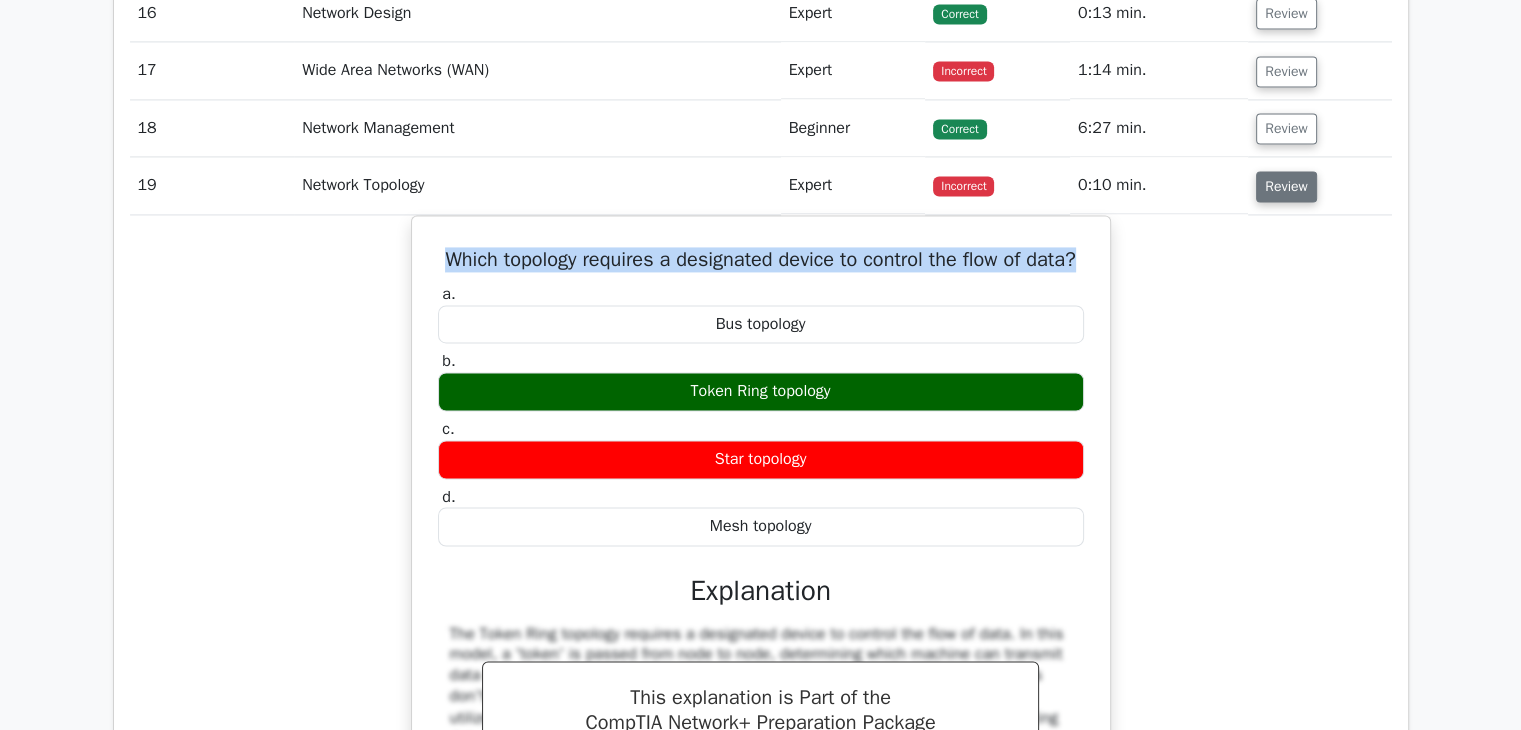 click on "Review" at bounding box center [1286, 186] 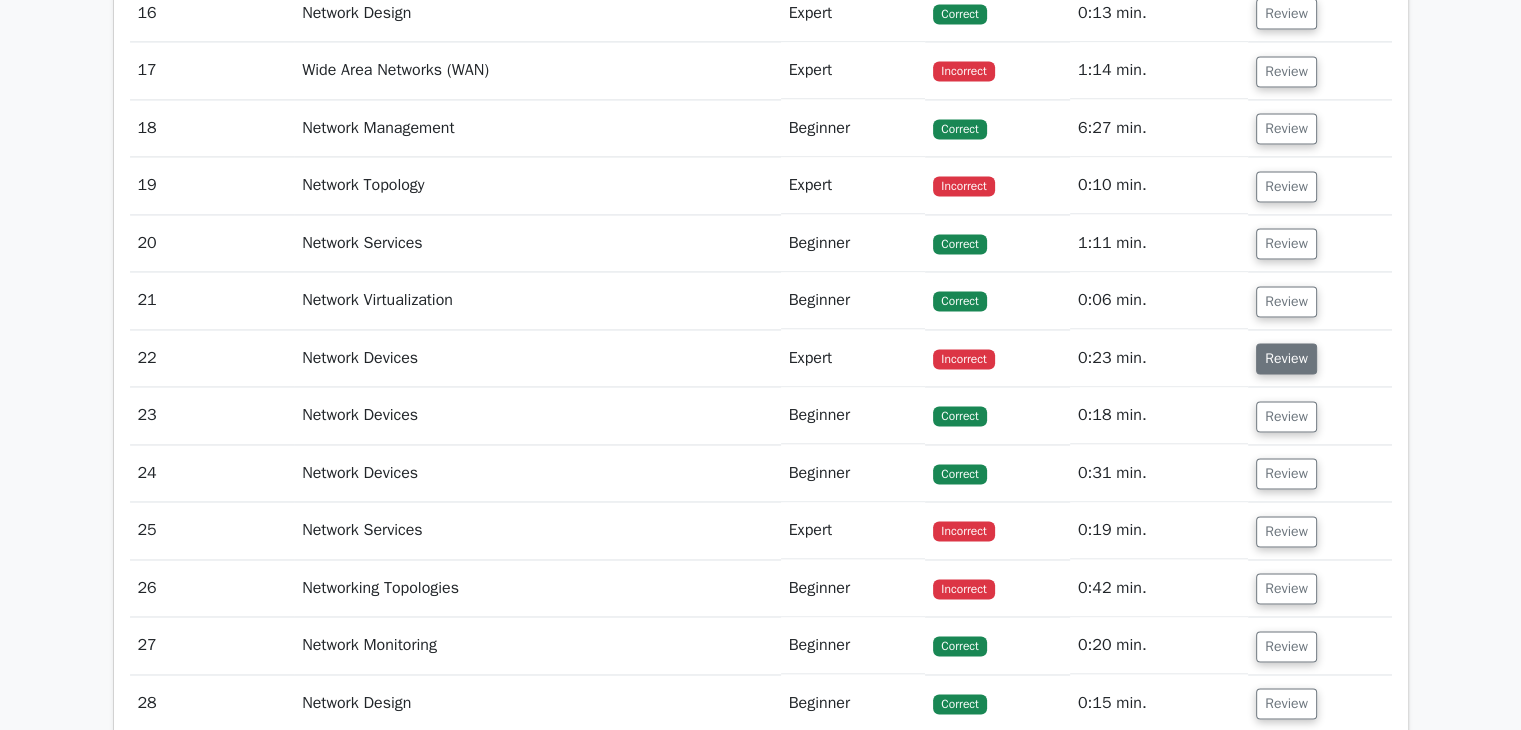 click on "Review" at bounding box center (1286, 358) 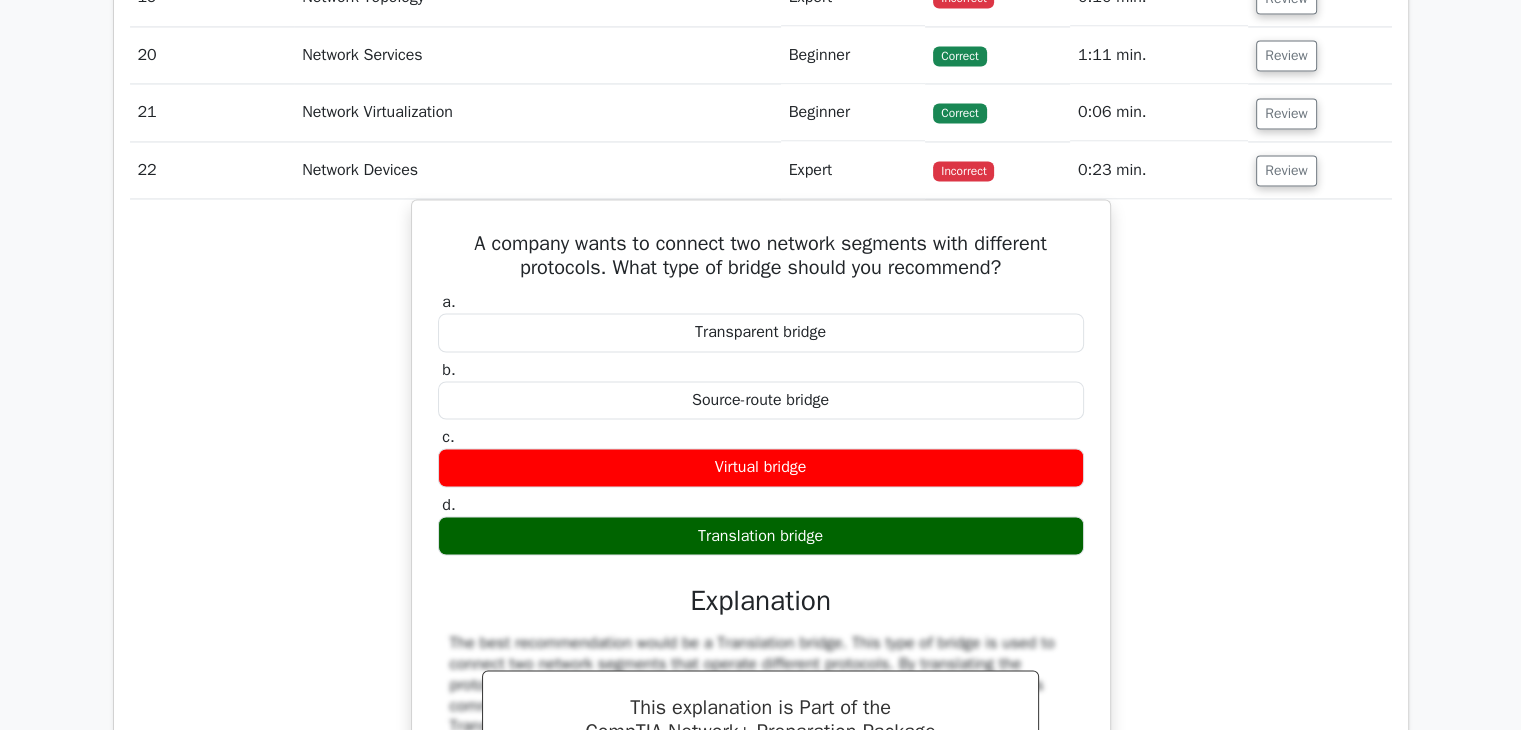 scroll, scrollTop: 3314, scrollLeft: 0, axis: vertical 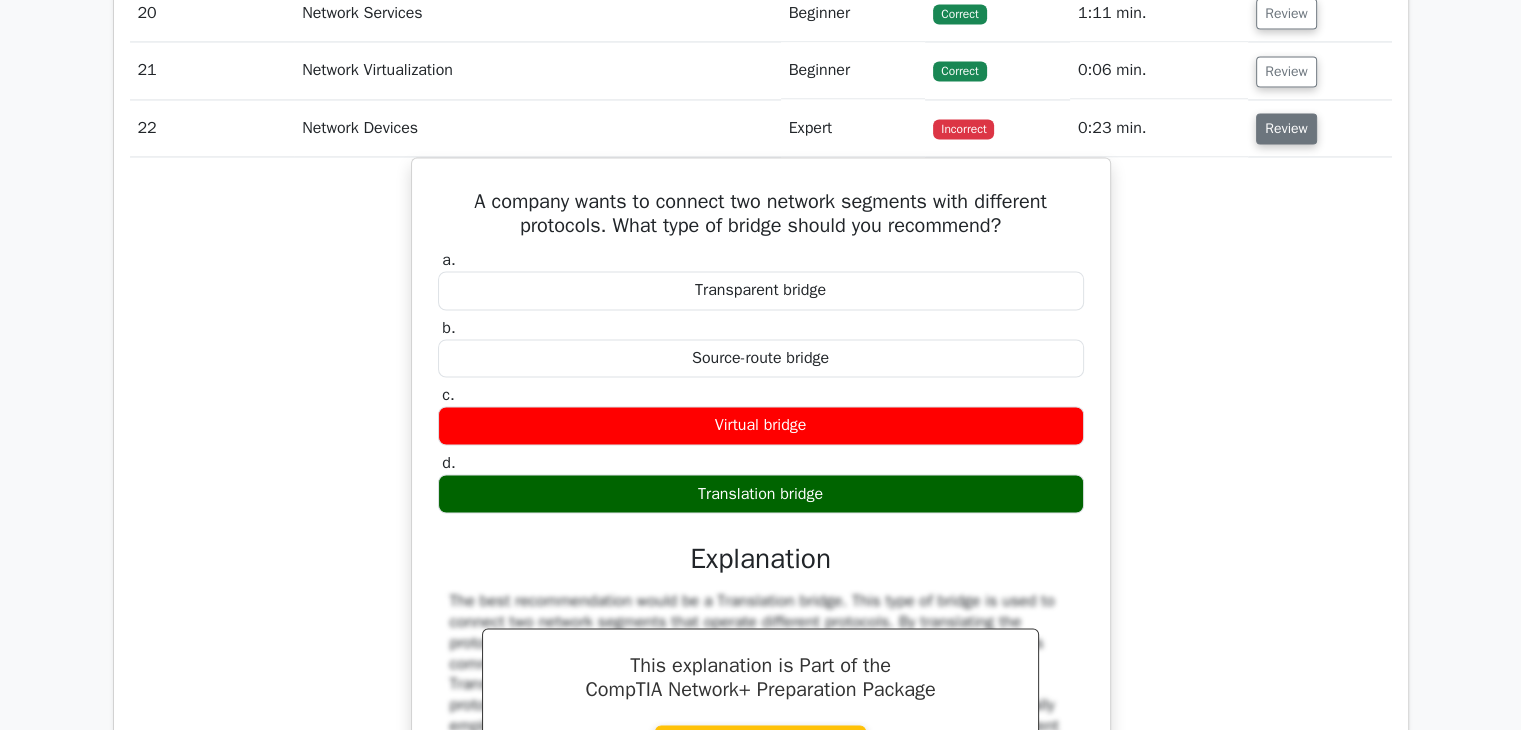 click on "Review" at bounding box center [1286, 128] 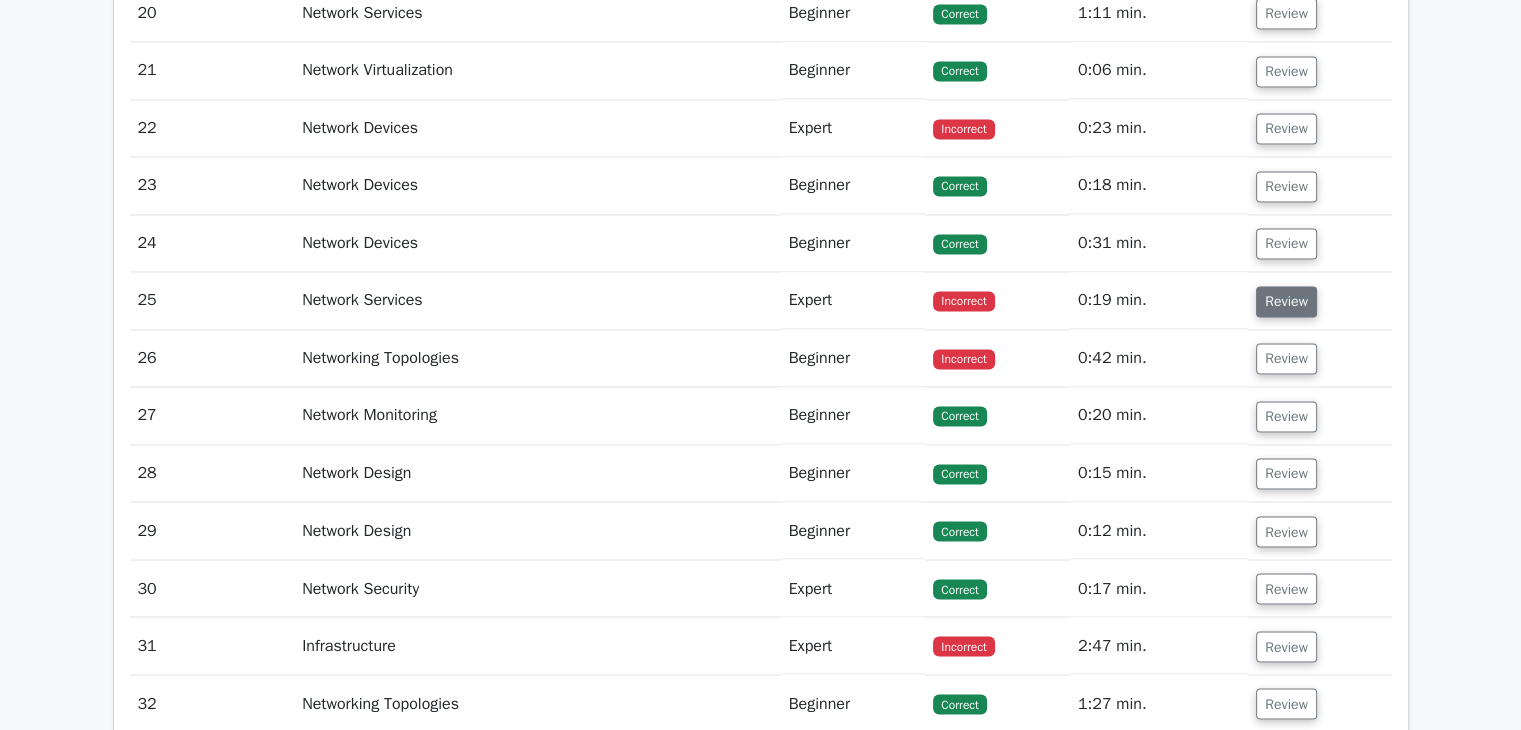 click on "Review" at bounding box center [1286, 301] 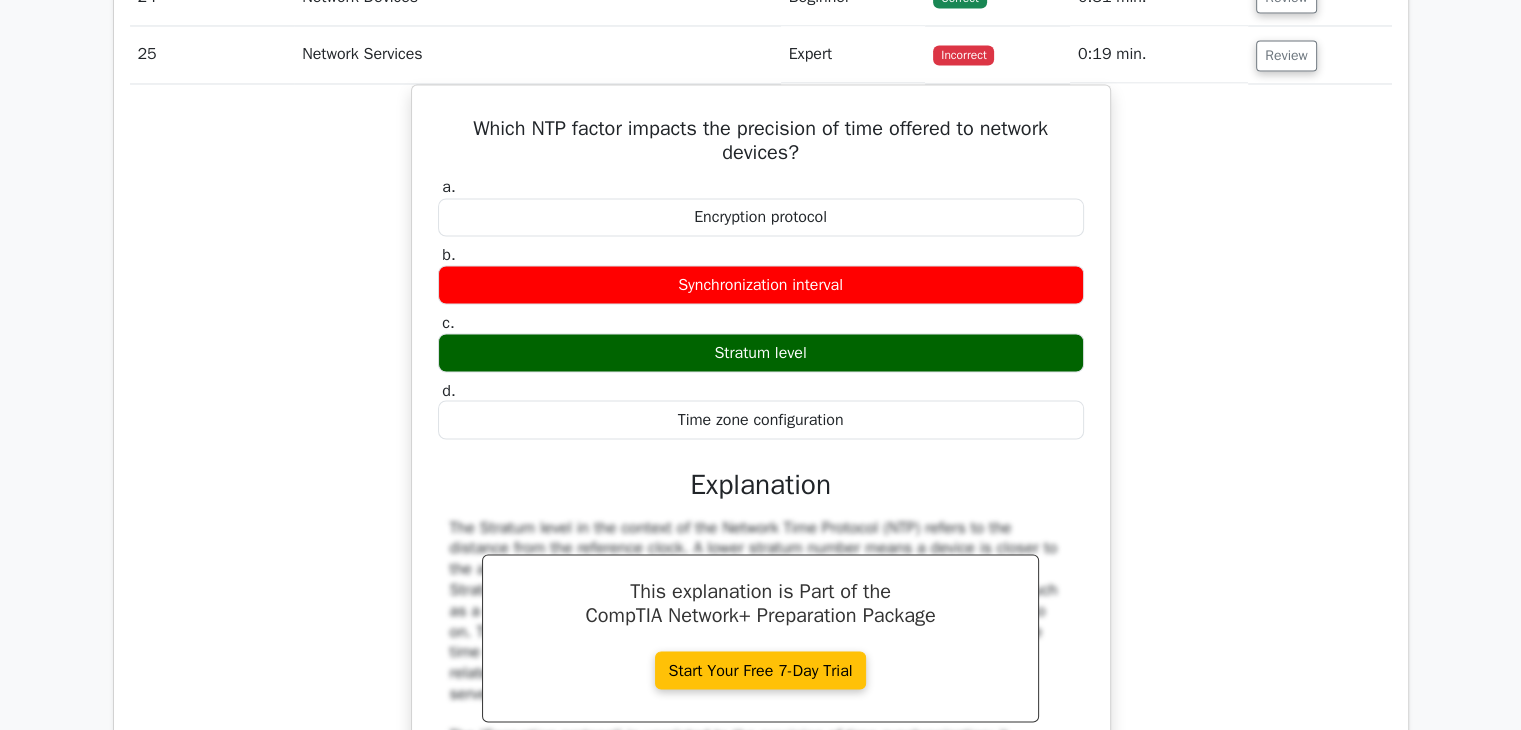 scroll, scrollTop: 3560, scrollLeft: 0, axis: vertical 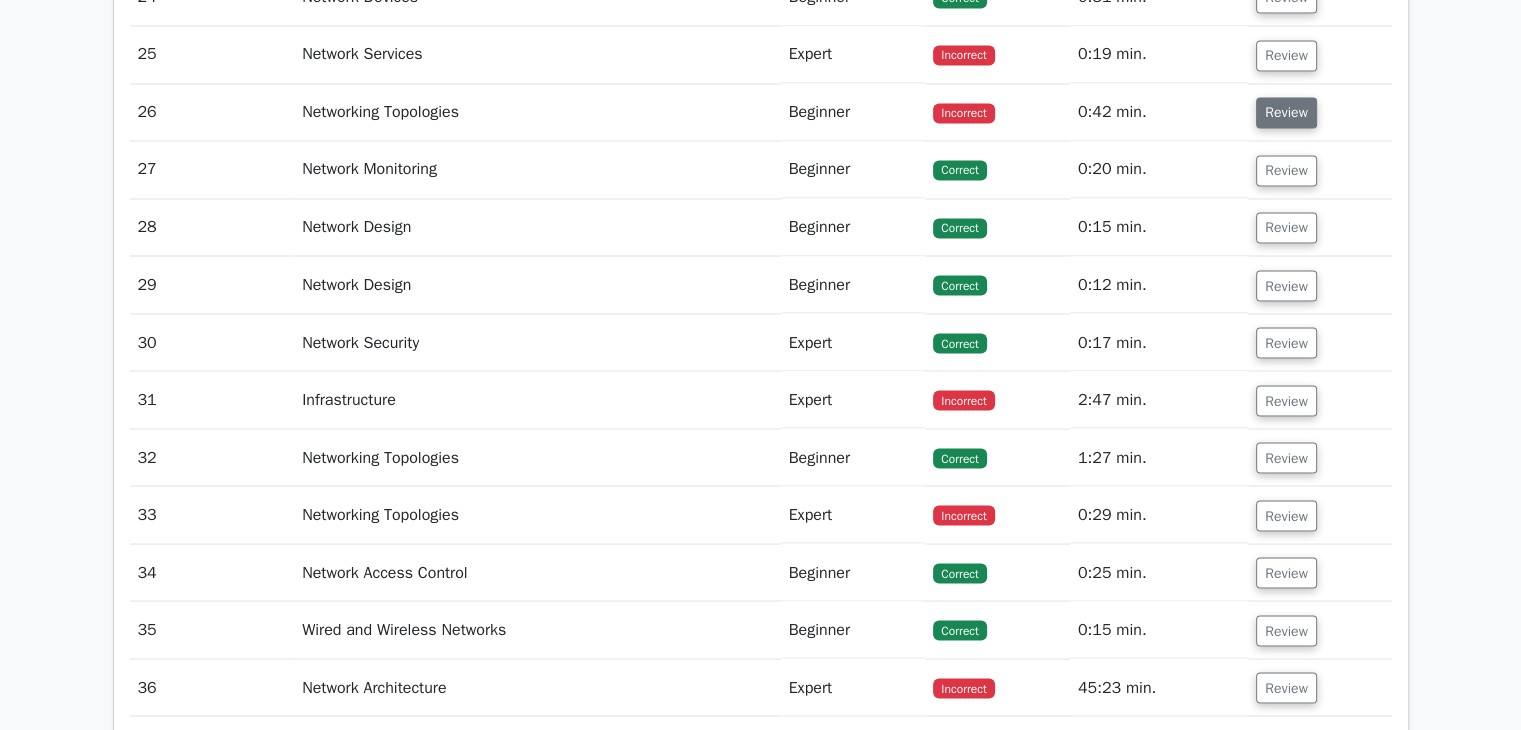 click on "Review" at bounding box center [1286, 112] 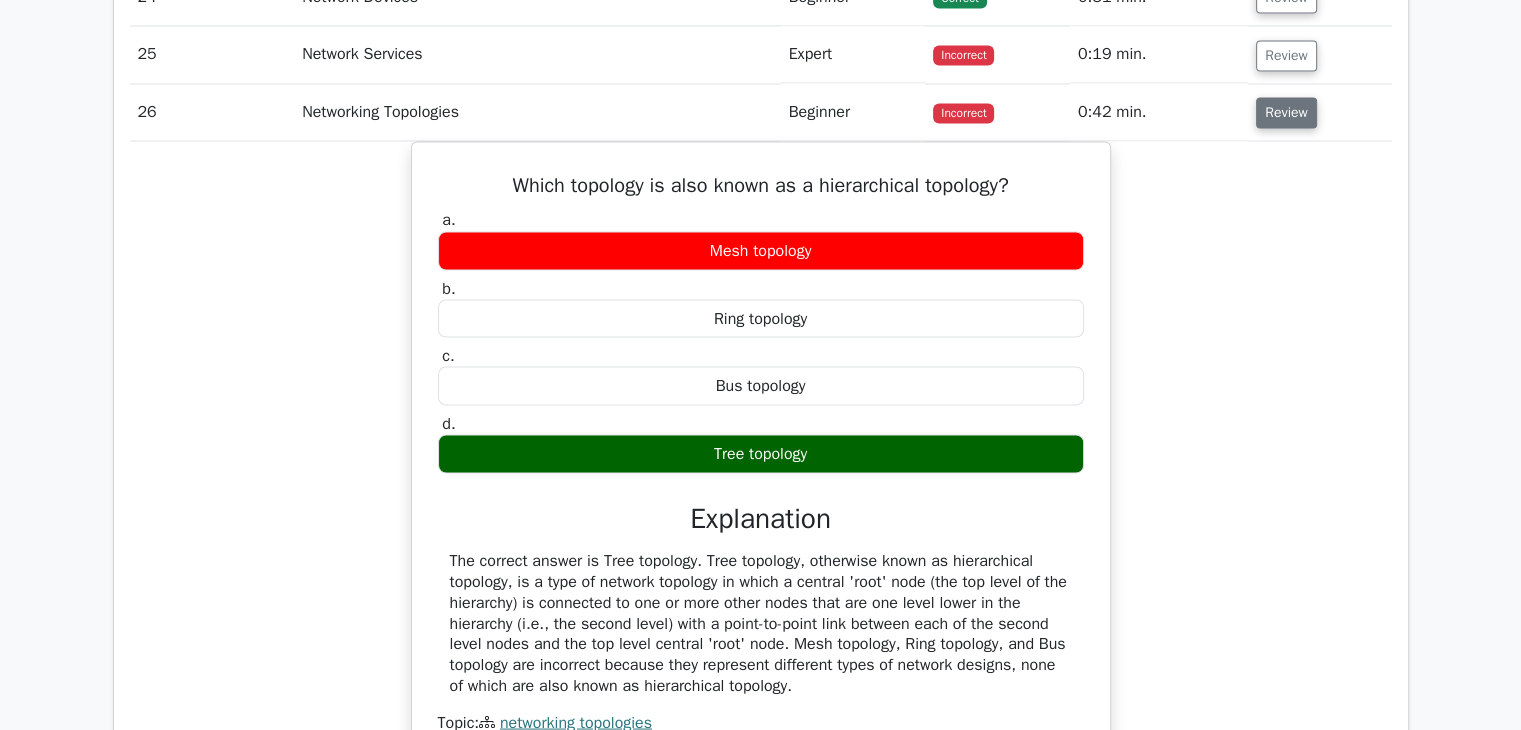click on "Review" at bounding box center (1286, 112) 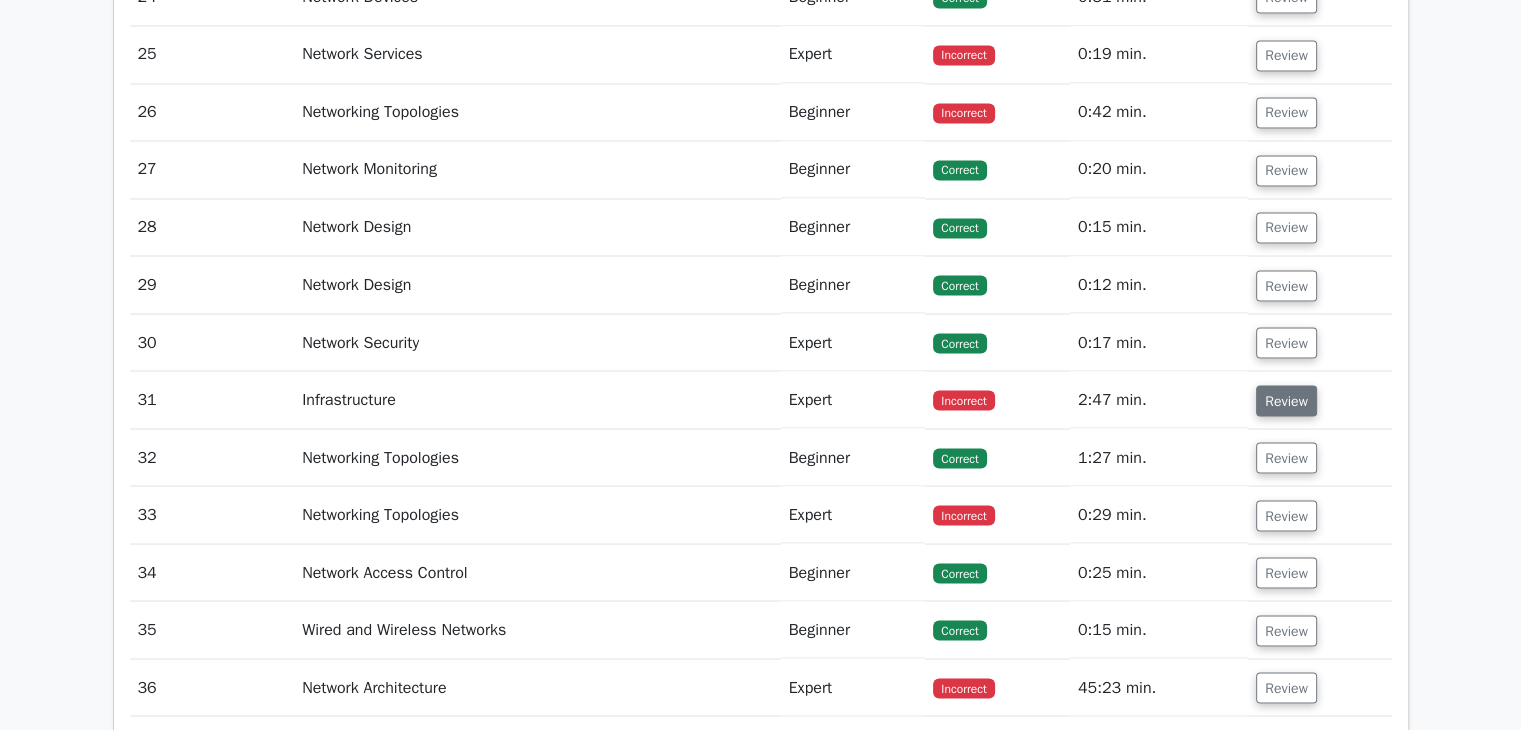 click on "Review" at bounding box center [1286, 400] 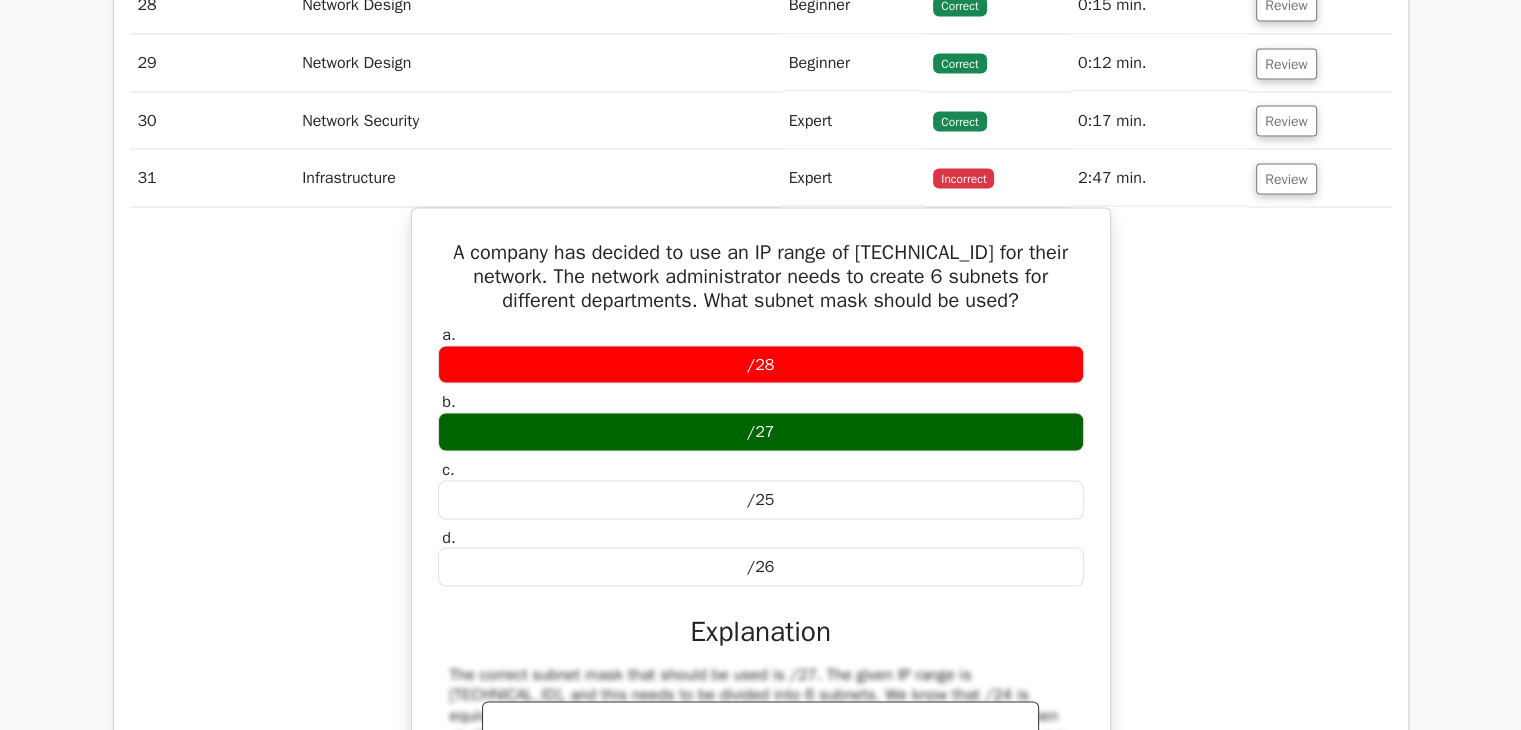 scroll, scrollTop: 3783, scrollLeft: 0, axis: vertical 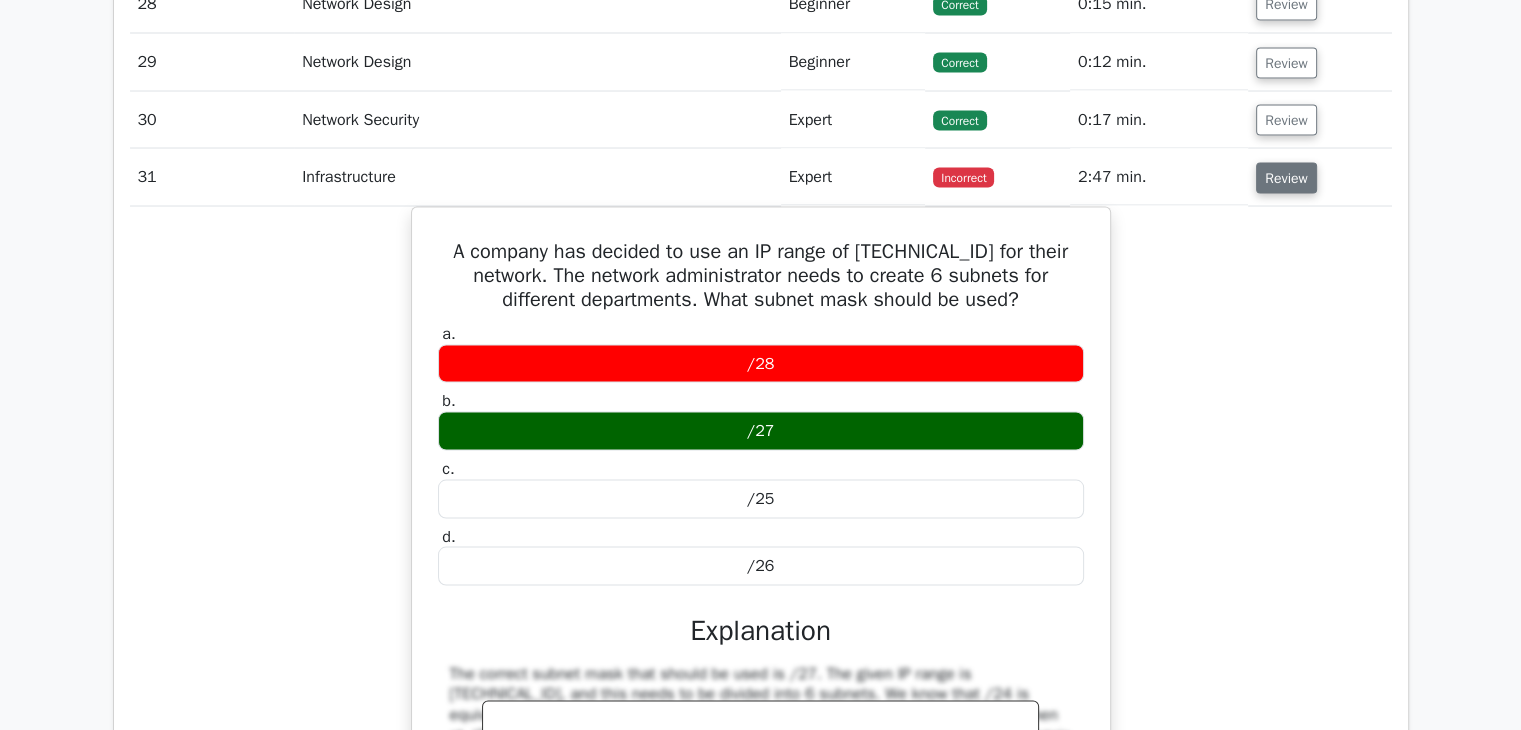 click on "Review" at bounding box center [1286, 177] 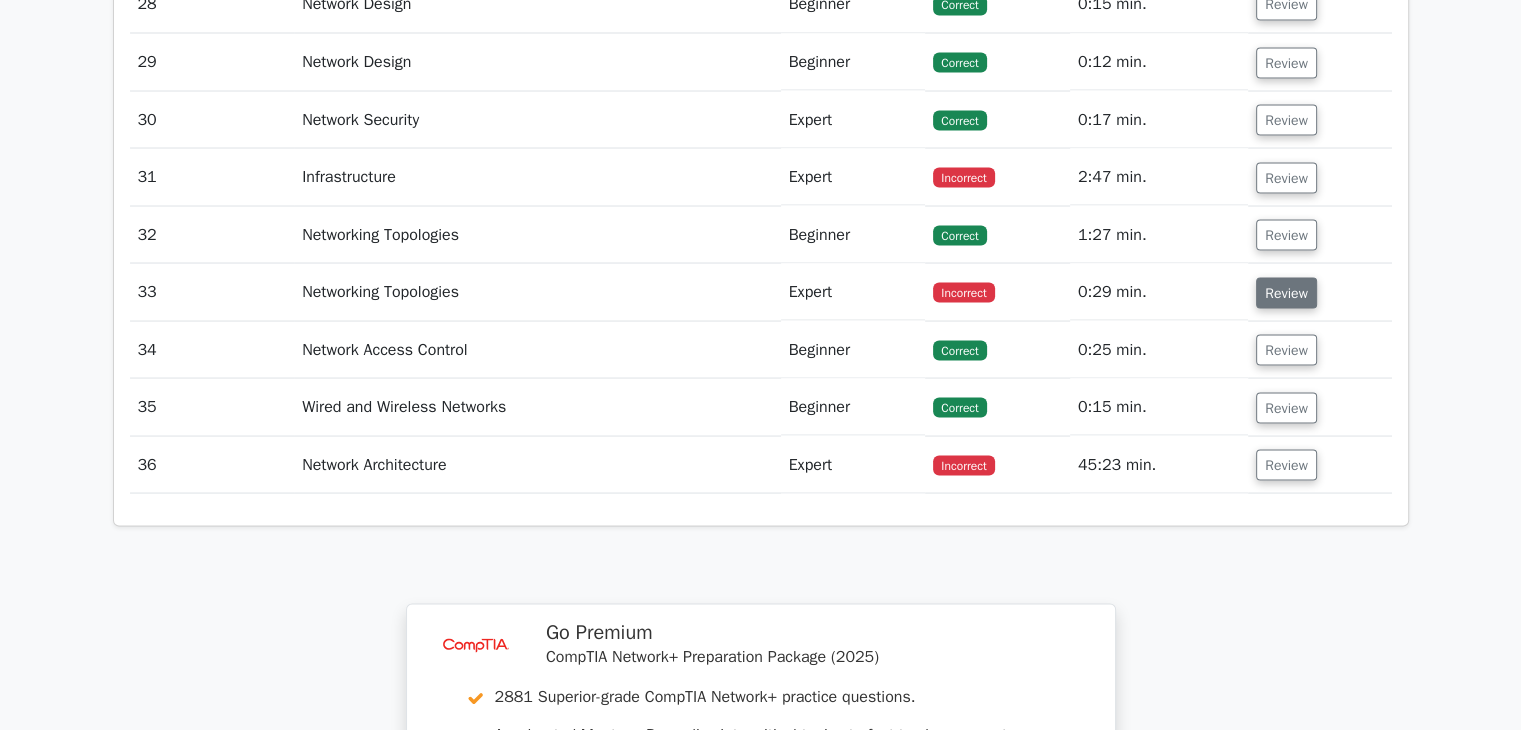 click on "Review" at bounding box center [1286, 292] 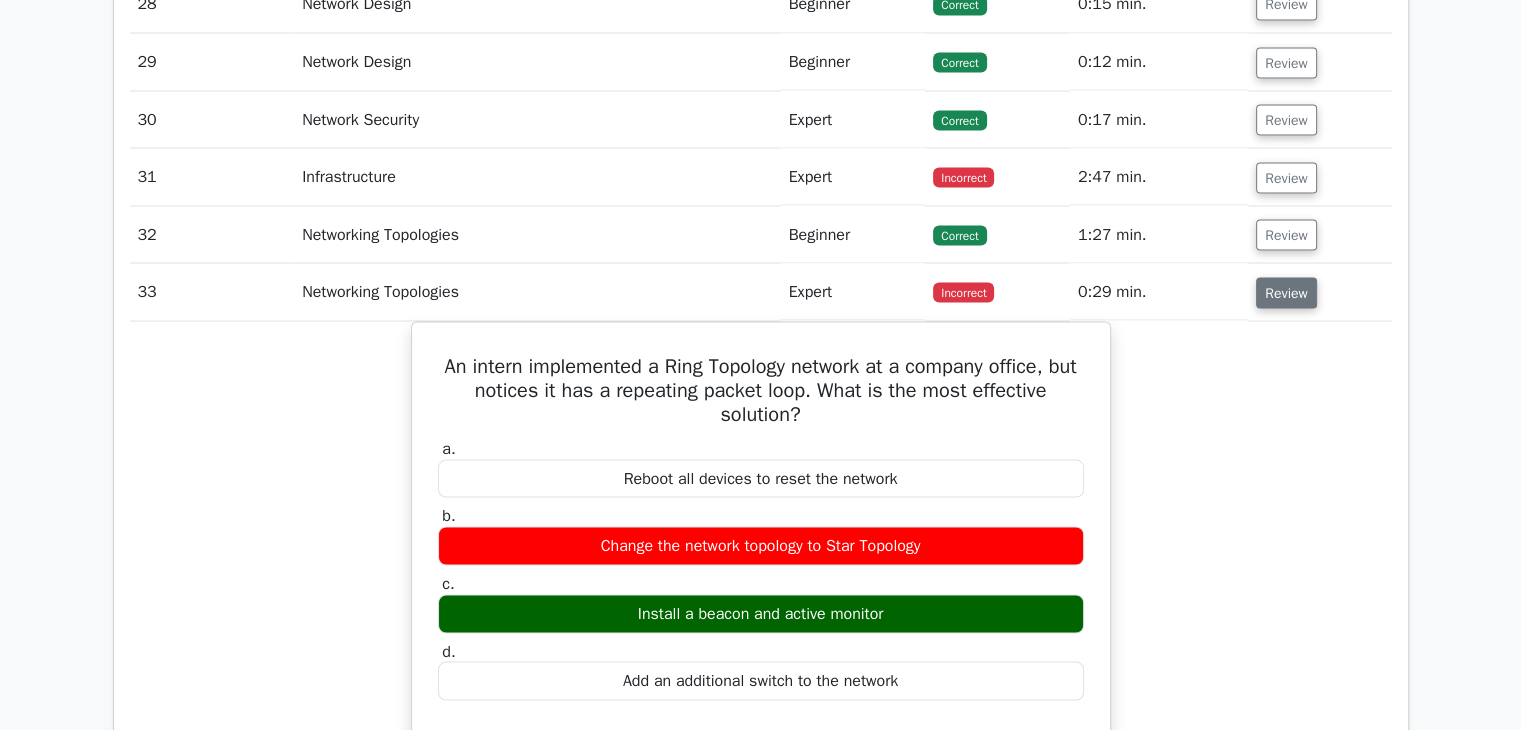 scroll, scrollTop: 3867, scrollLeft: 0, axis: vertical 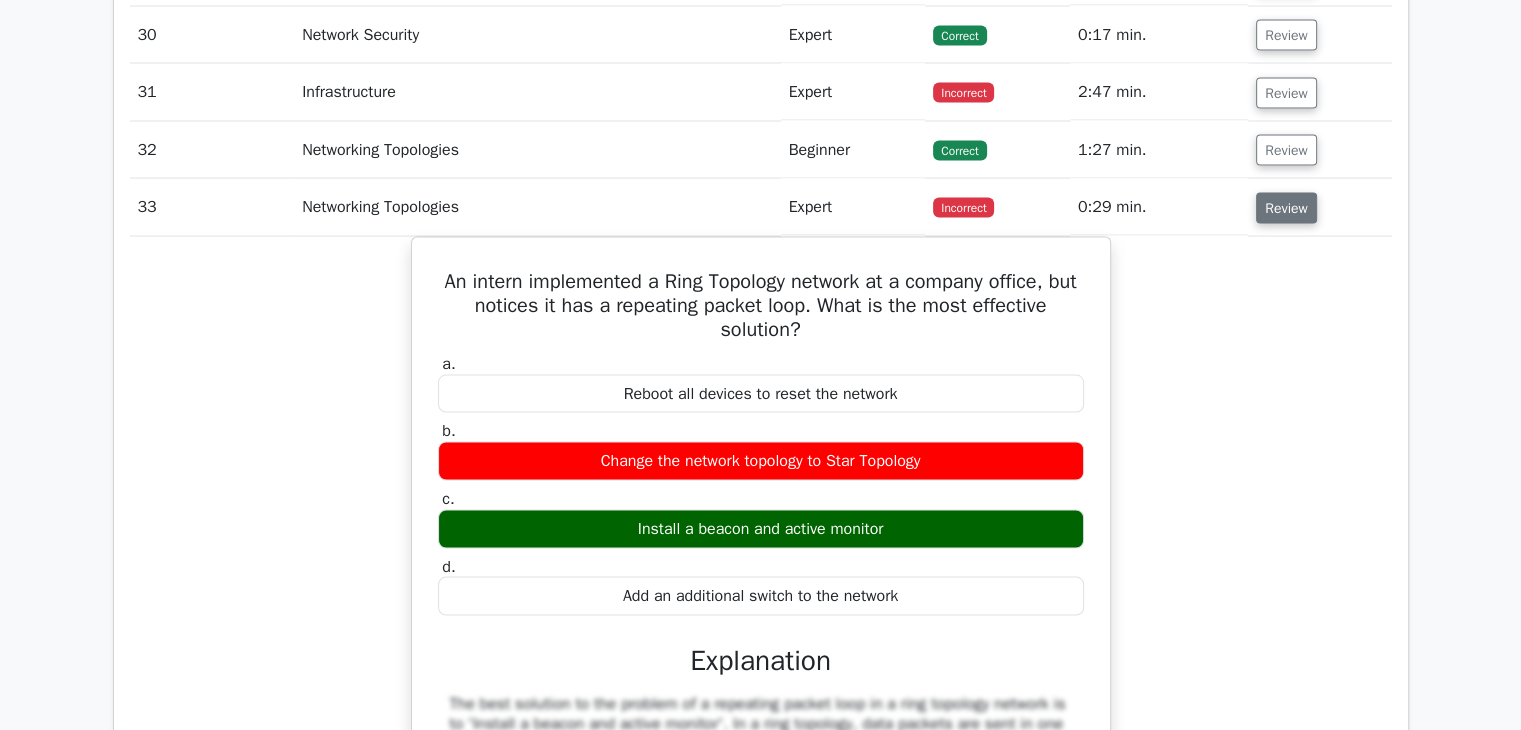 click on "Review" at bounding box center [1286, 208] 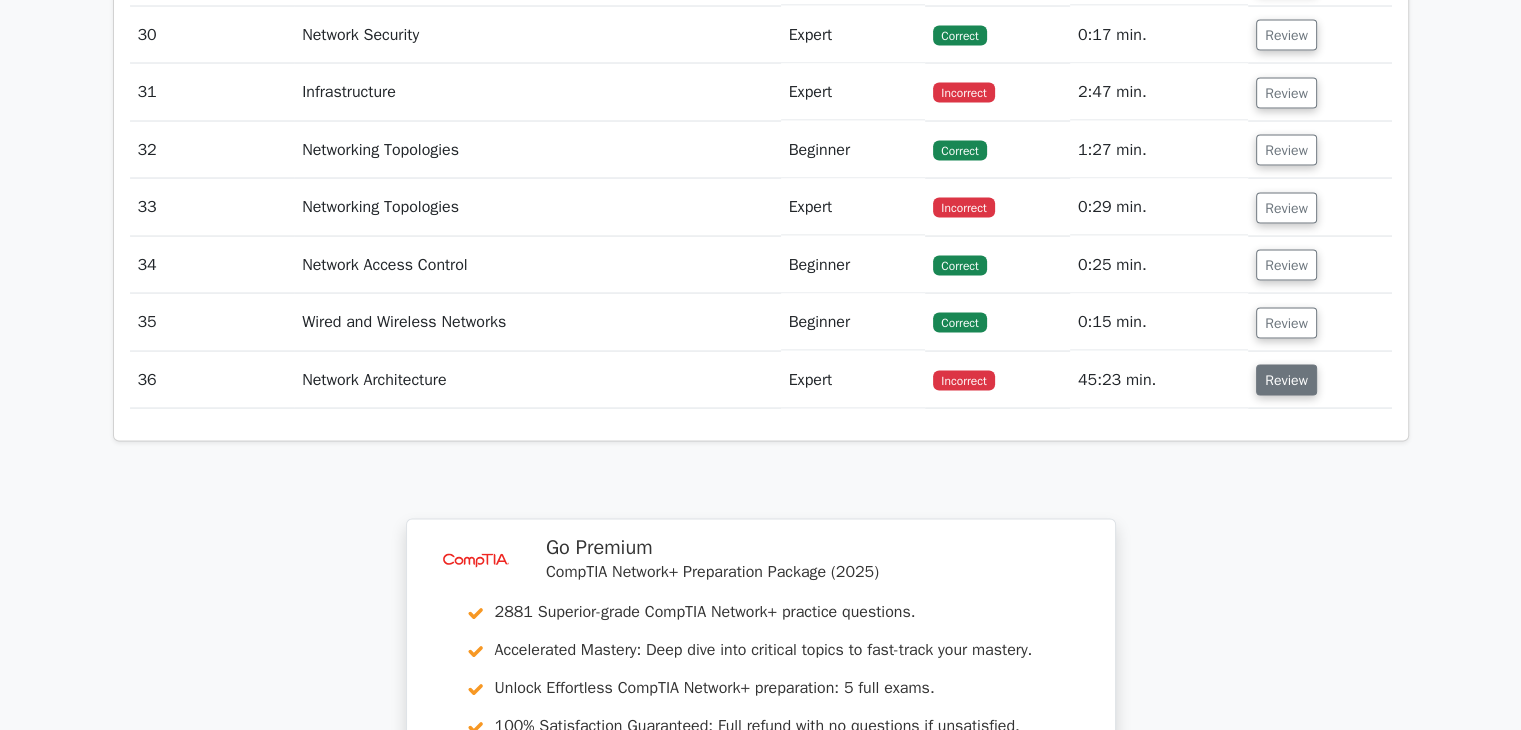 click on "Review" at bounding box center [1286, 380] 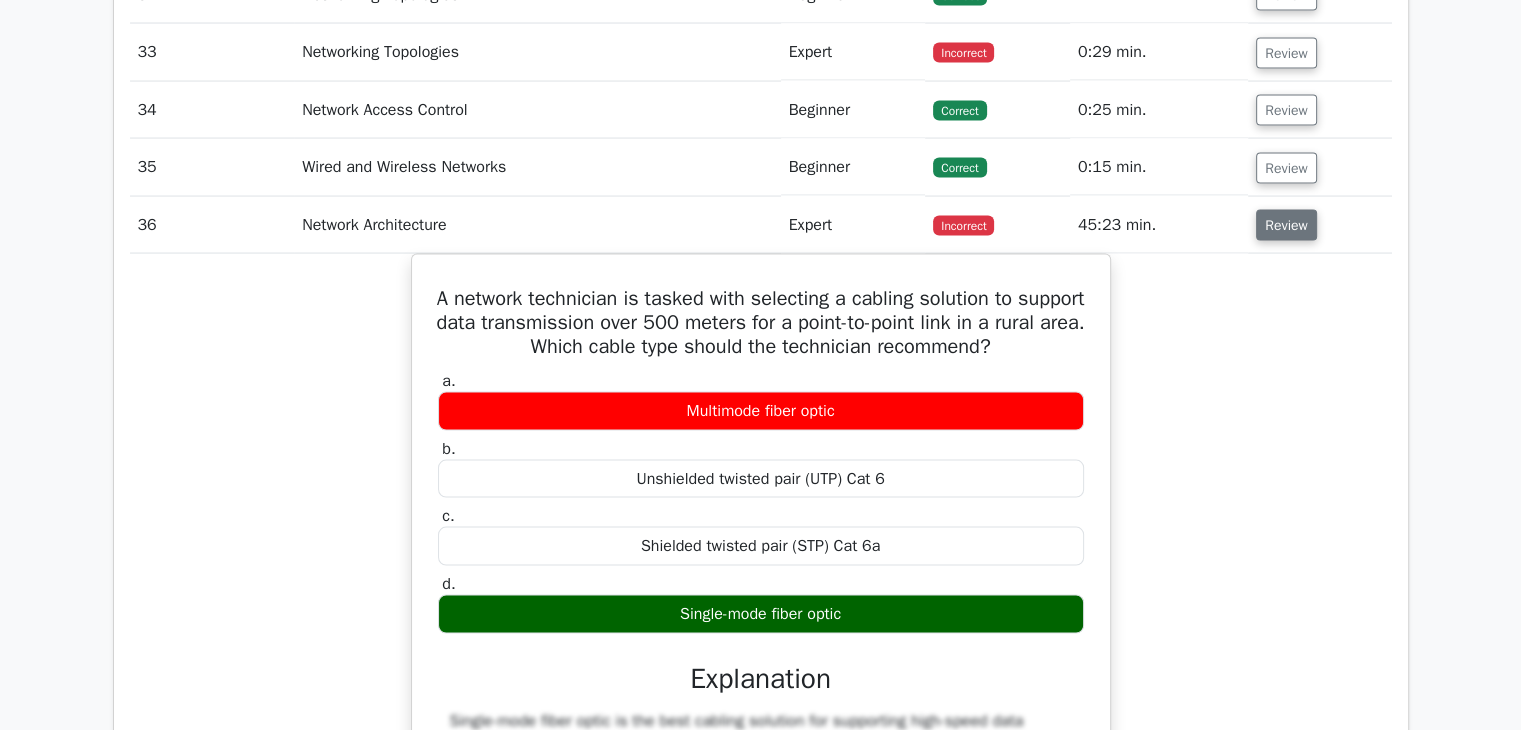 scroll, scrollTop: 4032, scrollLeft: 0, axis: vertical 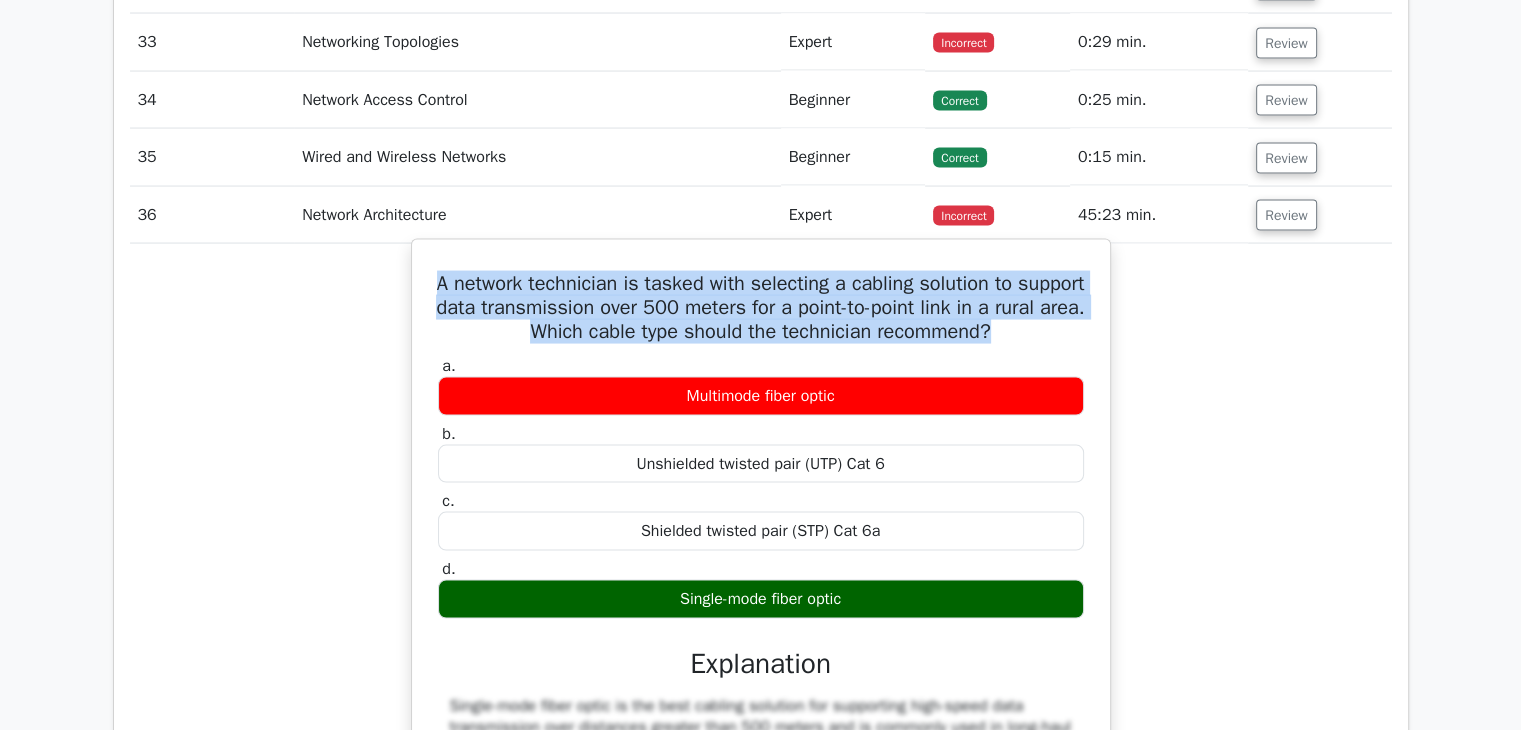 drag, startPoint x: 406, startPoint y: 257, endPoint x: 1058, endPoint y: 333, distance: 656.4145 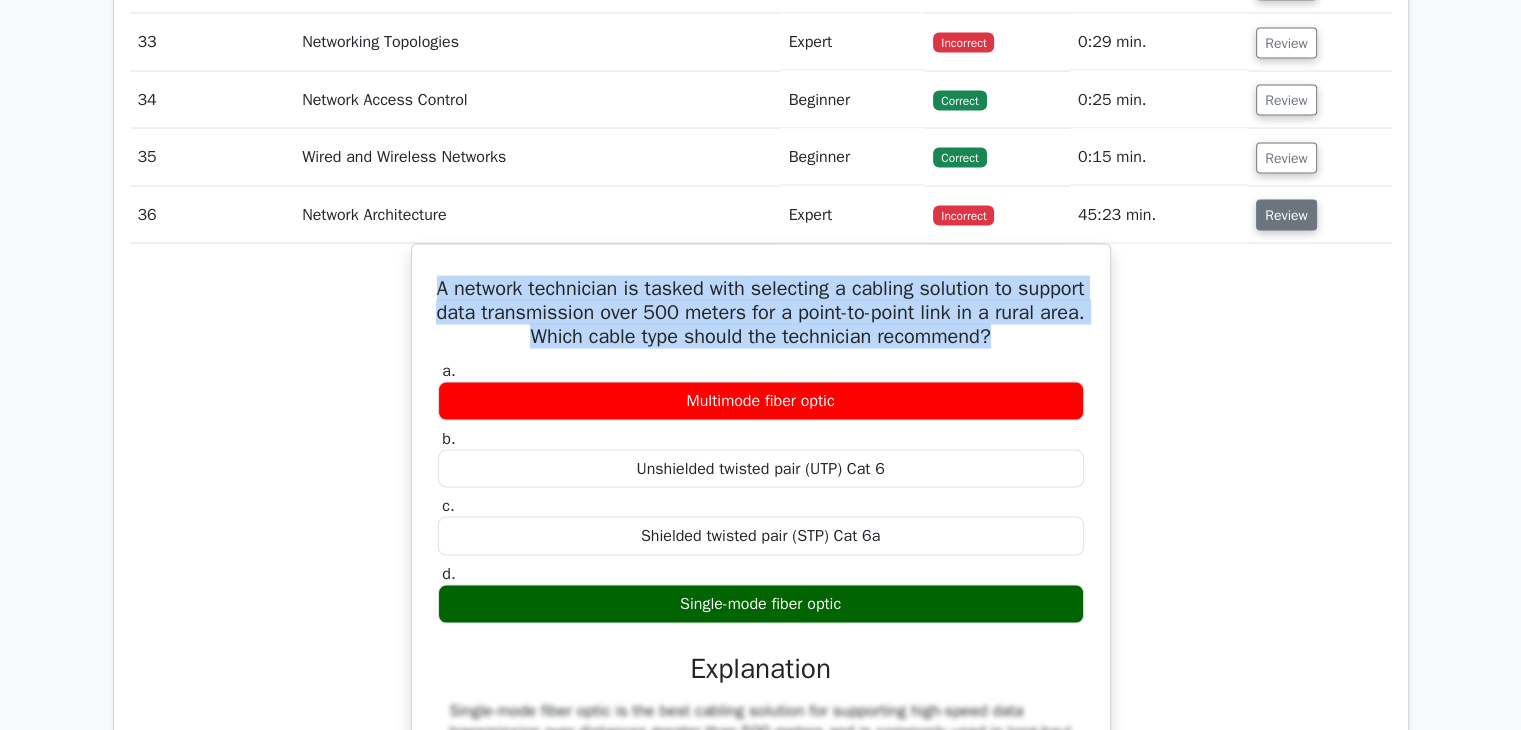 click on "Review" at bounding box center [1286, 215] 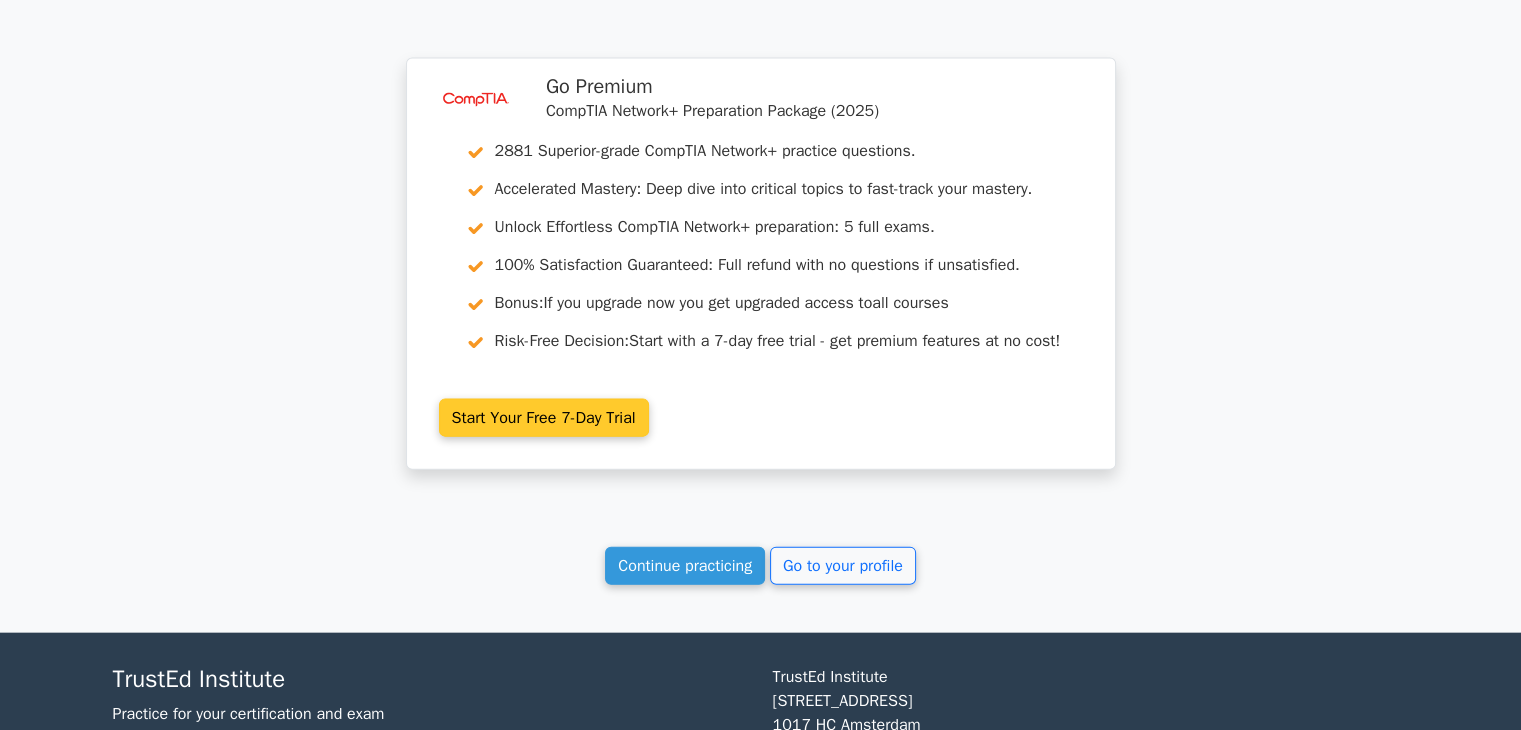 scroll, scrollTop: 4432, scrollLeft: 0, axis: vertical 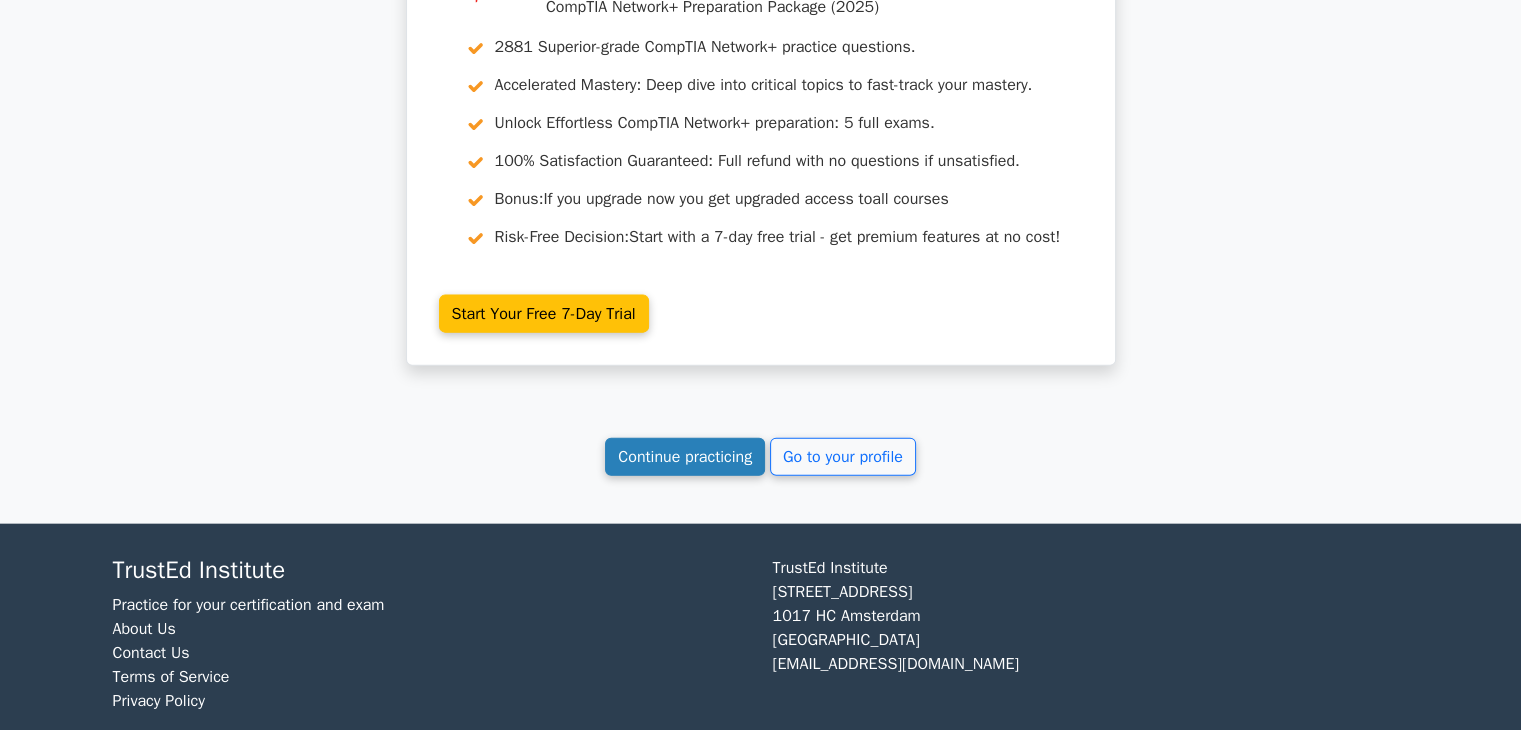 click on "Continue practicing" at bounding box center (685, 457) 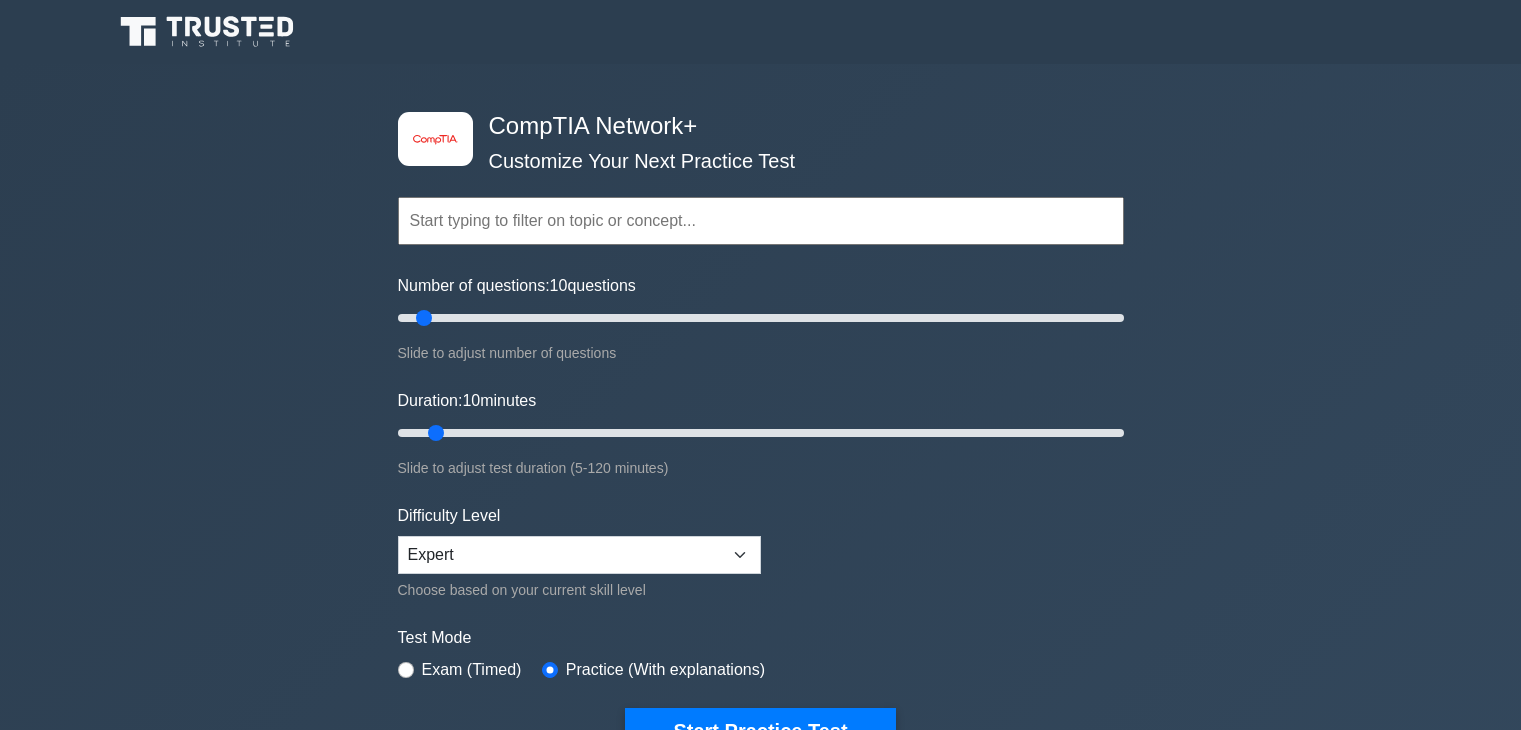 scroll, scrollTop: 0, scrollLeft: 0, axis: both 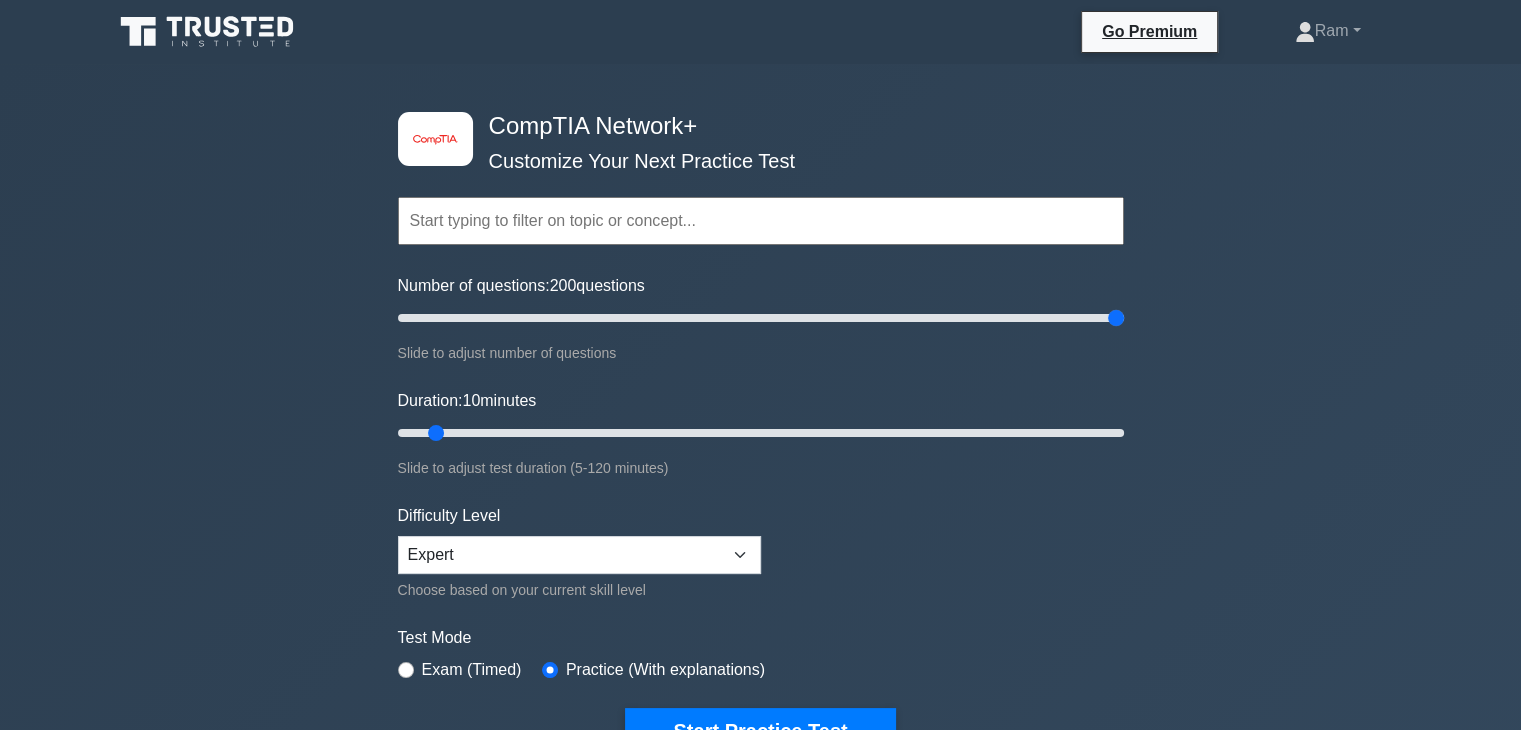 drag, startPoint x: 1109, startPoint y: 311, endPoint x: 1142, endPoint y: 326, distance: 36.249138 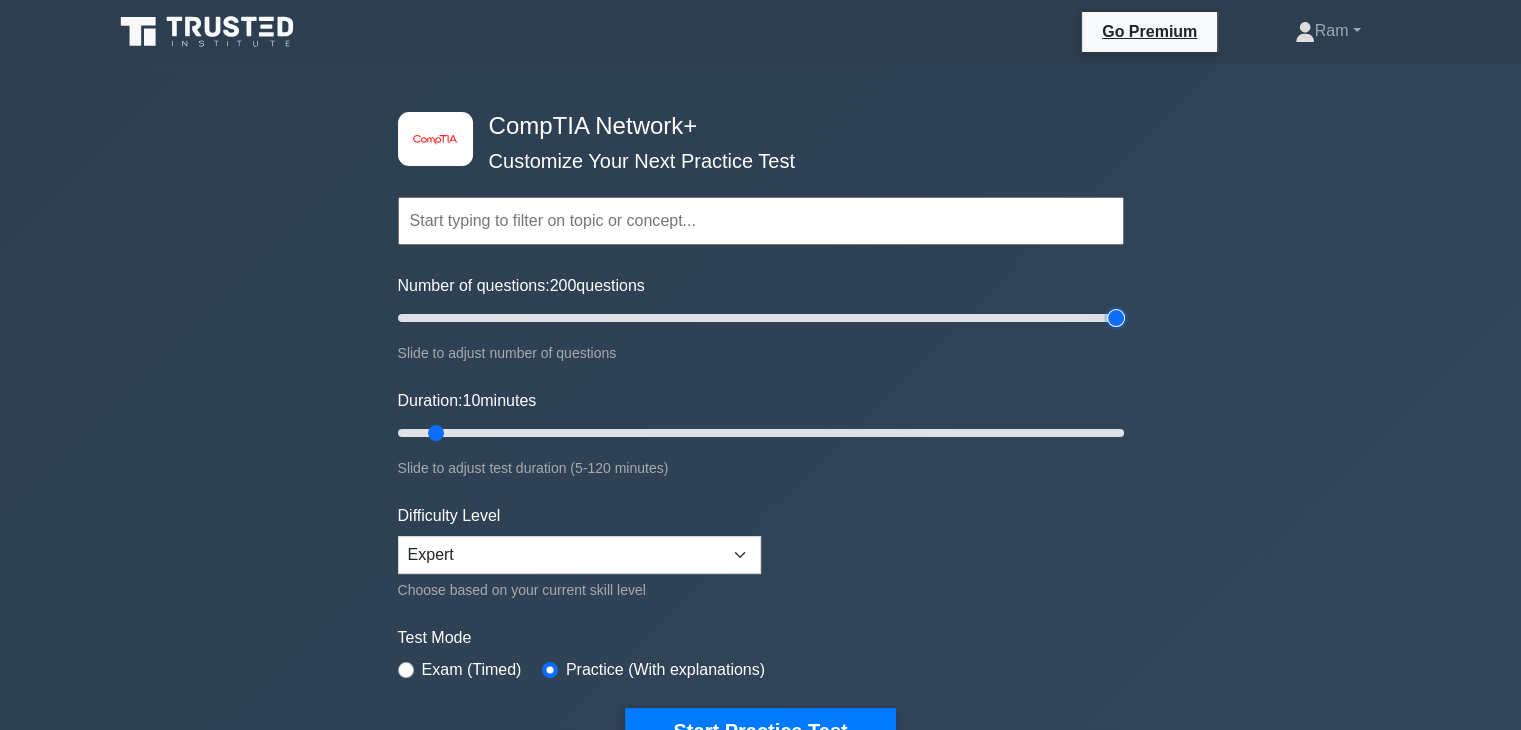 type on "200" 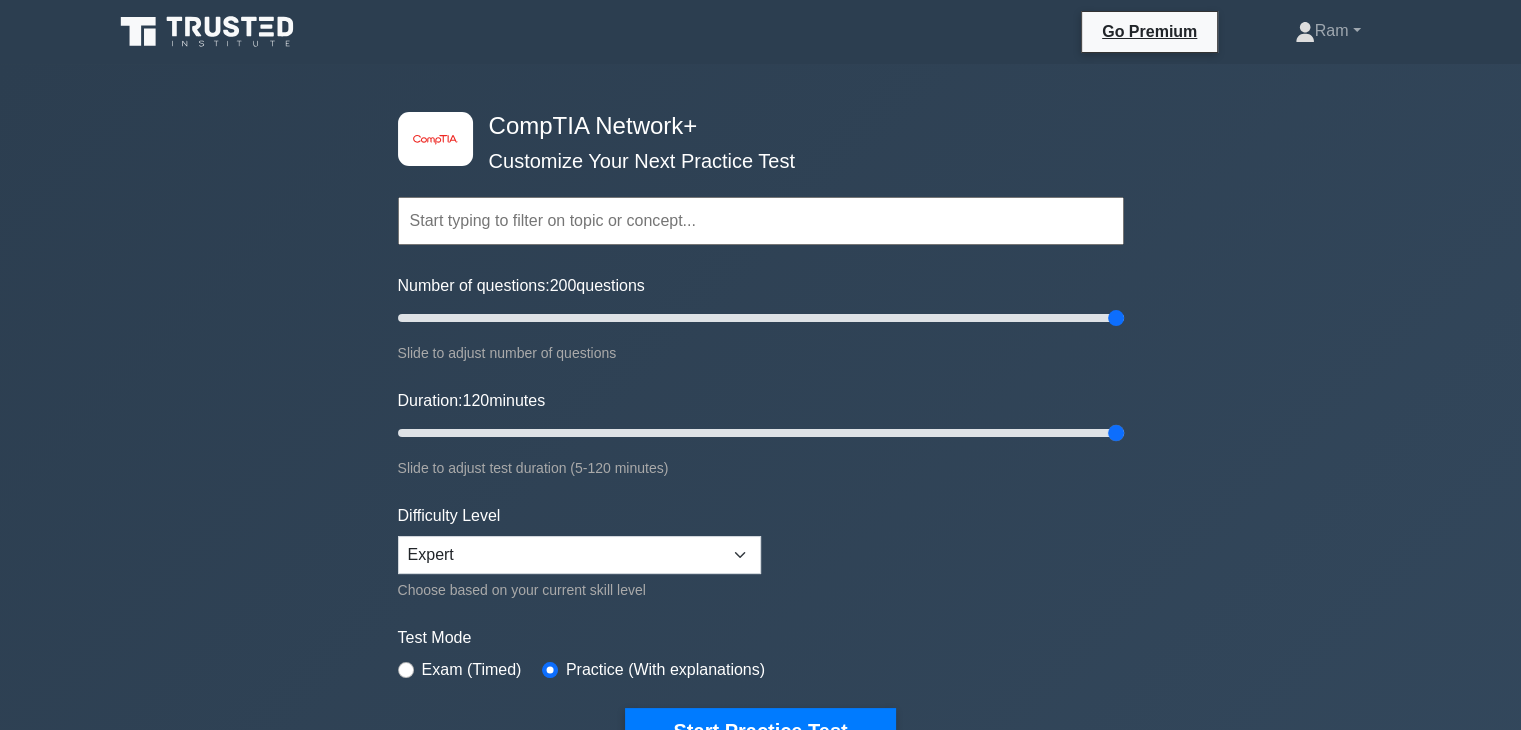 drag, startPoint x: 1100, startPoint y: 426, endPoint x: 1143, endPoint y: 440, distance: 45.221676 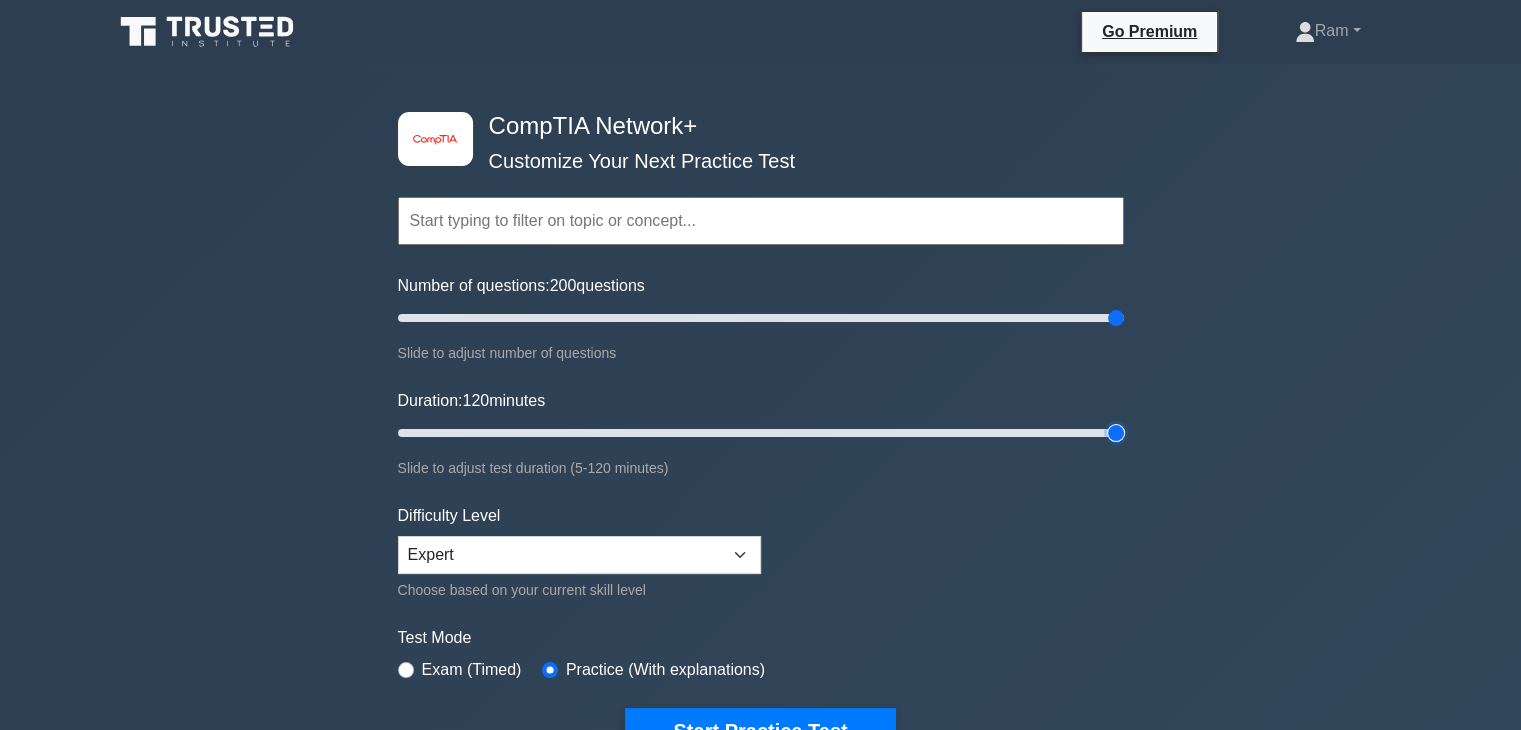 type on "120" 